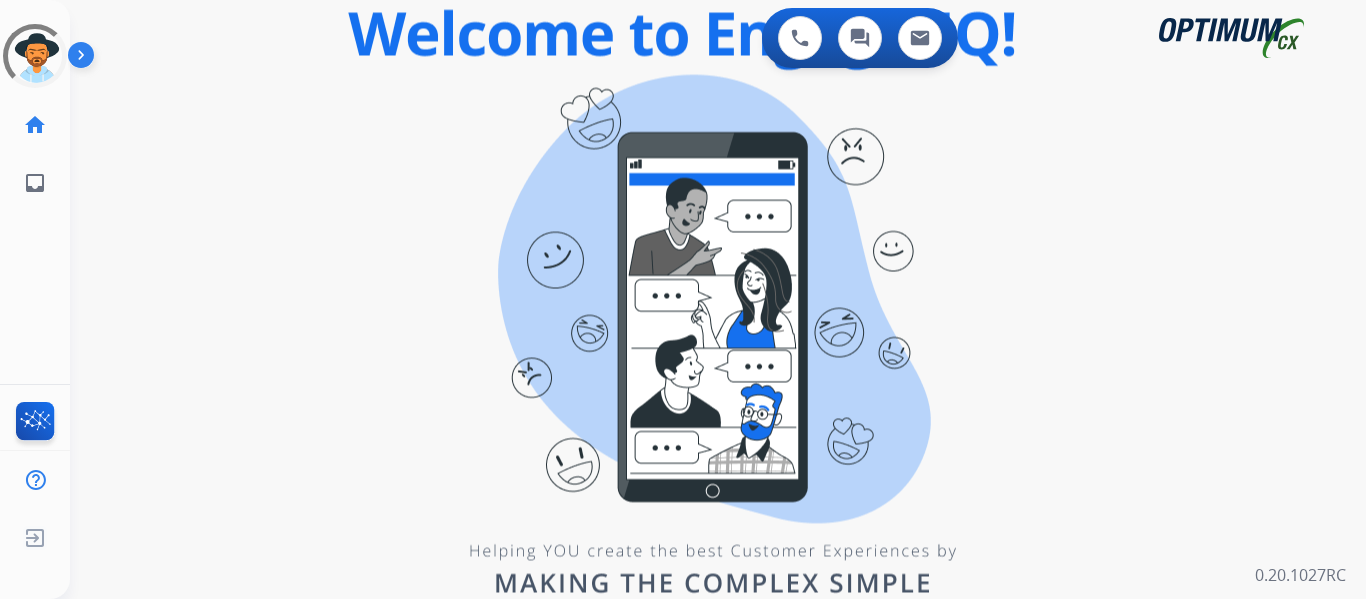 scroll, scrollTop: 0, scrollLeft: 0, axis: both 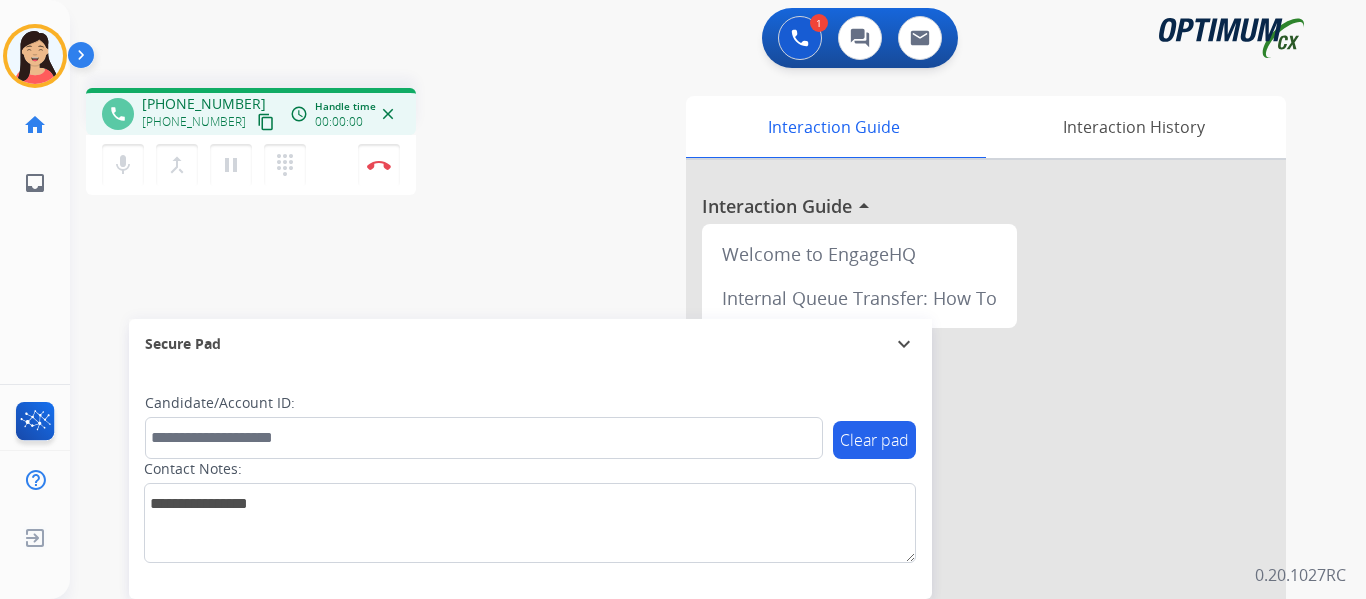 drag, startPoint x: 252, startPoint y: 121, endPoint x: 285, endPoint y: 121, distance: 33 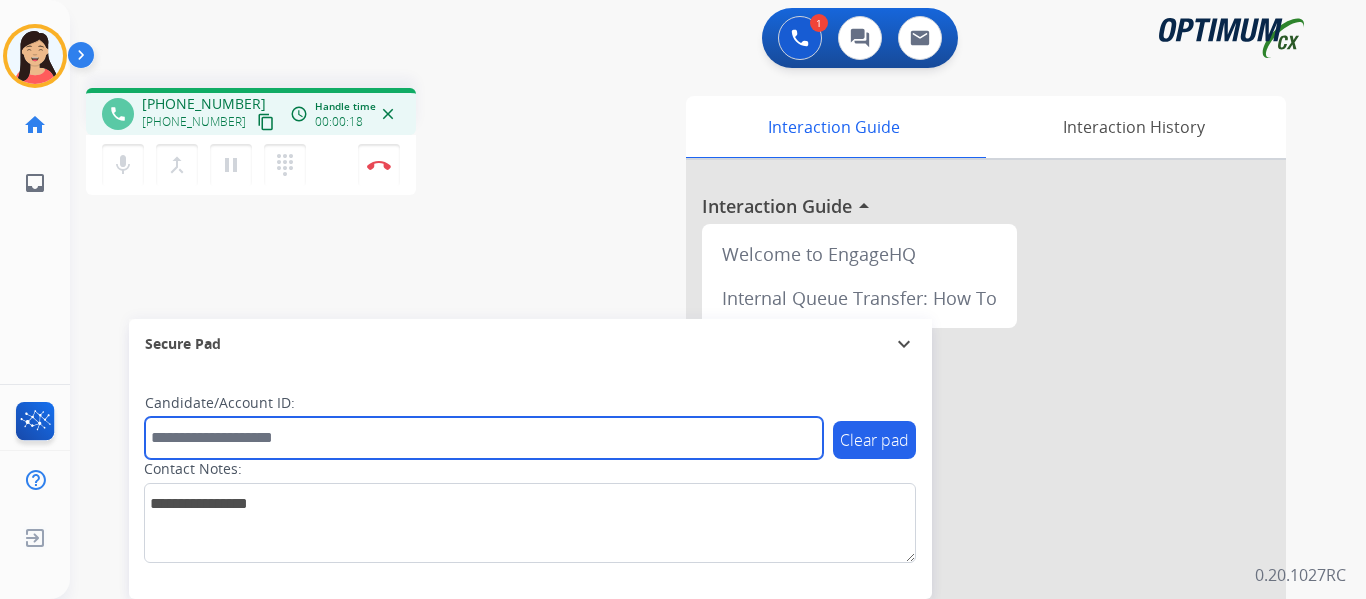 click at bounding box center (484, 438) 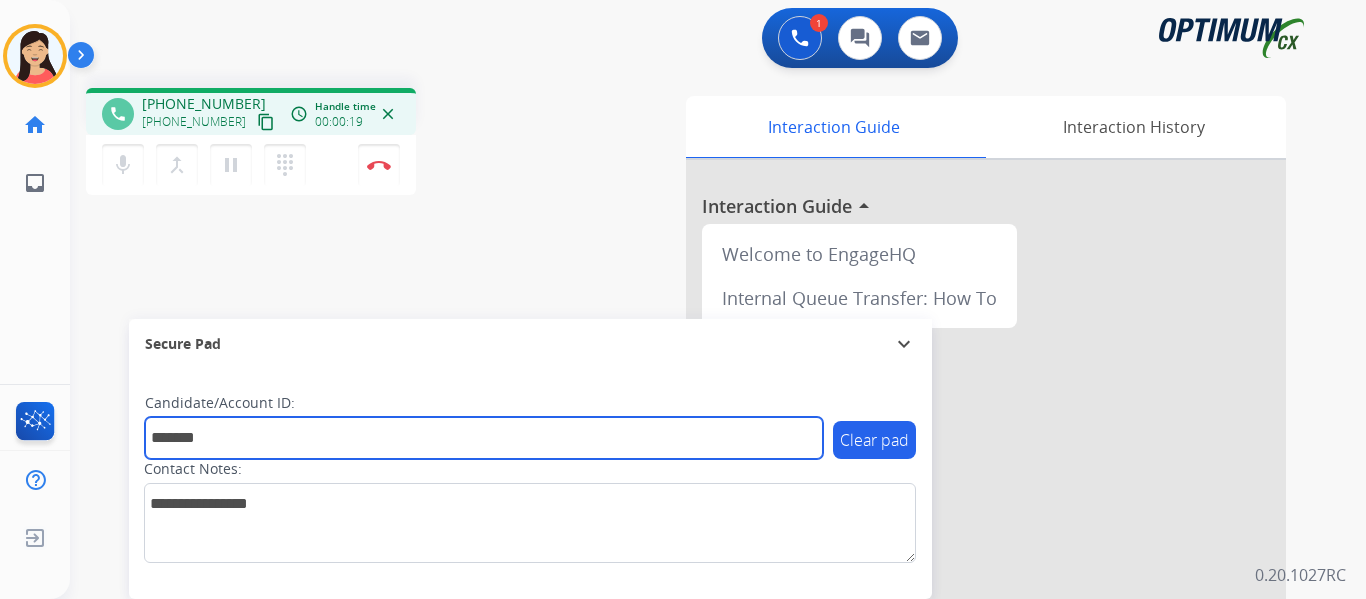 type on "*******" 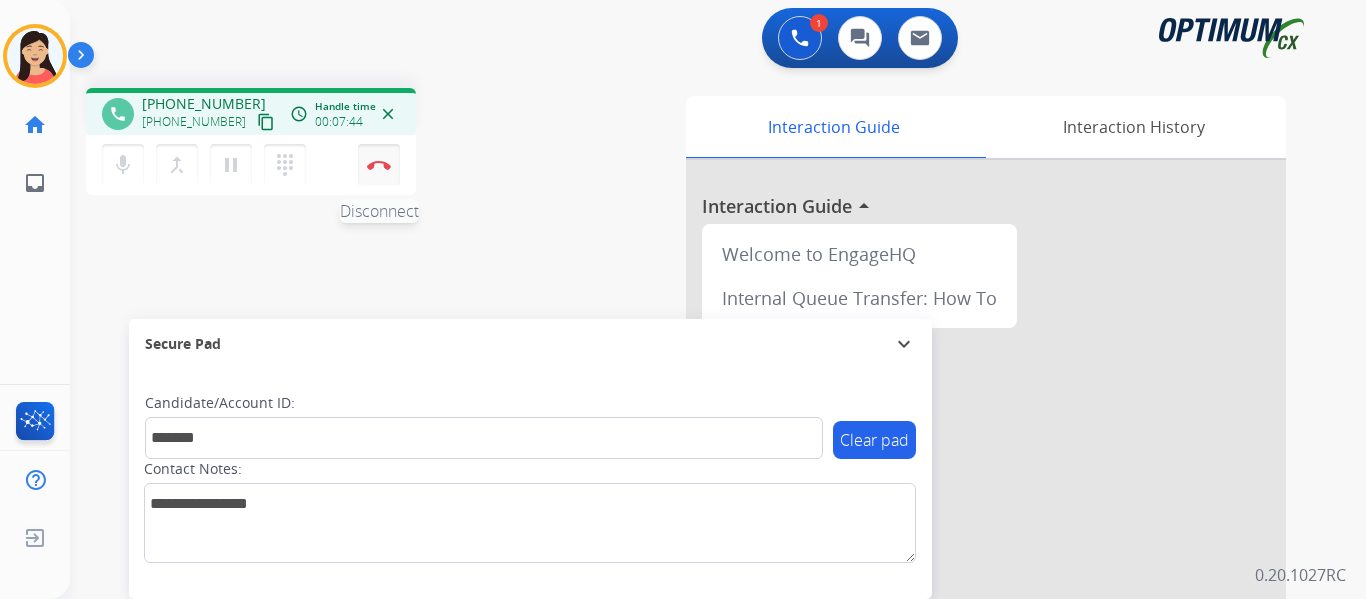 click at bounding box center [379, 165] 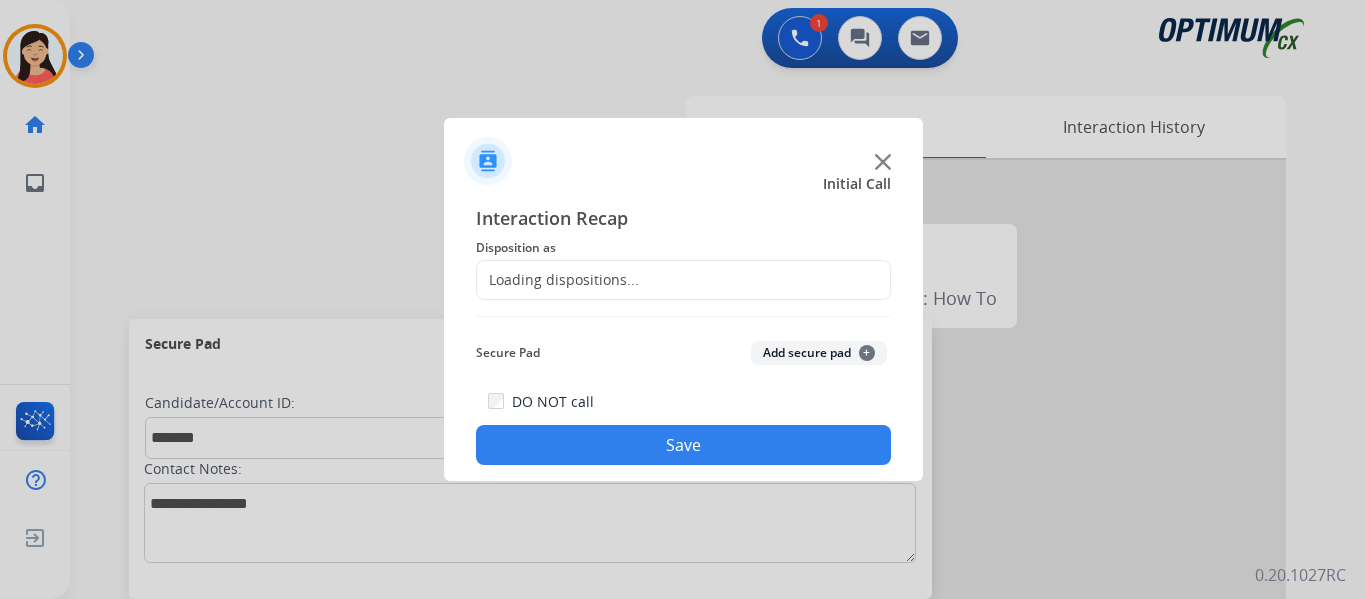 click on "Add secure pad  +" 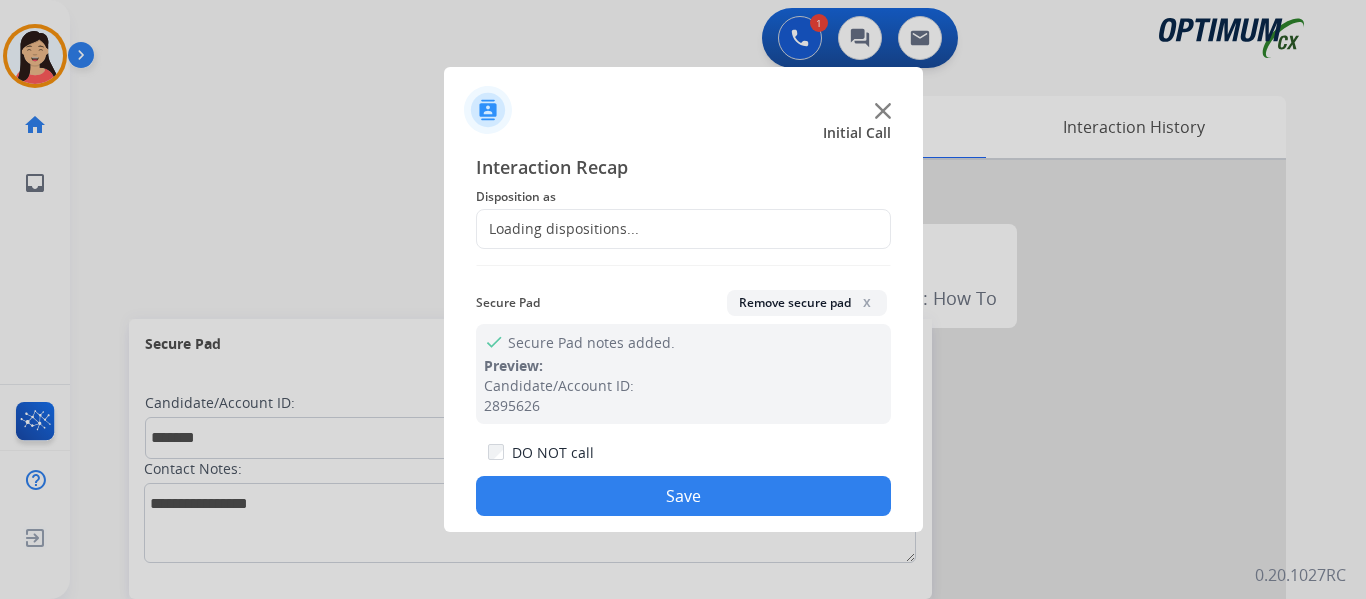 click on "Loading dispositions..." 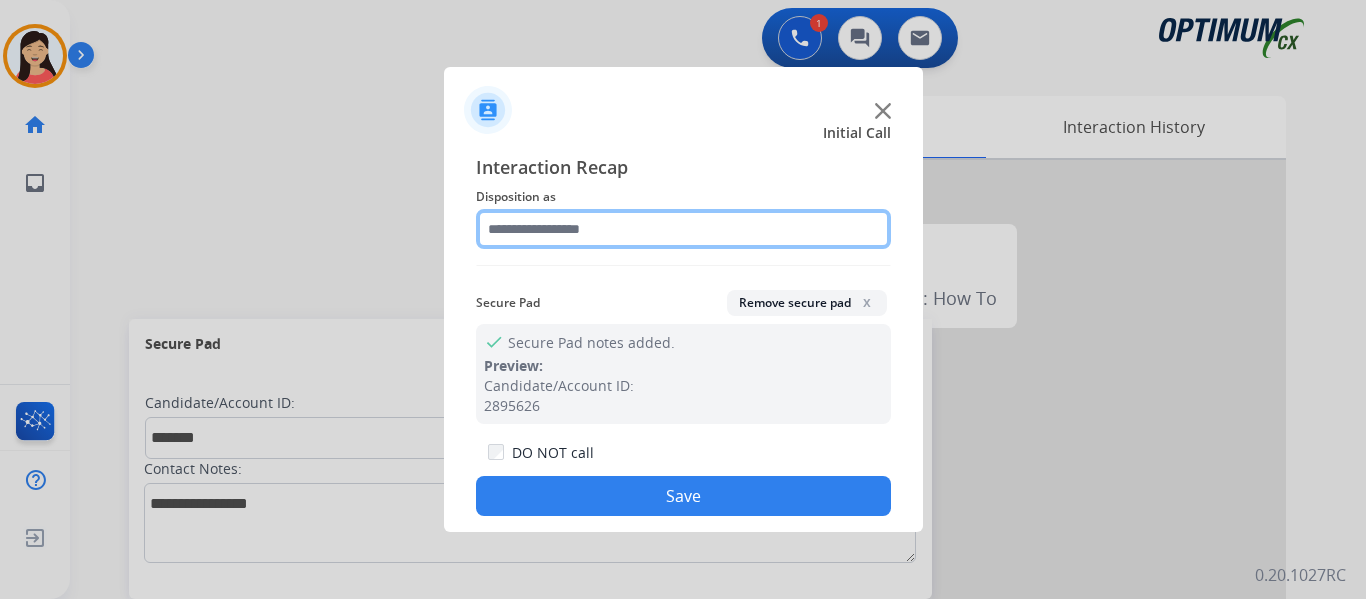 click 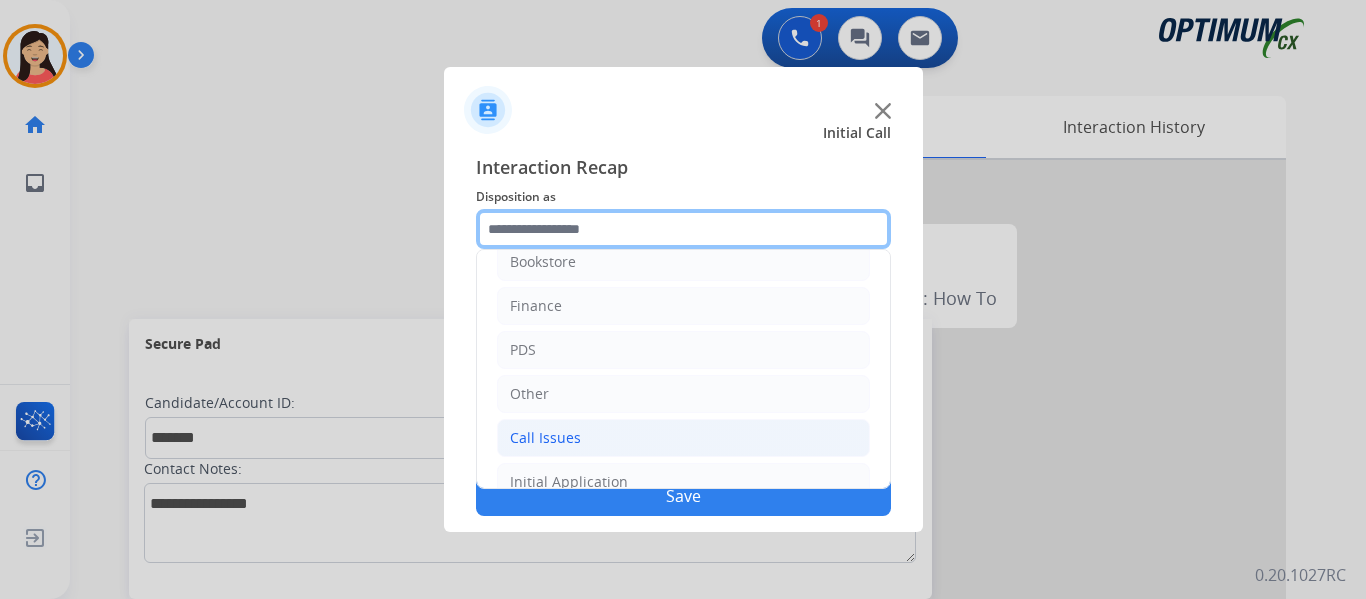 scroll, scrollTop: 0, scrollLeft: 0, axis: both 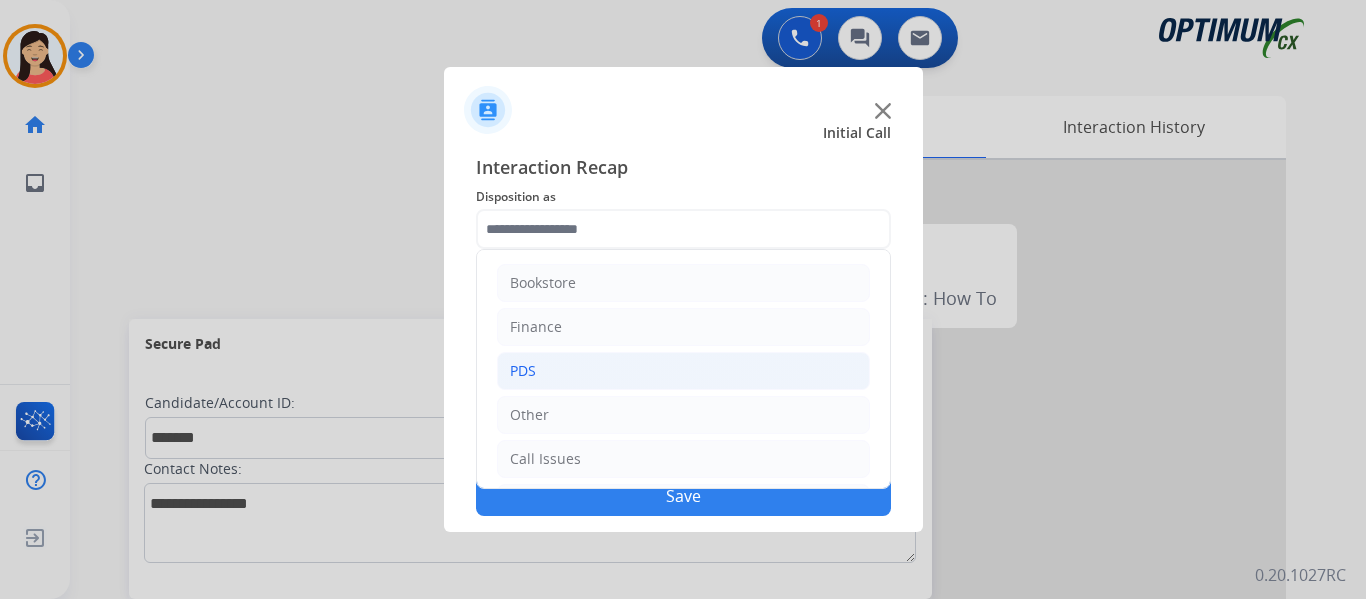 drag, startPoint x: 541, startPoint y: 370, endPoint x: 552, endPoint y: 368, distance: 11.18034 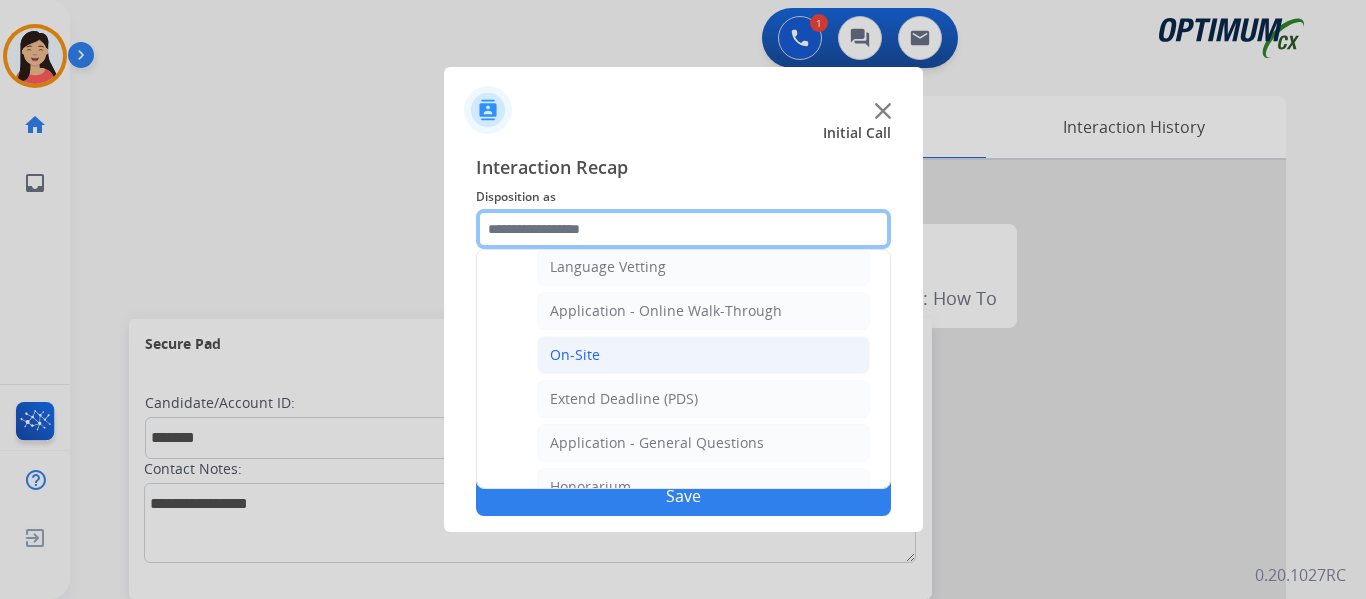 scroll, scrollTop: 500, scrollLeft: 0, axis: vertical 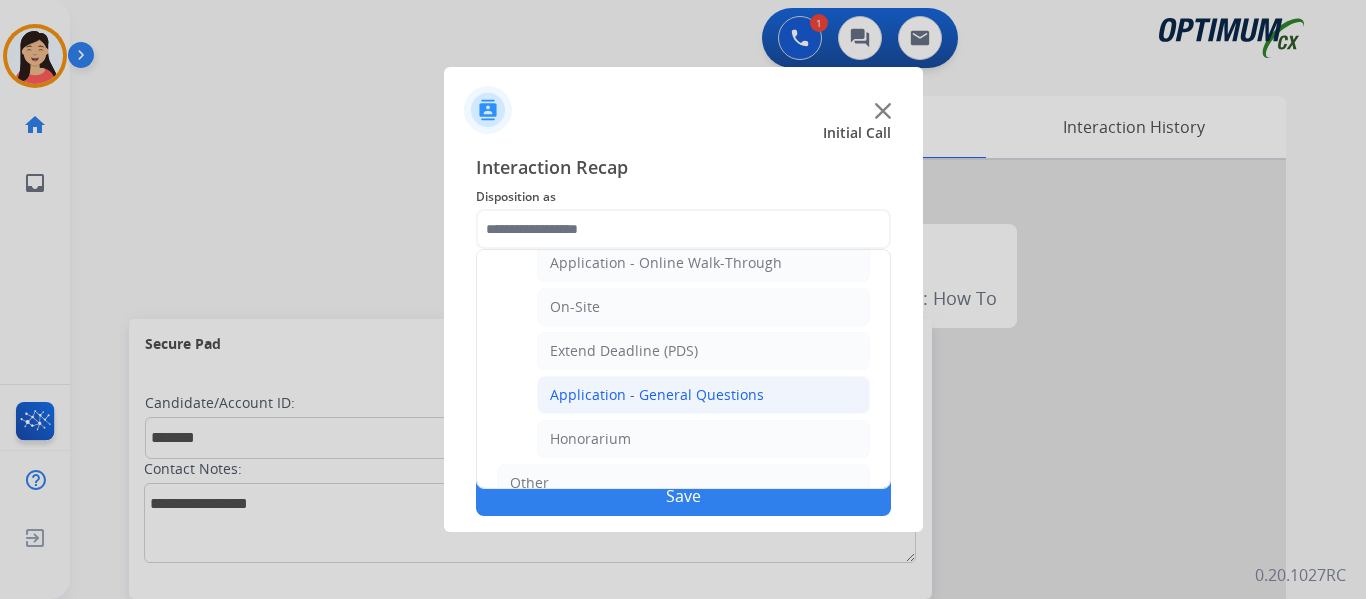 click on "Application - General Questions" 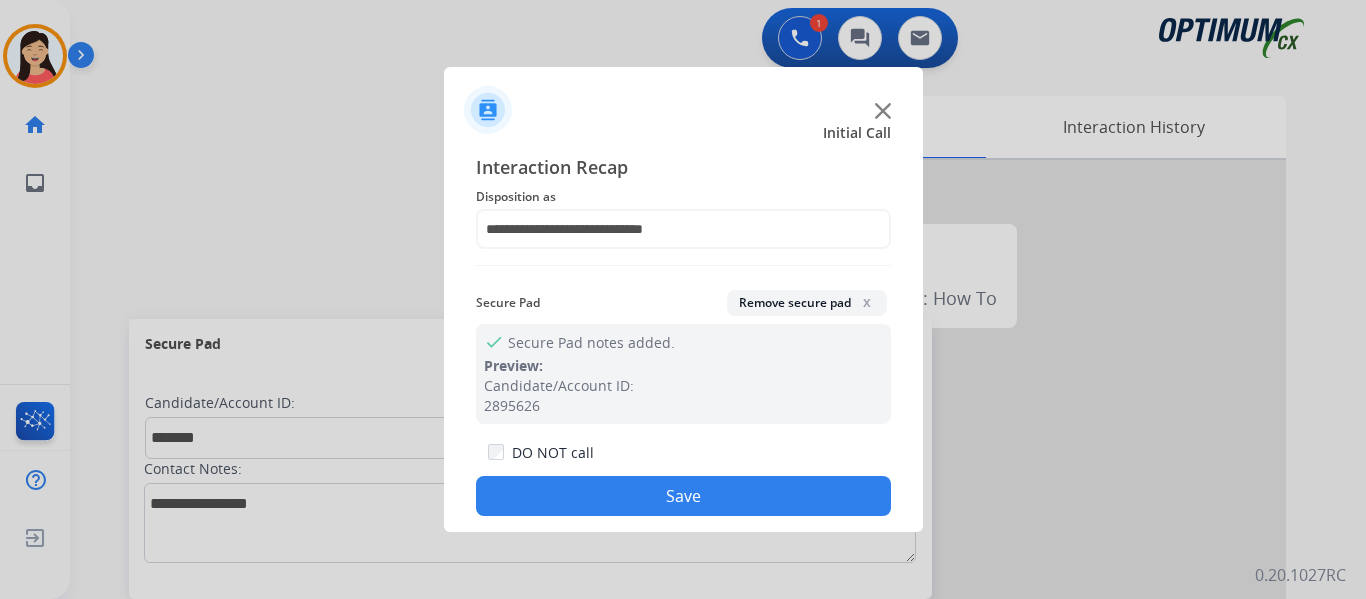 click on "Save" 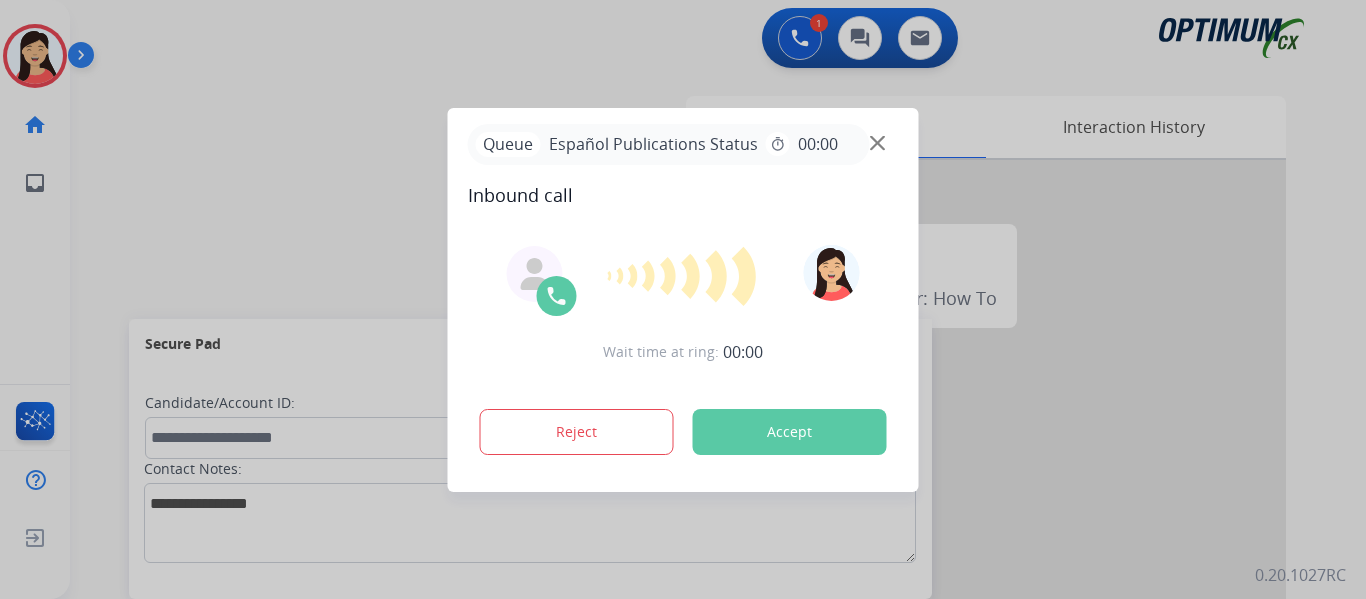click on "Accept" at bounding box center [790, 432] 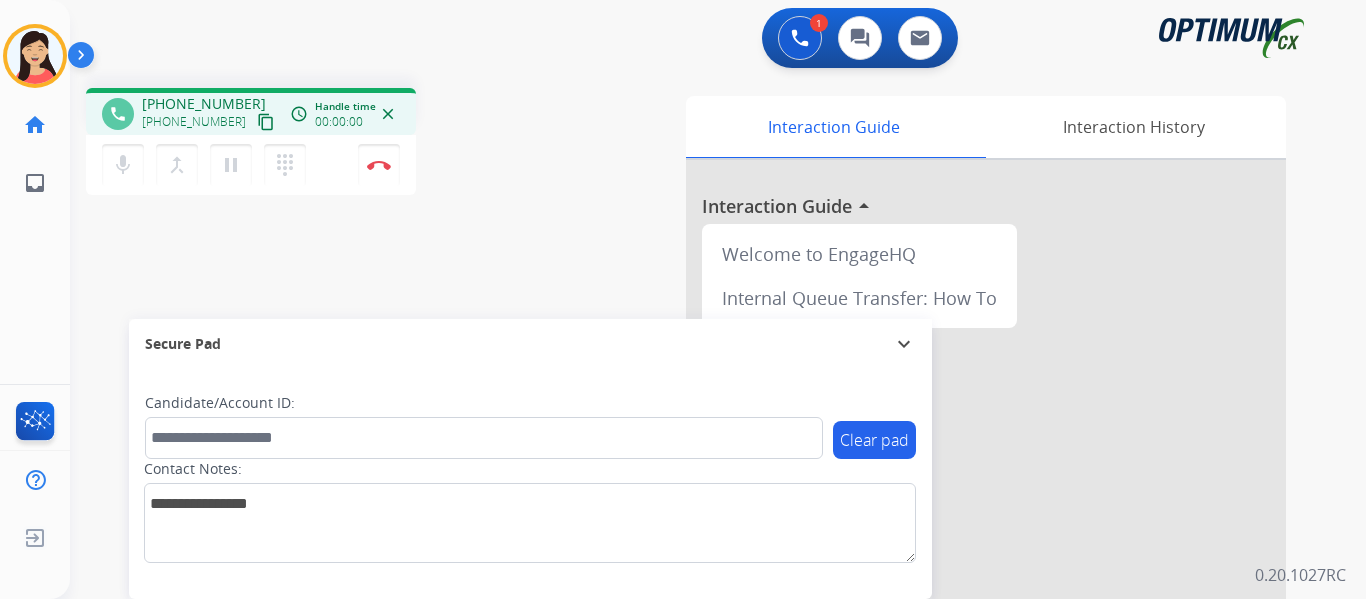 click on "content_copy" at bounding box center [266, 122] 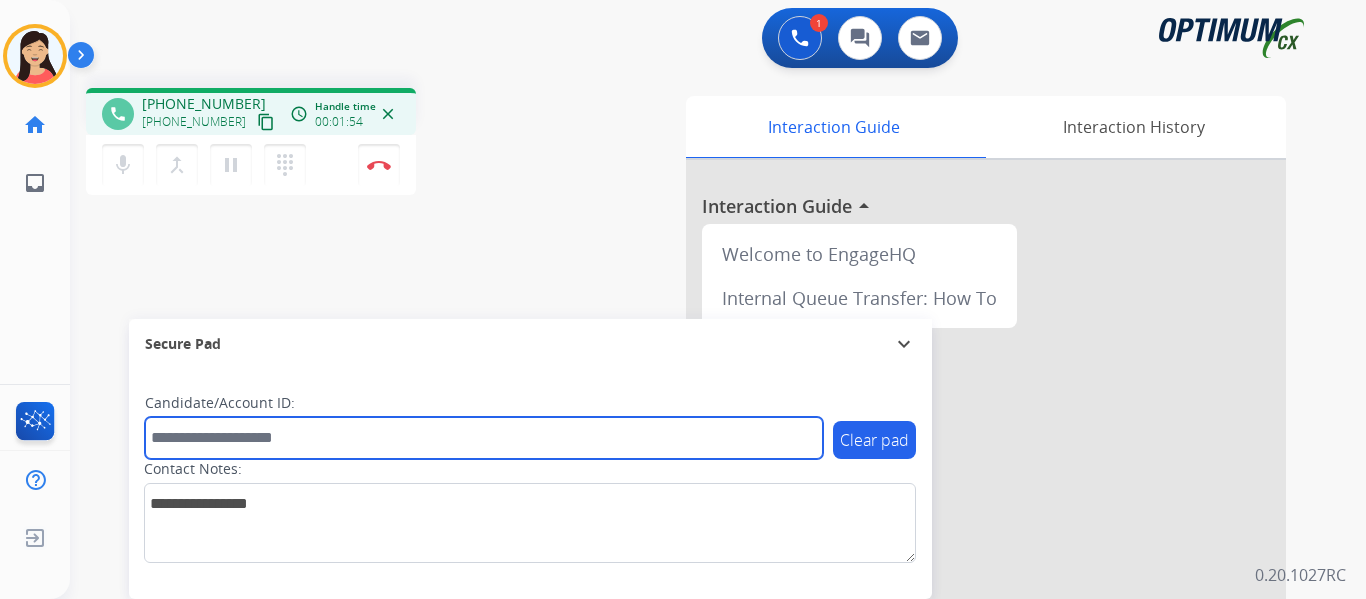 drag, startPoint x: 350, startPoint y: 430, endPoint x: 355, endPoint y: 439, distance: 10.29563 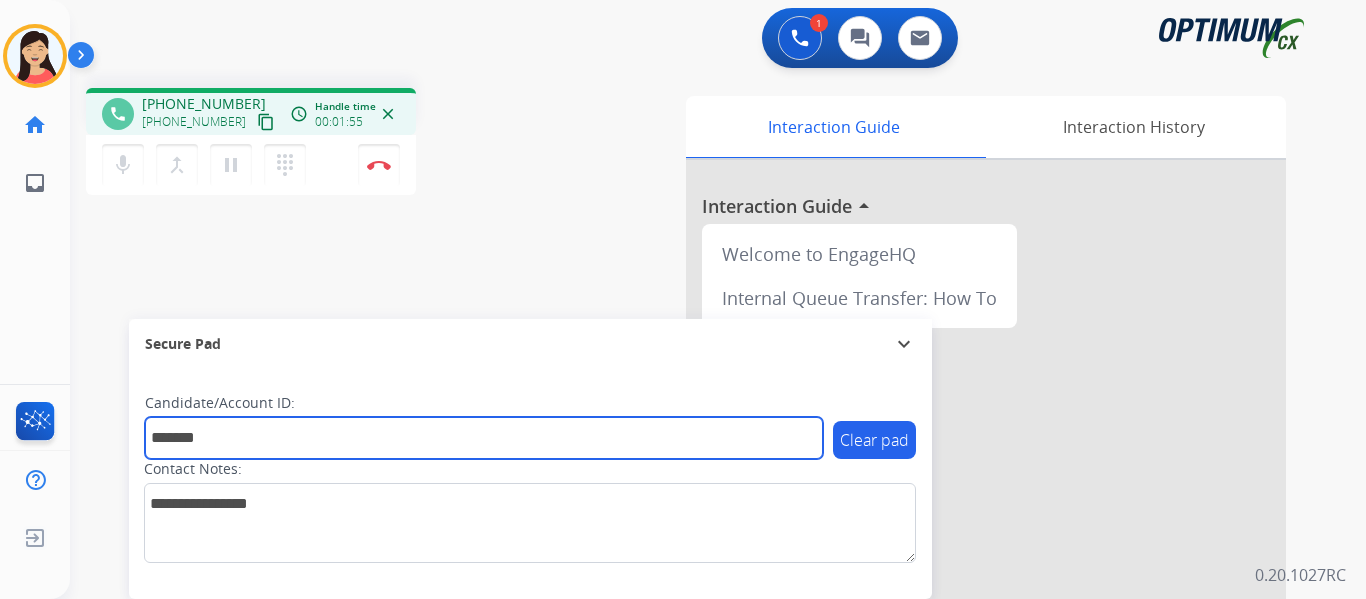 type on "*******" 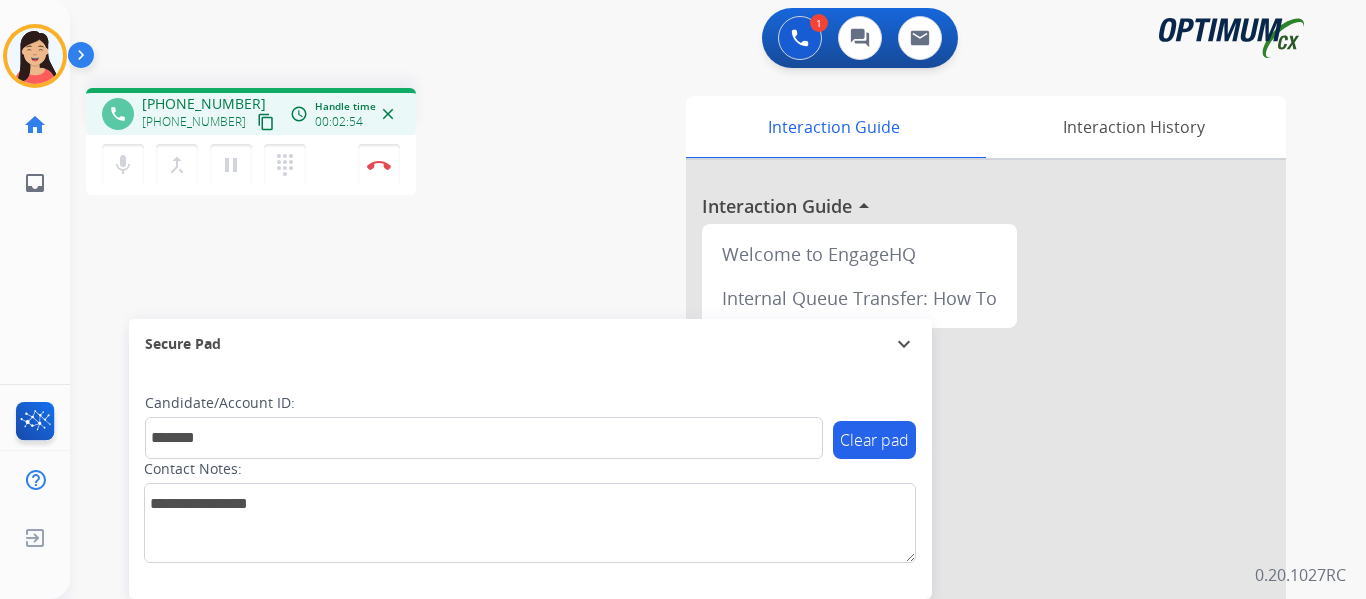 click on "content_copy" at bounding box center (266, 122) 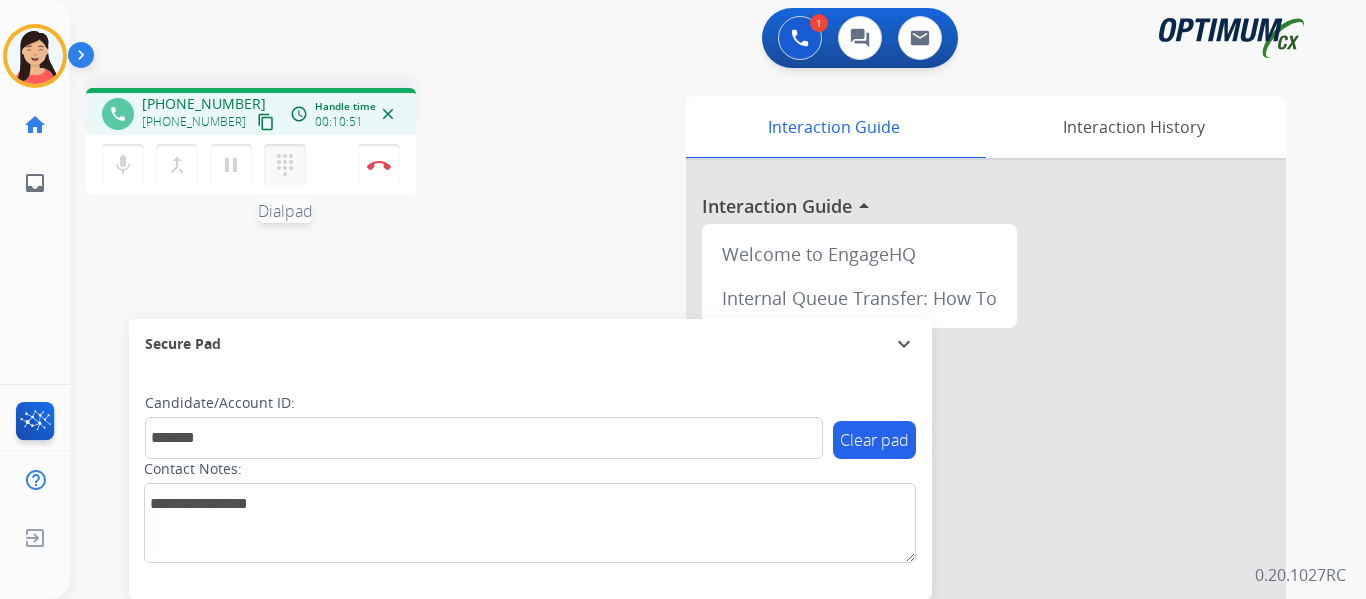 click on "dialpad" at bounding box center [285, 165] 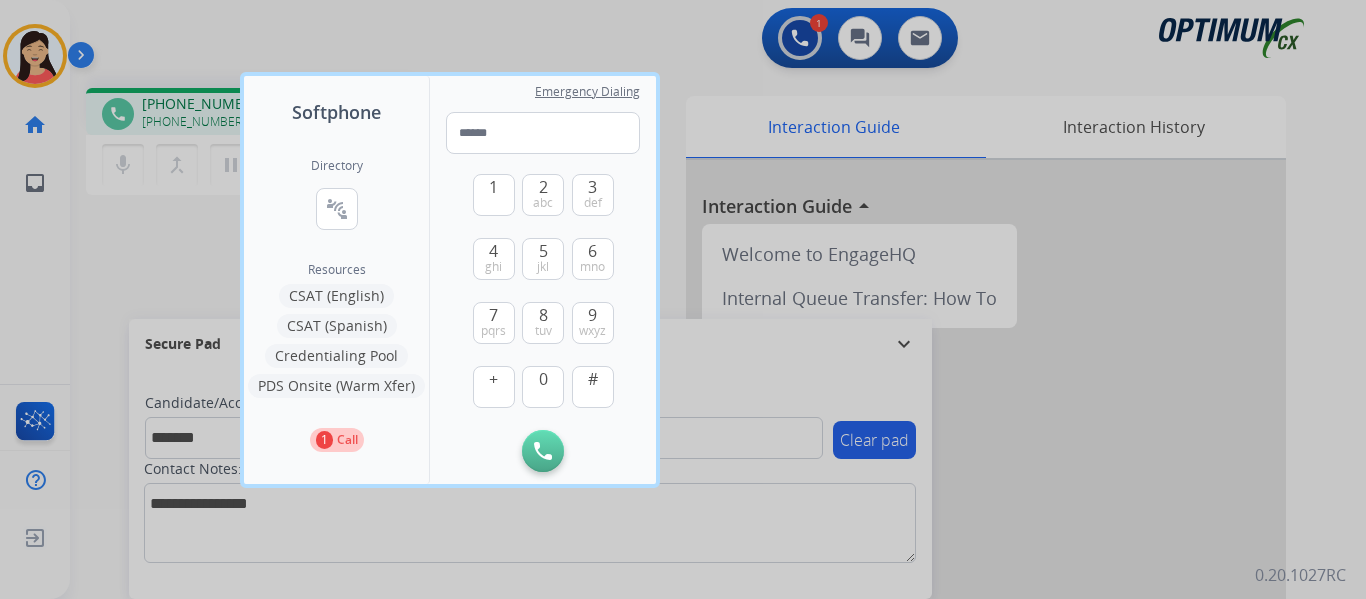 click on "CSAT (Spanish)" at bounding box center [337, 326] 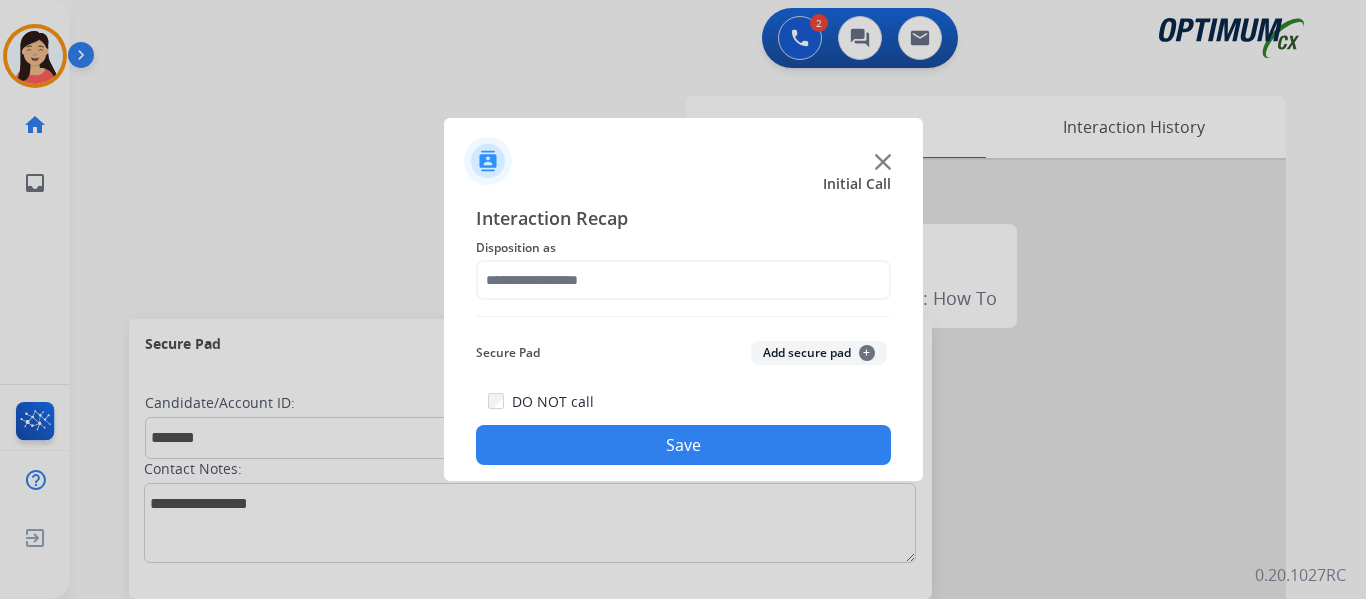 click on "Add secure pad  +" 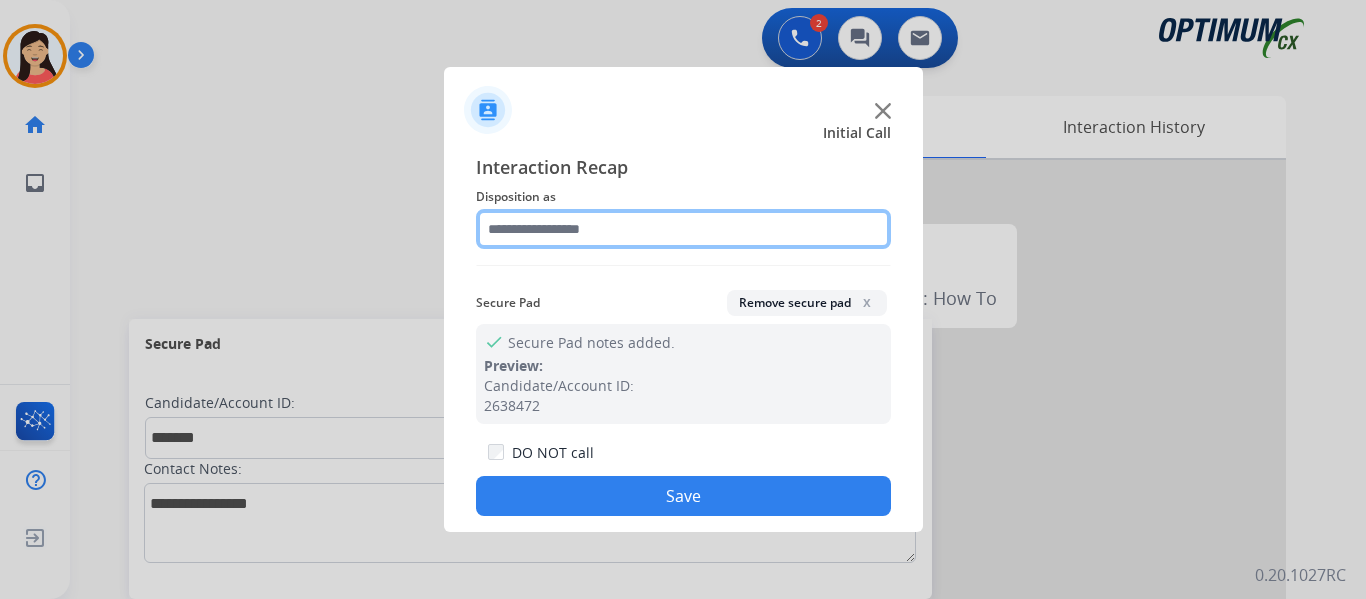 click 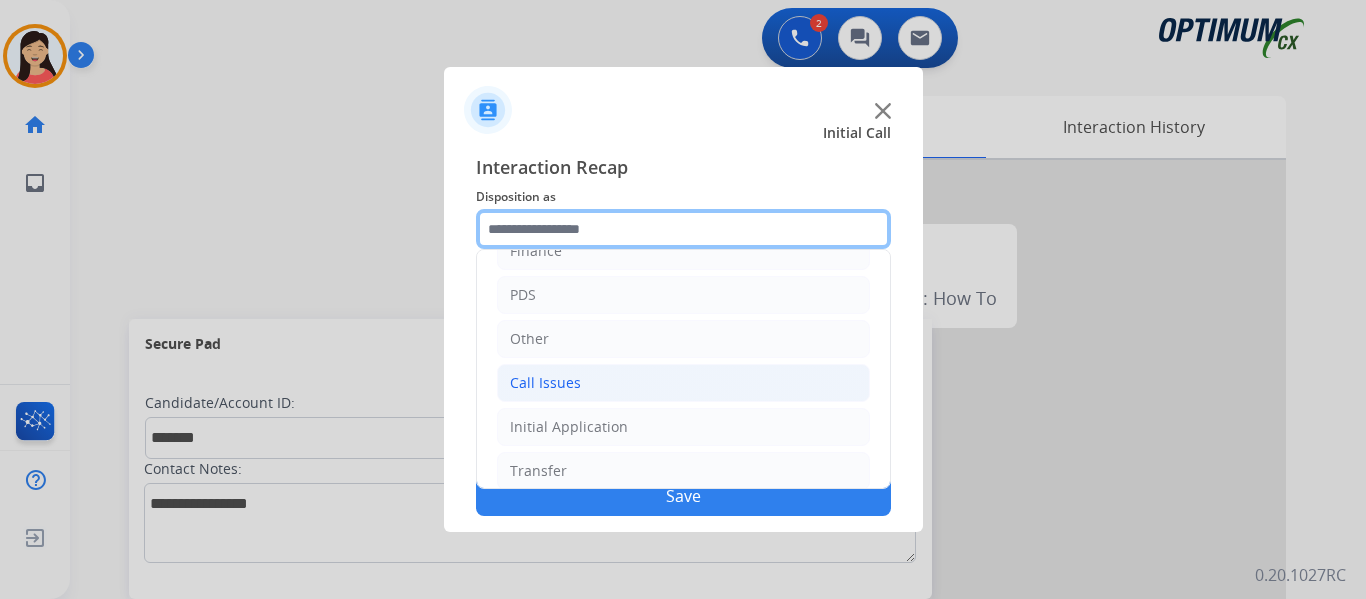 scroll, scrollTop: 136, scrollLeft: 0, axis: vertical 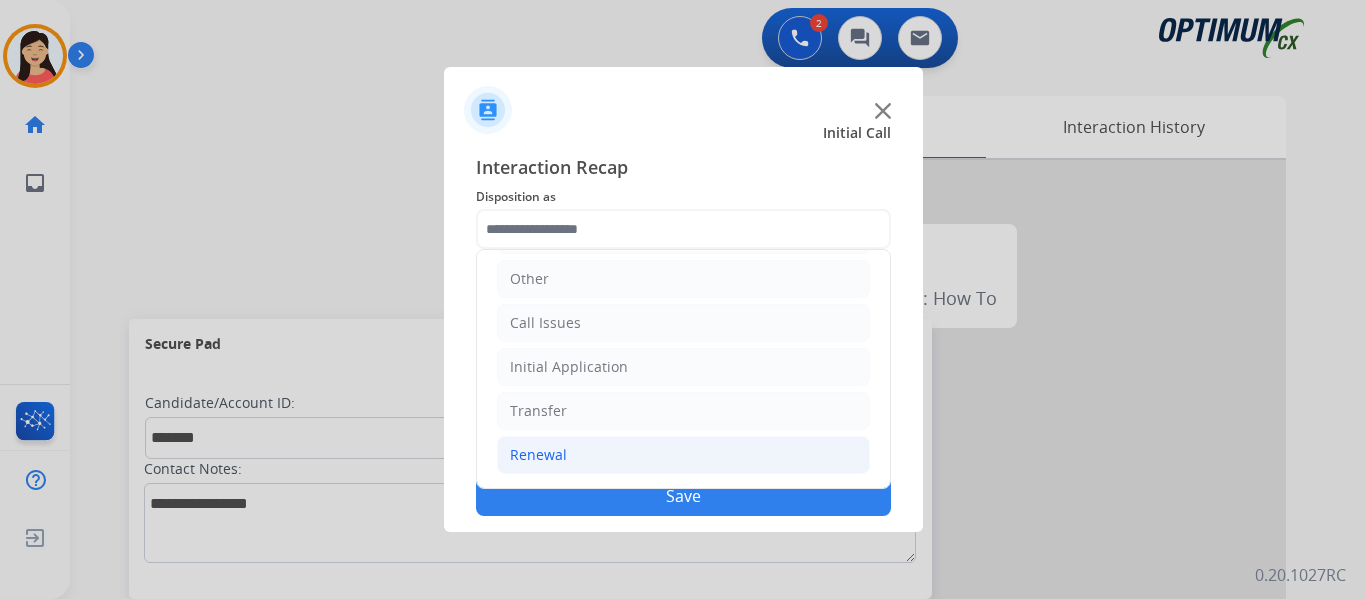 click on "Renewal" 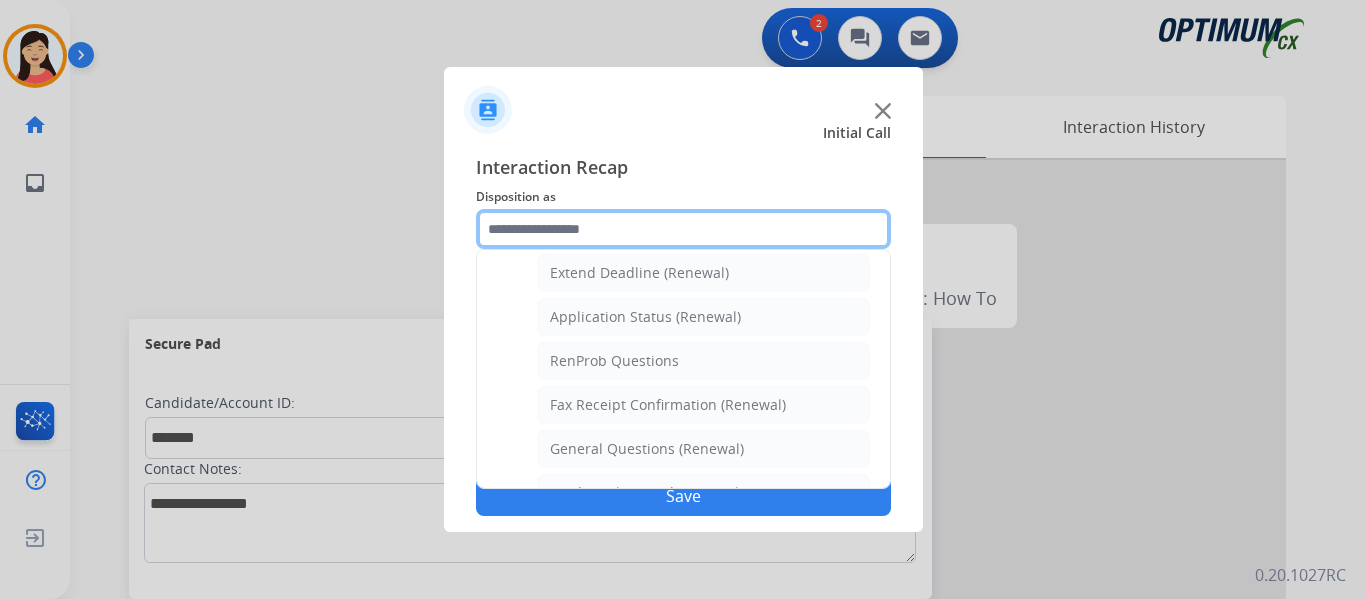 scroll, scrollTop: 536, scrollLeft: 0, axis: vertical 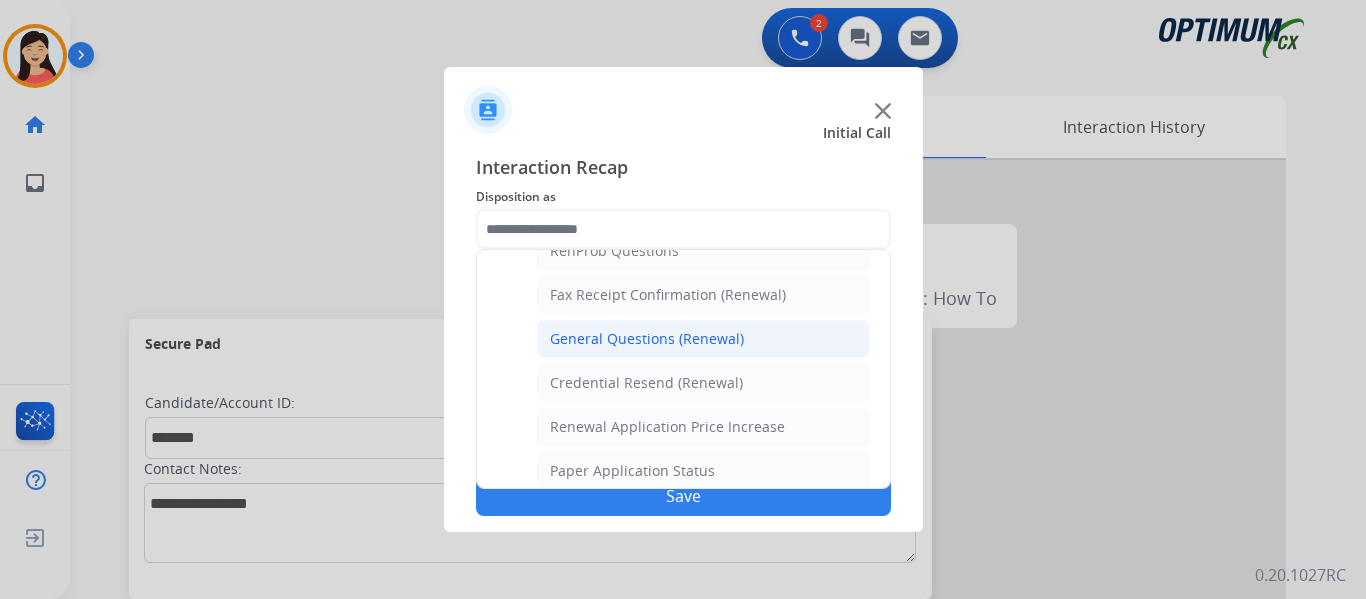 click on "General Questions (Renewal)" 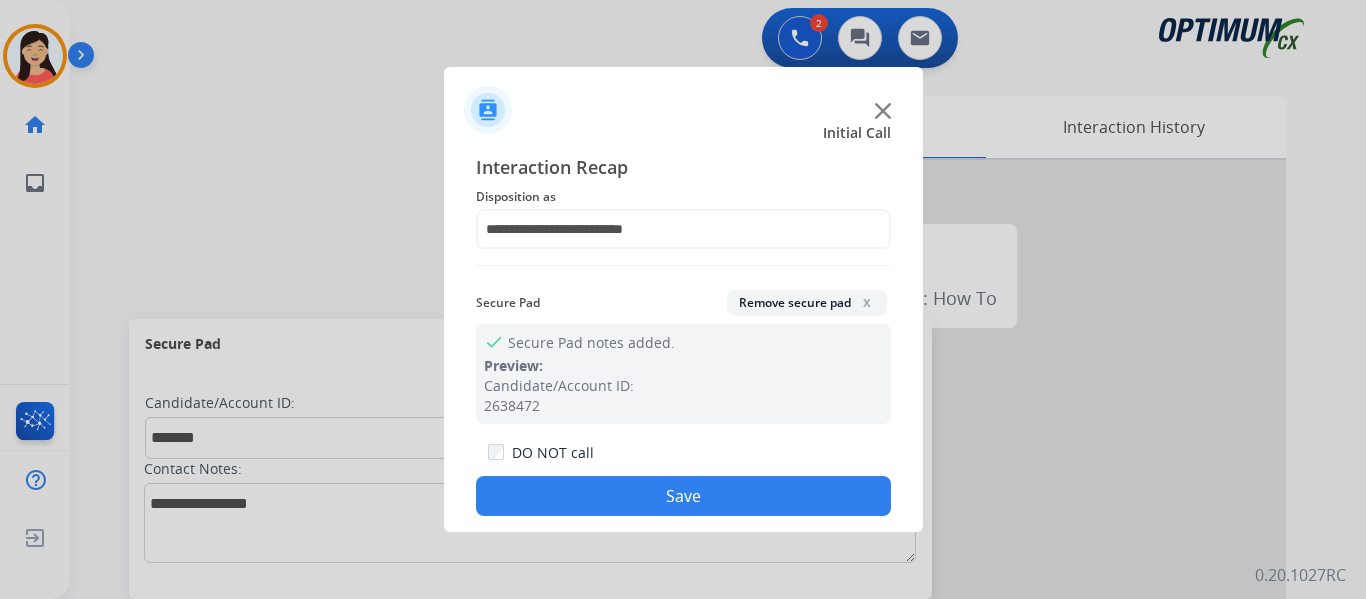 click on "Save" 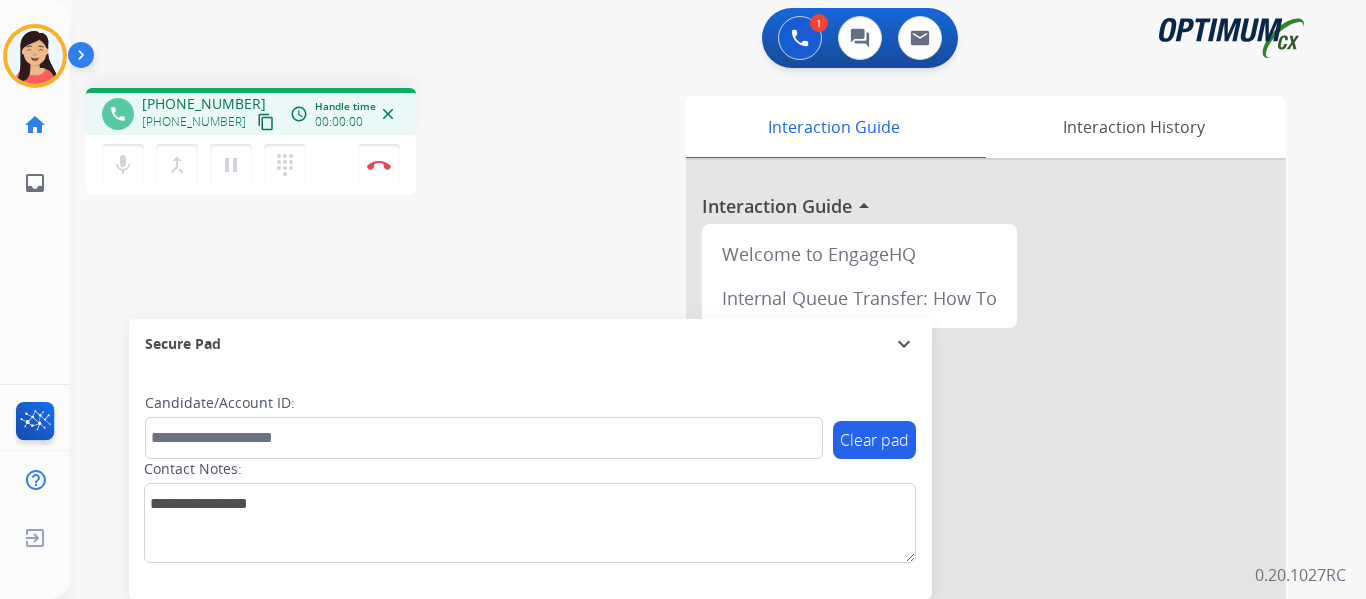 drag, startPoint x: 244, startPoint y: 122, endPoint x: 265, endPoint y: 122, distance: 21 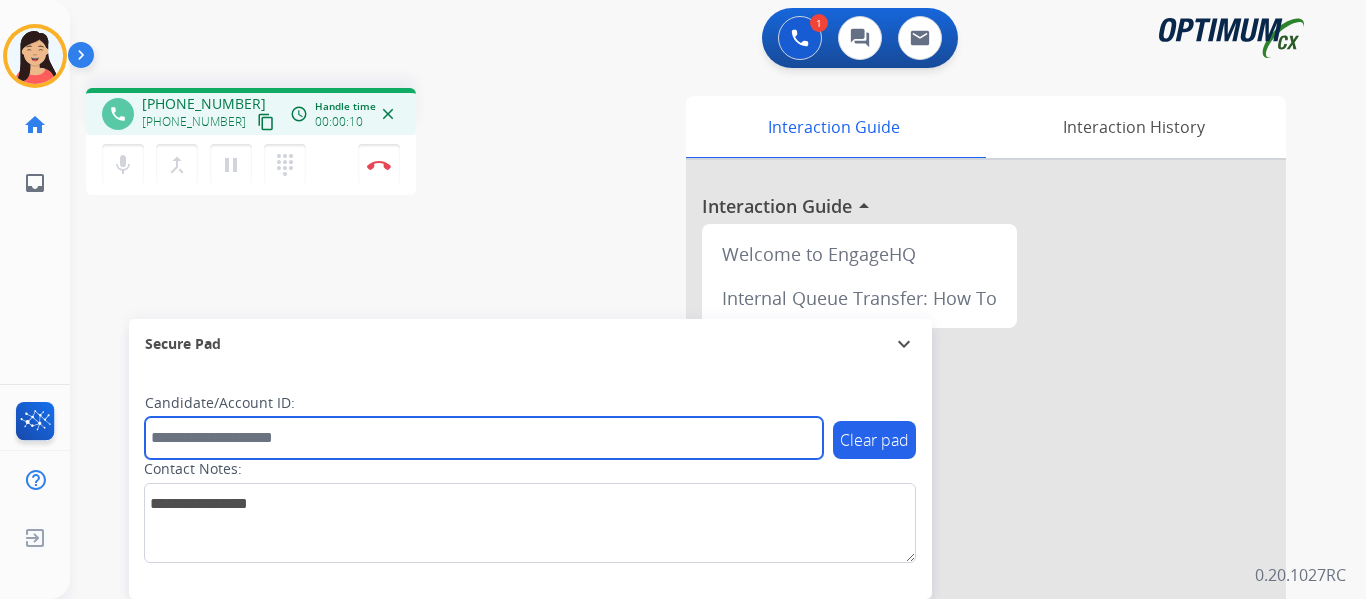 click at bounding box center [484, 438] 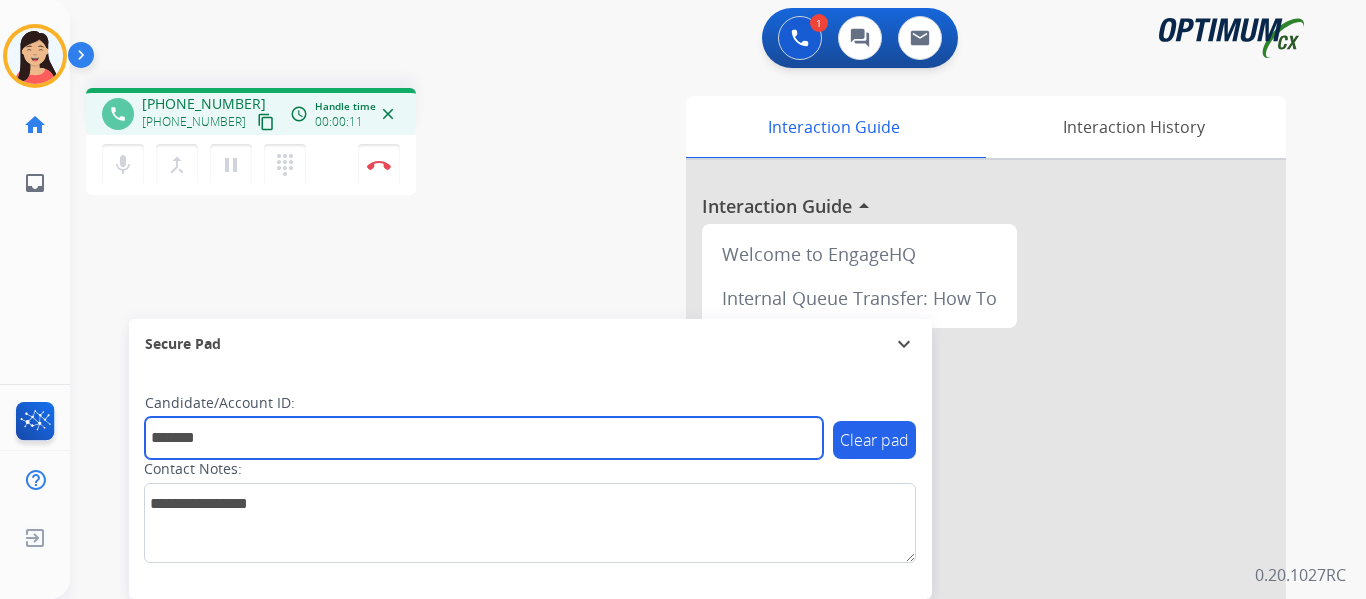 type on "*******" 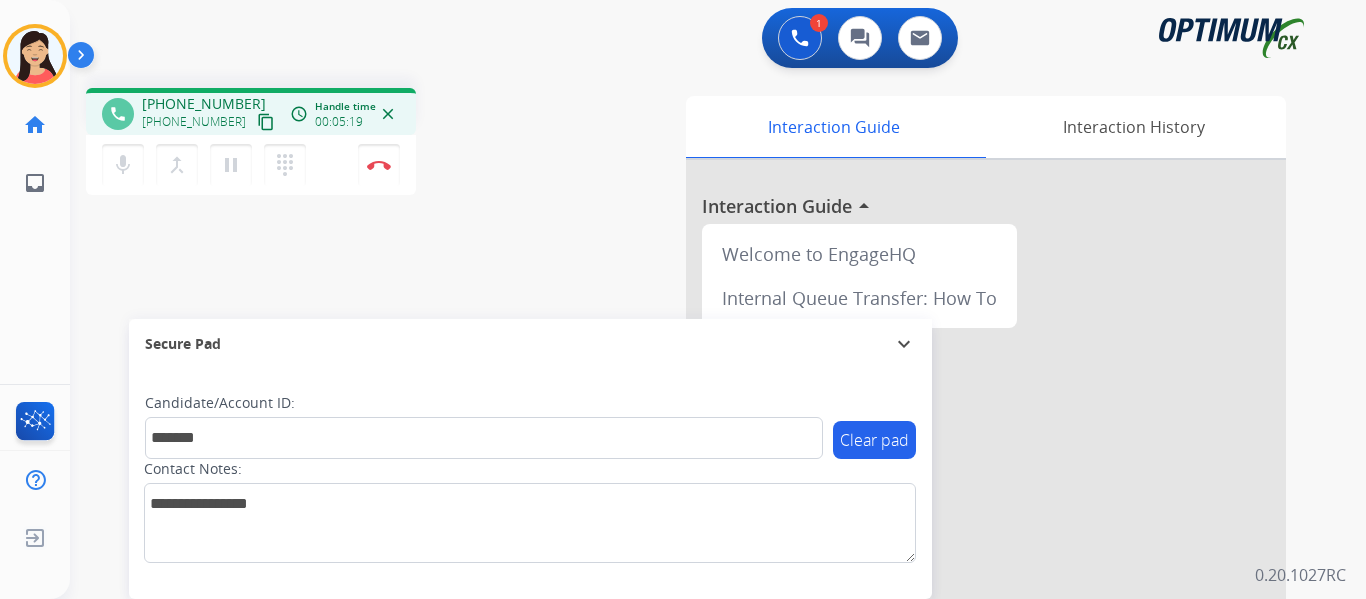 drag, startPoint x: 380, startPoint y: 164, endPoint x: 430, endPoint y: 174, distance: 50.990196 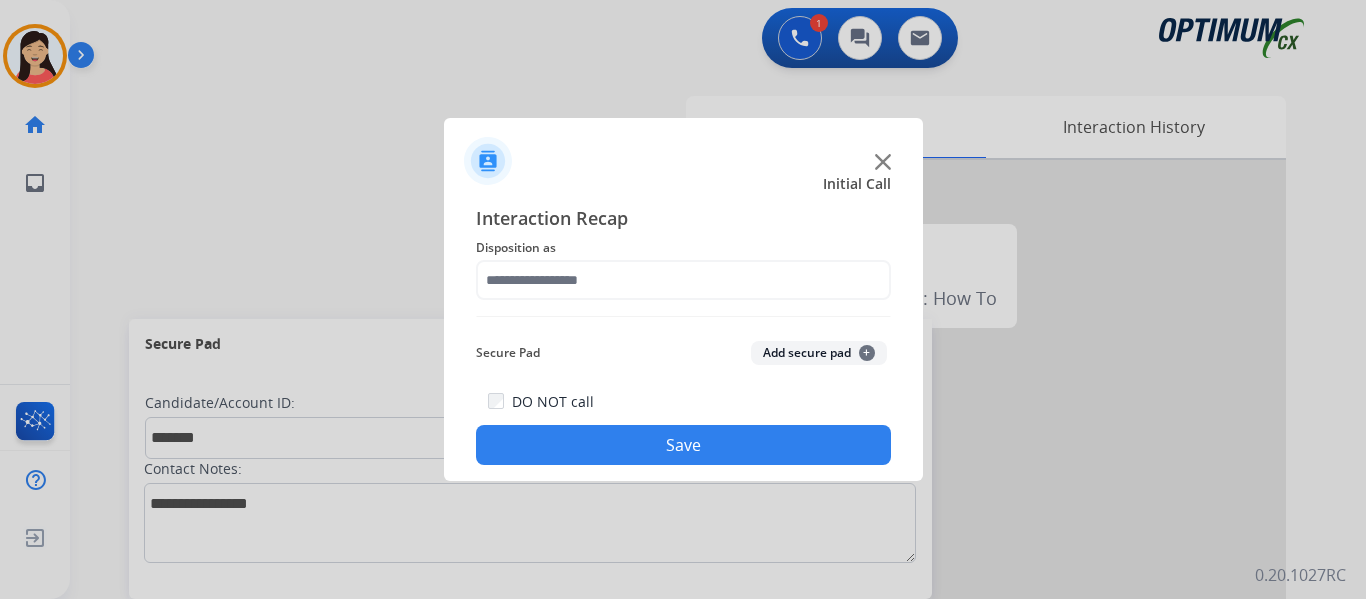 click on "Add secure pad  +" 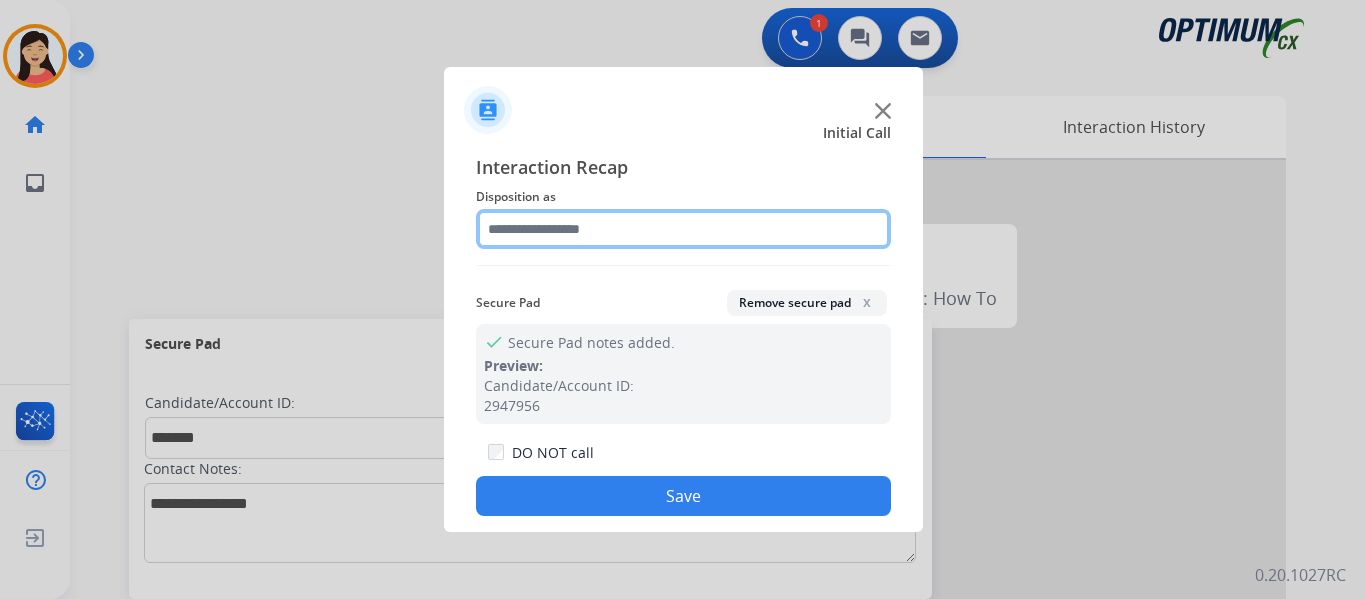 click 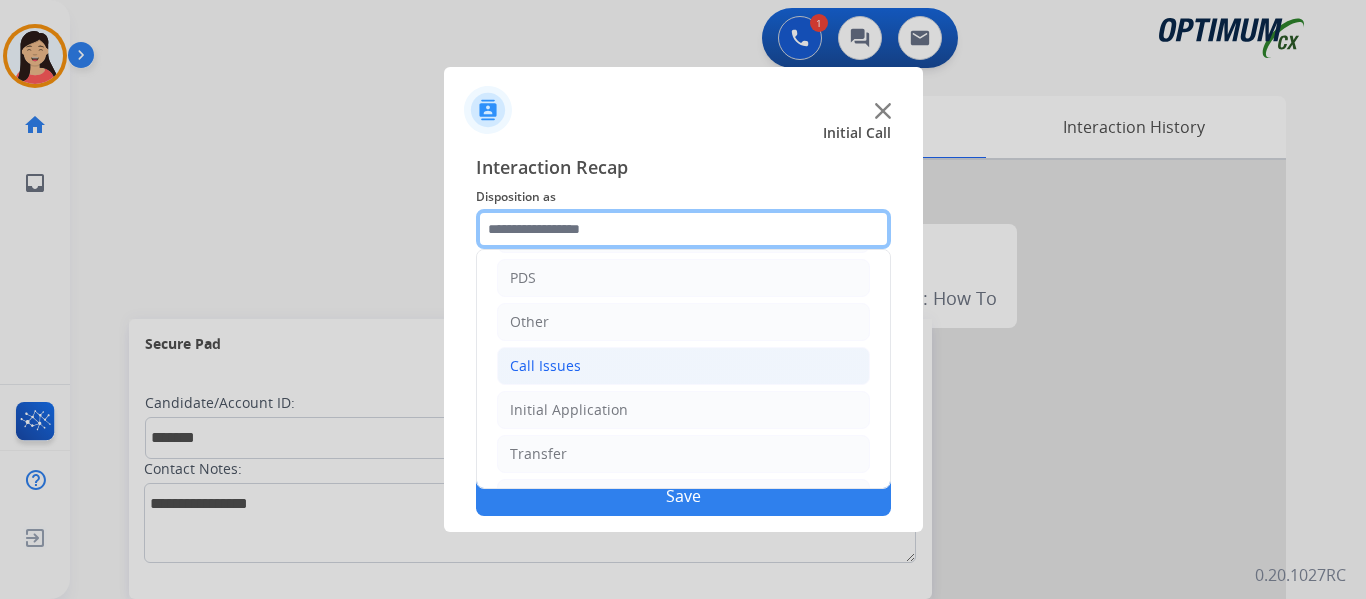 scroll, scrollTop: 136, scrollLeft: 0, axis: vertical 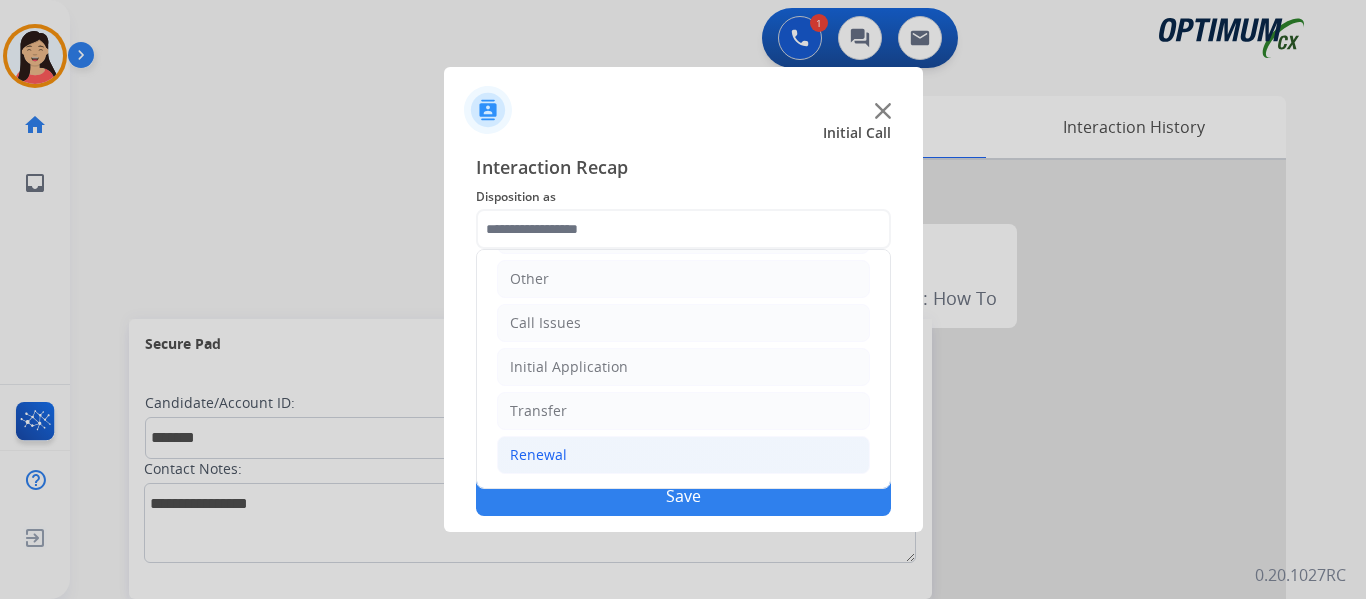 click on "Renewal" 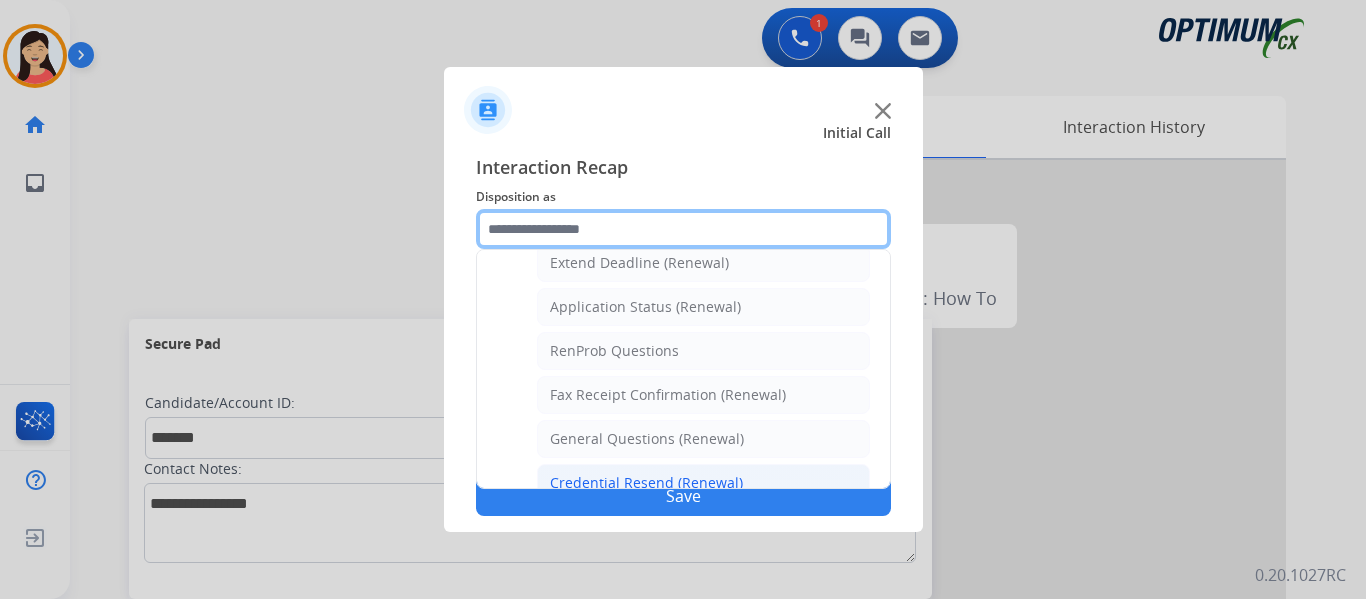 scroll, scrollTop: 536, scrollLeft: 0, axis: vertical 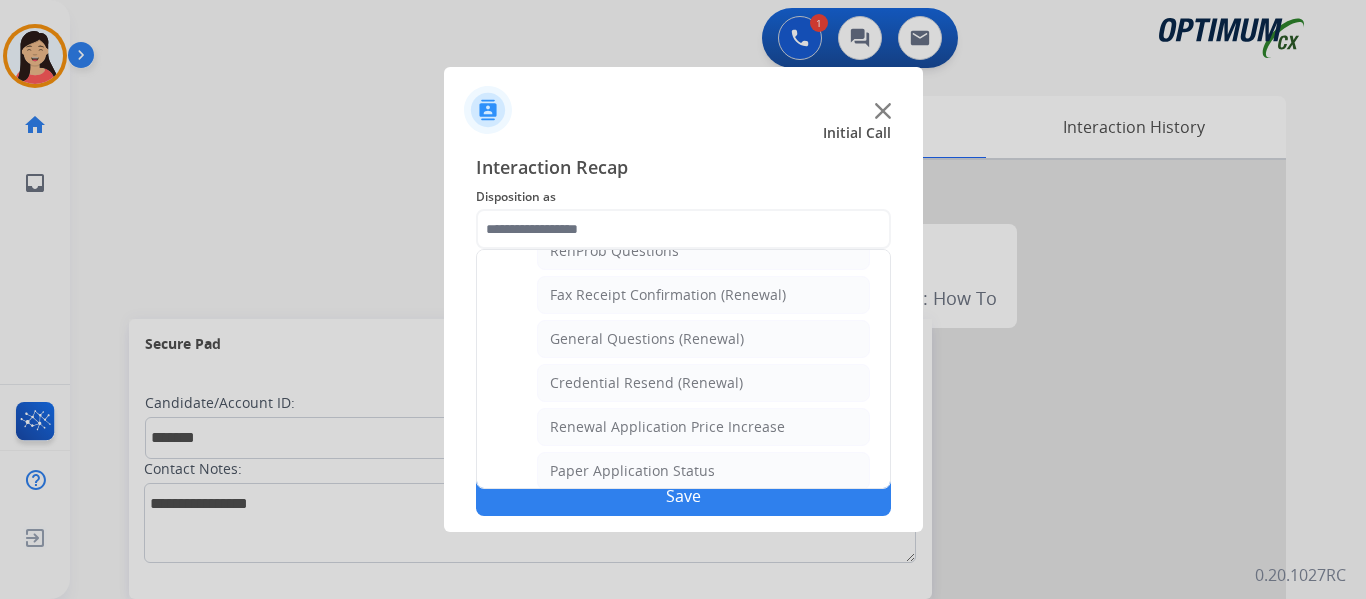 click on "Credential Resend (Renewal)" 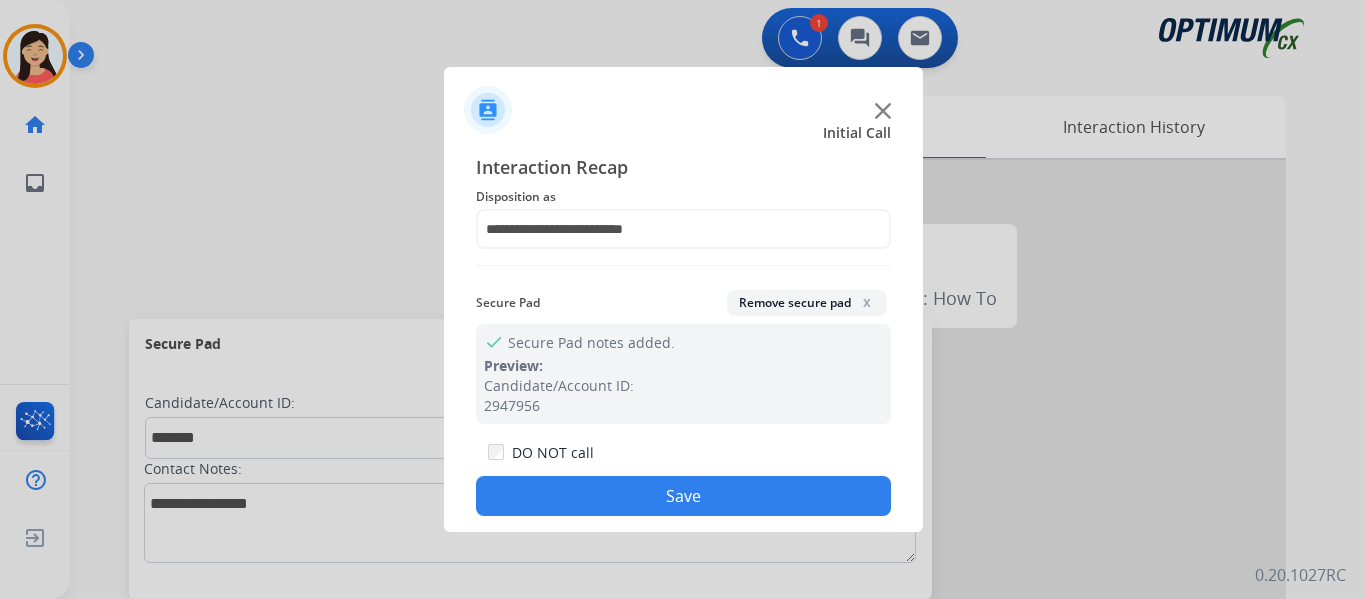click on "Save" 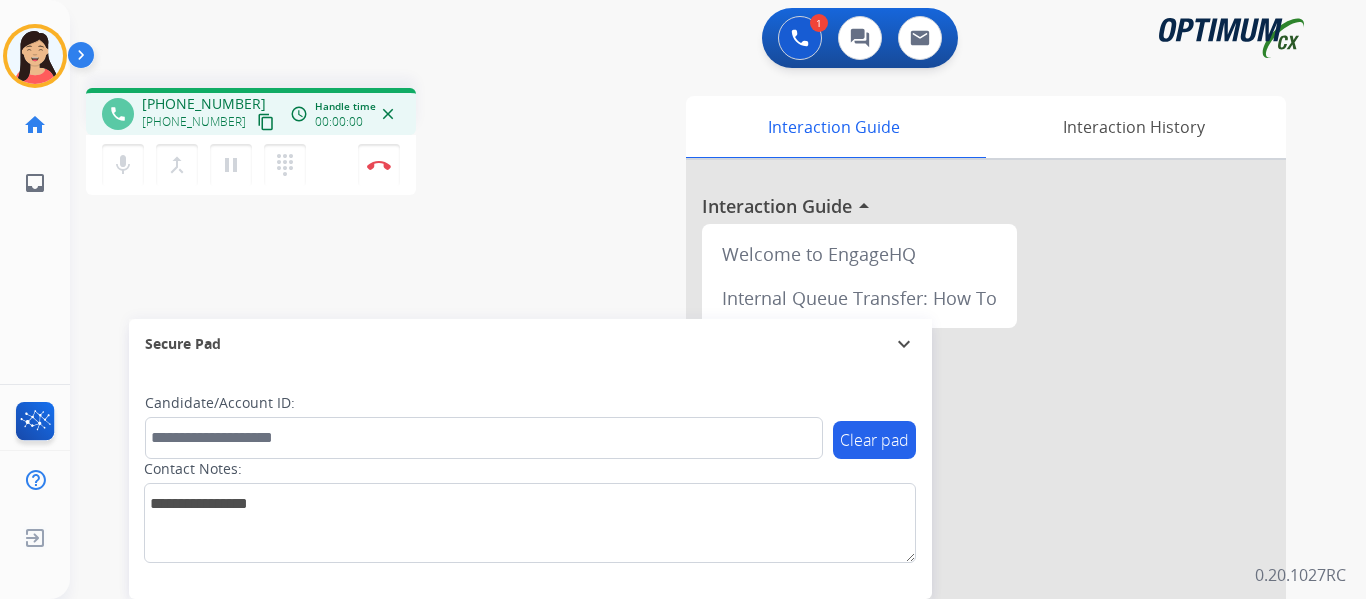 click on "content_copy" at bounding box center [266, 122] 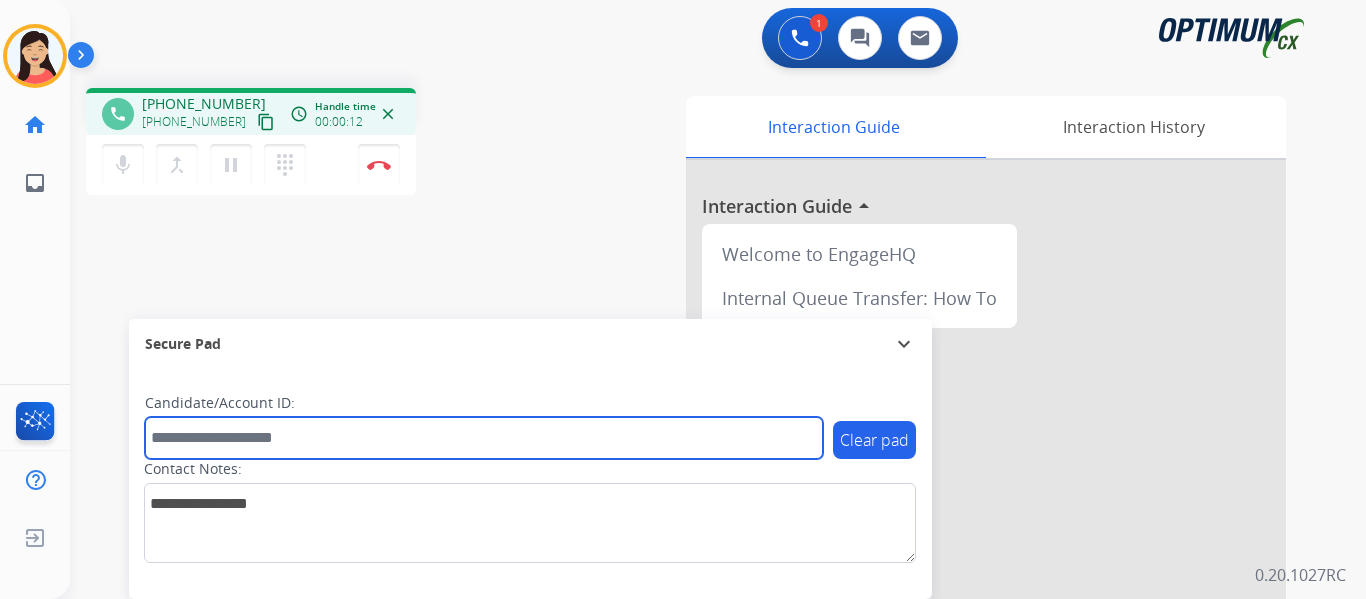 click at bounding box center (484, 438) 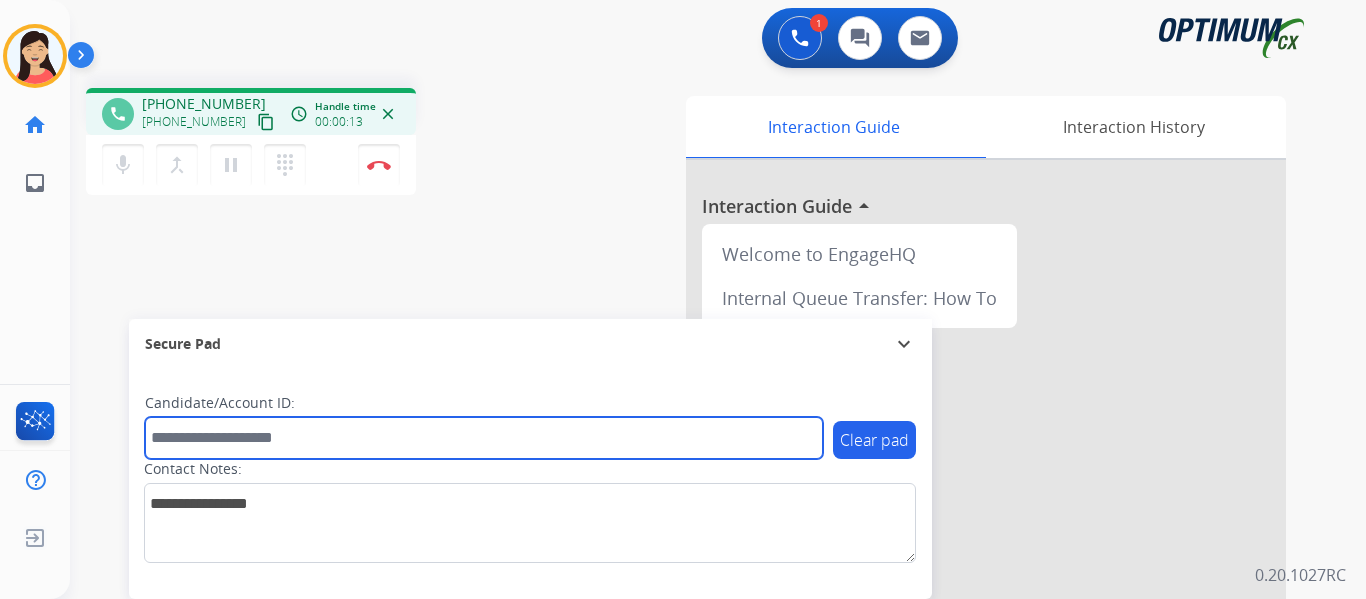 paste on "*******" 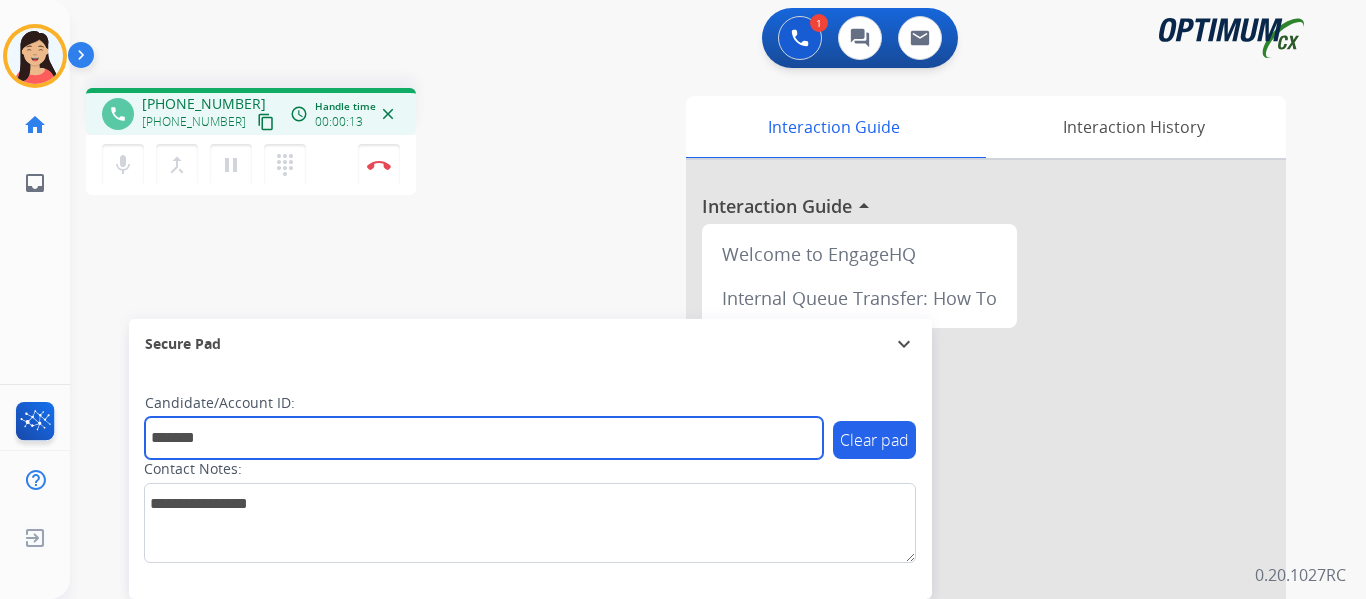 type on "*******" 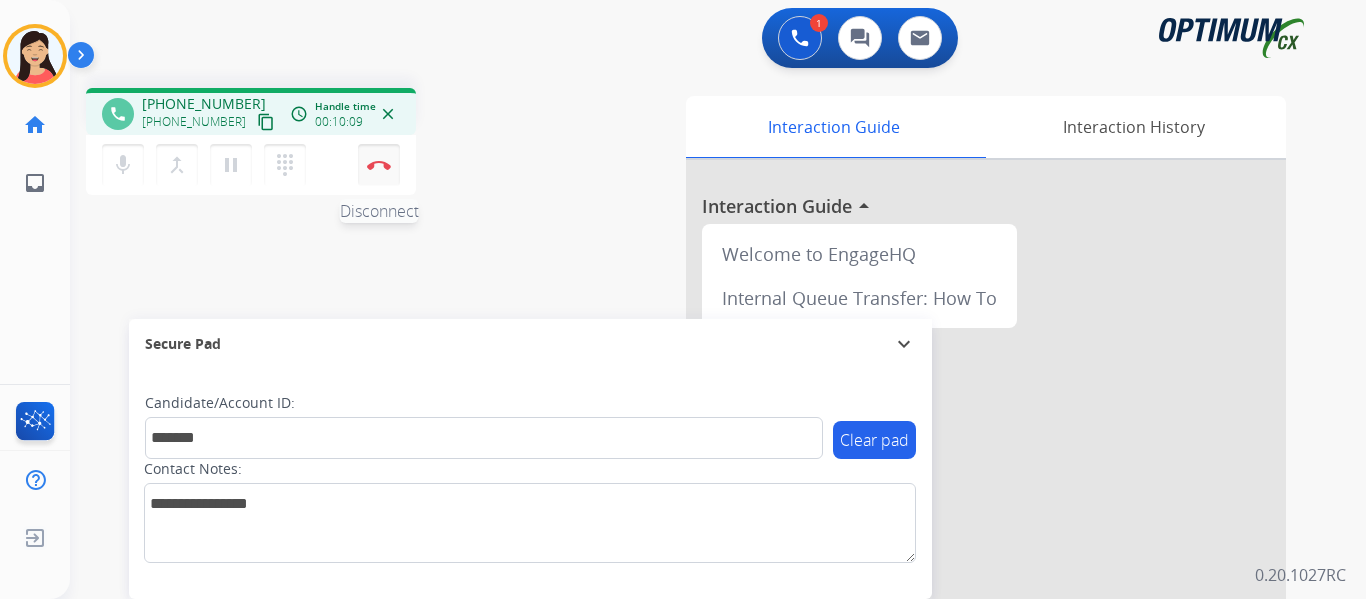 drag, startPoint x: 373, startPoint y: 165, endPoint x: 393, endPoint y: 168, distance: 20.22375 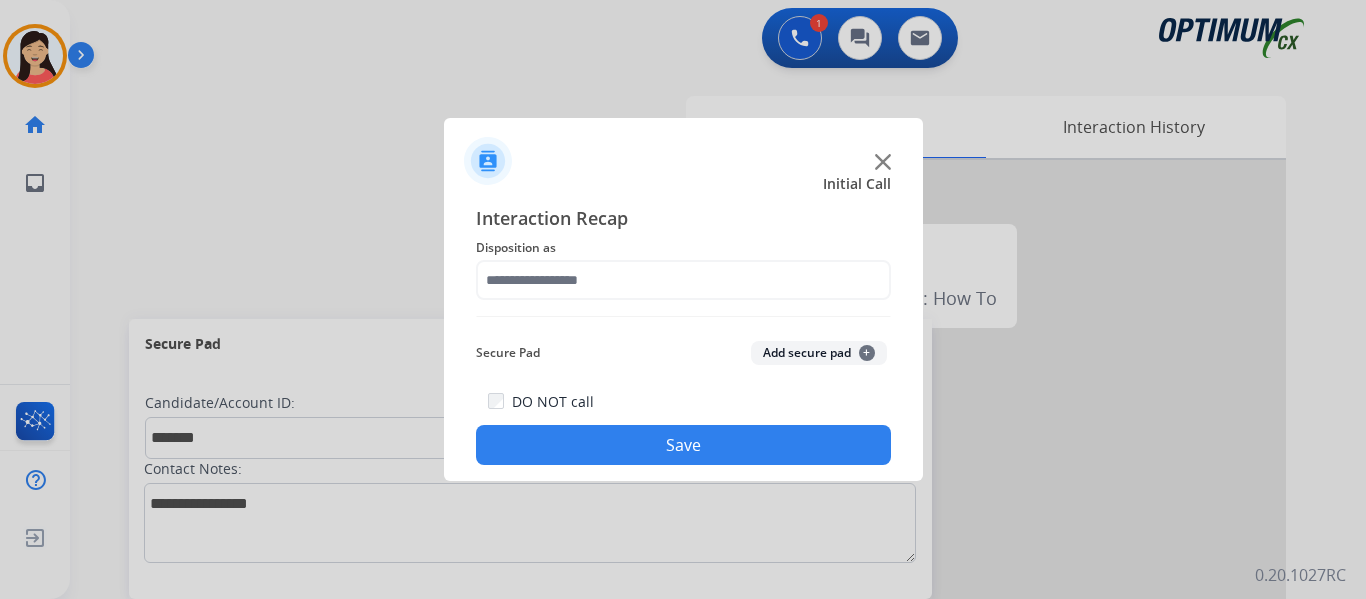 click on "Add secure pad  +" 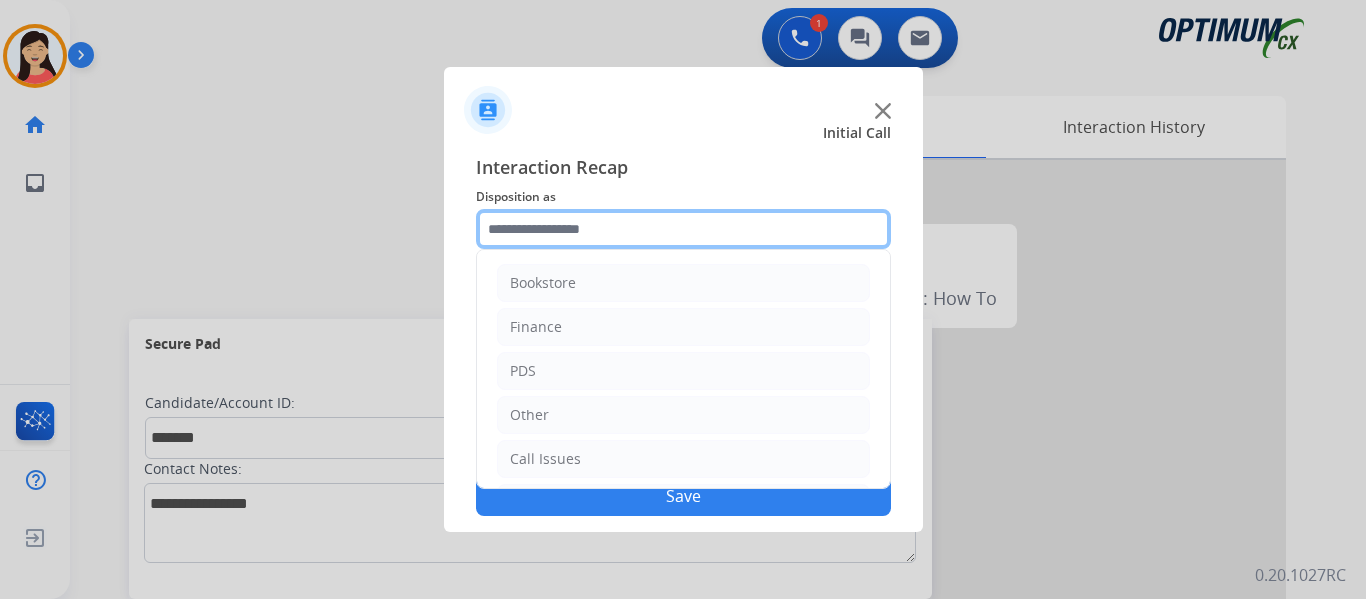 click 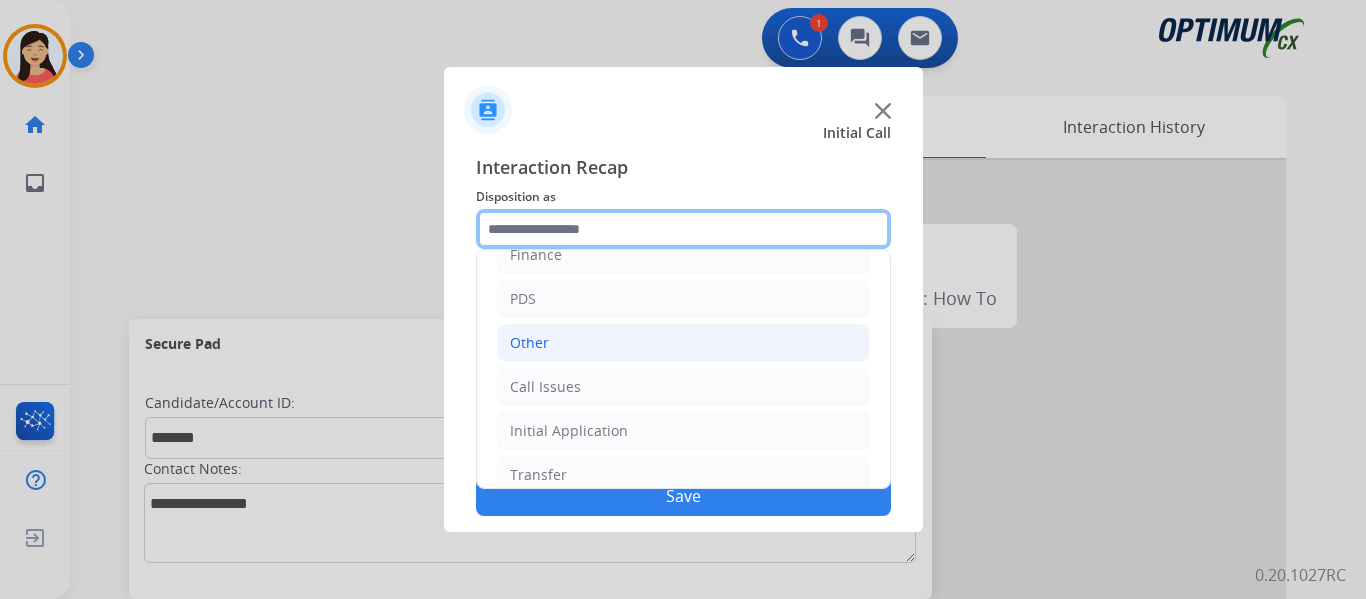 scroll, scrollTop: 136, scrollLeft: 0, axis: vertical 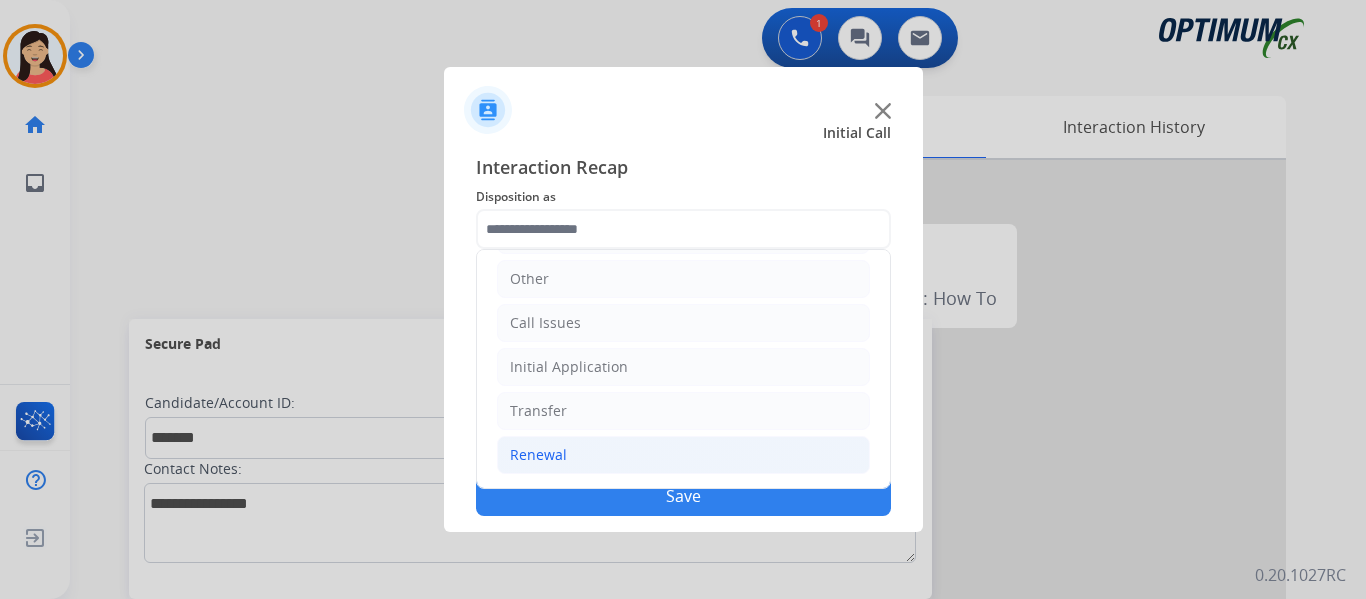 click on "Renewal" 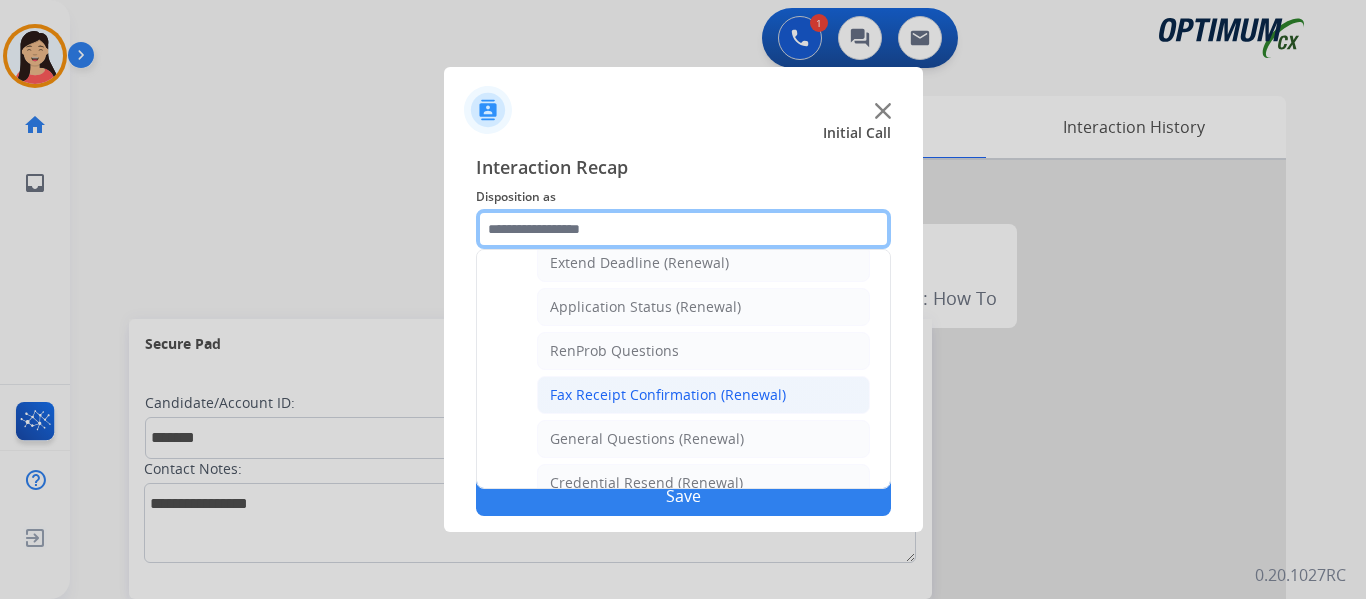 scroll, scrollTop: 536, scrollLeft: 0, axis: vertical 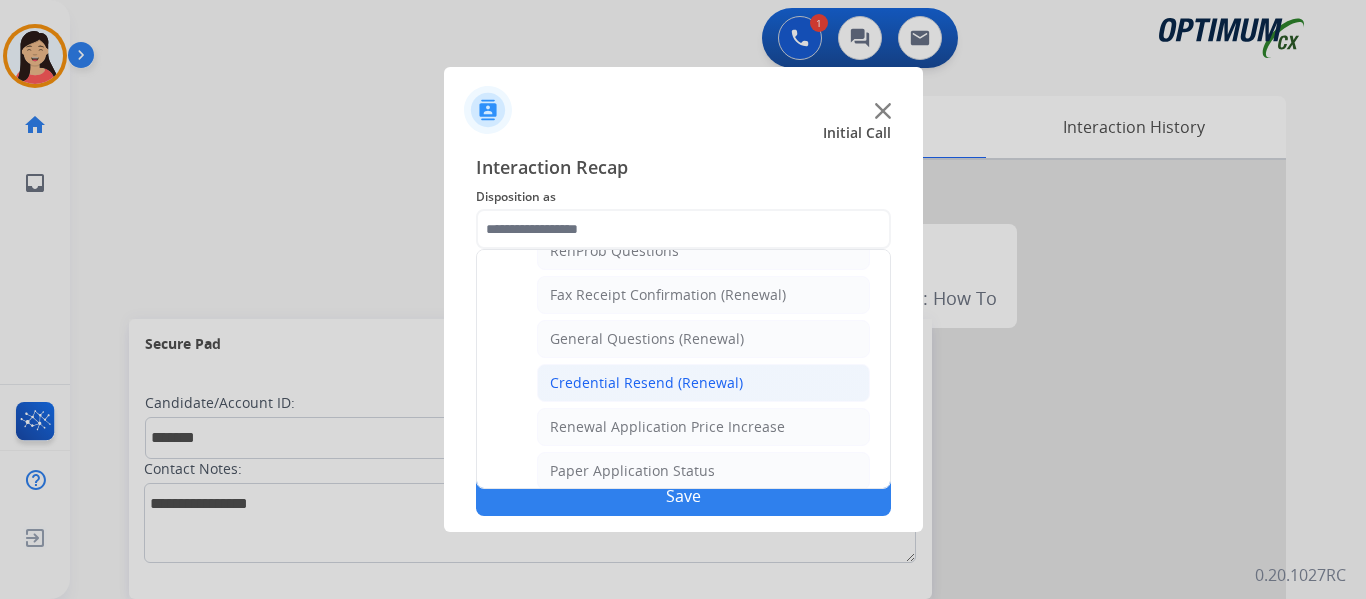 click on "Credential Resend (Renewal)" 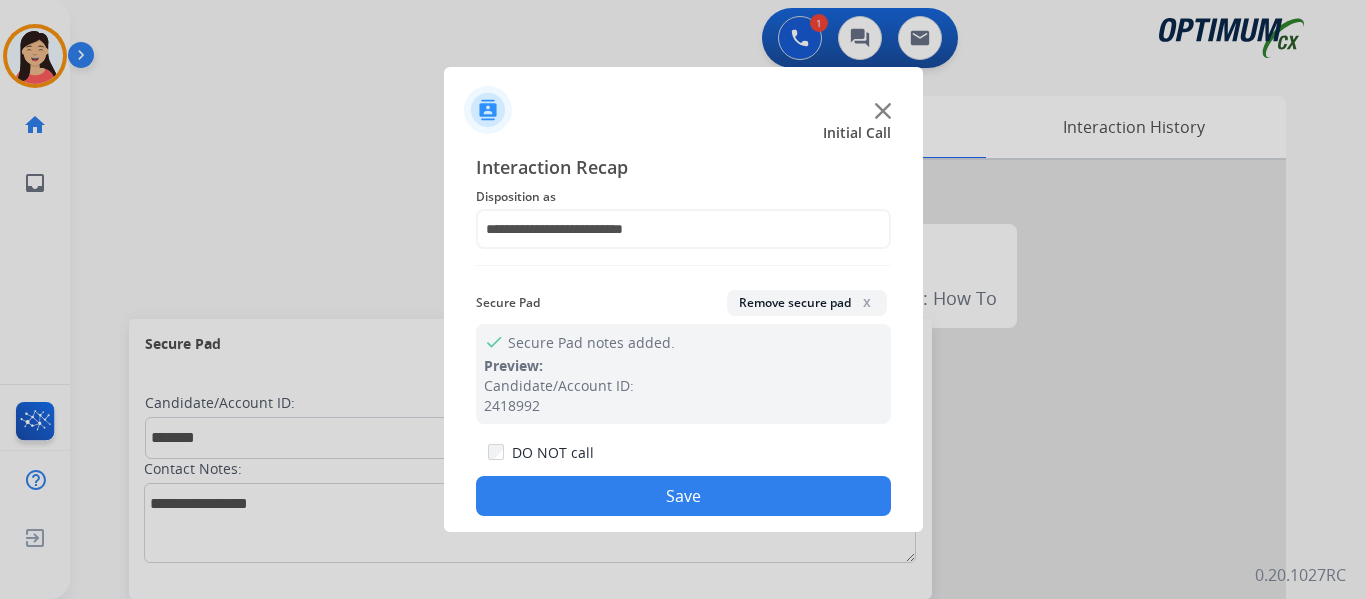 click on "Save" 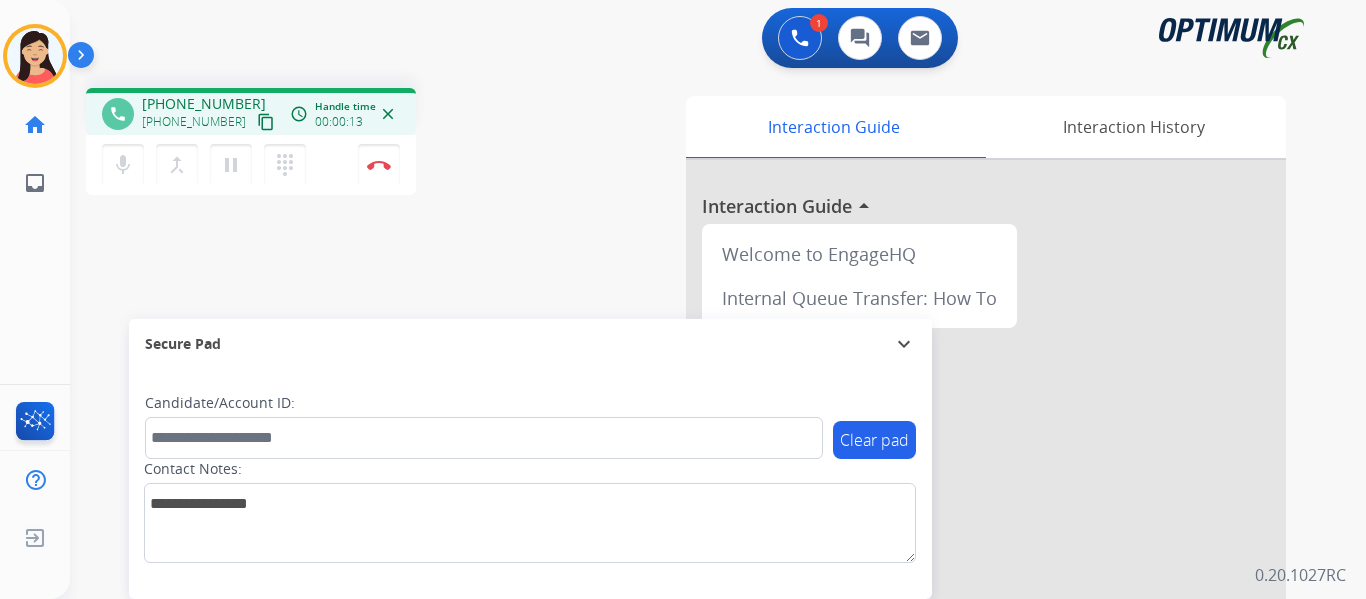 click on "content_copy" at bounding box center [266, 122] 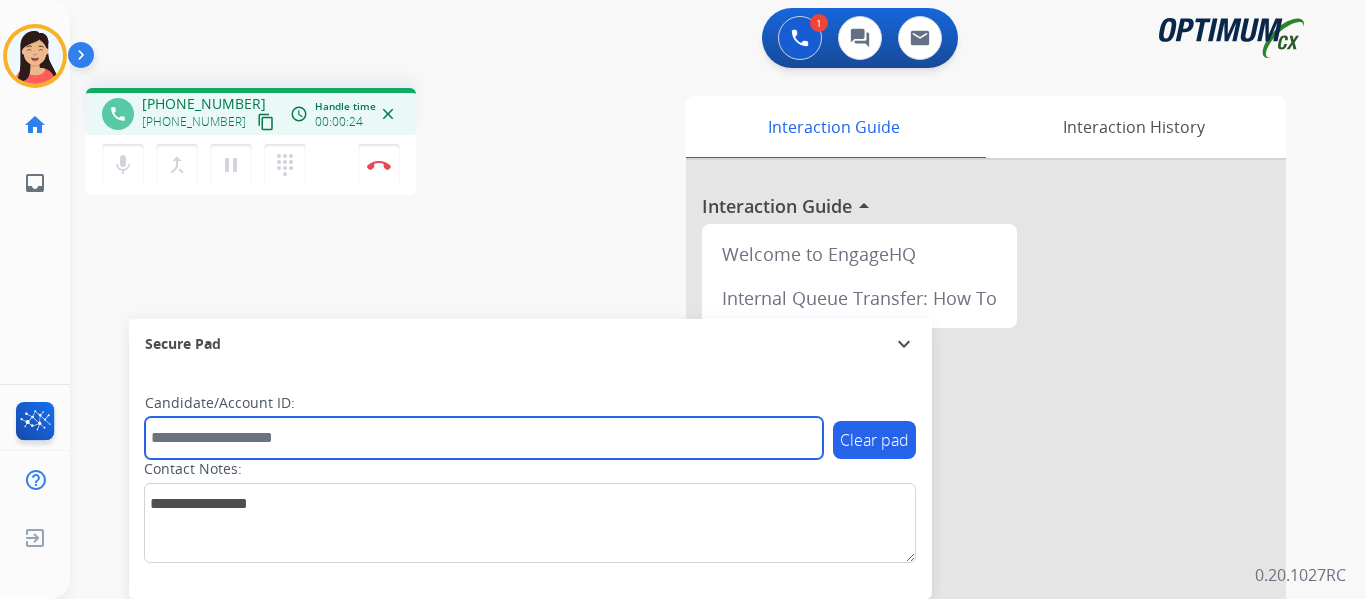 click at bounding box center [484, 438] 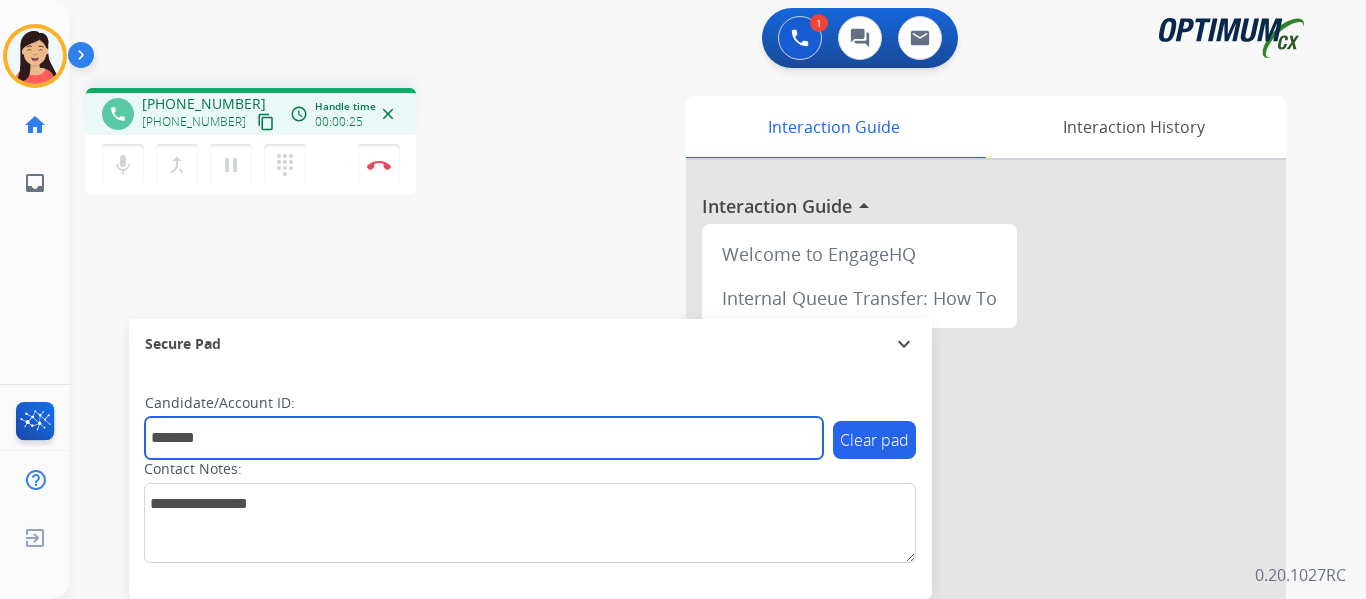 type on "*******" 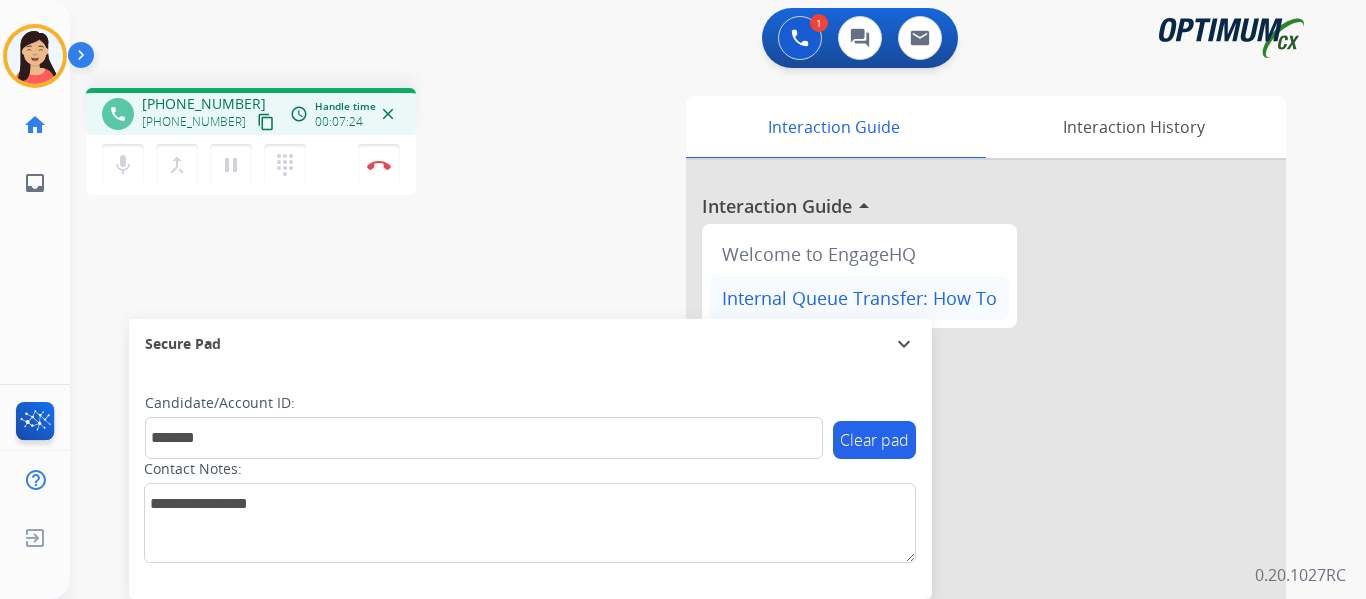 drag, startPoint x: 385, startPoint y: 167, endPoint x: 740, endPoint y: 293, distance: 376.69748 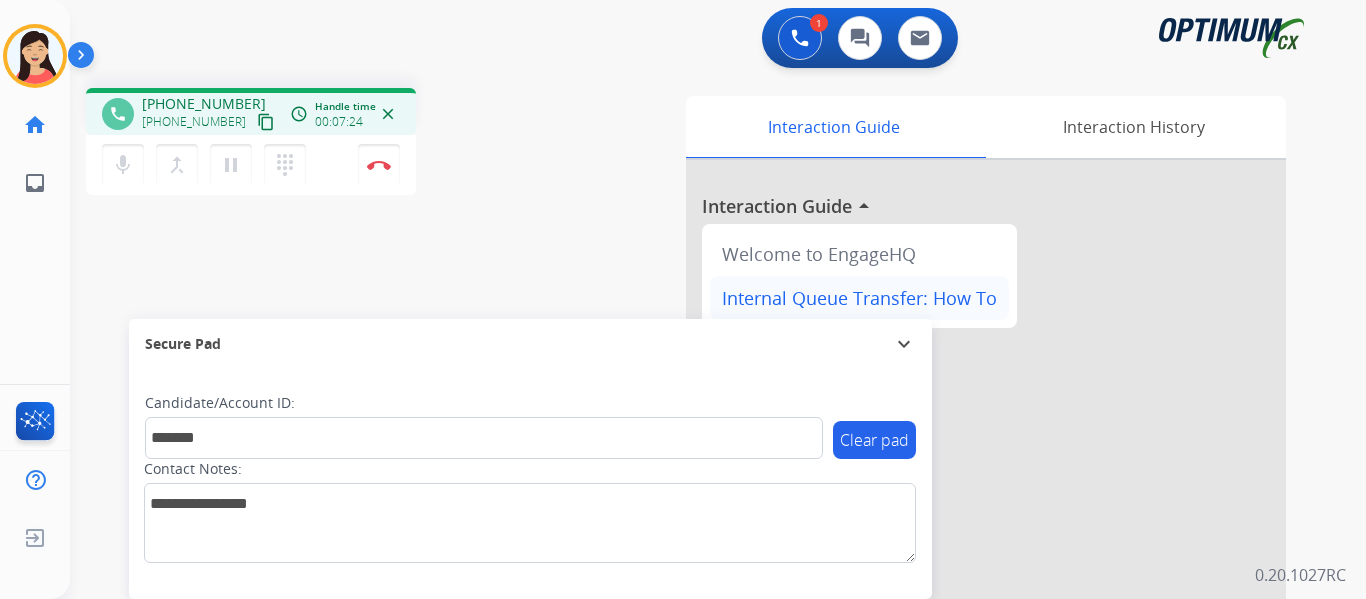 click at bounding box center (379, 165) 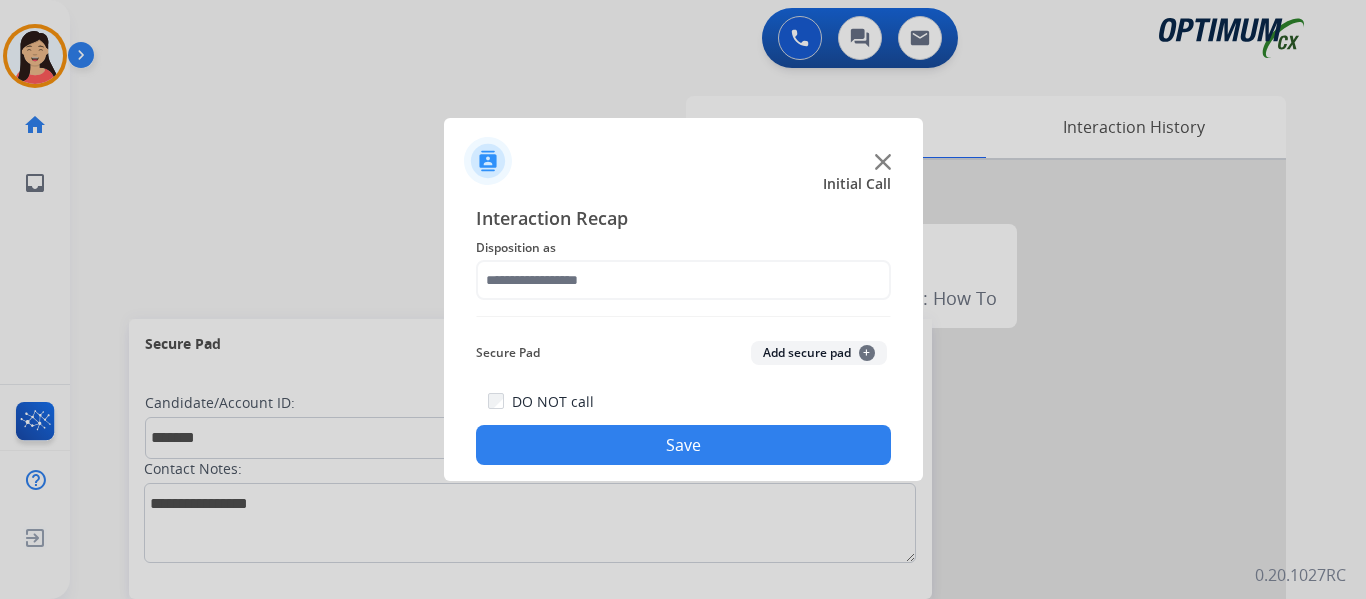 click on "Add secure pad  +" 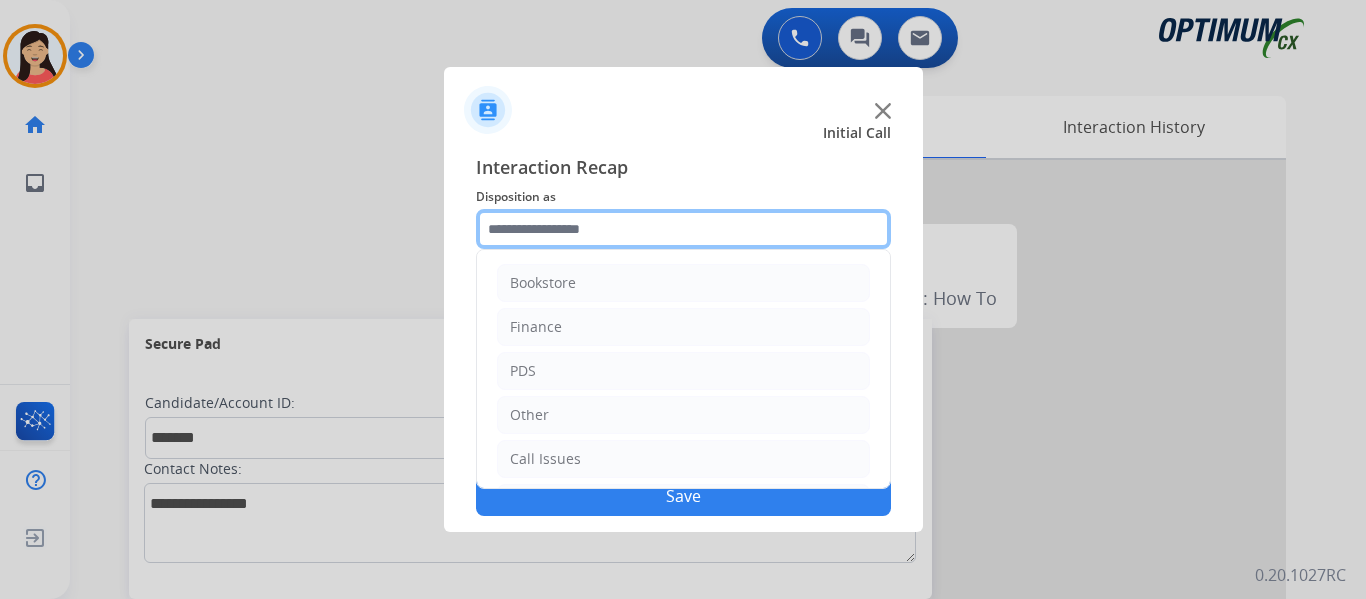 click 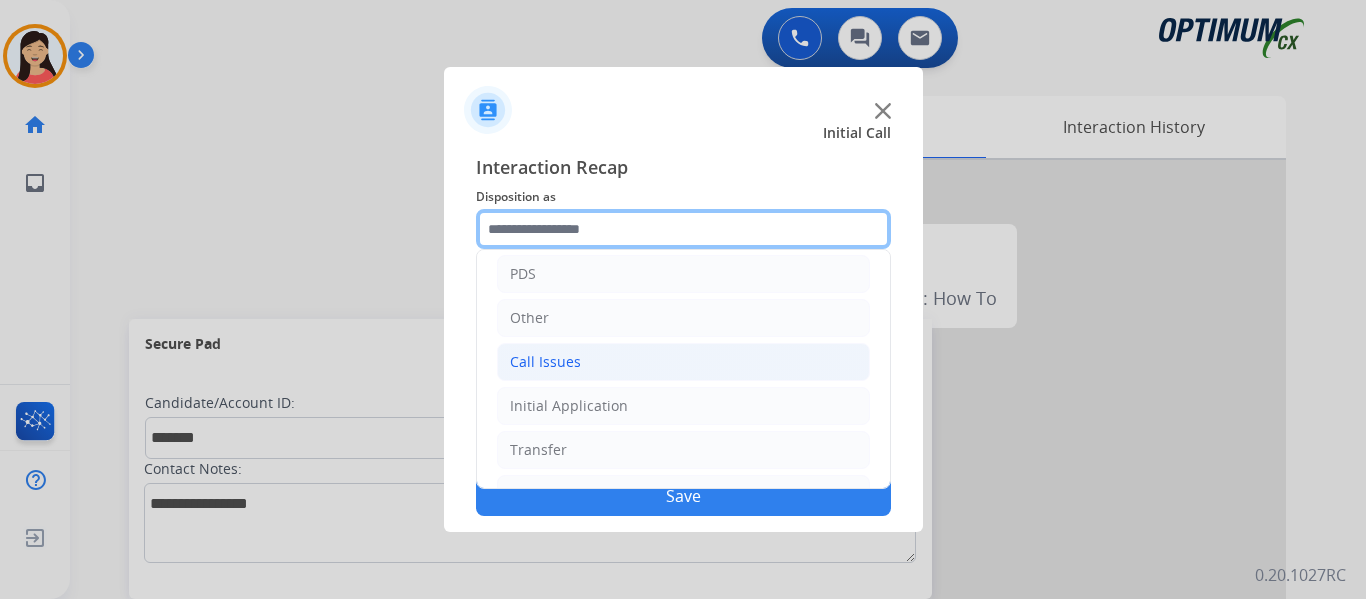 scroll, scrollTop: 136, scrollLeft: 0, axis: vertical 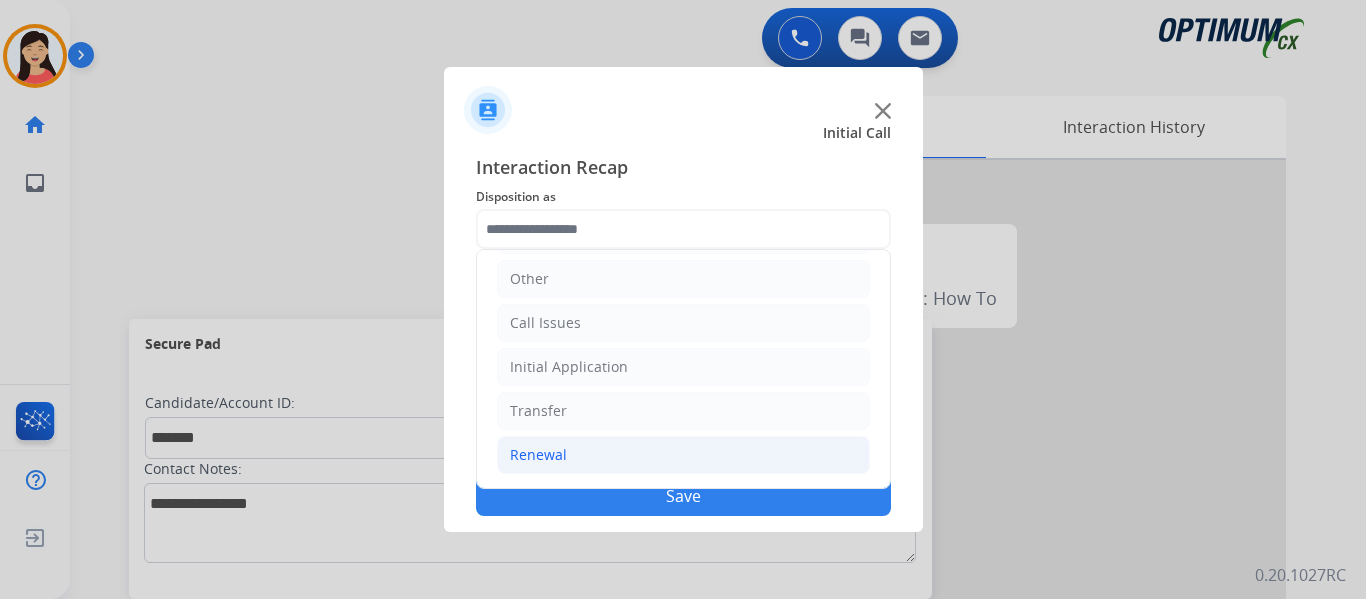 click on "Renewal" 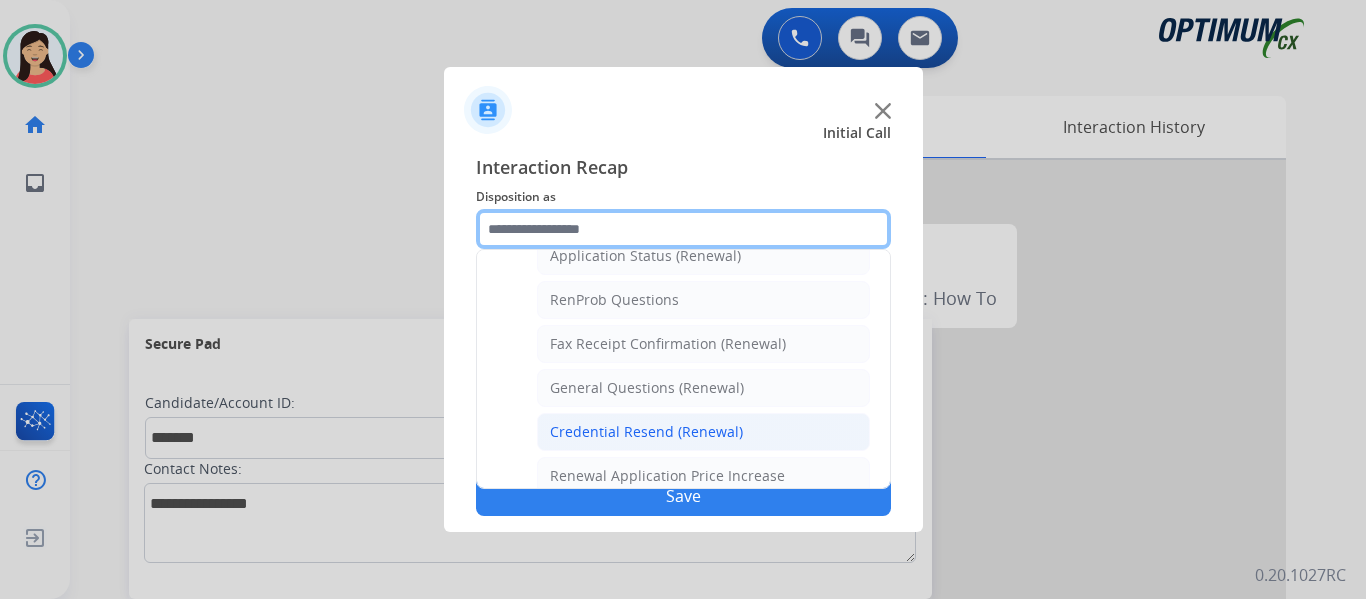 scroll, scrollTop: 536, scrollLeft: 0, axis: vertical 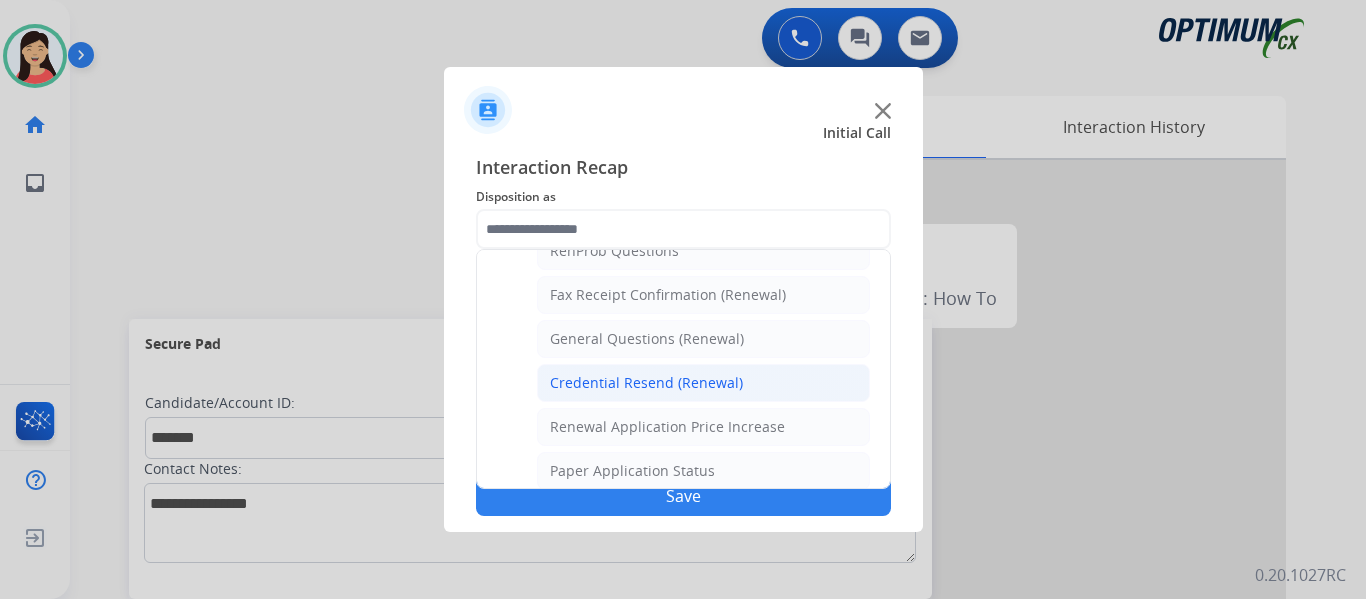 click on "Credential Resend (Renewal)" 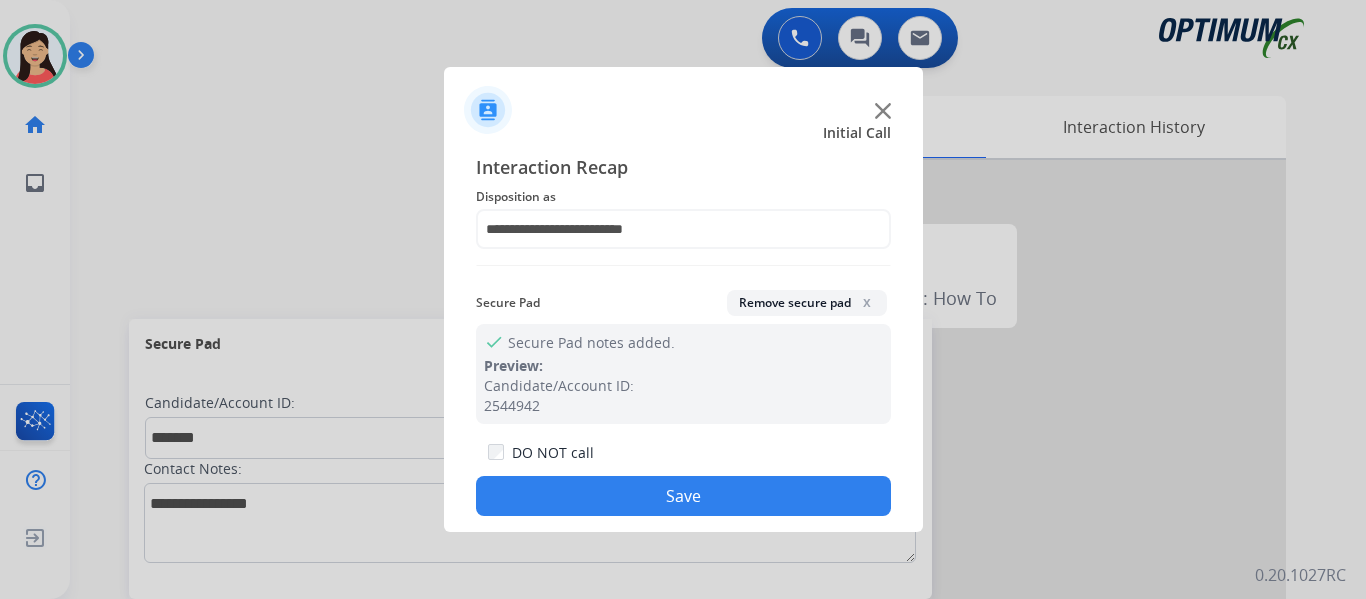 click on "Save" 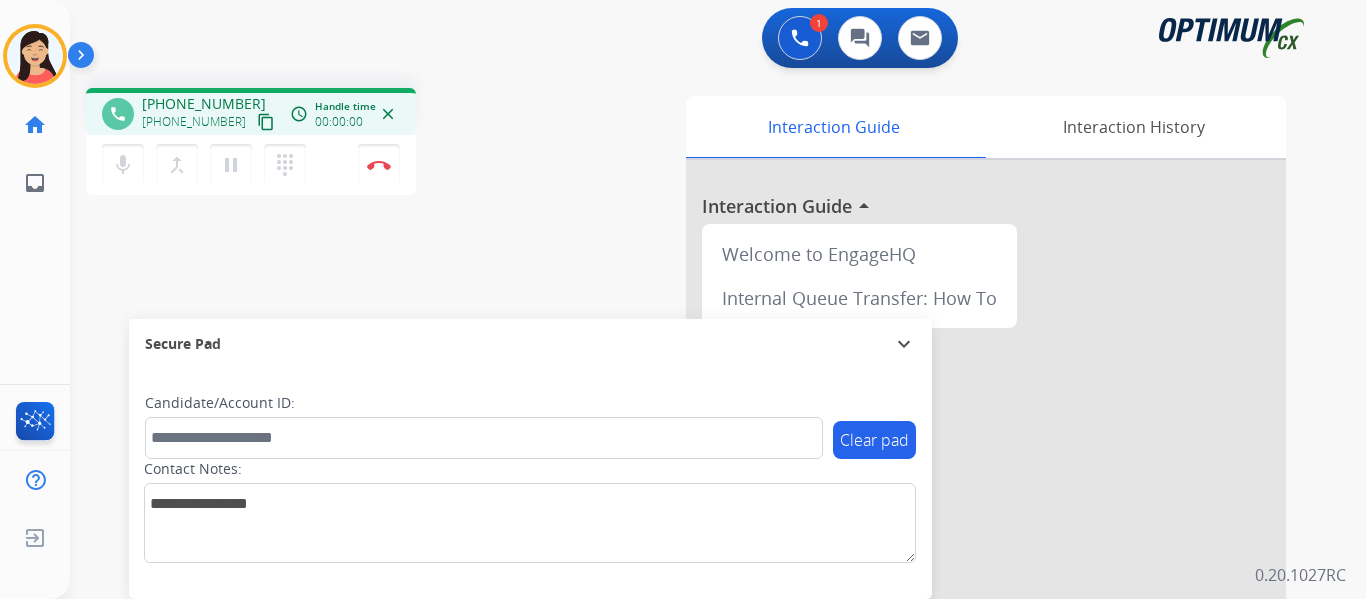 click on "content_copy" at bounding box center [266, 122] 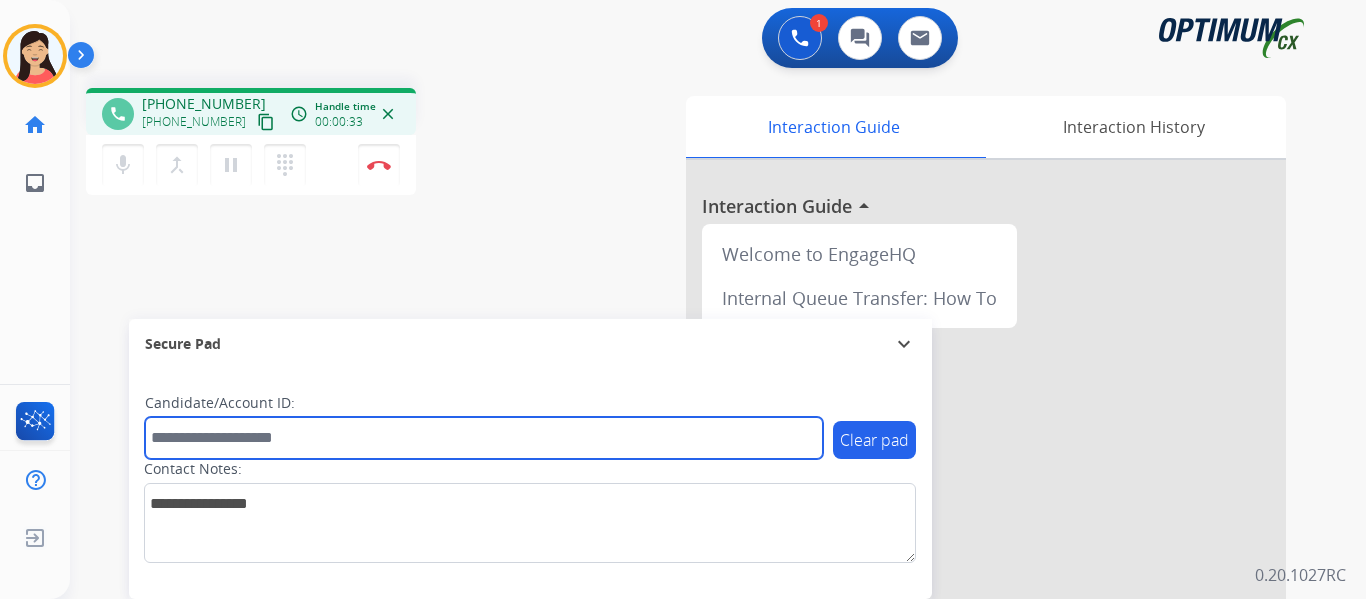 click at bounding box center [484, 438] 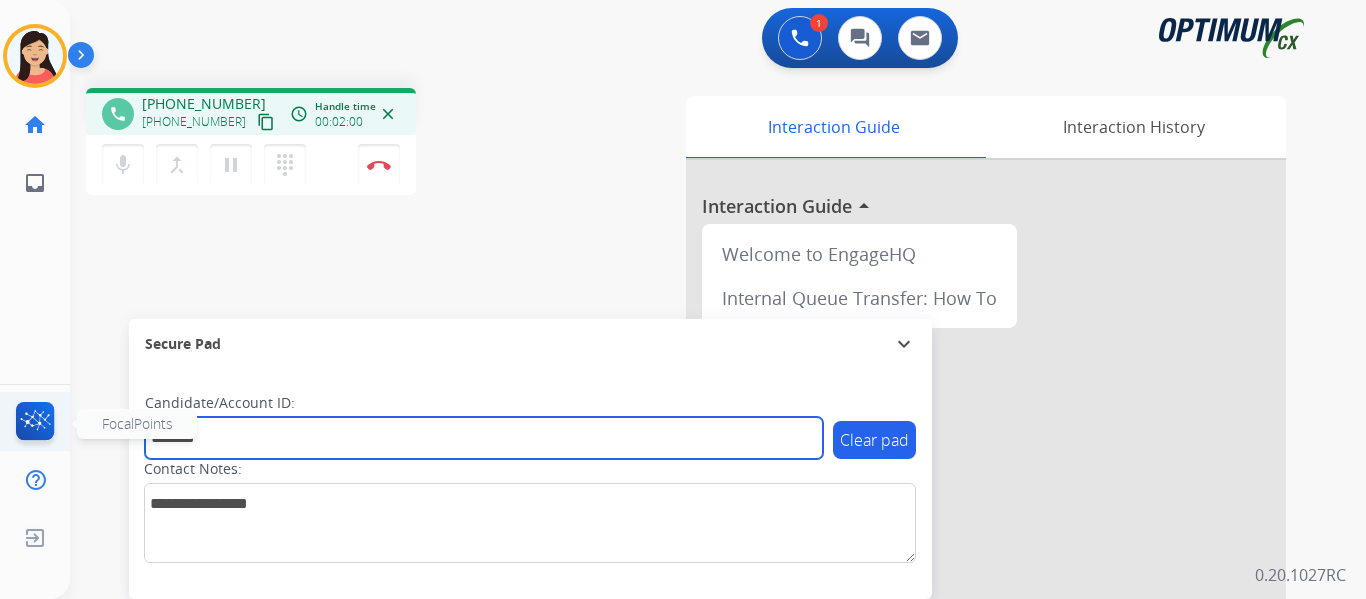 drag, startPoint x: 221, startPoint y: 434, endPoint x: 36, endPoint y: 405, distance: 187.25919 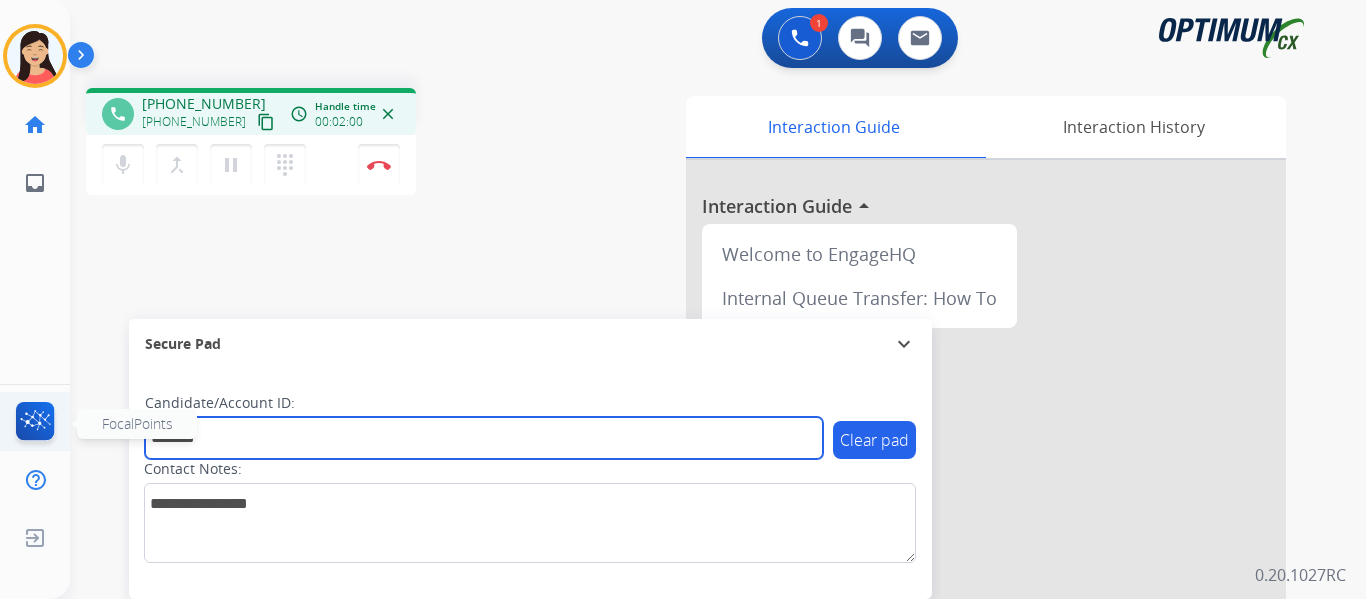 click on "Outbound call Quit Outbound call Quit Schedule interaction + Add to my list  Customer   Date   Duration  ****** ****** ****** ****** ****** ****** Availability  Morning Mid Day Afternoon Customer information Default Phone Default Email Add new + Cancel Schedule  [PERSON_NAME]  Edit Avatar  Agent:   [PERSON_NAME] Profile:  OCX Training home  Home  Home inbox  Emails  Emails  FocalPoints  FocalPoints Help Center  Help Center  Log out  Log out  1 Voice Interactions  0  Chat Interactions   0  Email Interactions phone [PHONE_NUMBER] [PHONE_NUMBER] content_copy access_time Call metrics Queue   00:08 Hold   00:00 Talk   02:01 Total   02:08 Handle time 00:02:00 close mic Mute merge_type Bridge pause Hold dialpad Dialpad Disconnect swap_horiz Break voice bridge close_fullscreen Connect 3-Way Call merge_type Separate 3-Way Call  Interaction Guide   Interaction History  Interaction Guide arrow_drop_up  Welcome to EngageHQ   Internal Queue Transfer: How To  Secure Pad expand_more Clear pad Candidate/Account ID: *******" at bounding box center (683, 299) 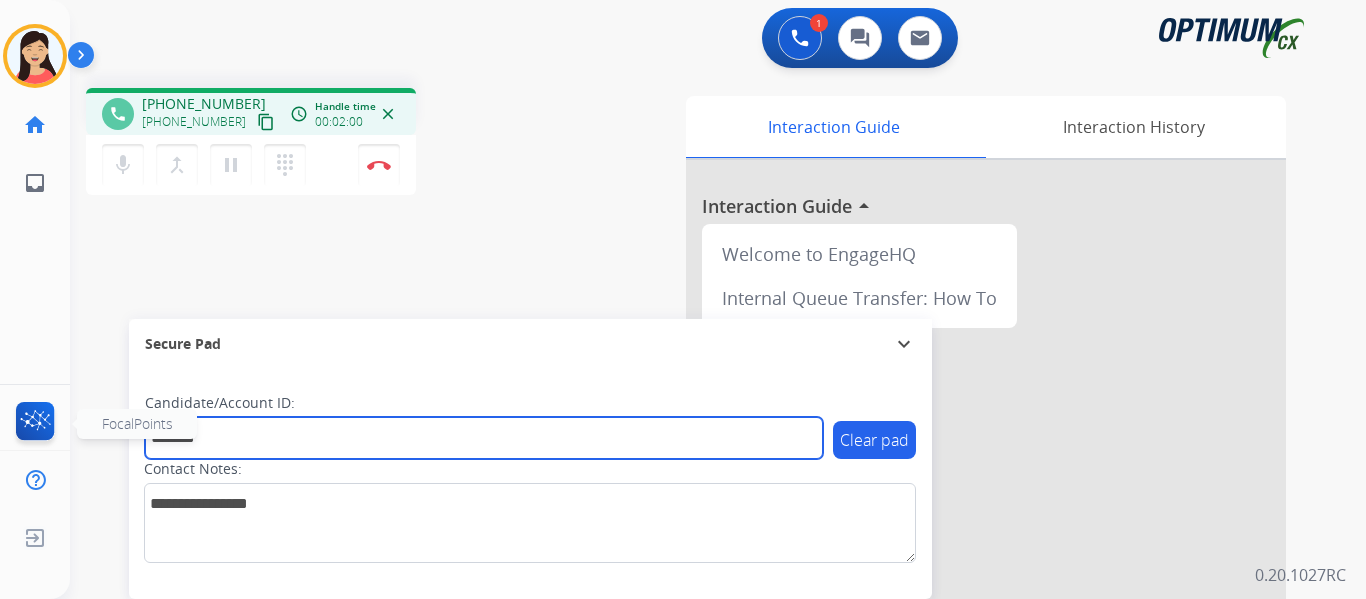 paste 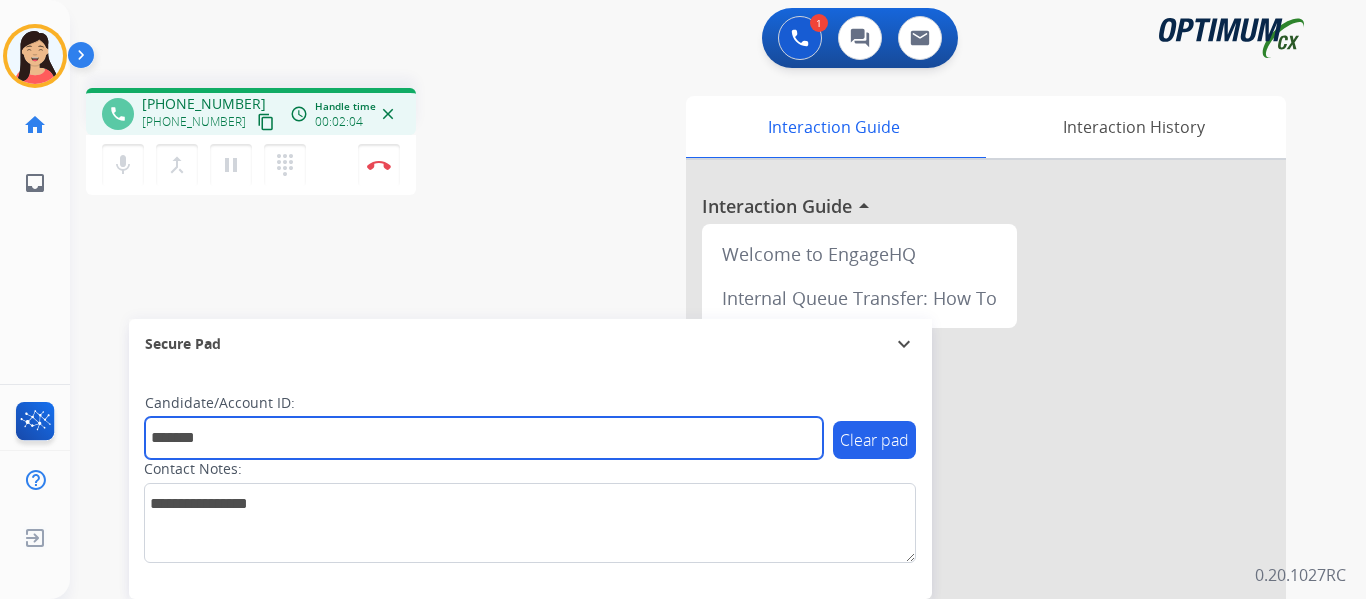 type on "*******" 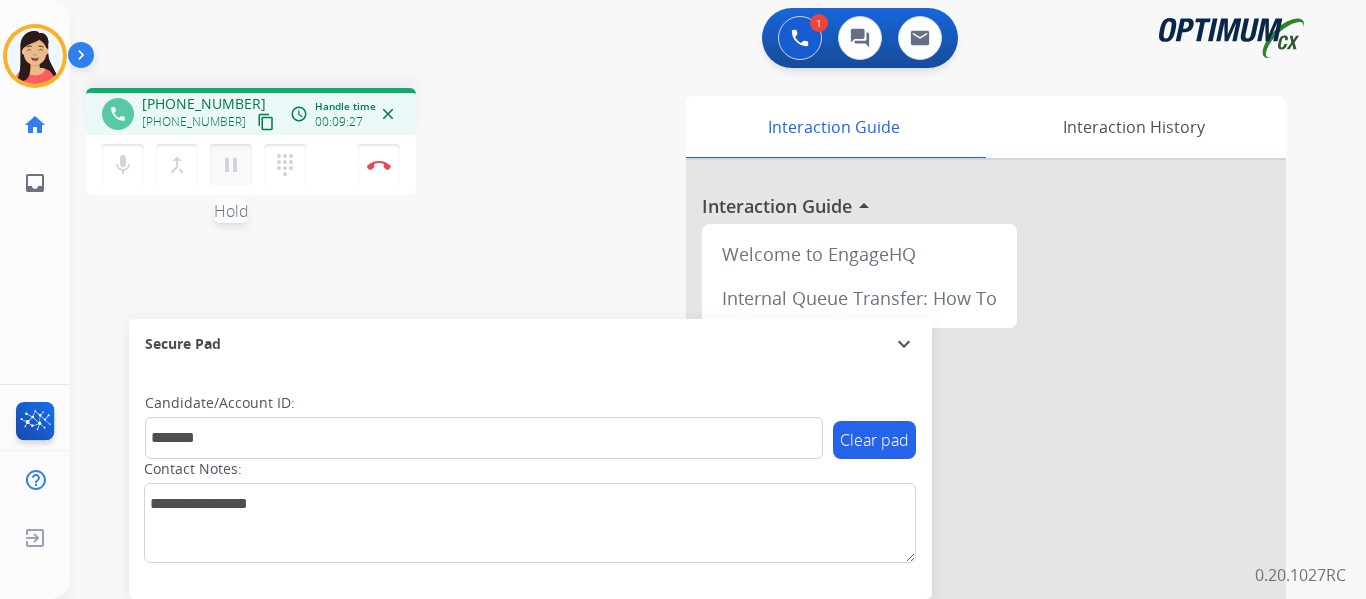 click on "pause" at bounding box center (231, 165) 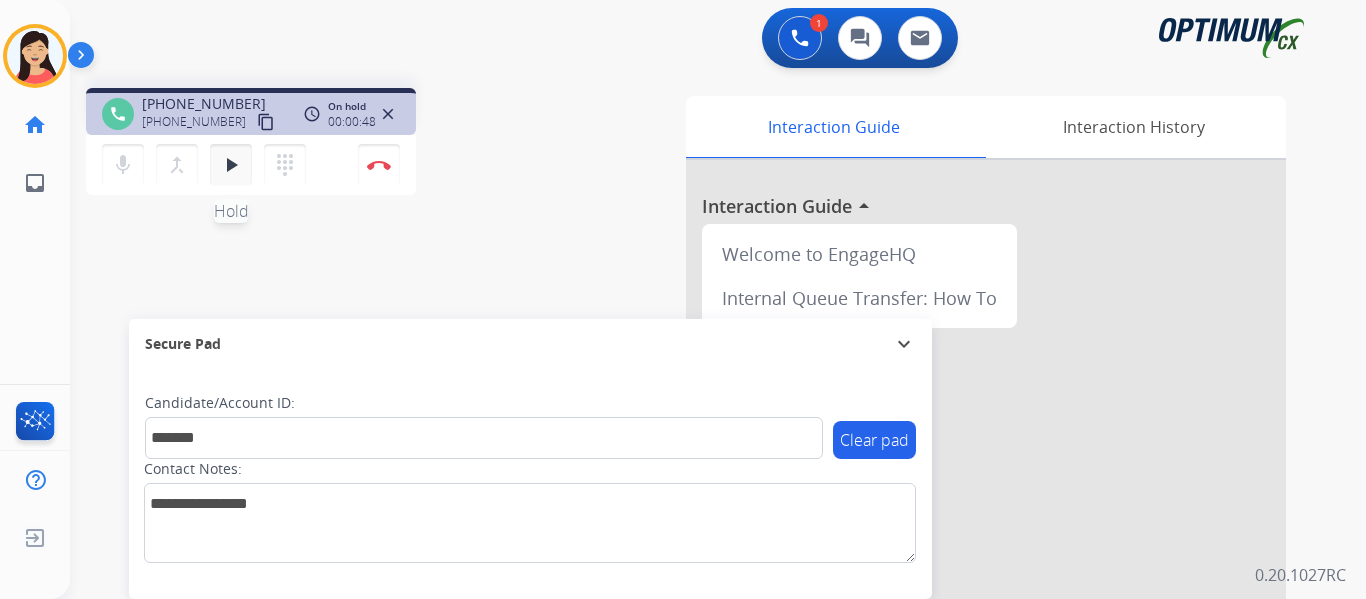 click on "play_arrow" at bounding box center (231, 165) 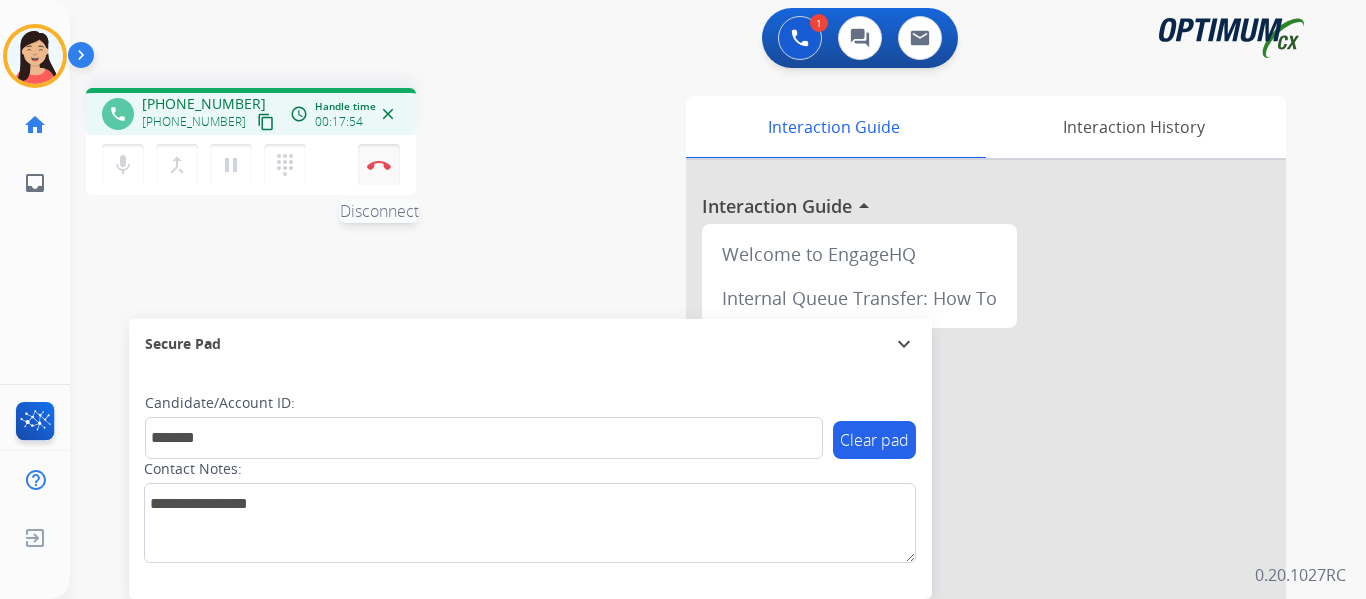click at bounding box center [379, 165] 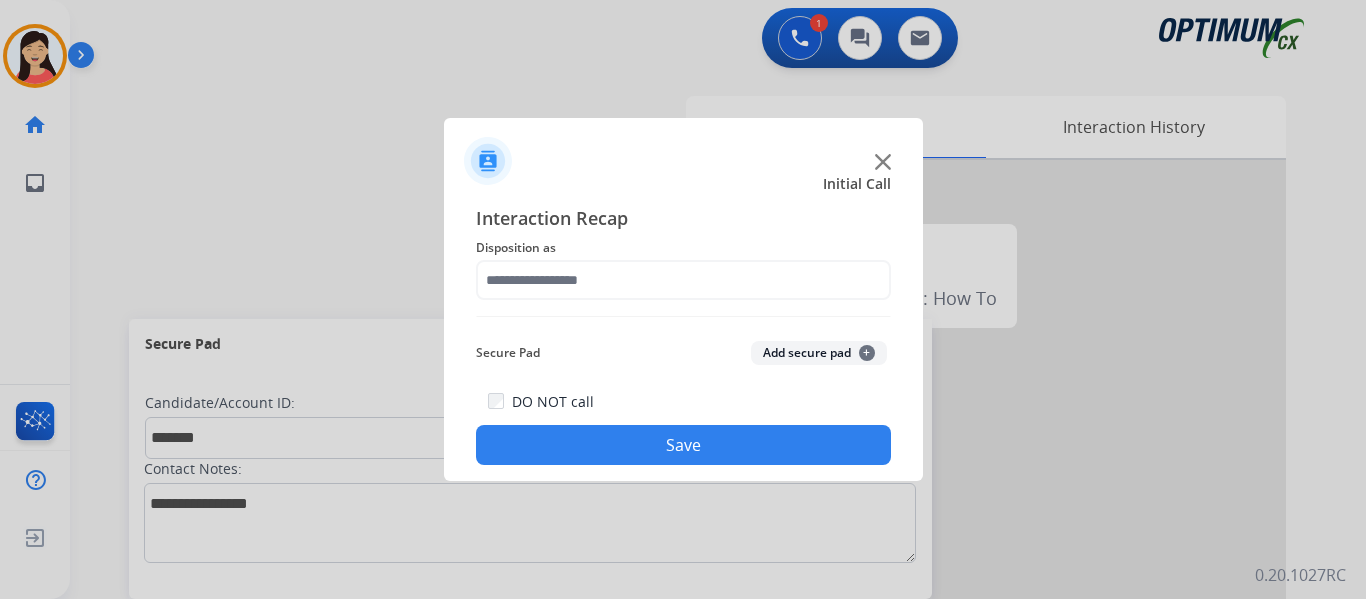 drag, startPoint x: 808, startPoint y: 346, endPoint x: 698, endPoint y: 253, distance: 144.04514 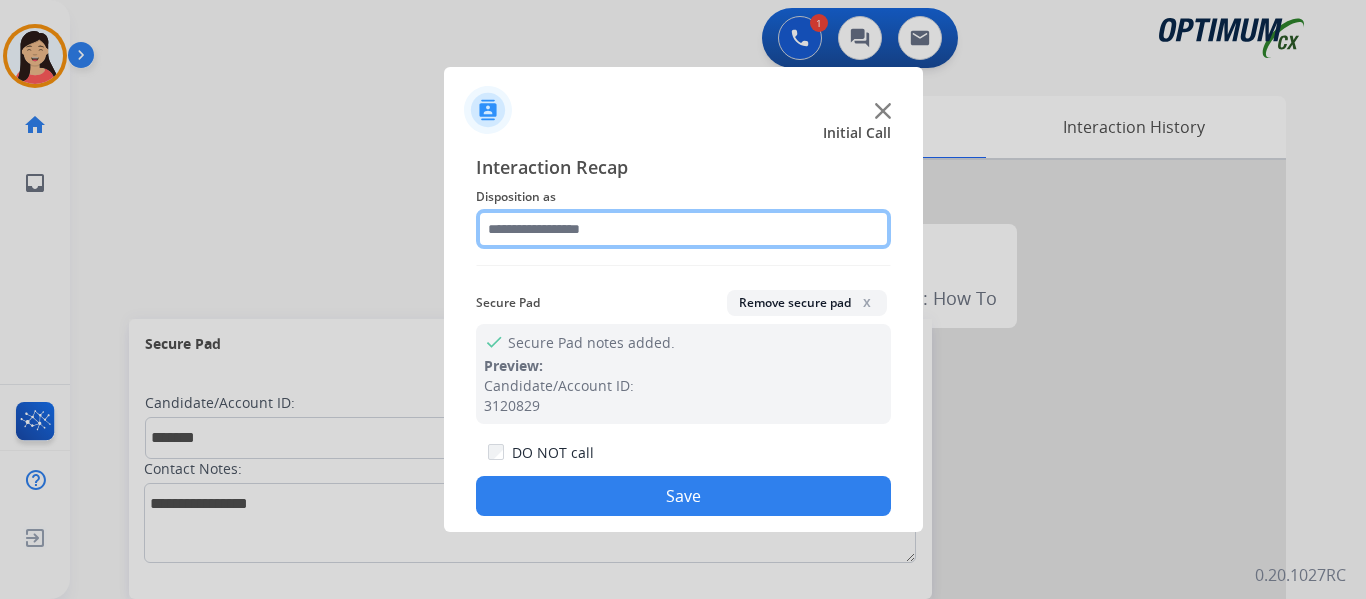 click 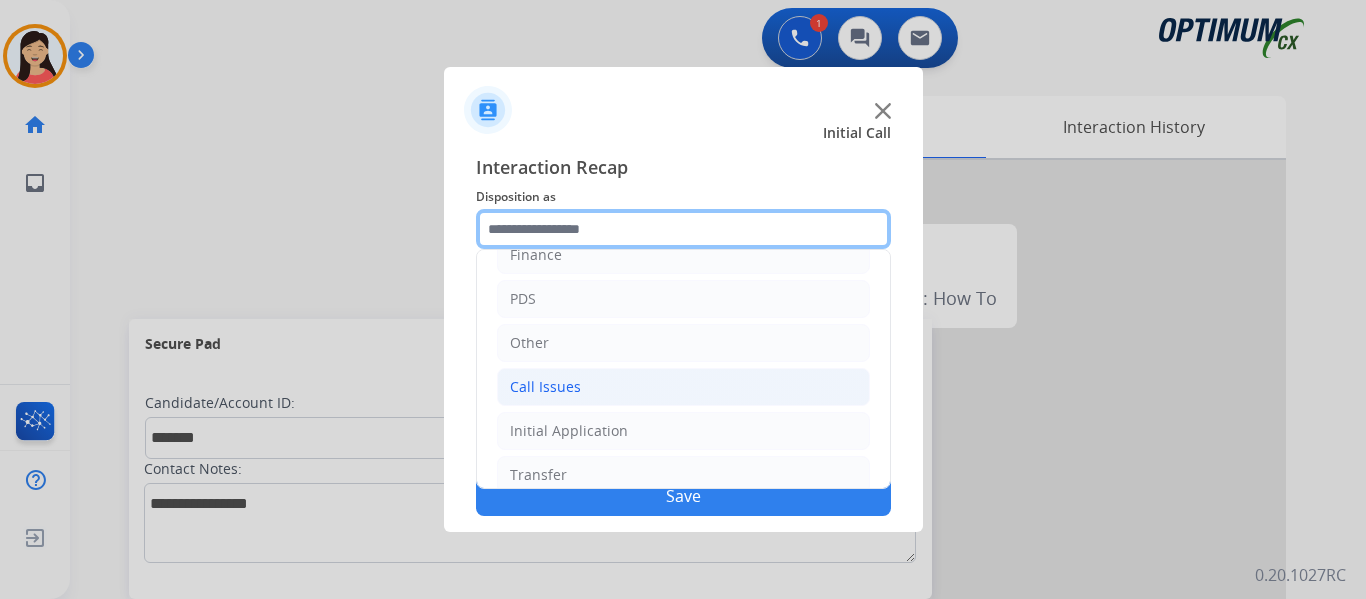 scroll, scrollTop: 136, scrollLeft: 0, axis: vertical 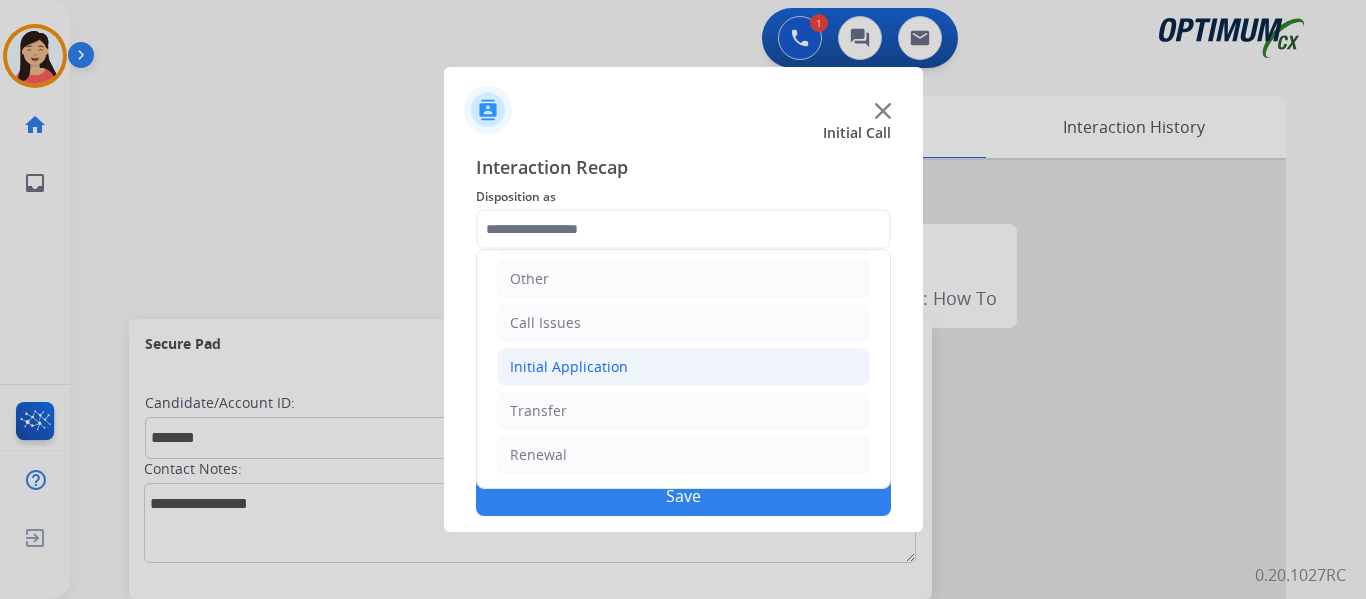 click on "Initial Application" 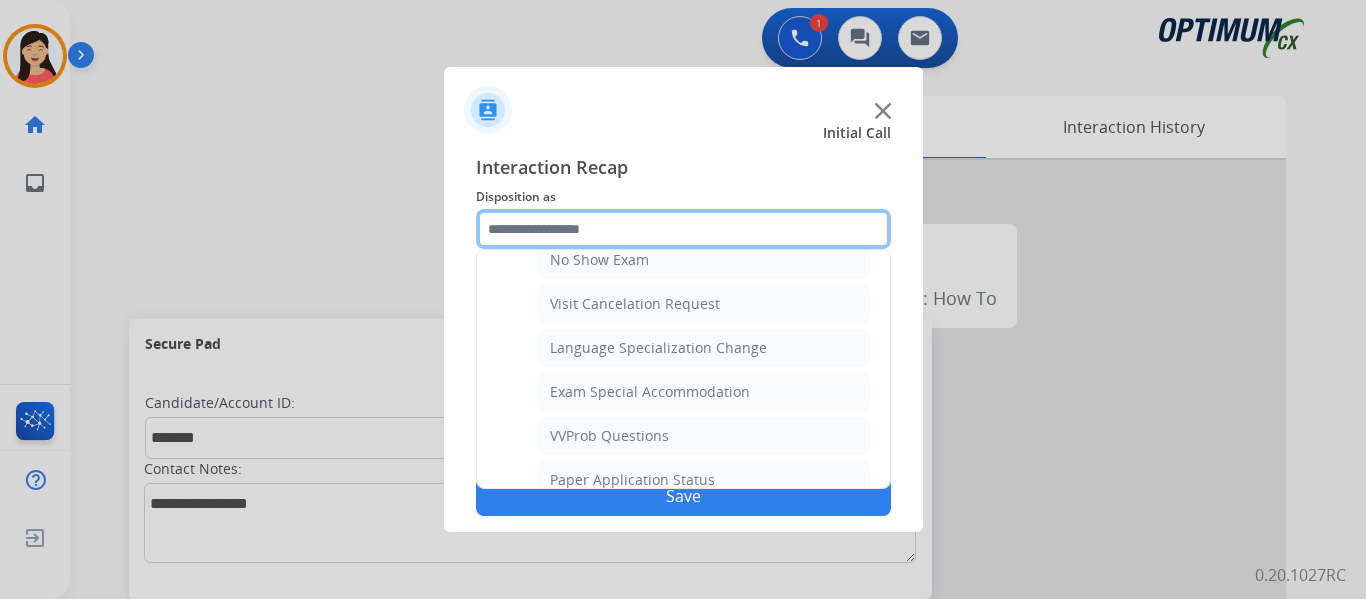 scroll, scrollTop: 1036, scrollLeft: 0, axis: vertical 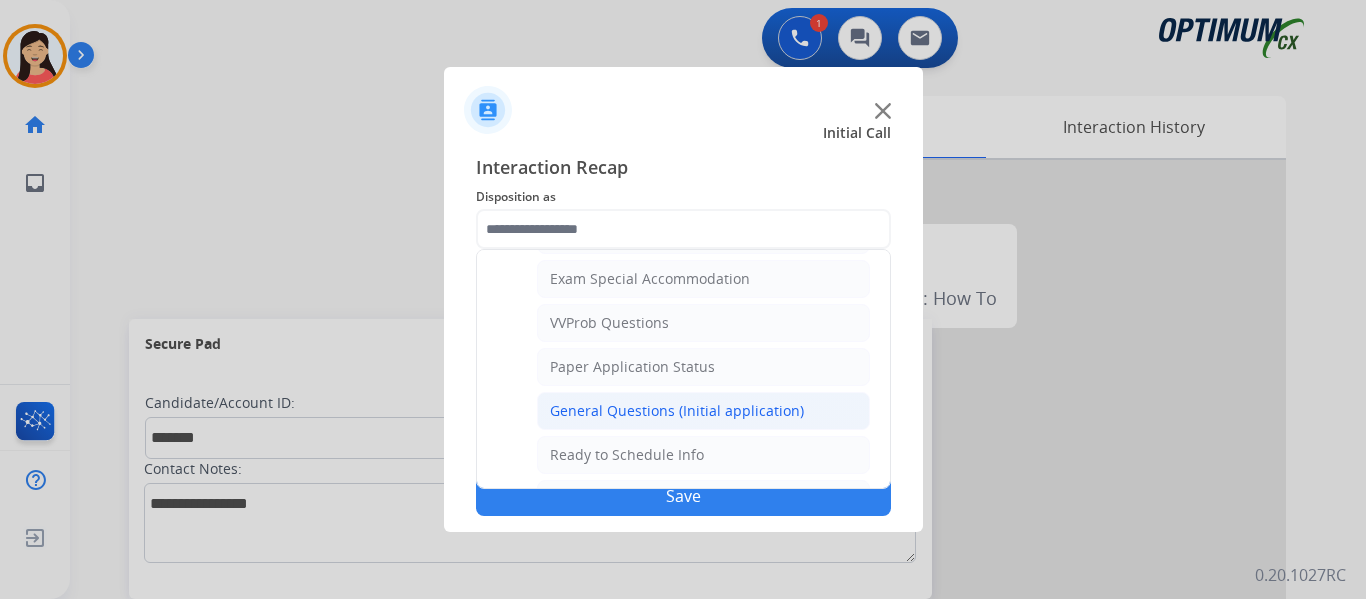 click on "General Questions (Initial application)" 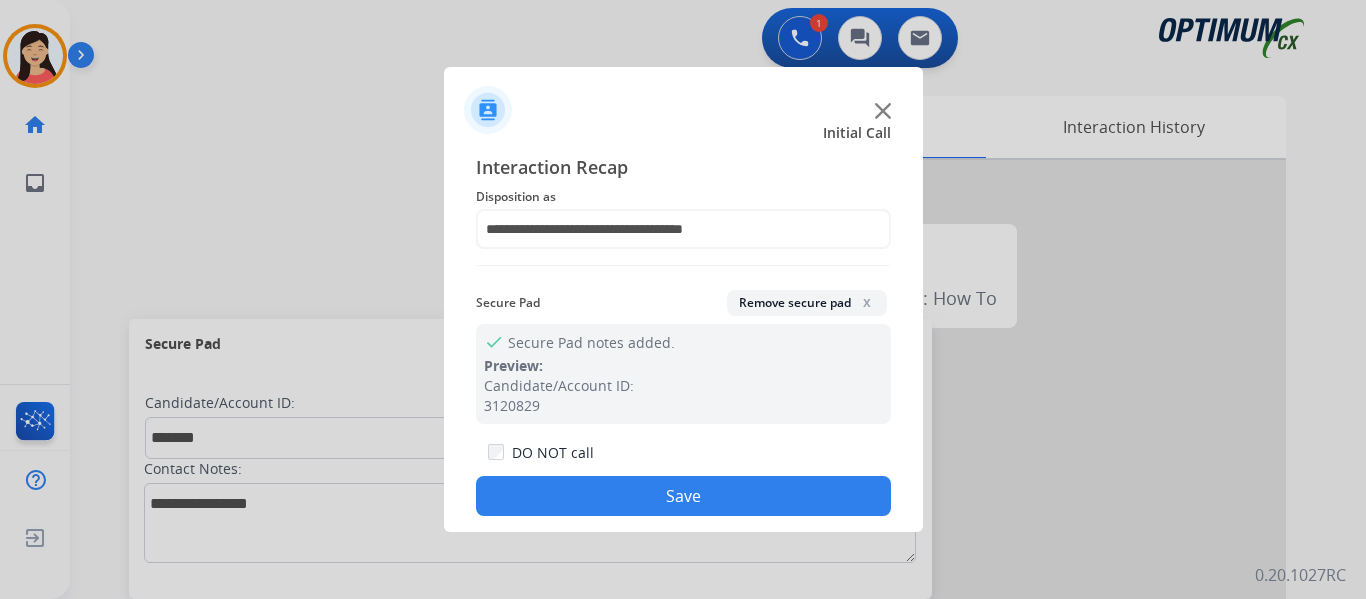click on "Save" 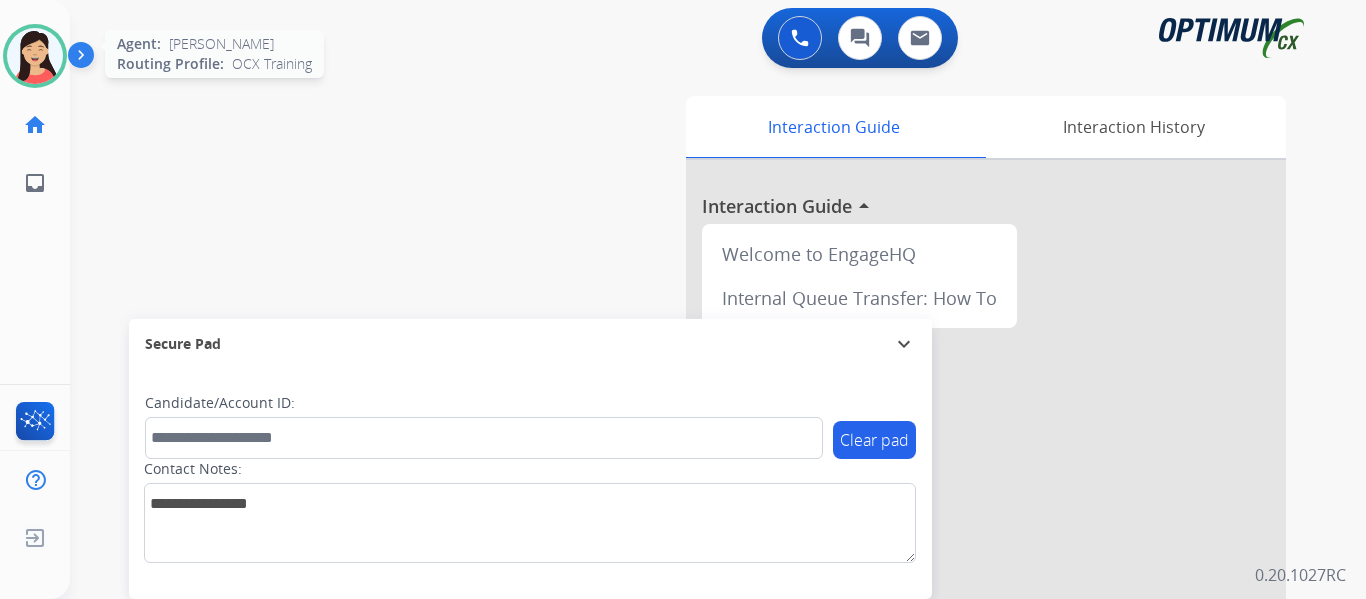 click at bounding box center [35, 56] 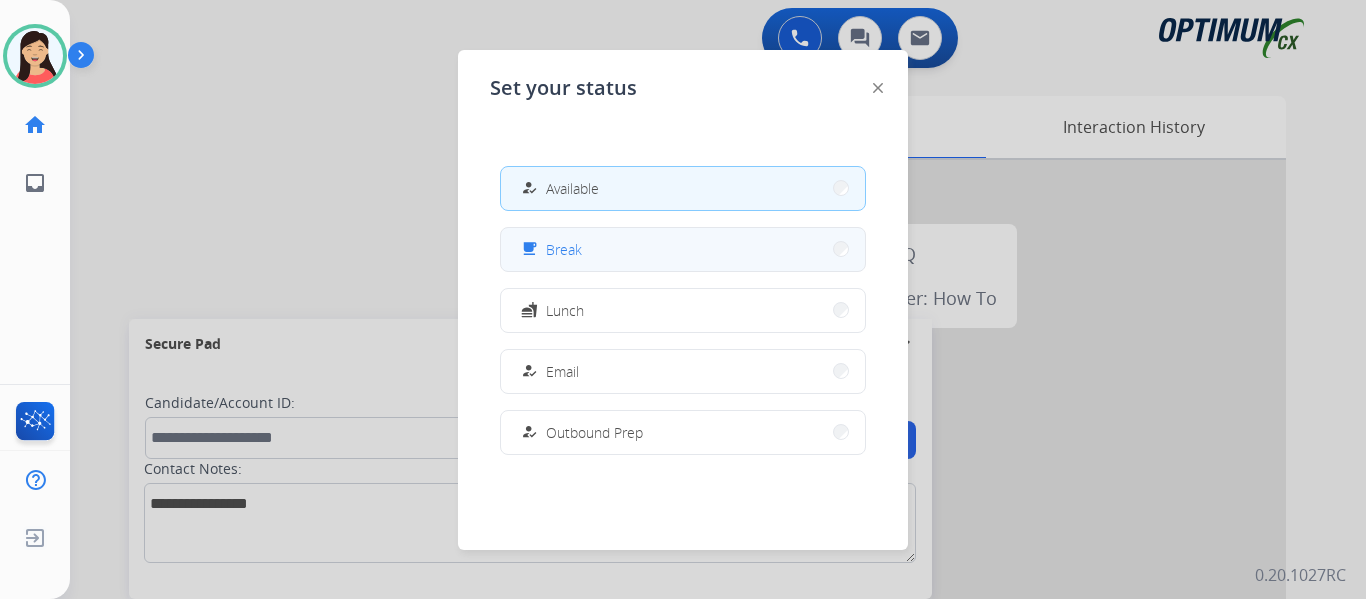 click on "free_breakfast Break" at bounding box center (683, 249) 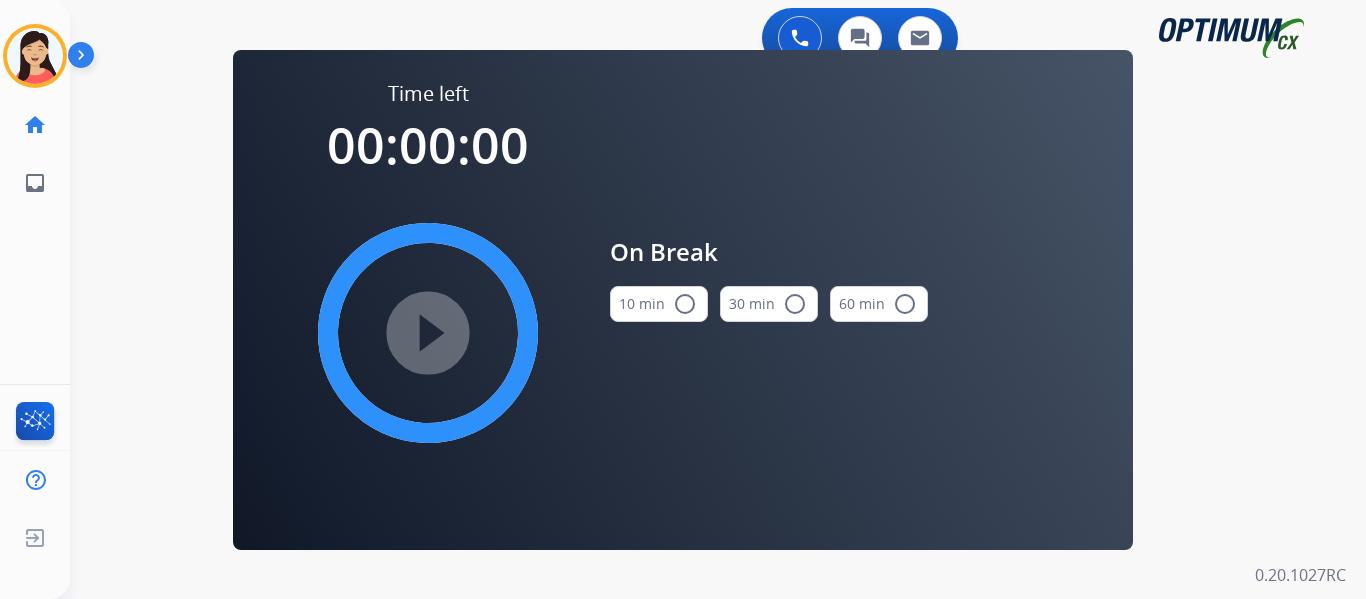 click on "radio_button_unchecked" at bounding box center (685, 304) 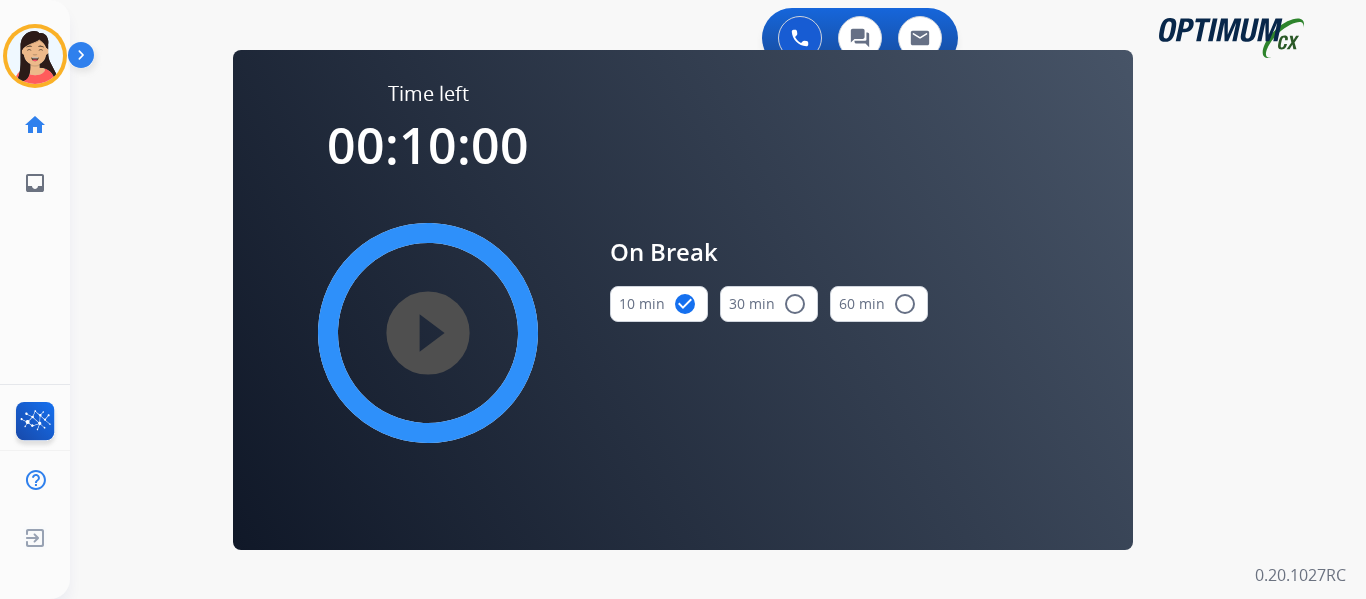 click on "play_circle_filled" at bounding box center (428, 333) 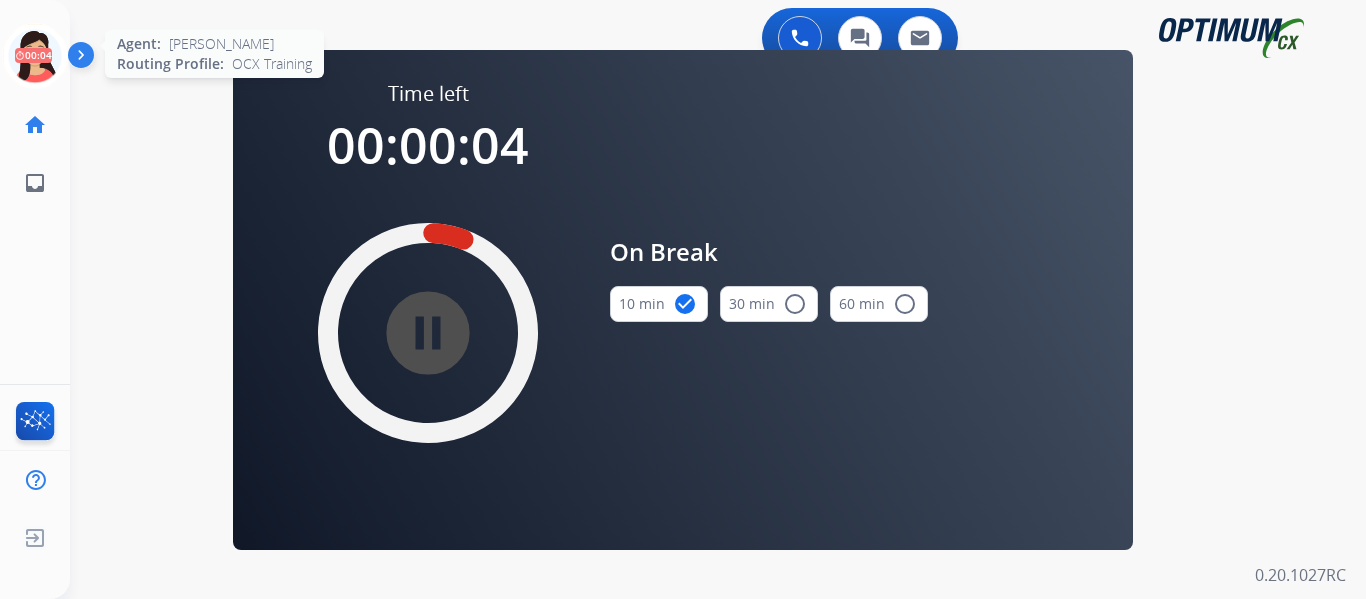 click 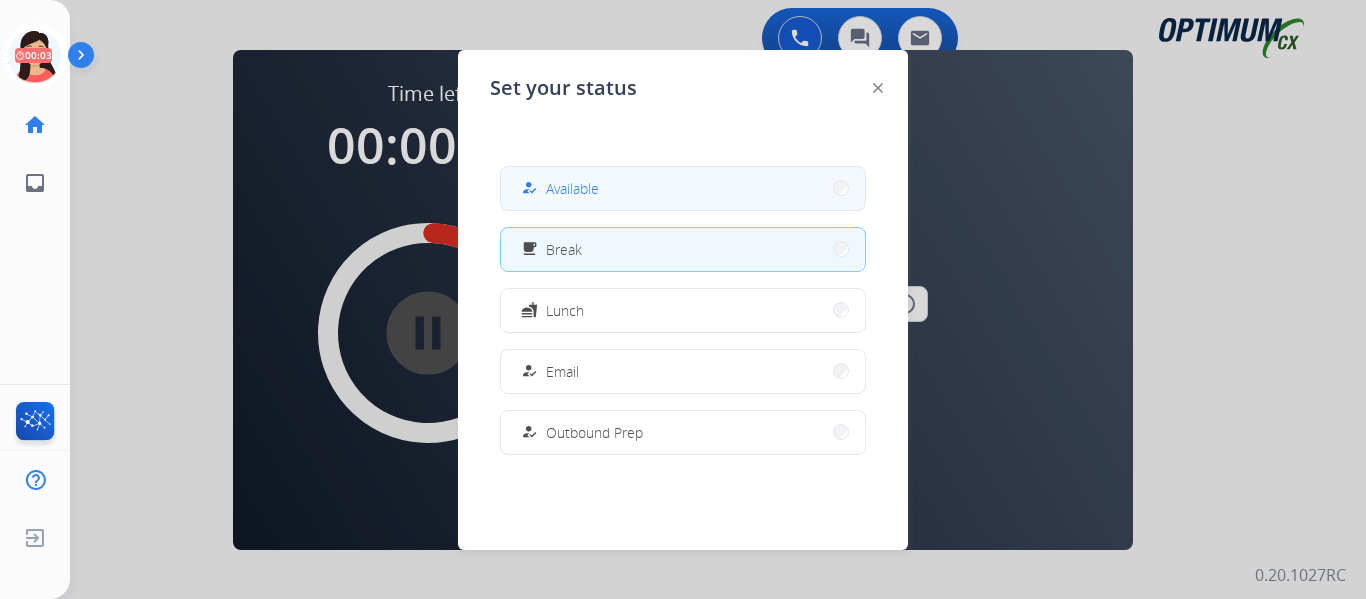 click on "how_to_reg Available" at bounding box center (683, 188) 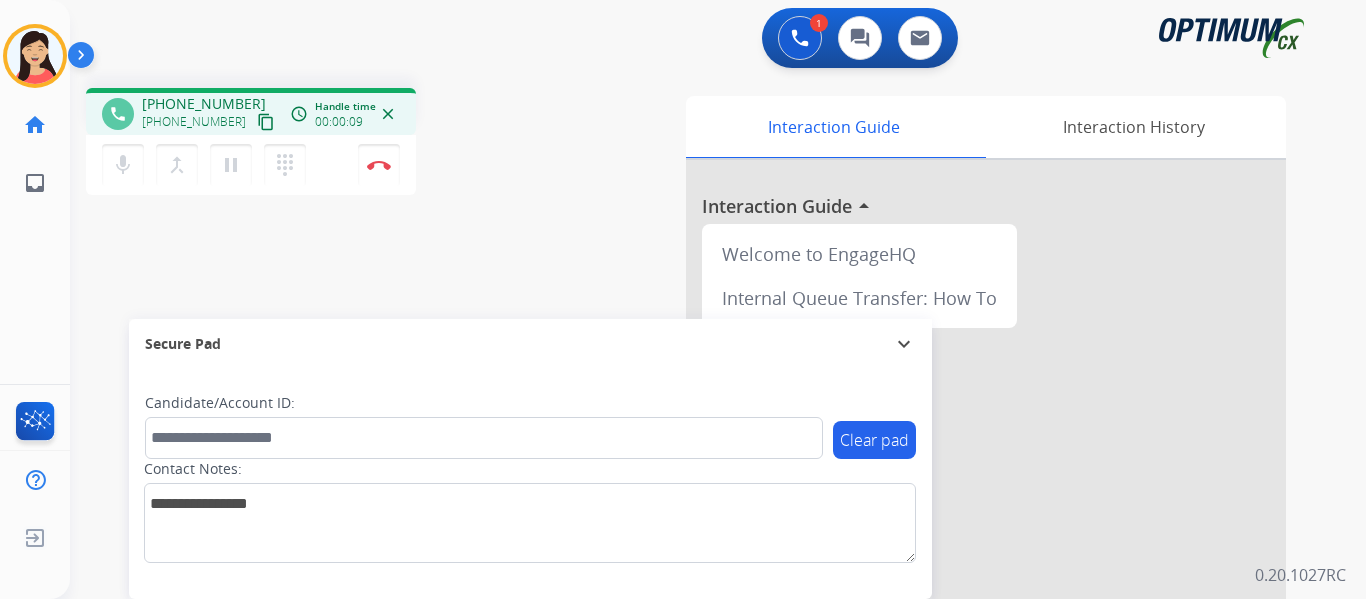 type 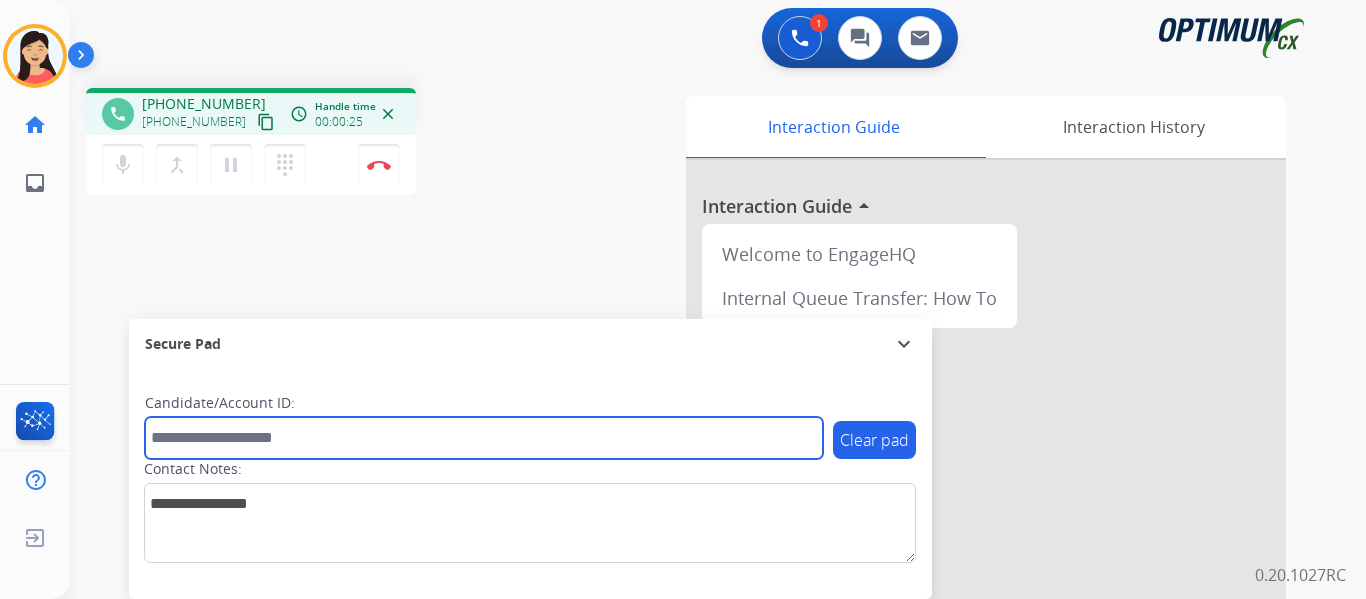click at bounding box center [484, 438] 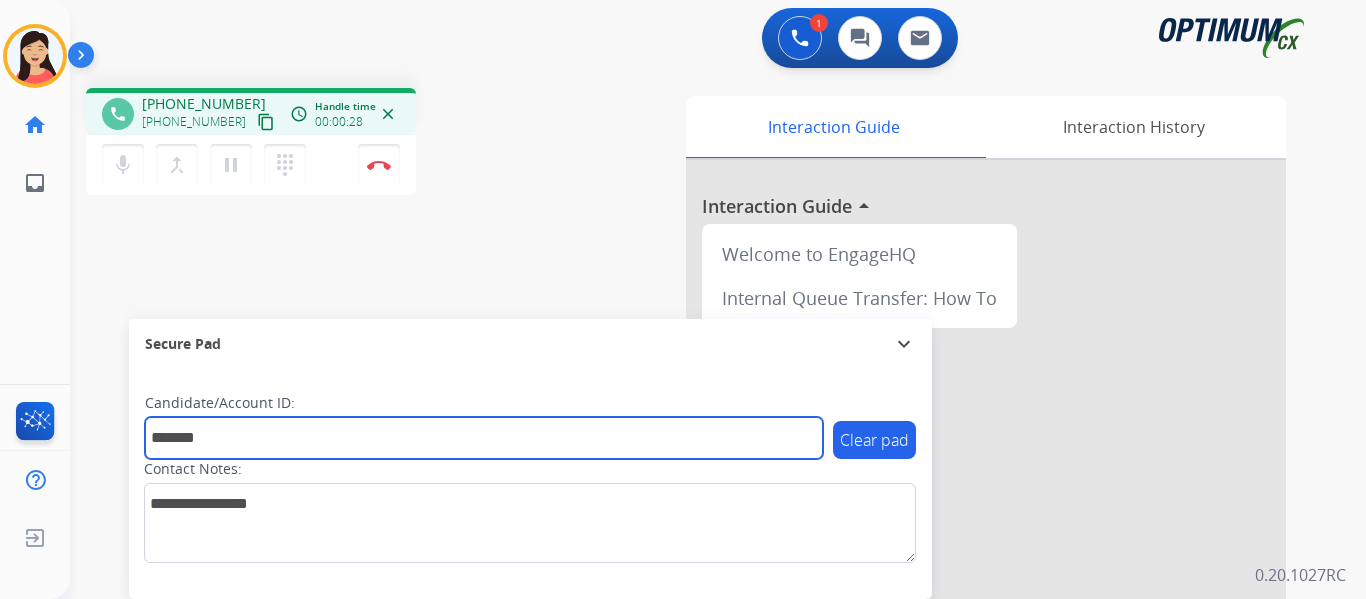 type on "*******" 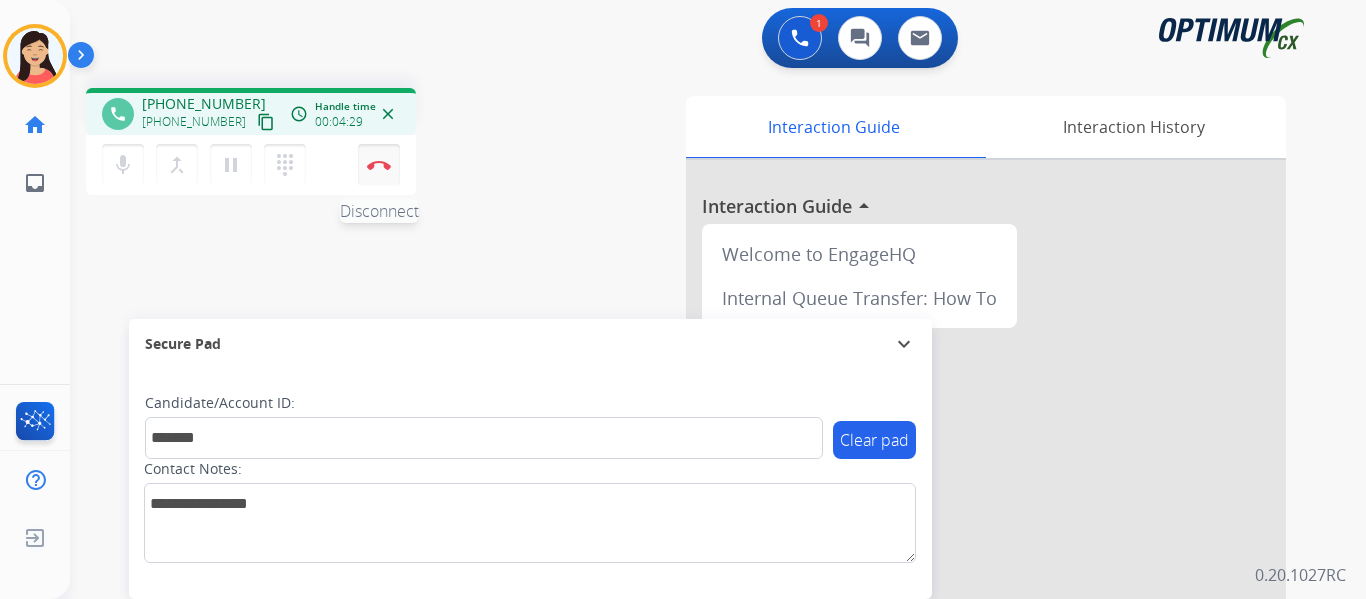 click on "Disconnect" at bounding box center (379, 165) 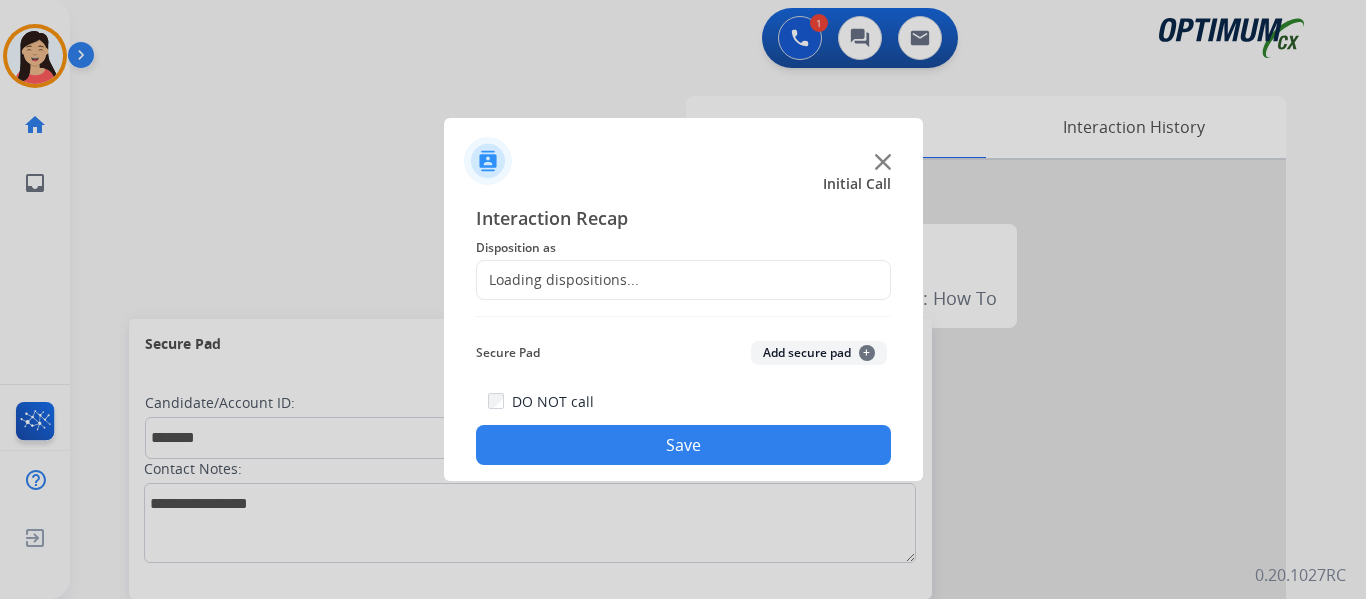 click on "Add secure pad  +" 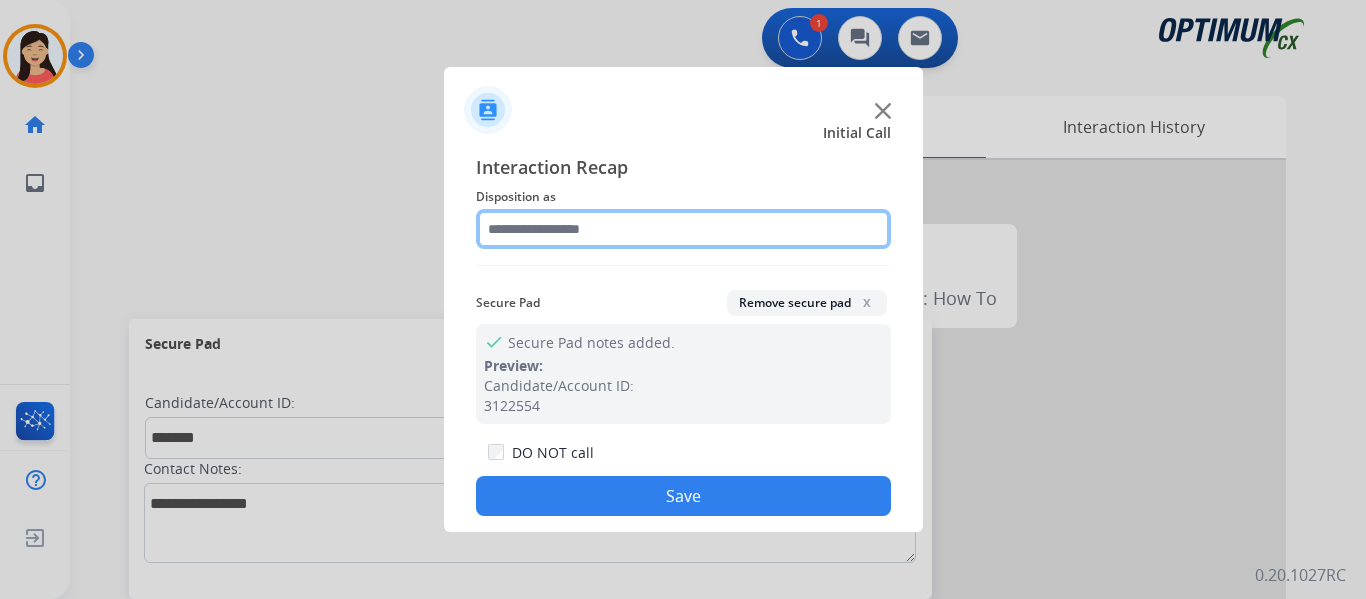click 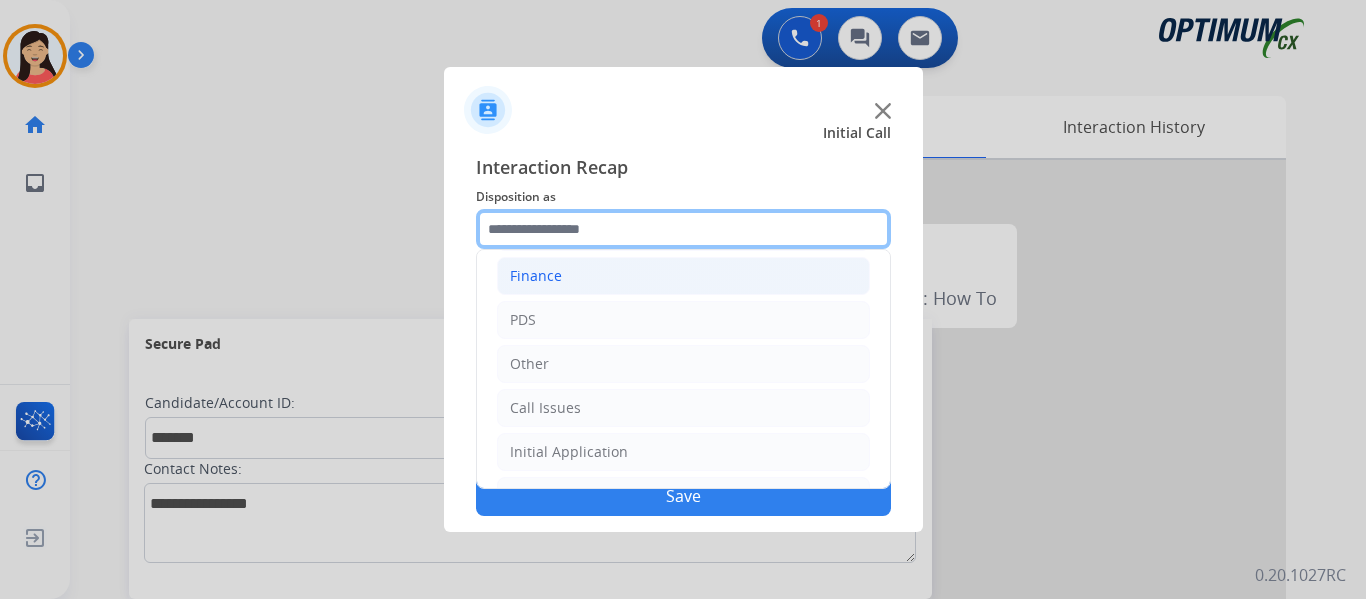 scroll, scrollTop: 136, scrollLeft: 0, axis: vertical 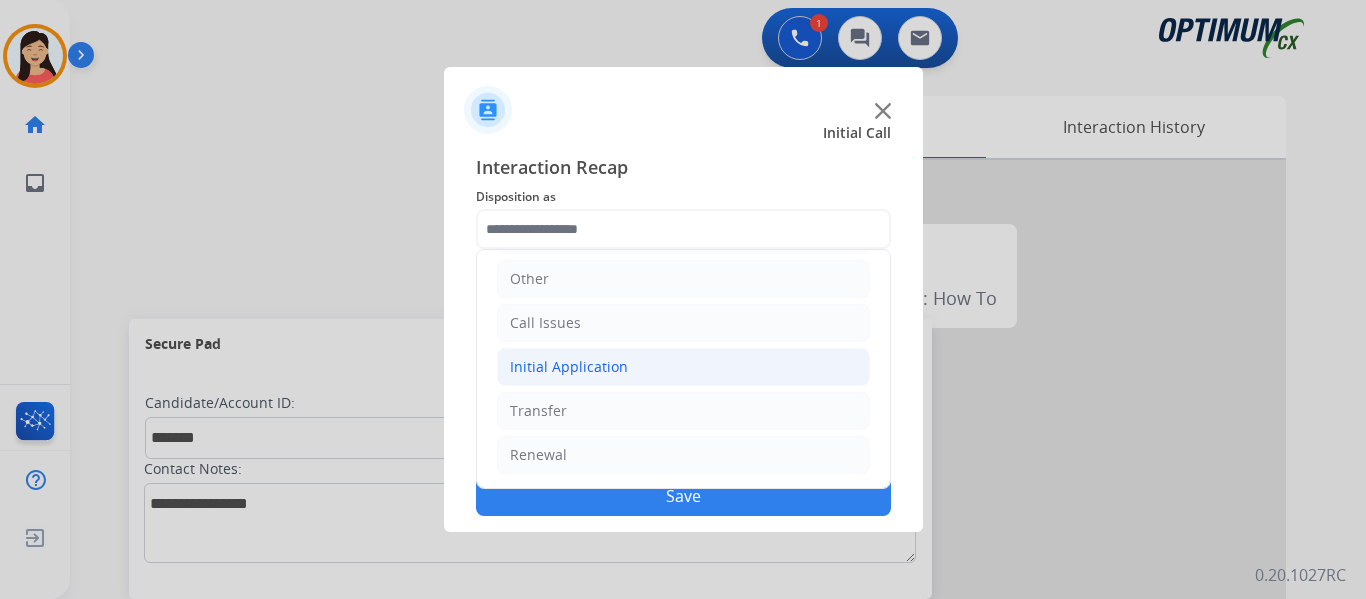 click on "Initial Application" 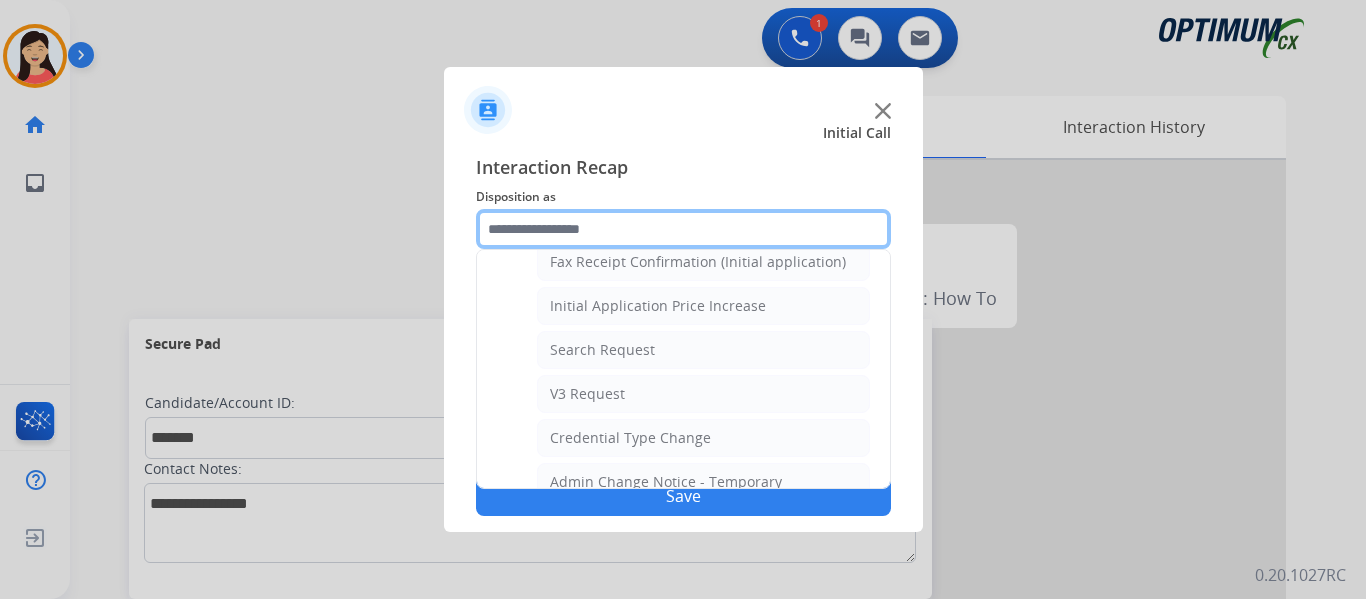 scroll, scrollTop: 1036, scrollLeft: 0, axis: vertical 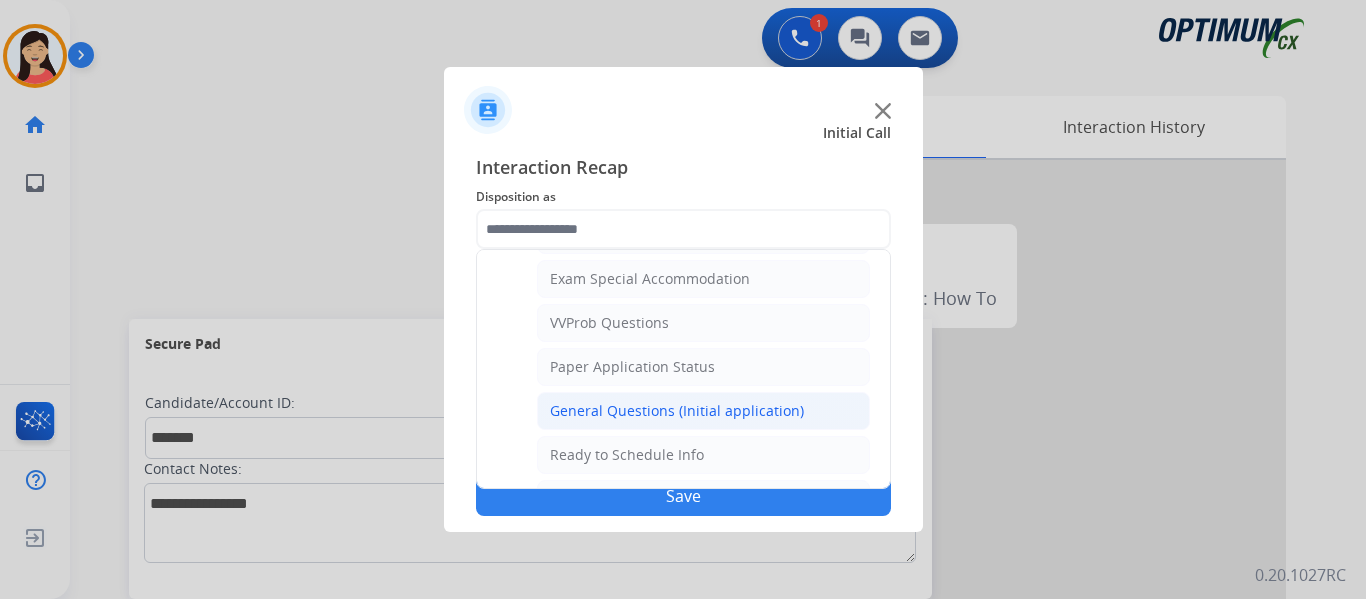 click on "General Questions (Initial application)" 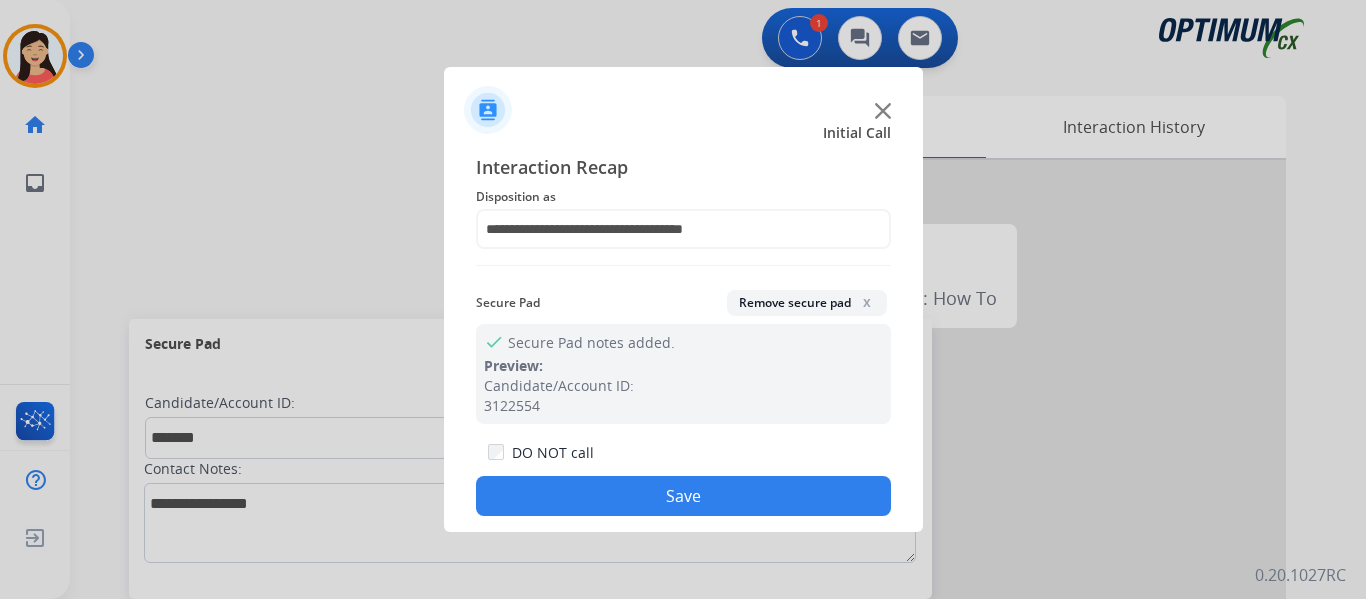 click on "Save" 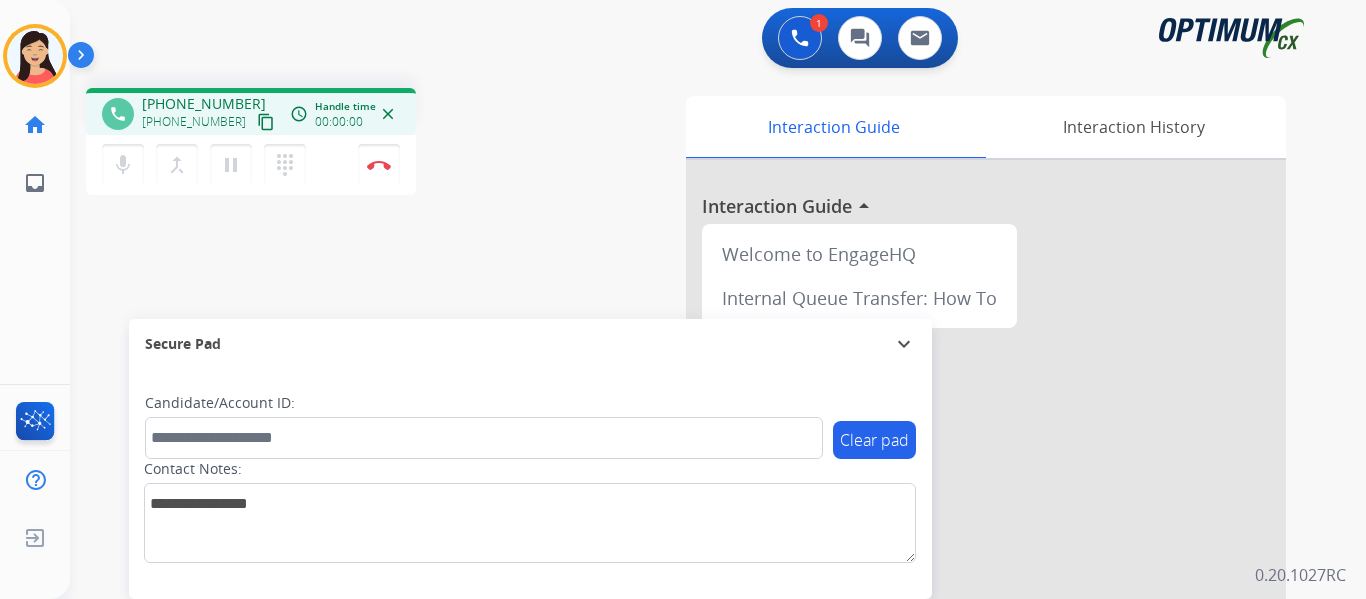 click on "content_copy" at bounding box center [266, 122] 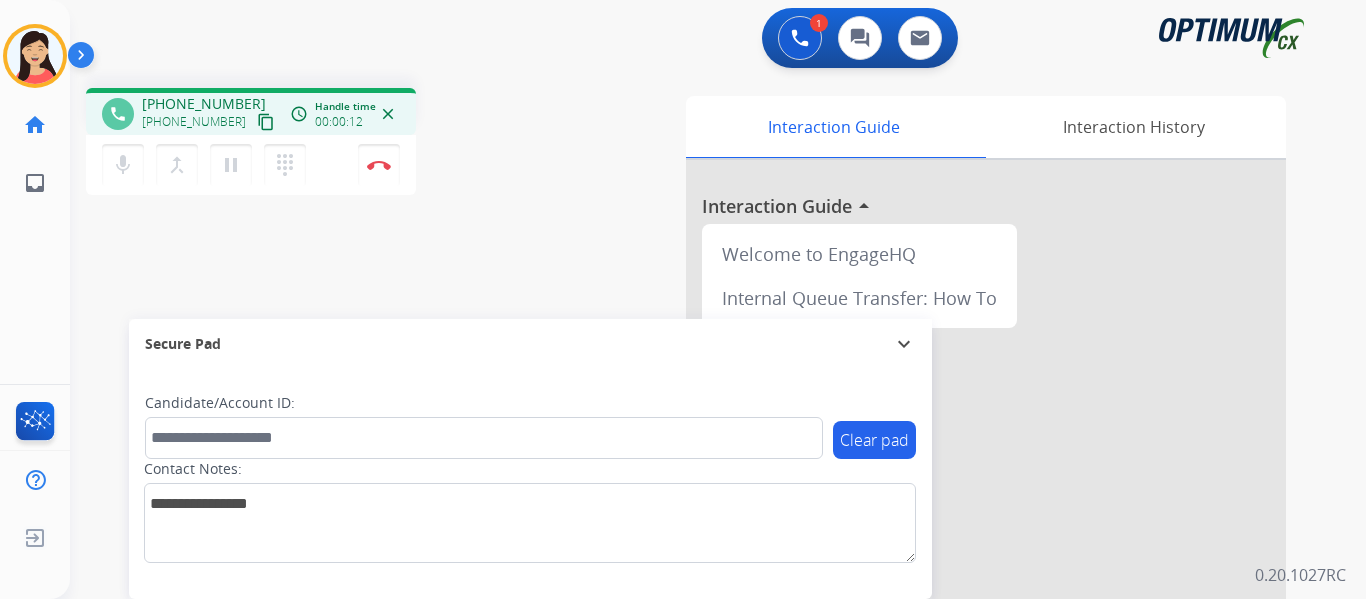 click on "content_copy" at bounding box center (266, 122) 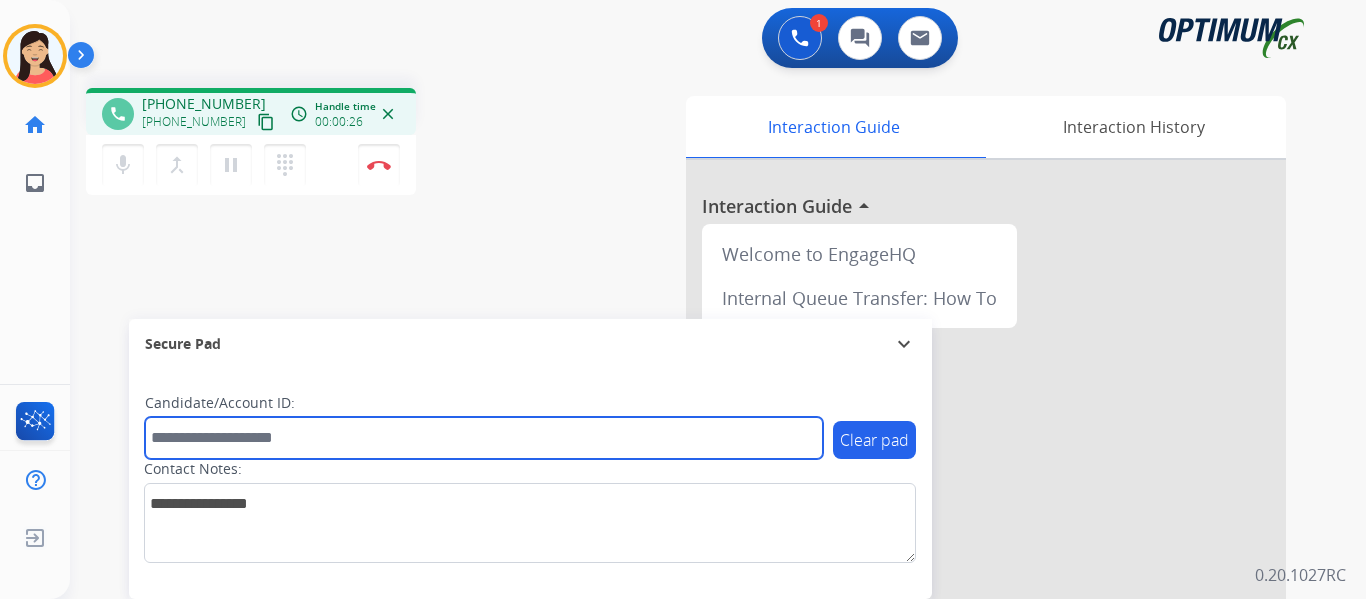 click at bounding box center [484, 438] 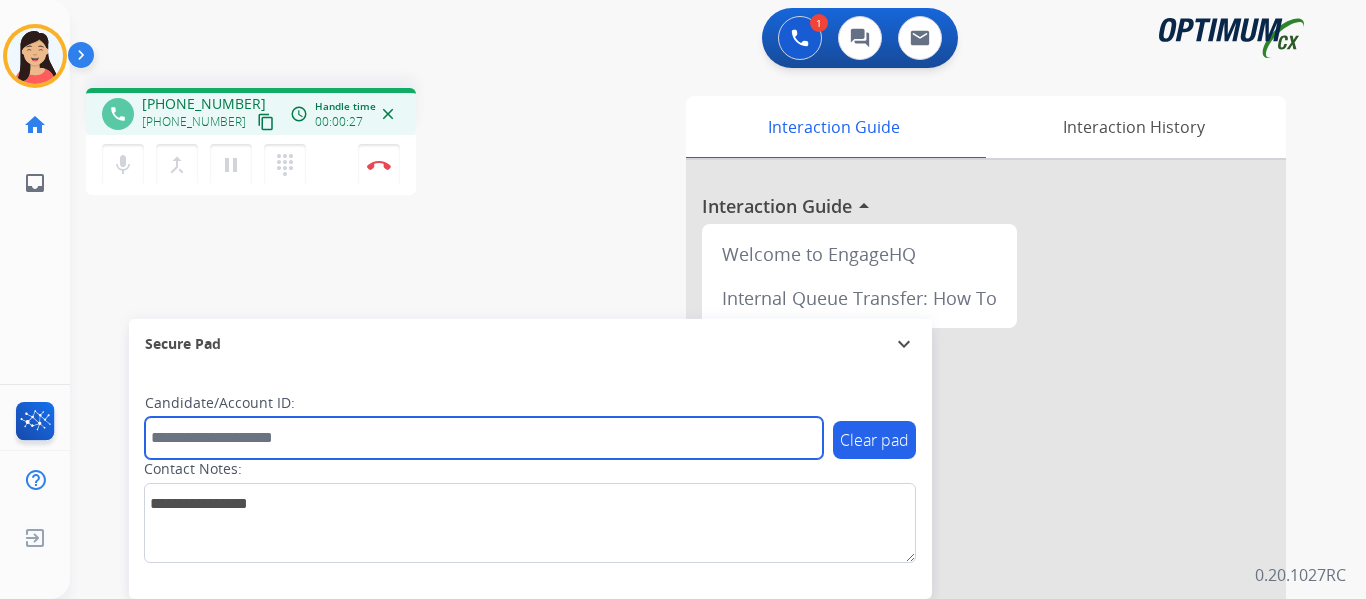 paste on "*******" 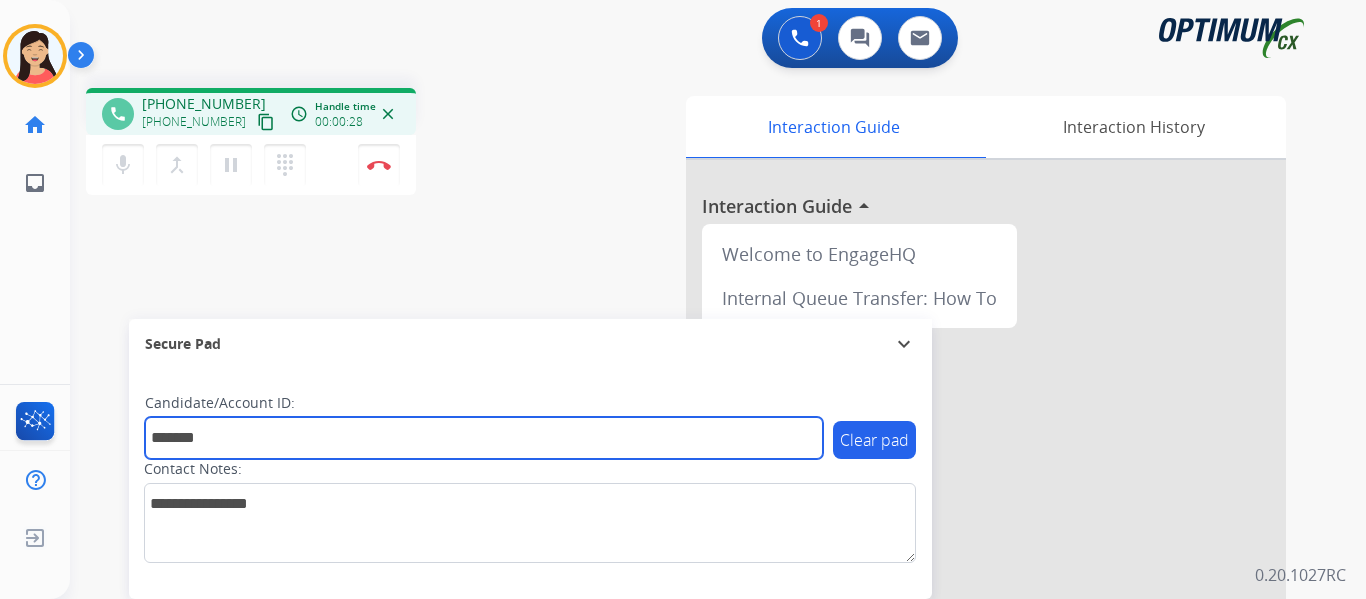 type on "*******" 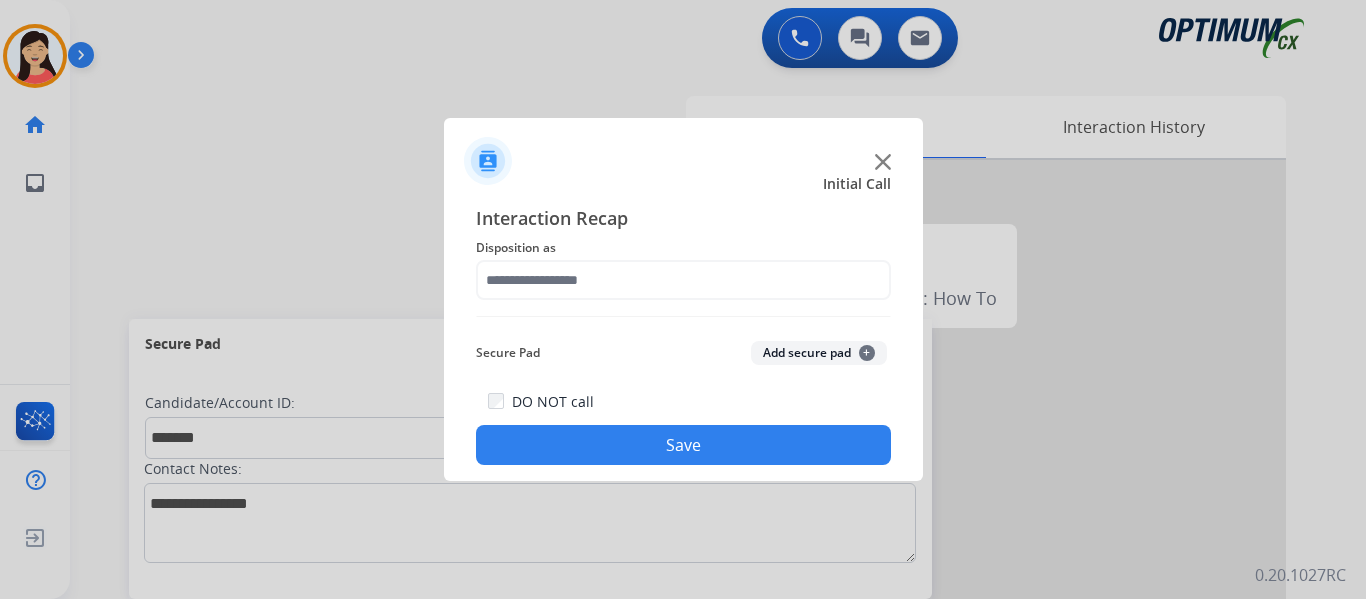 click on "Secure Pad  Add secure pad  +" 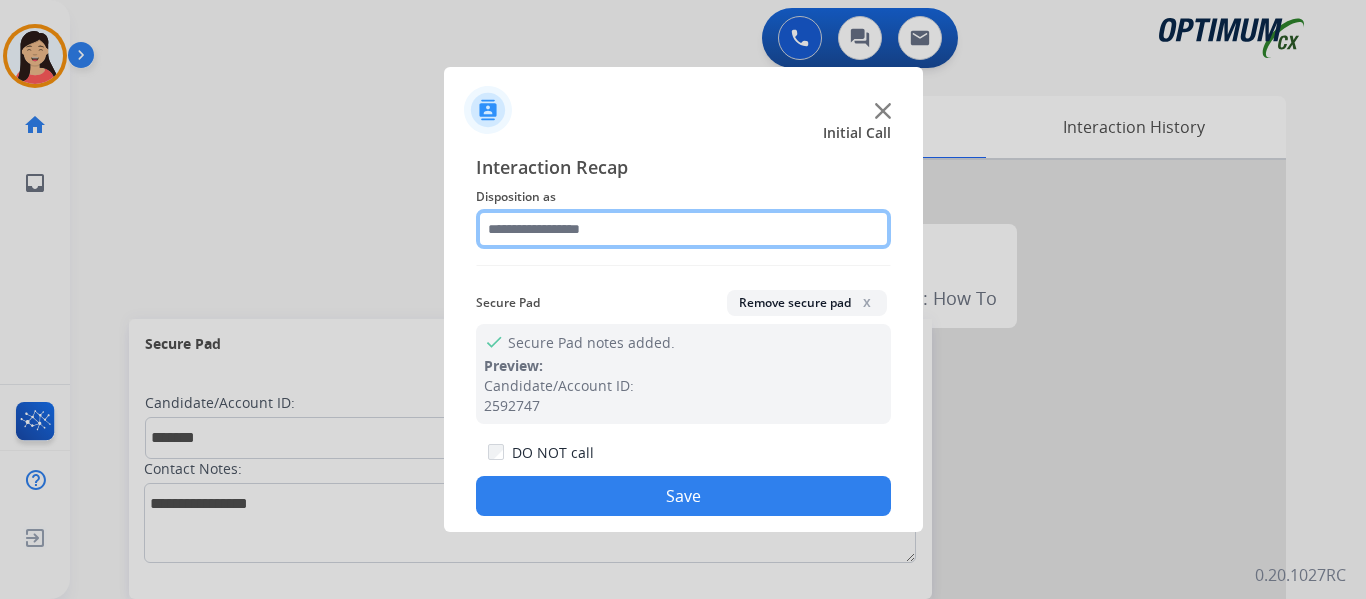 click 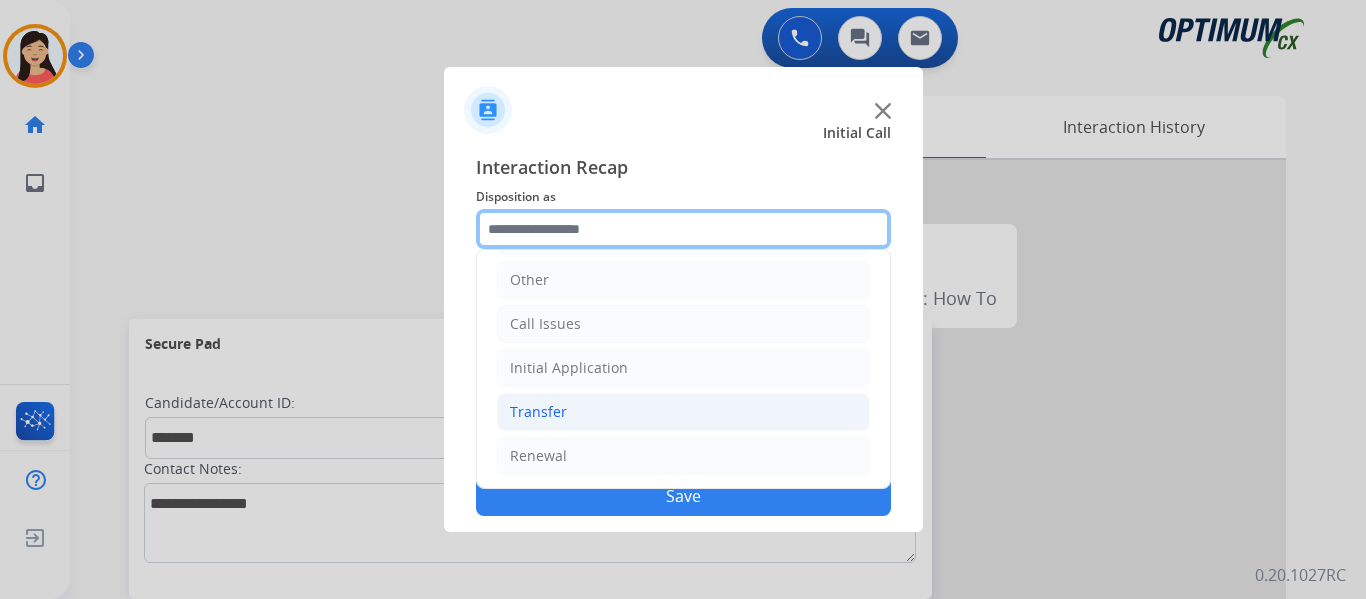 scroll, scrollTop: 136, scrollLeft: 0, axis: vertical 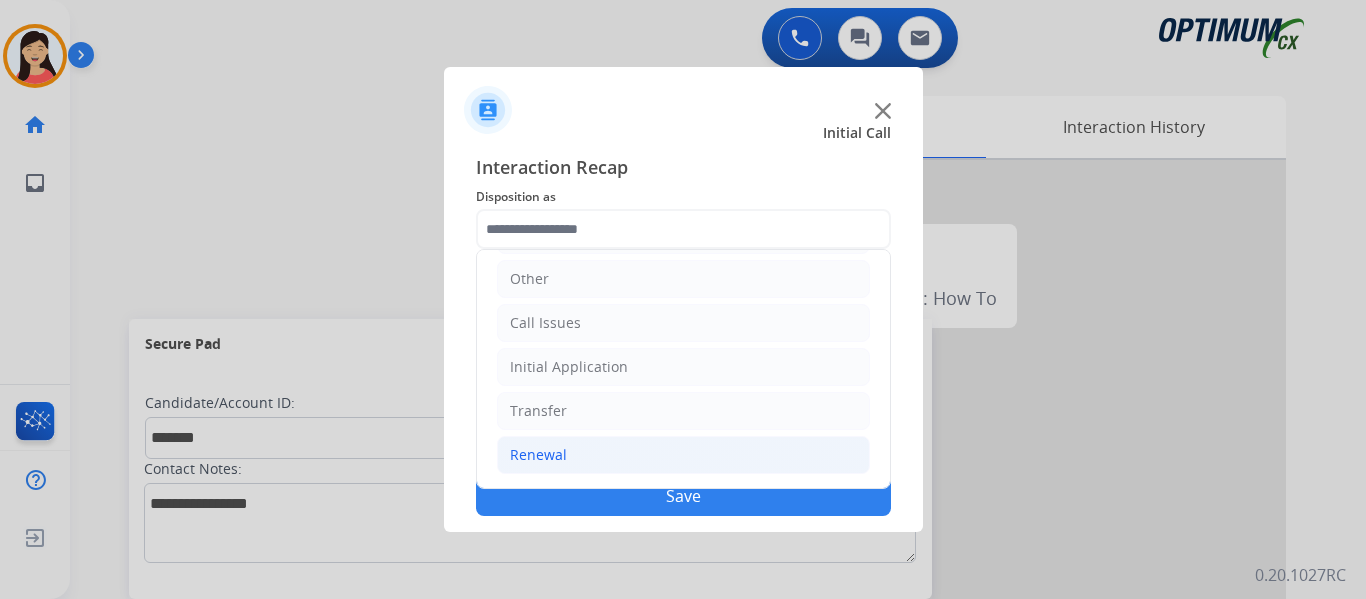click on "Renewal" 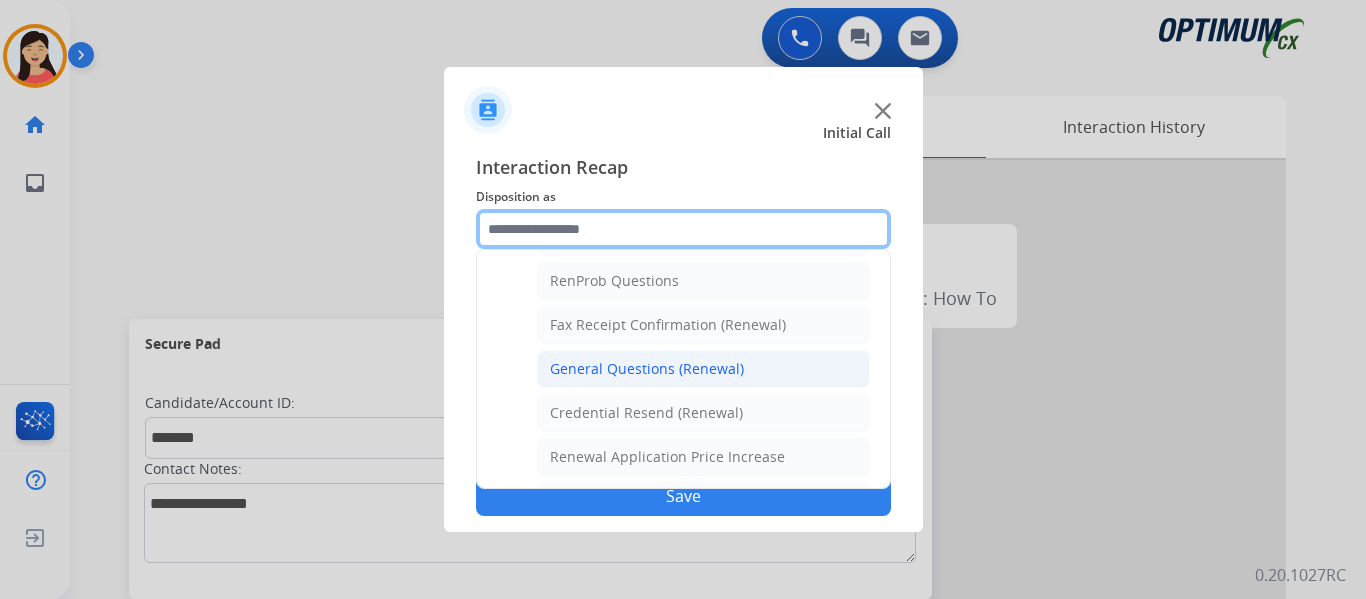 scroll, scrollTop: 472, scrollLeft: 0, axis: vertical 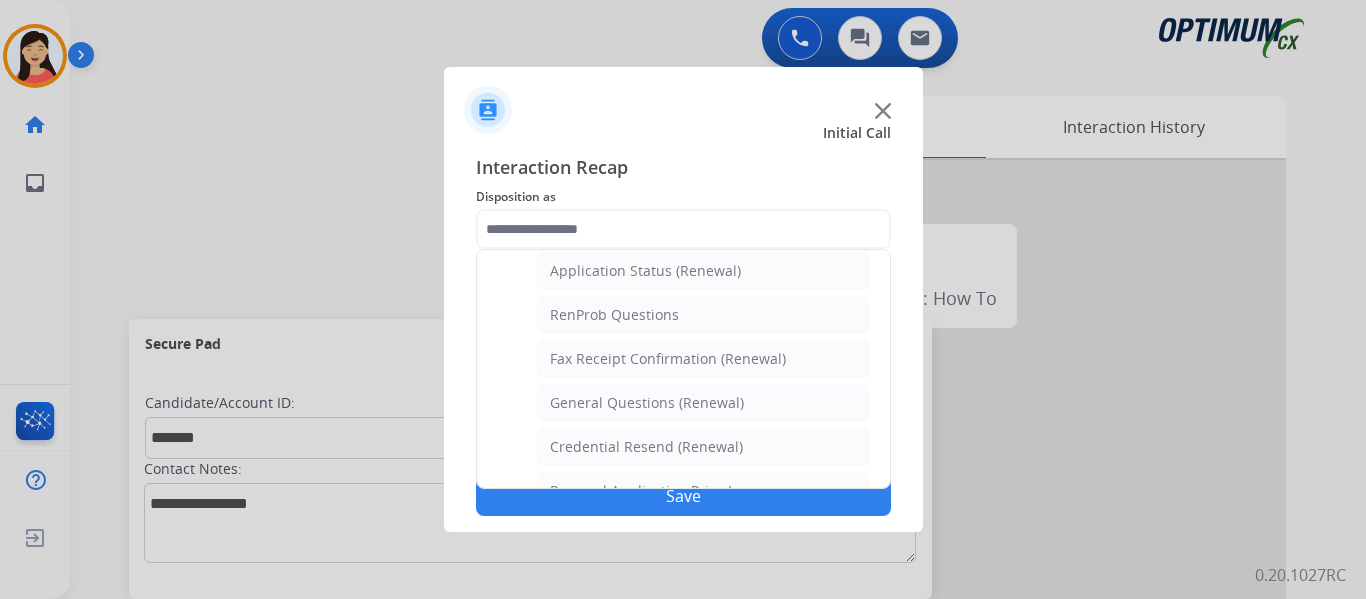 click on "RenProb Questions" 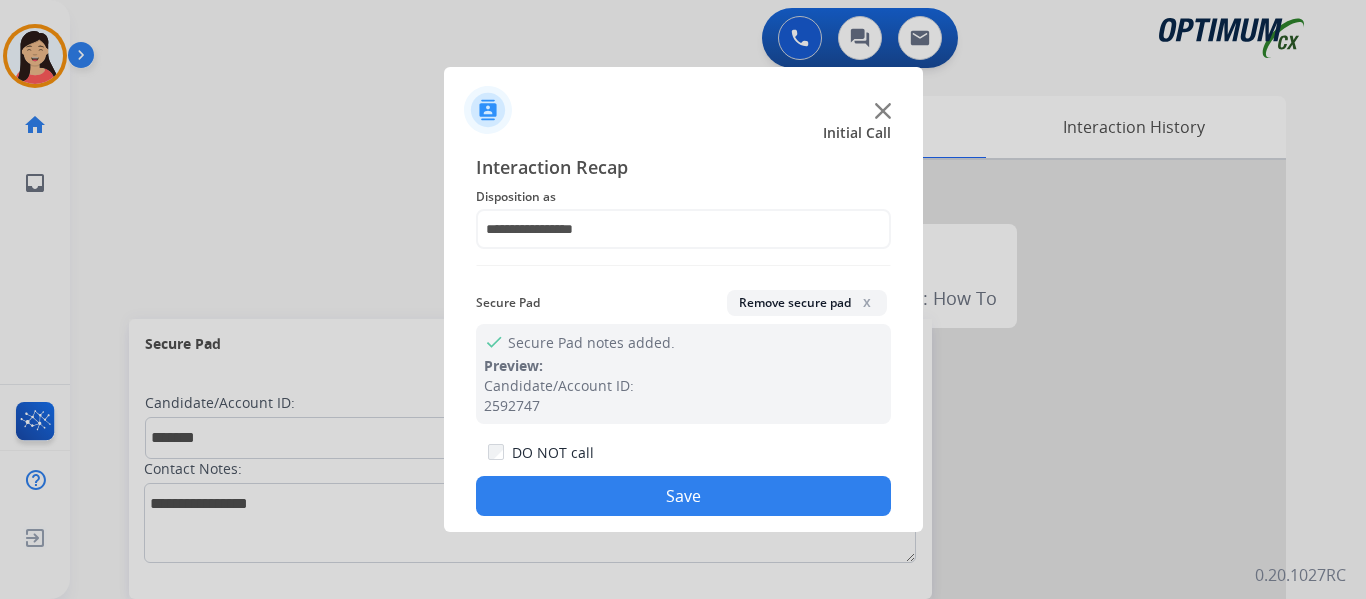 click on "Save" 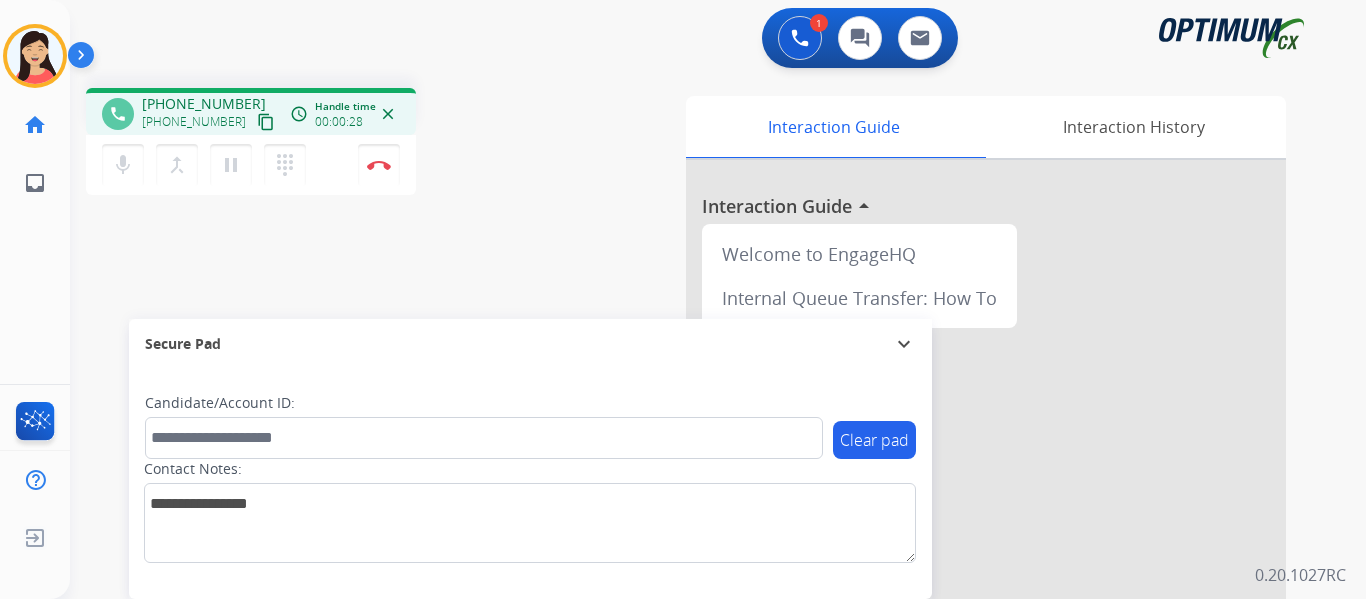 click on "content_copy" at bounding box center (266, 122) 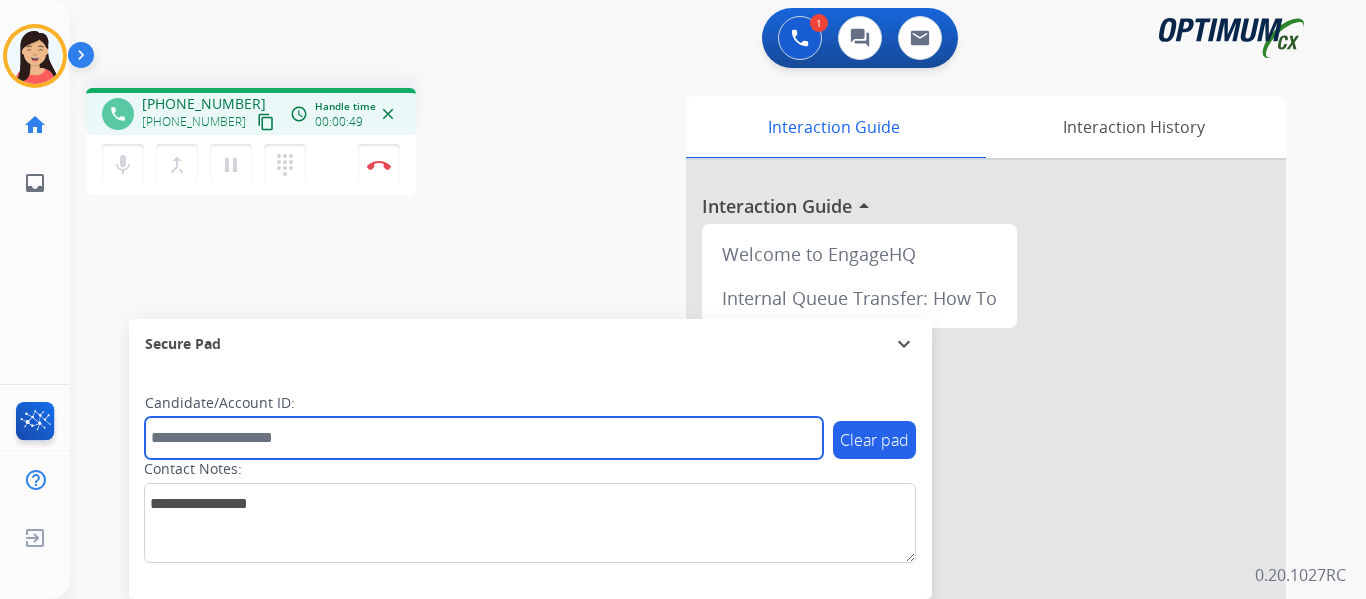click at bounding box center (484, 438) 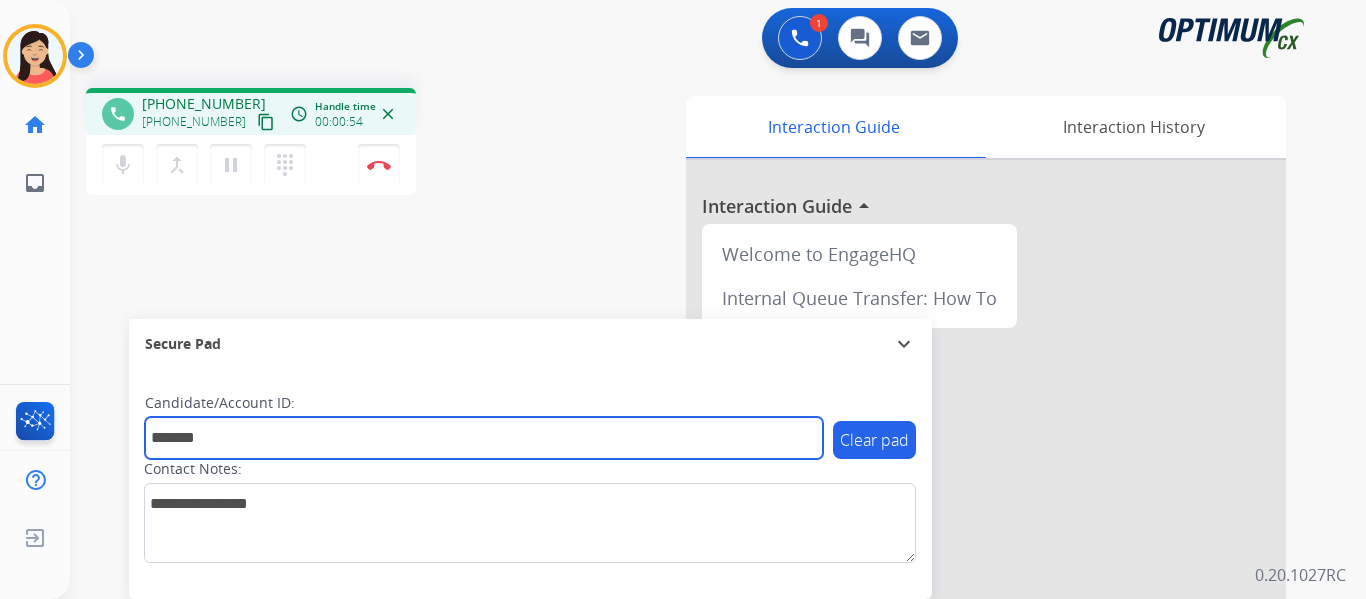 type on "*******" 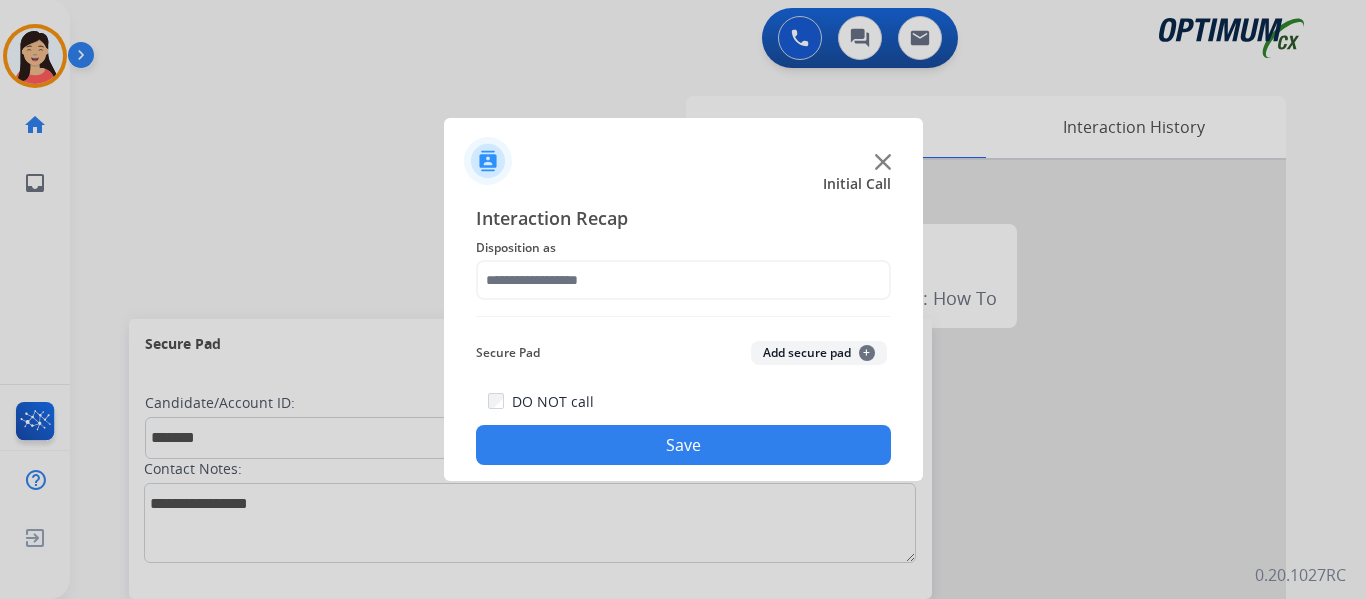 click on "+" 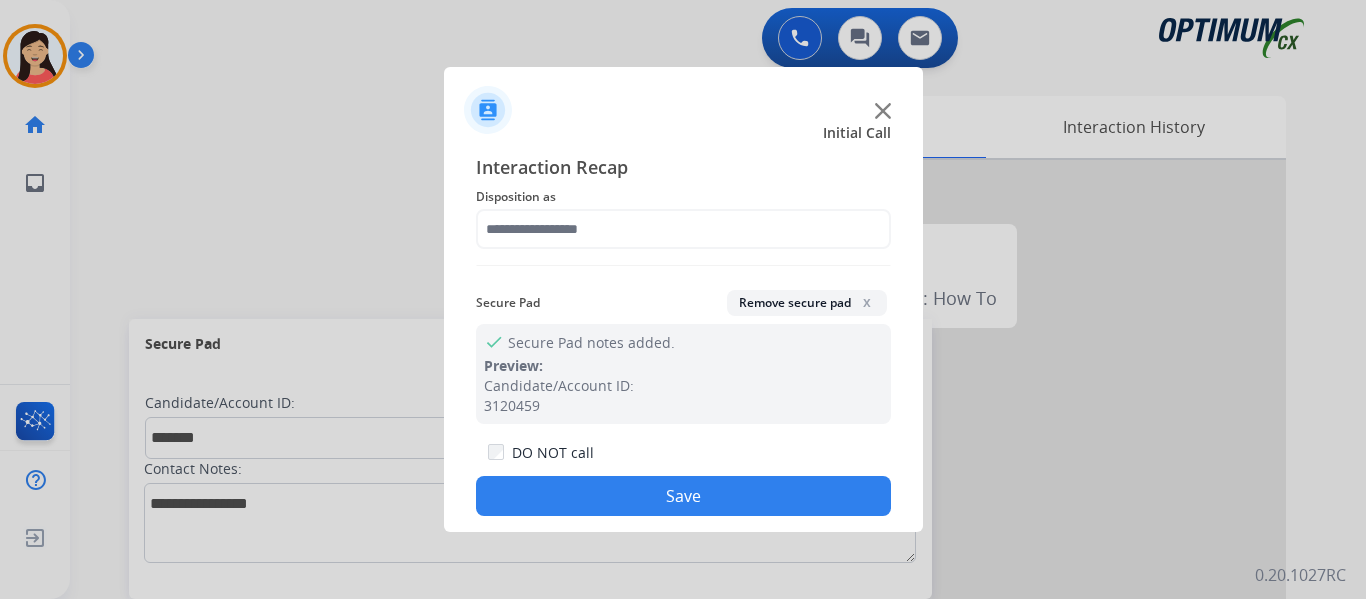 click on "Disposition as" 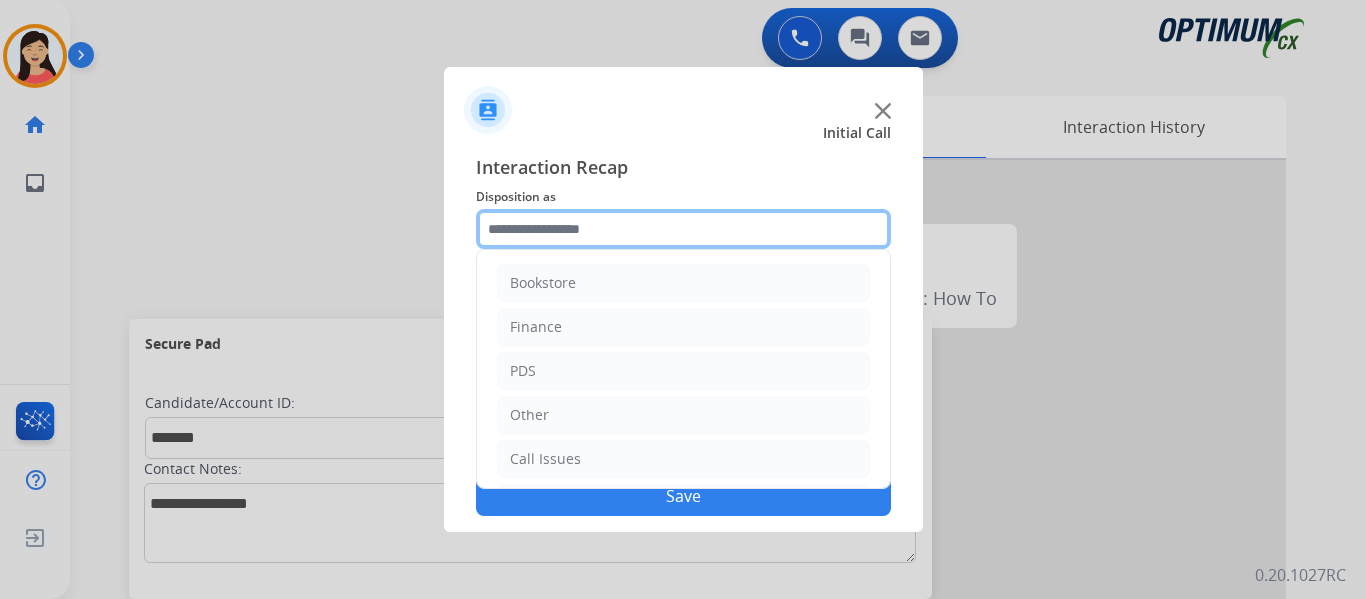 click 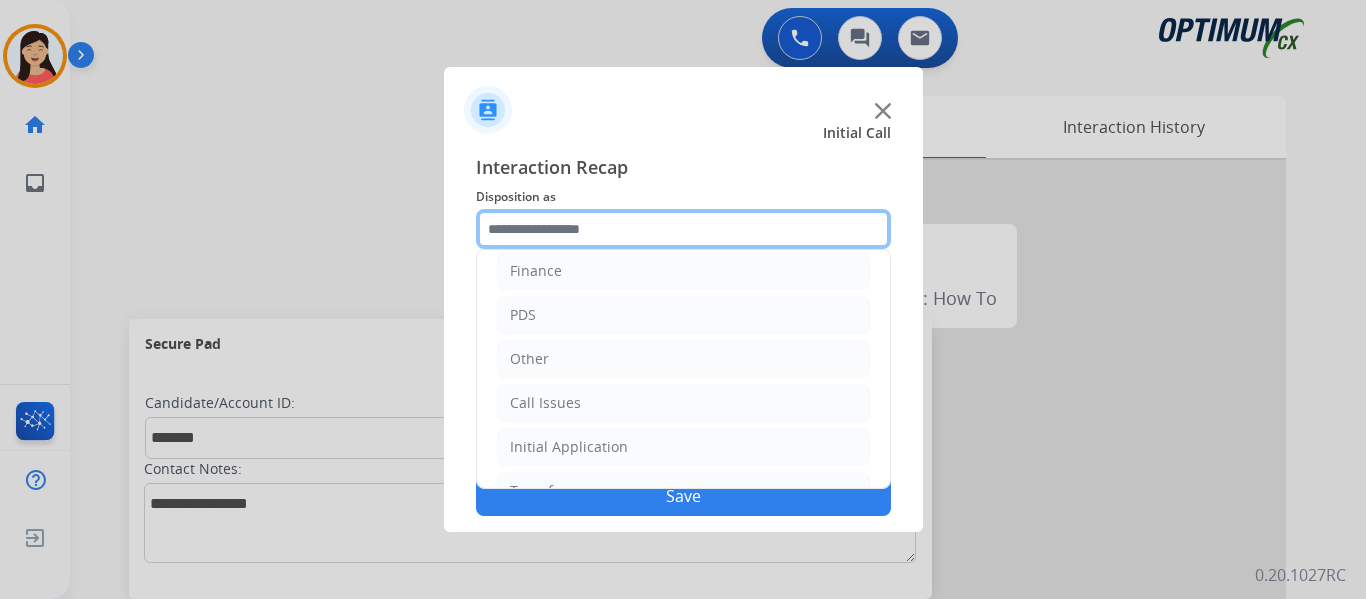 scroll, scrollTop: 136, scrollLeft: 0, axis: vertical 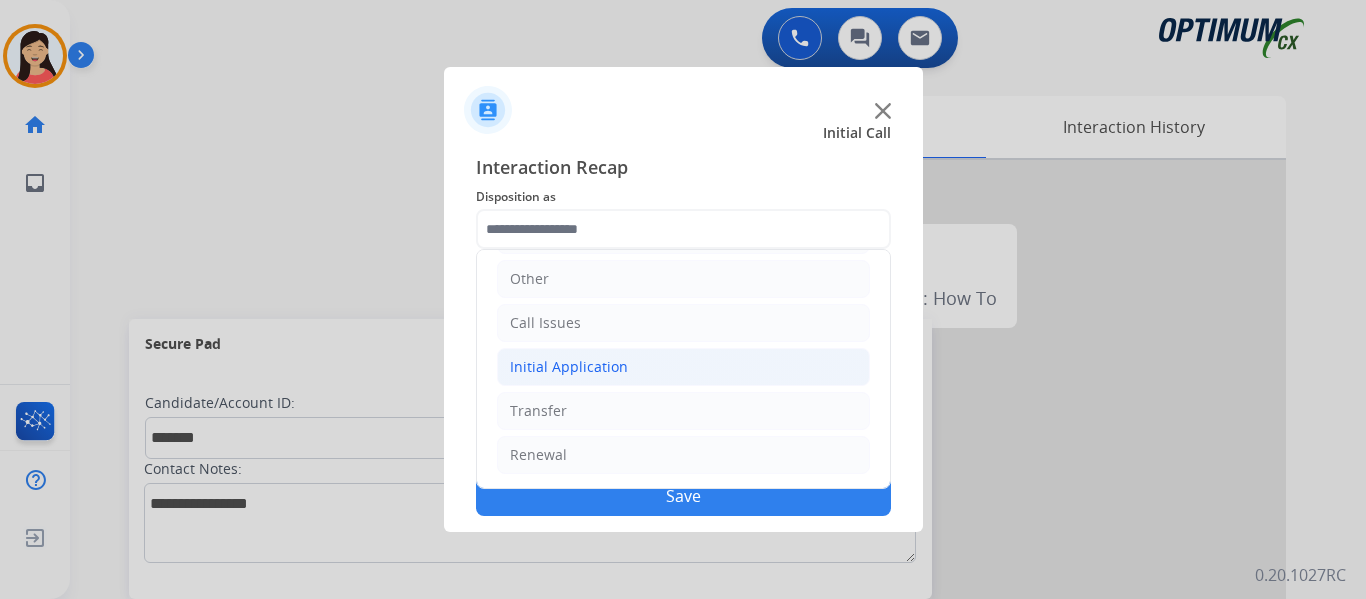 click on "Initial Application" 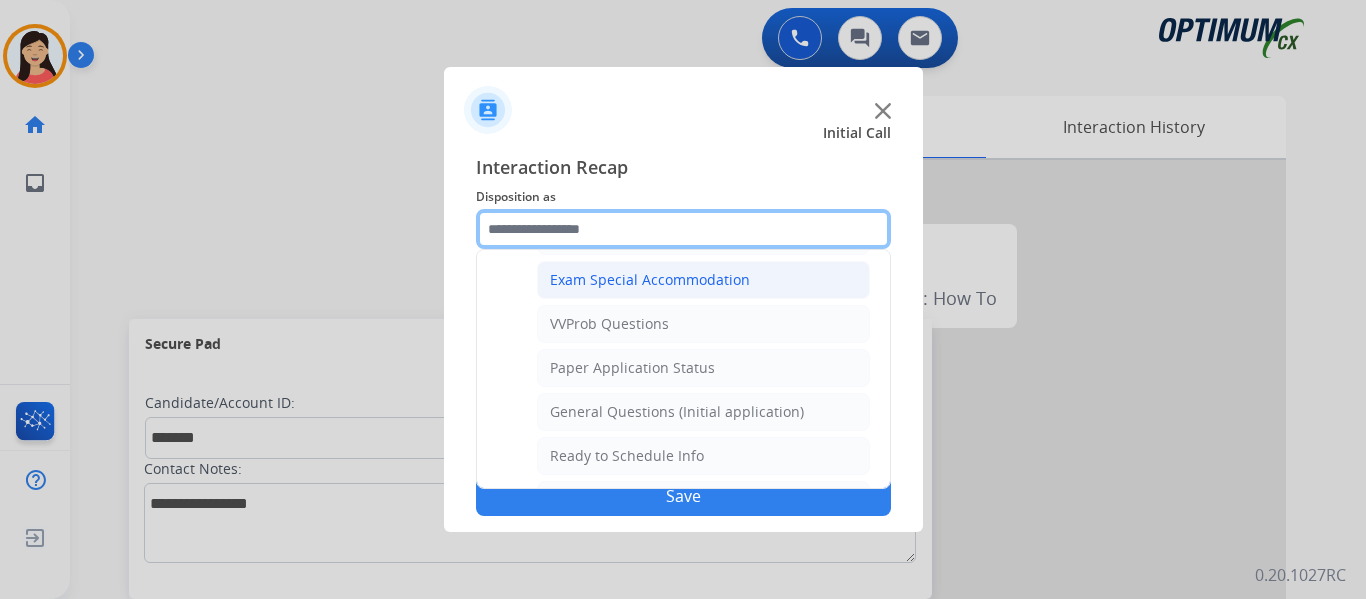 scroll, scrollTop: 1036, scrollLeft: 0, axis: vertical 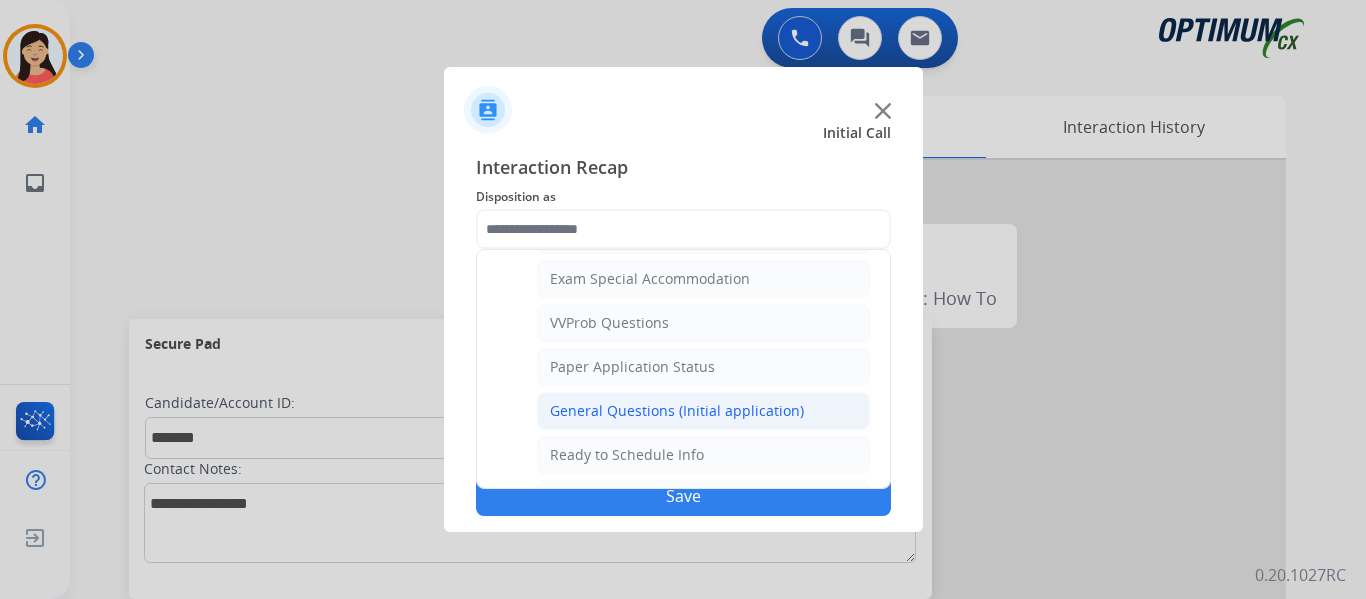 click on "General Questions (Initial application)" 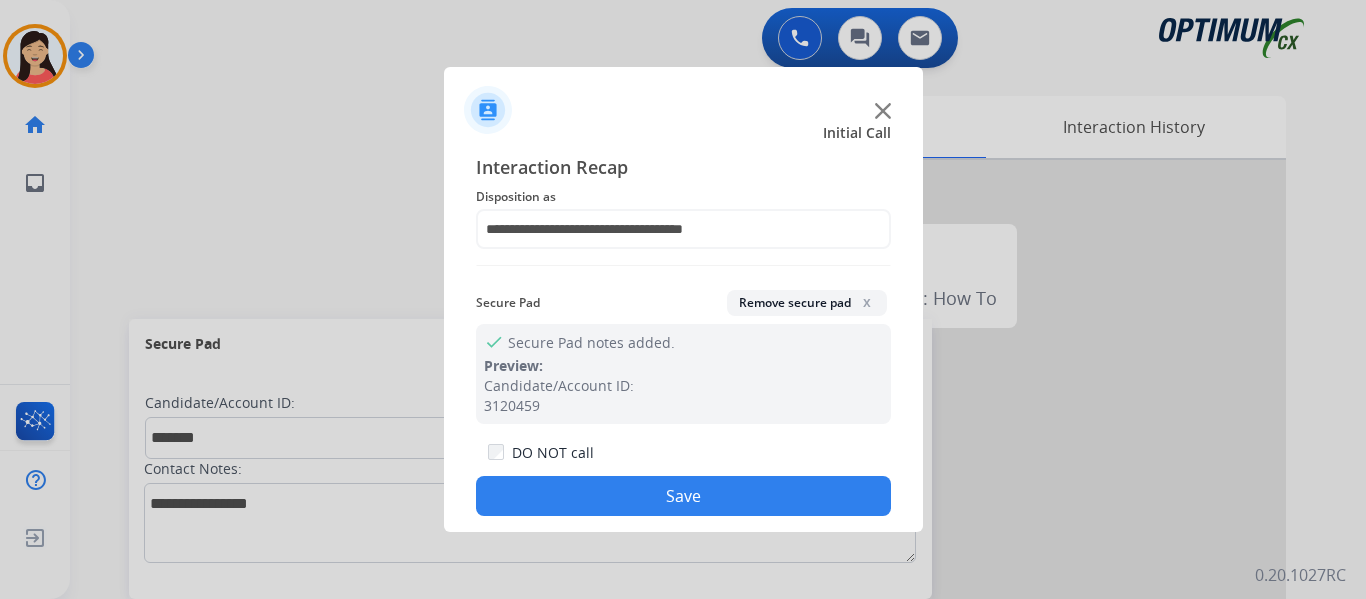 click on "Save" 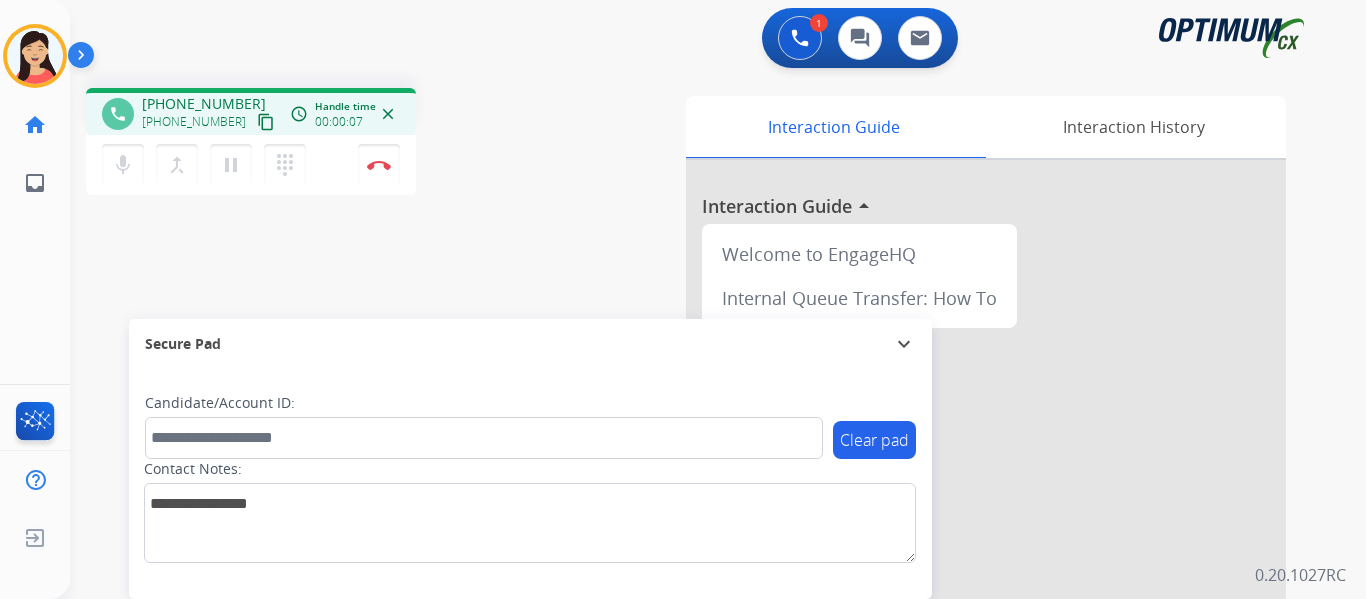 click on "content_copy" at bounding box center [266, 122] 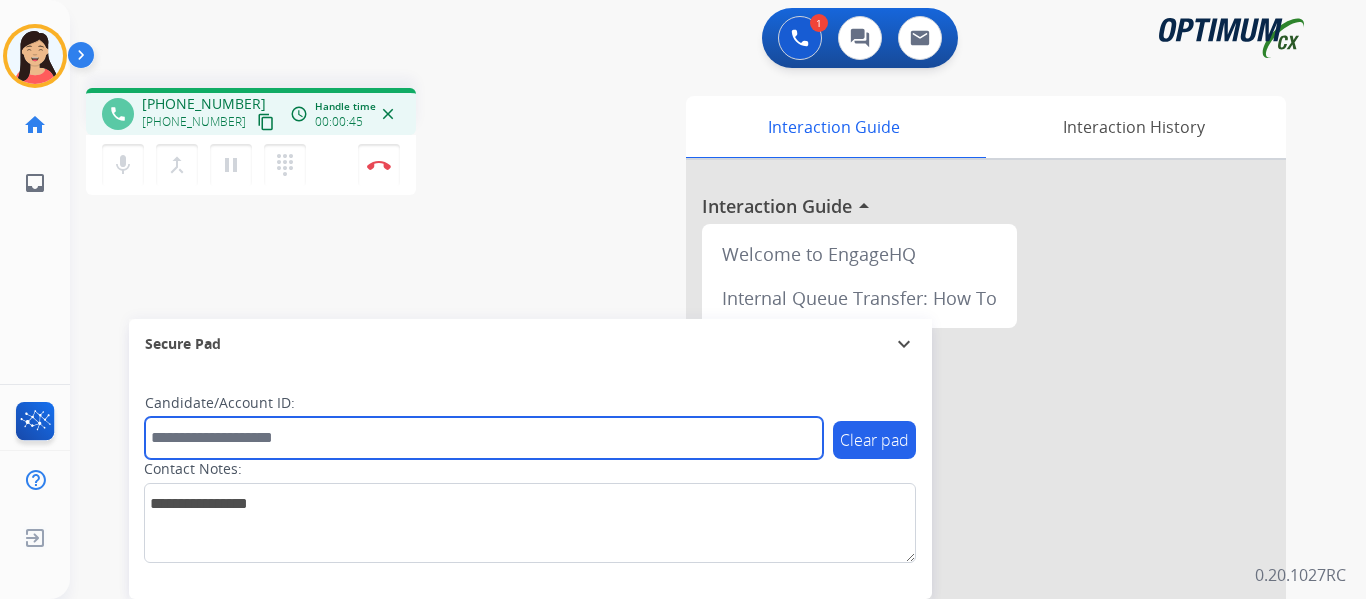click at bounding box center [484, 438] 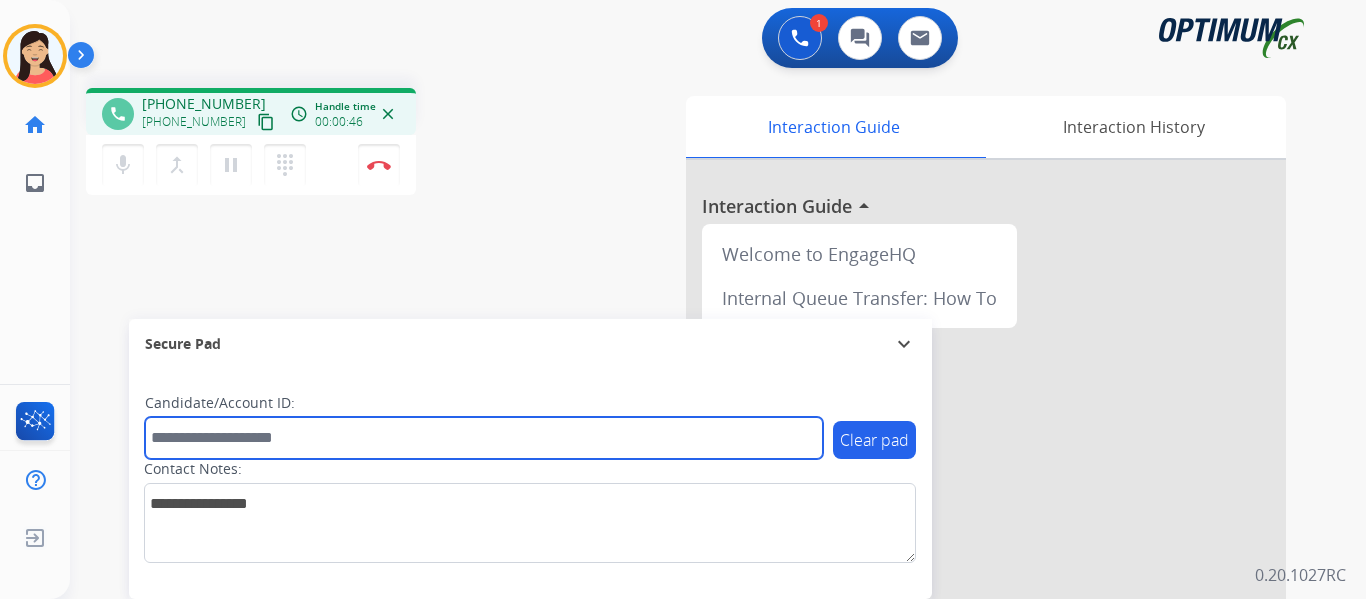 paste on "*******" 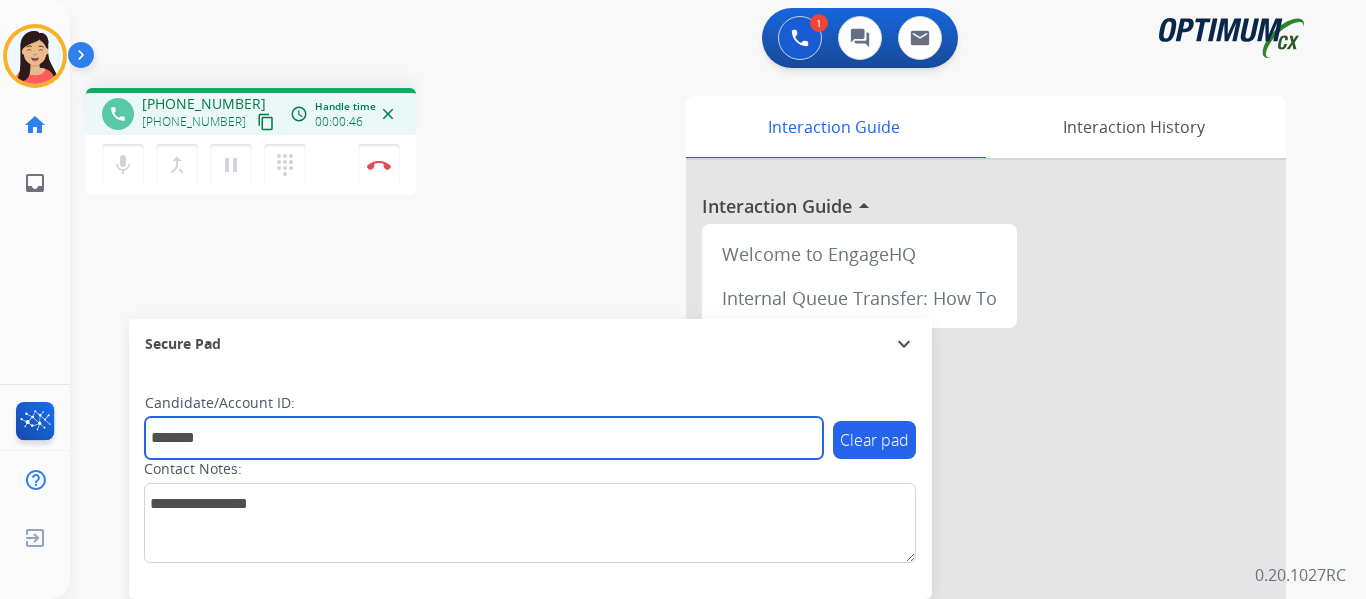 type on "*******" 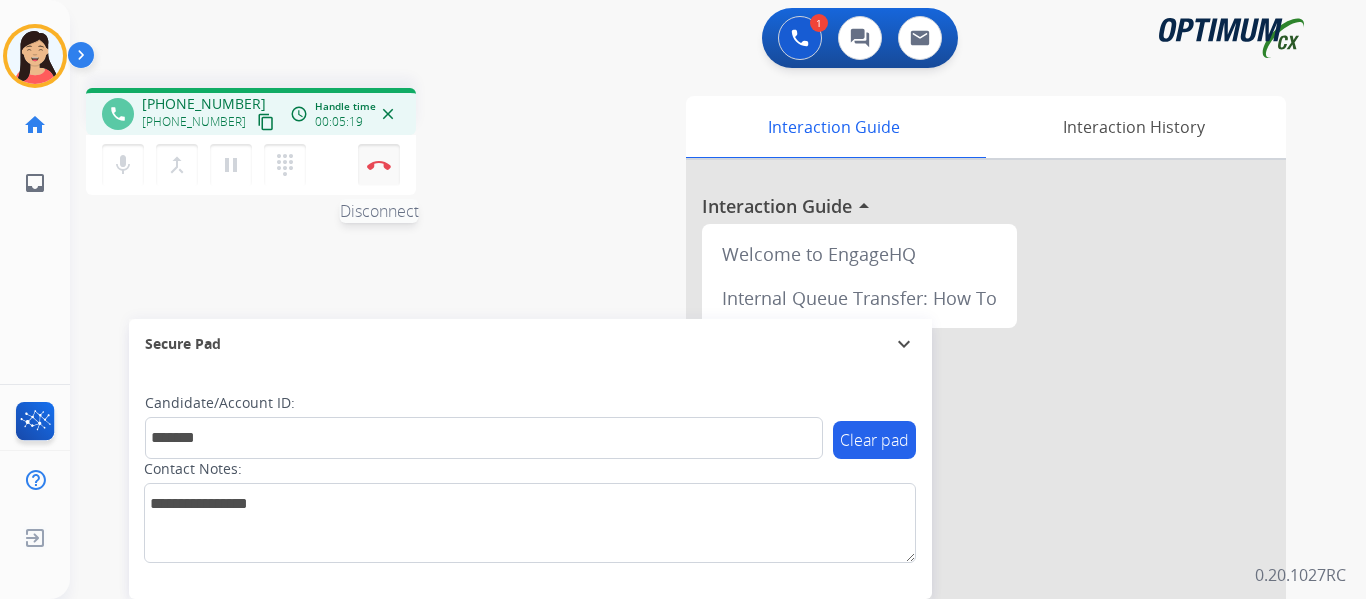 click on "Disconnect" at bounding box center (379, 165) 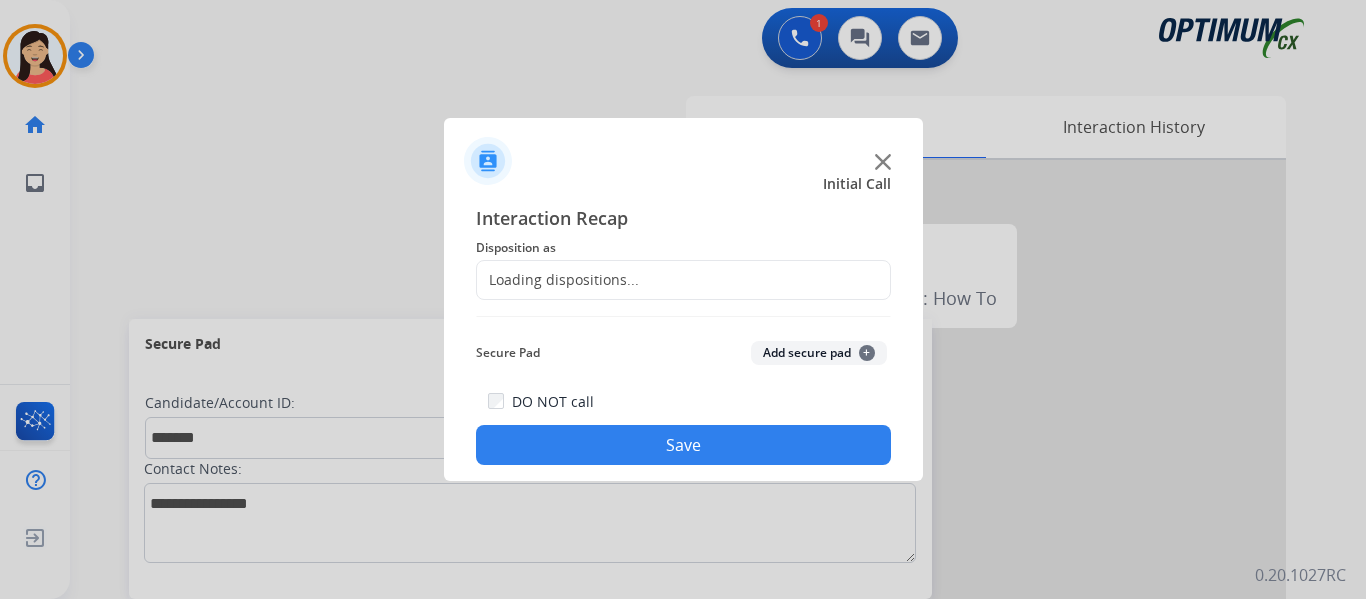 click on "Add secure pad  +" 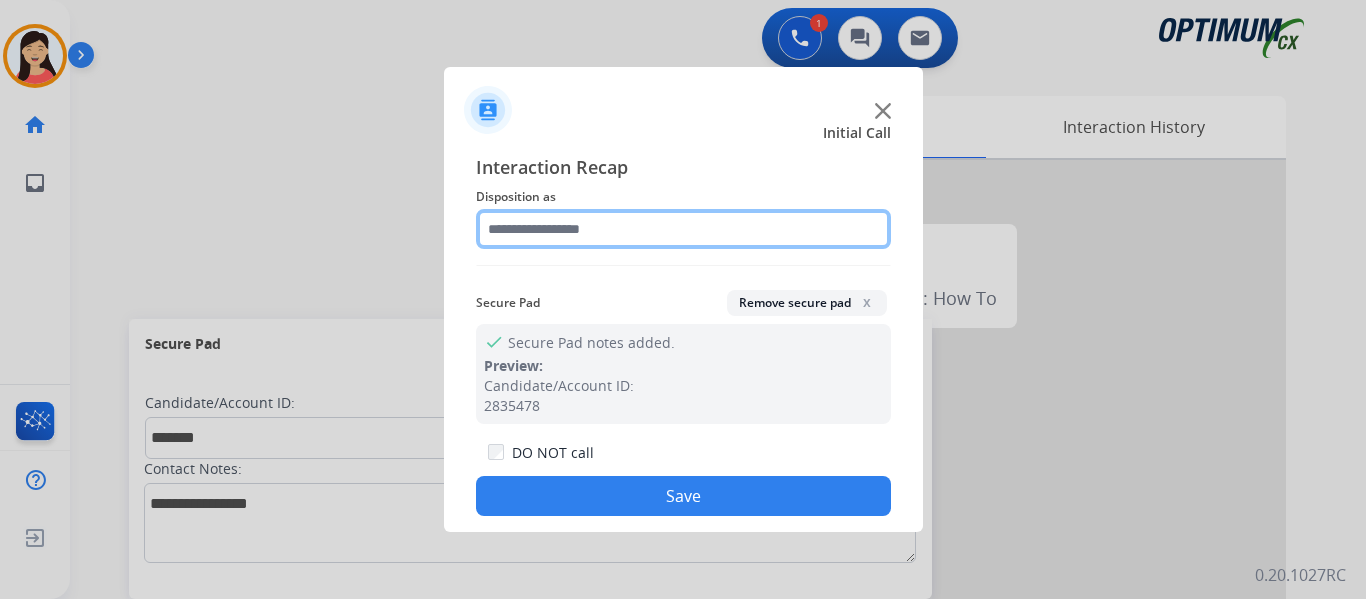 click 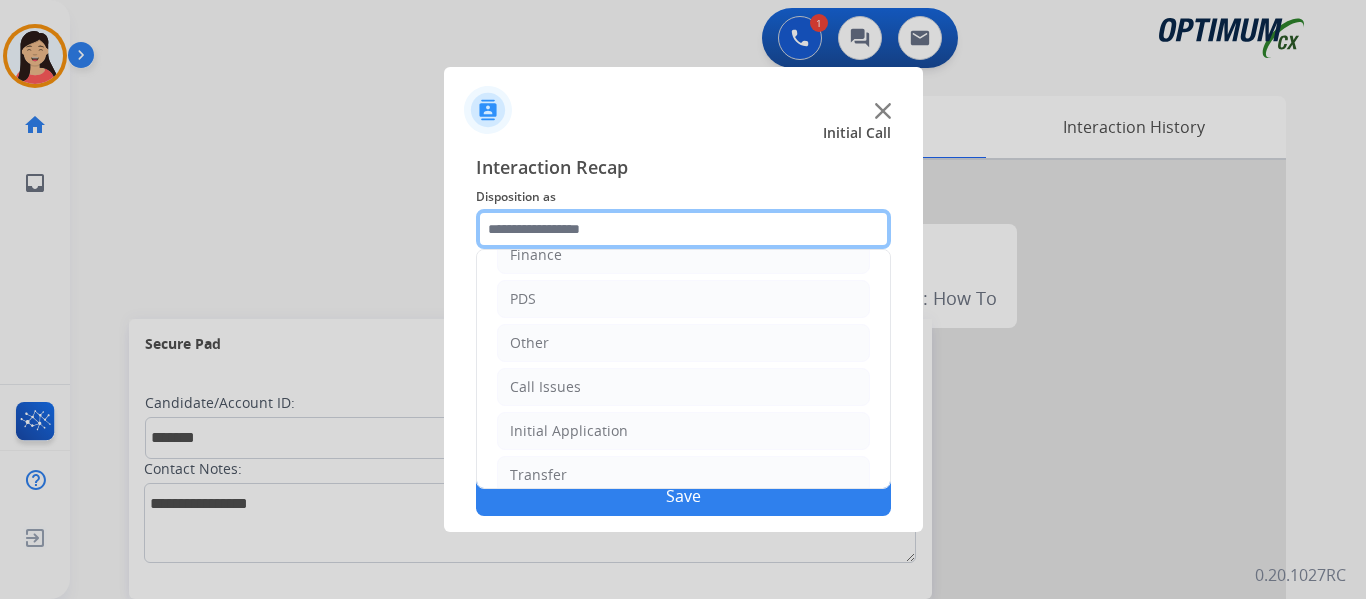 scroll, scrollTop: 136, scrollLeft: 0, axis: vertical 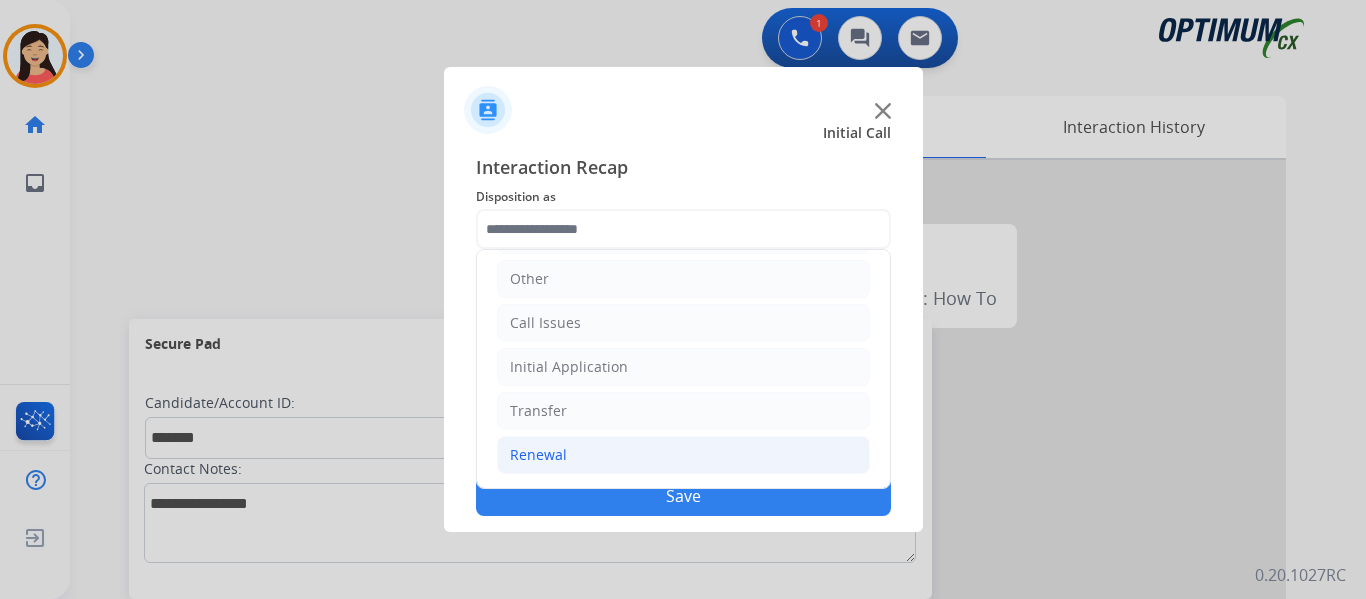 click on "Renewal" 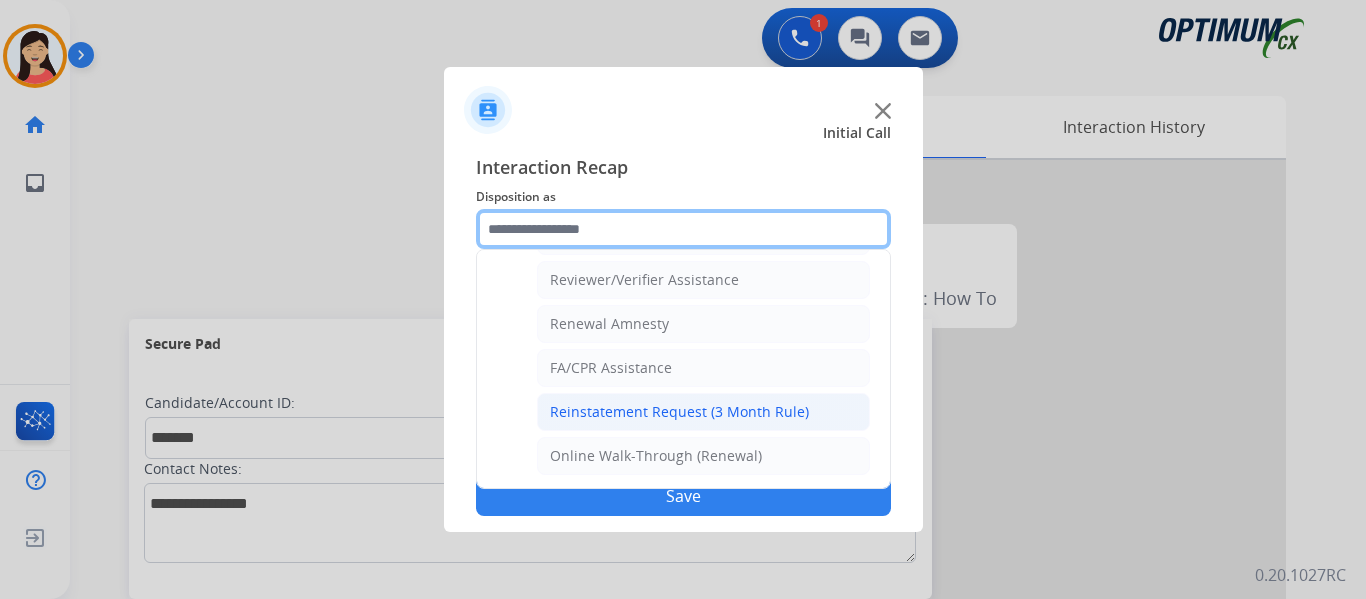 scroll, scrollTop: 772, scrollLeft: 0, axis: vertical 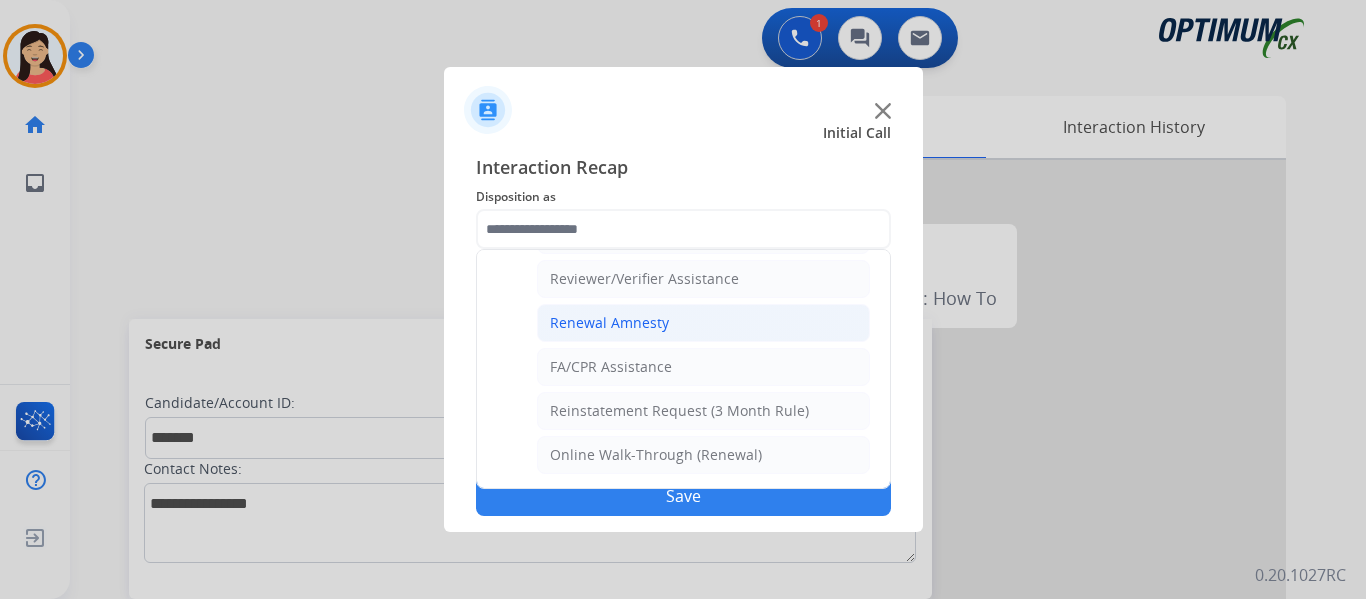 click on "Renewal Amnesty" 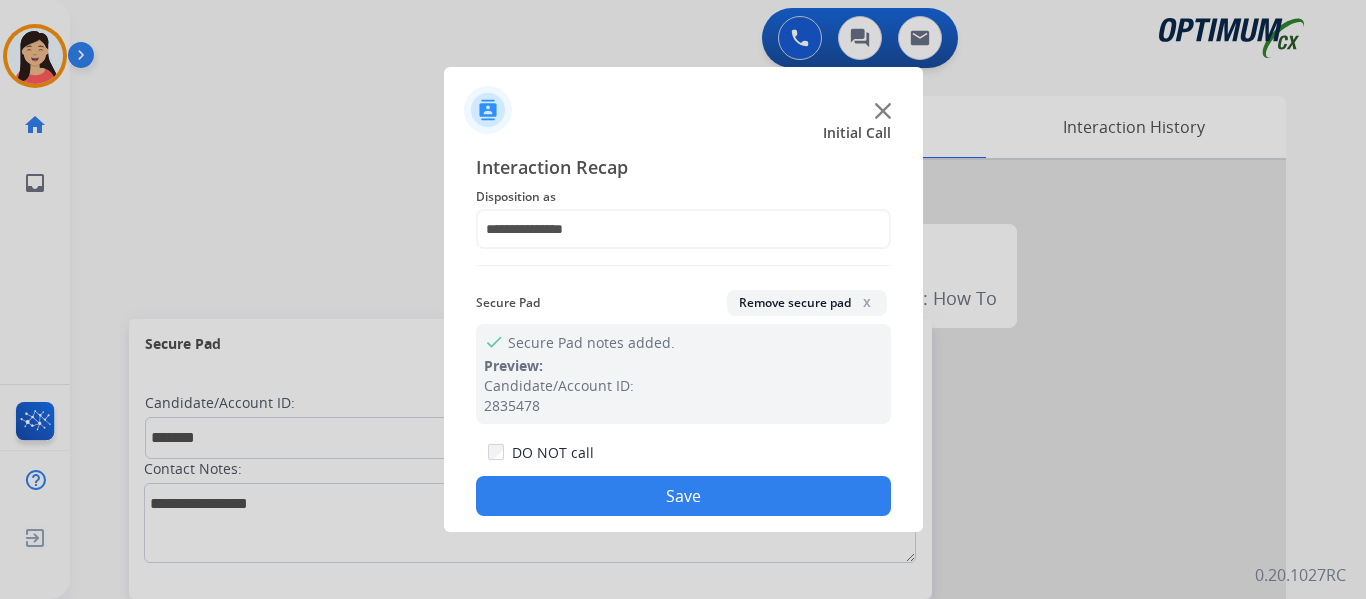 click on "Save" 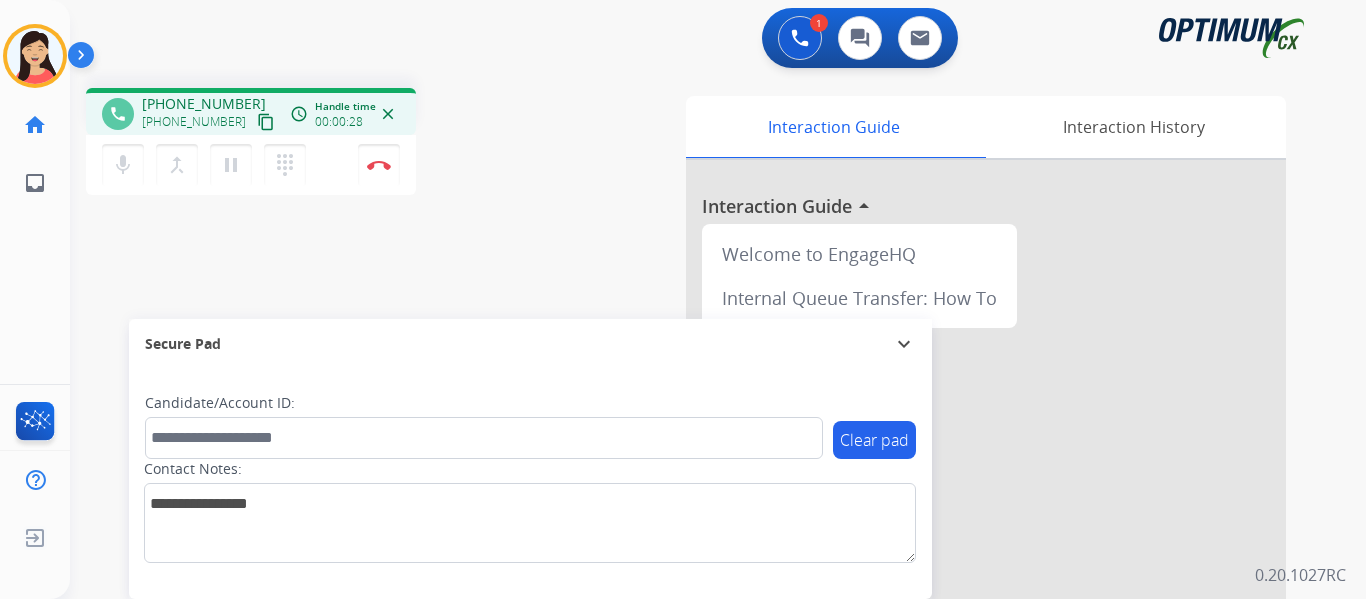 click on "content_copy" at bounding box center [266, 122] 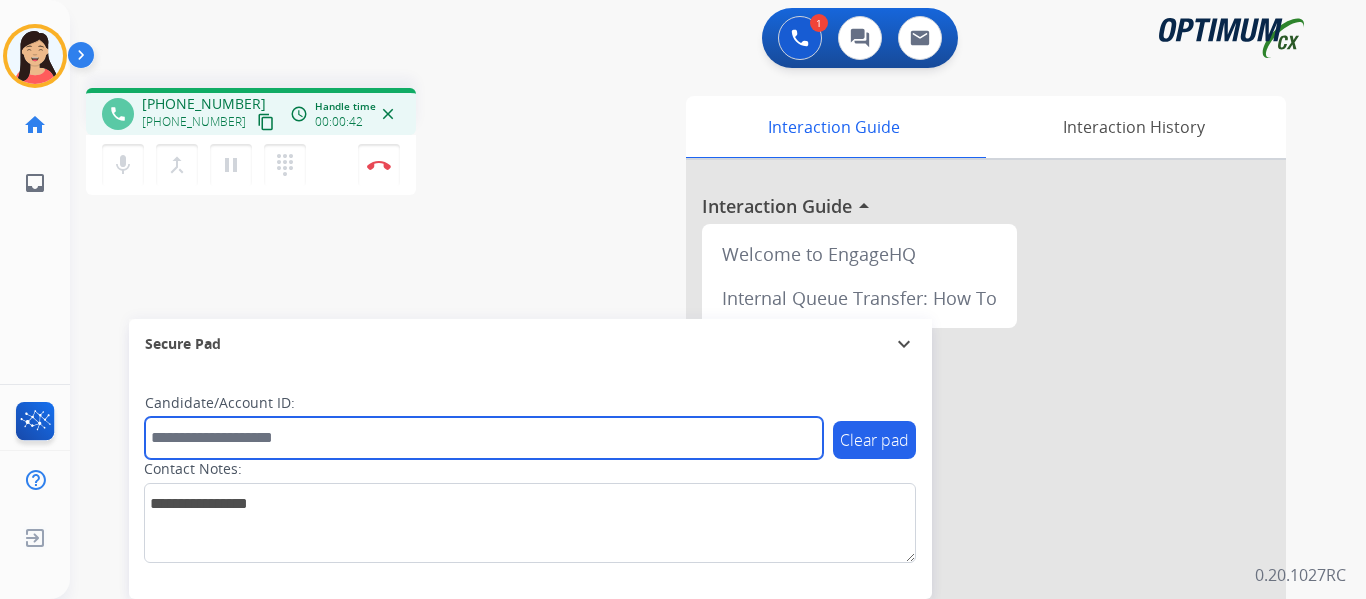 click at bounding box center (484, 438) 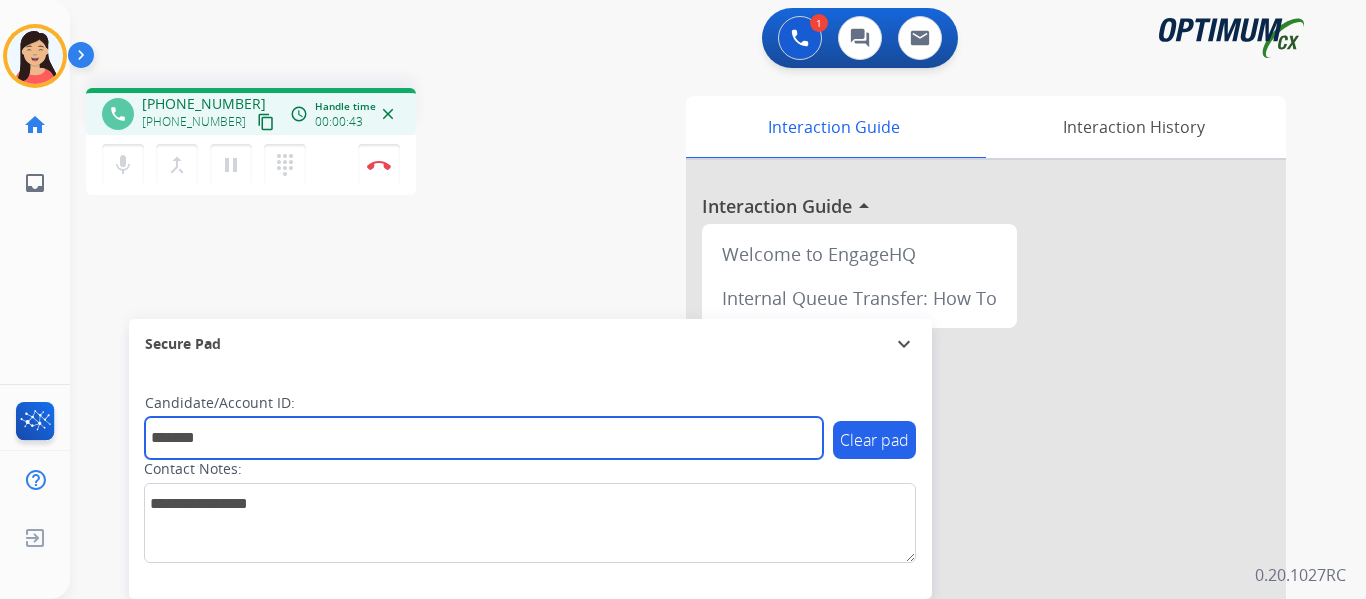 type on "*******" 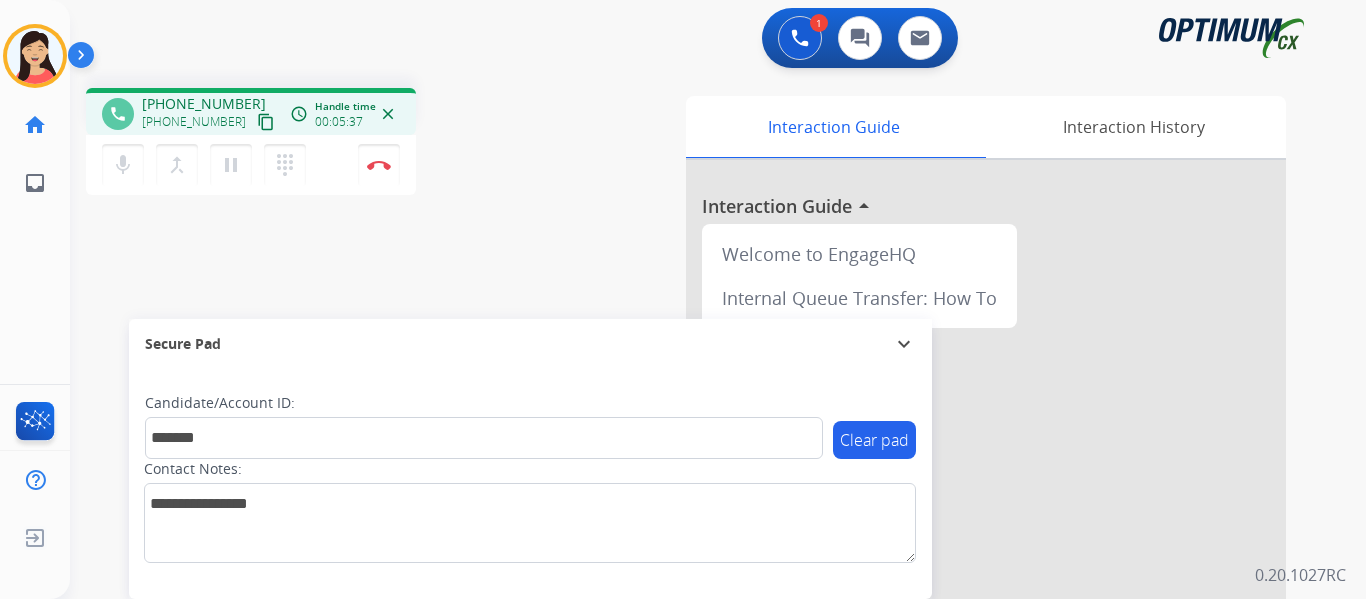 drag, startPoint x: 381, startPoint y: 169, endPoint x: 455, endPoint y: 179, distance: 74.672615 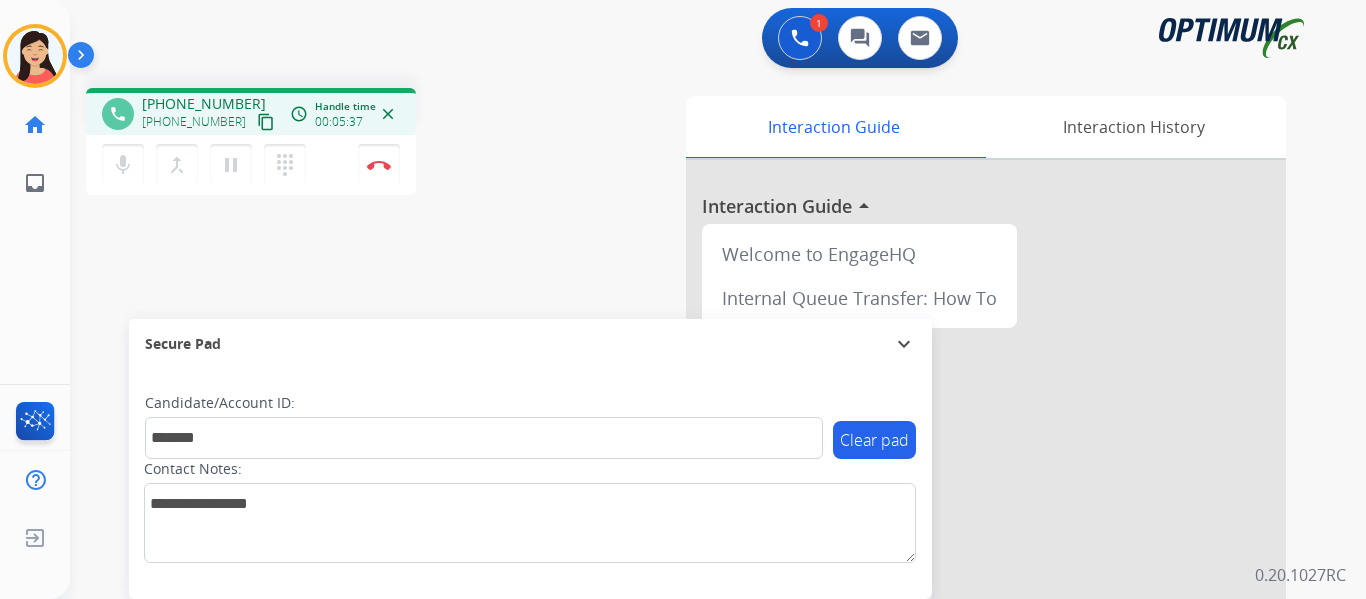 click at bounding box center (379, 165) 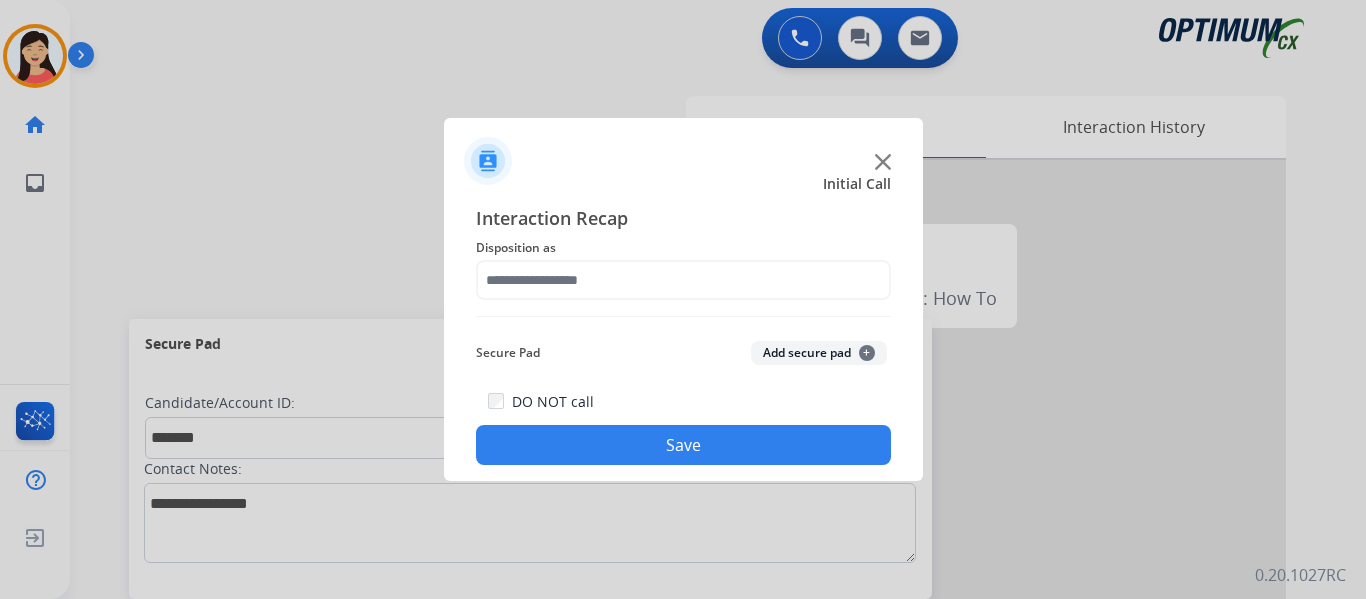 click on "Add secure pad  +" 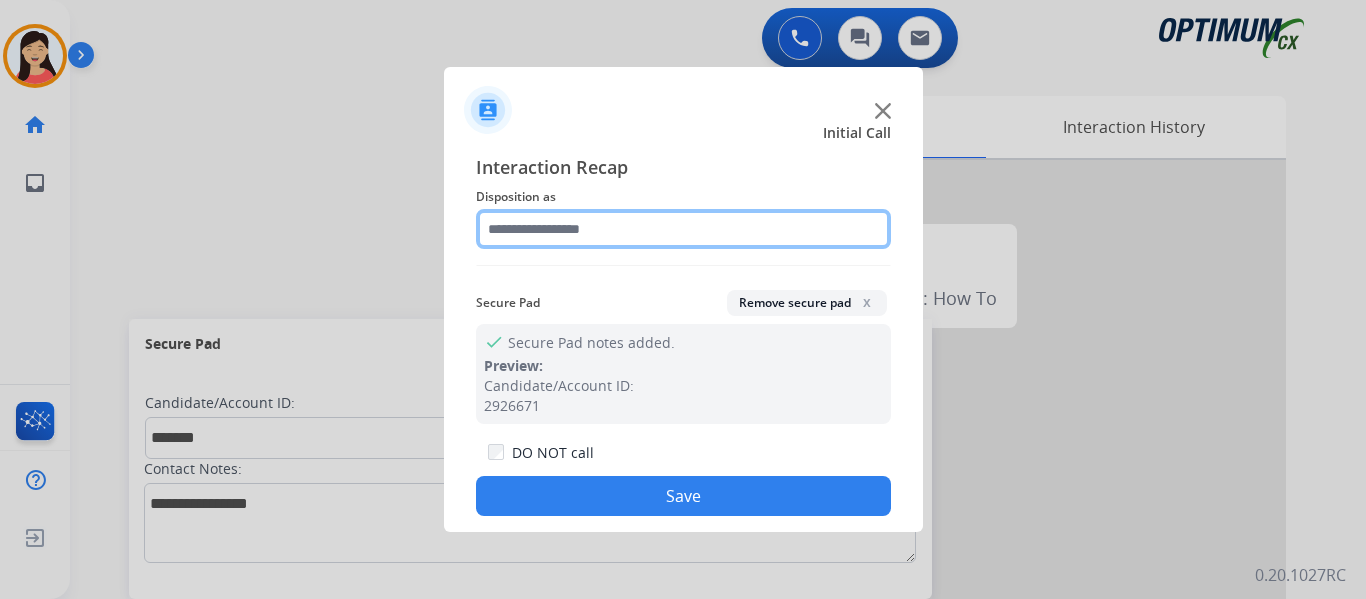 click 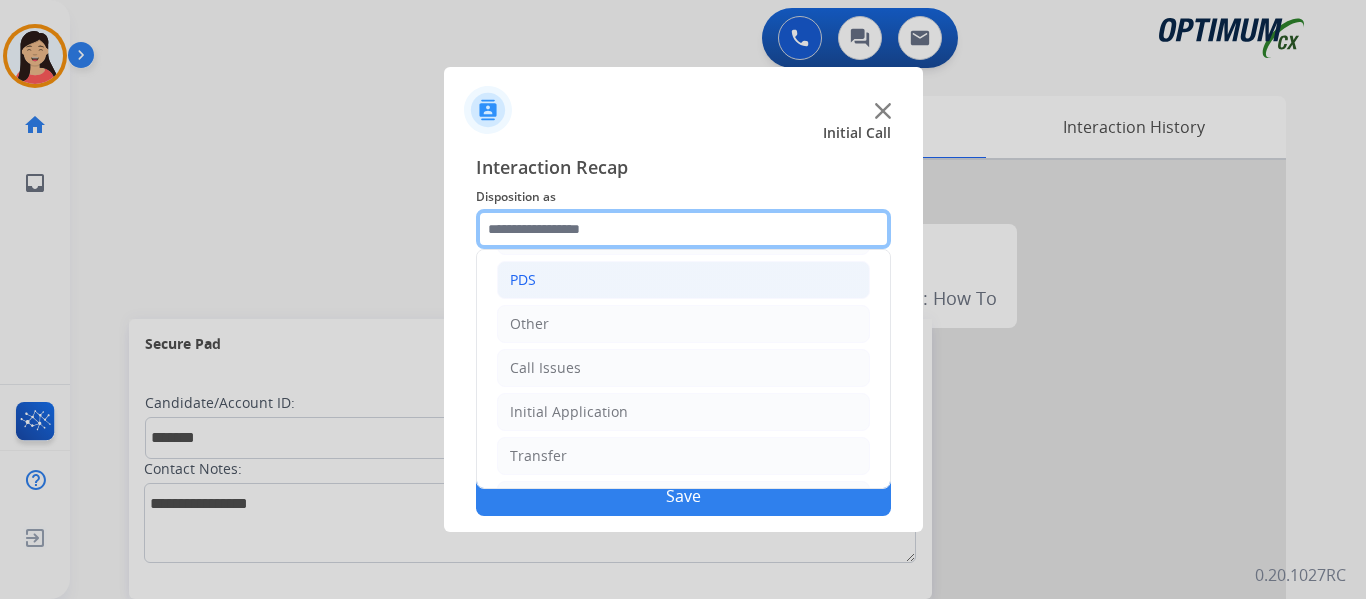 scroll, scrollTop: 136, scrollLeft: 0, axis: vertical 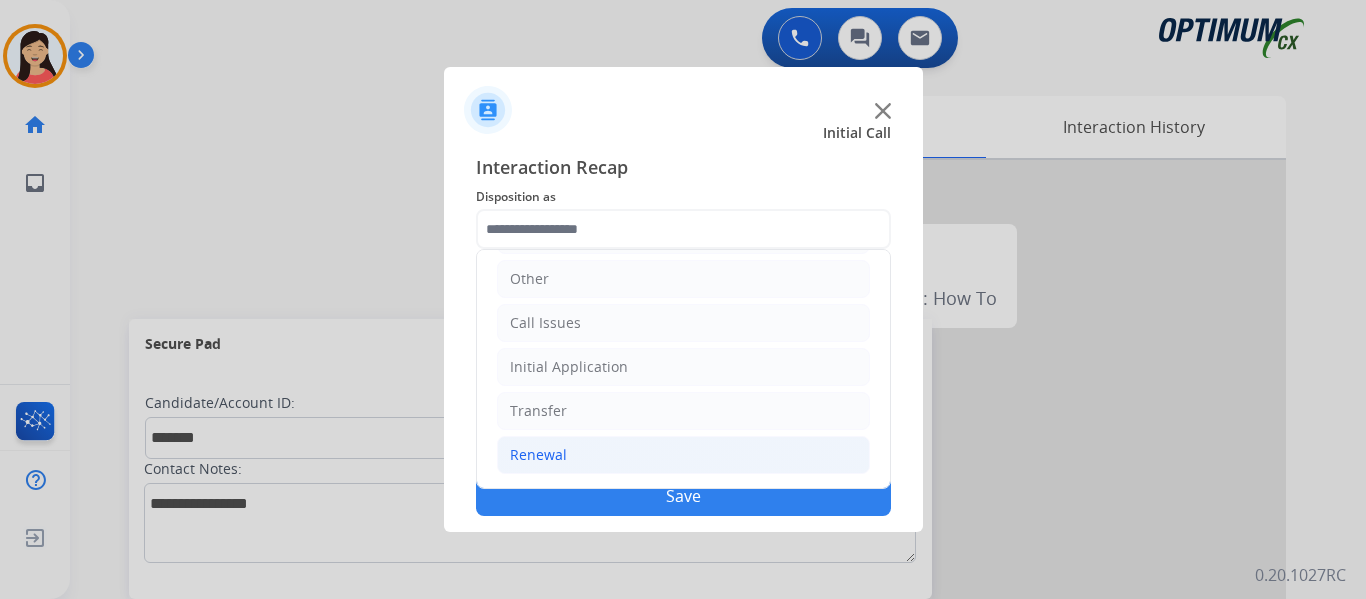 click on "Renewal" 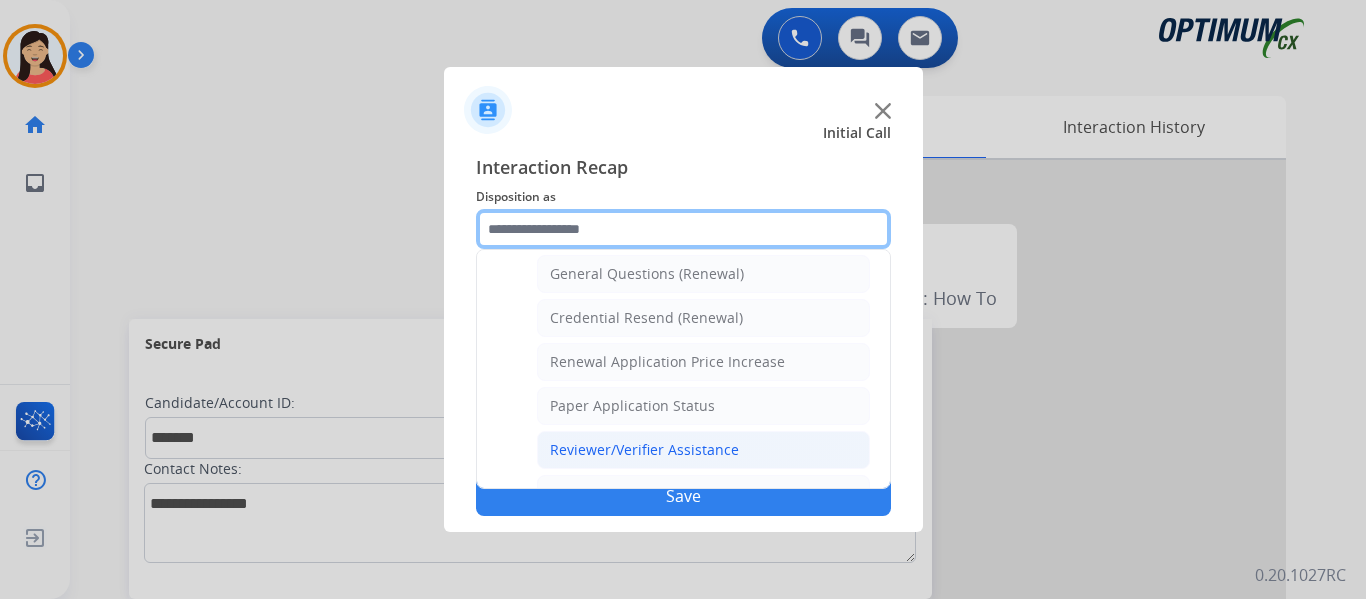 scroll, scrollTop: 636, scrollLeft: 0, axis: vertical 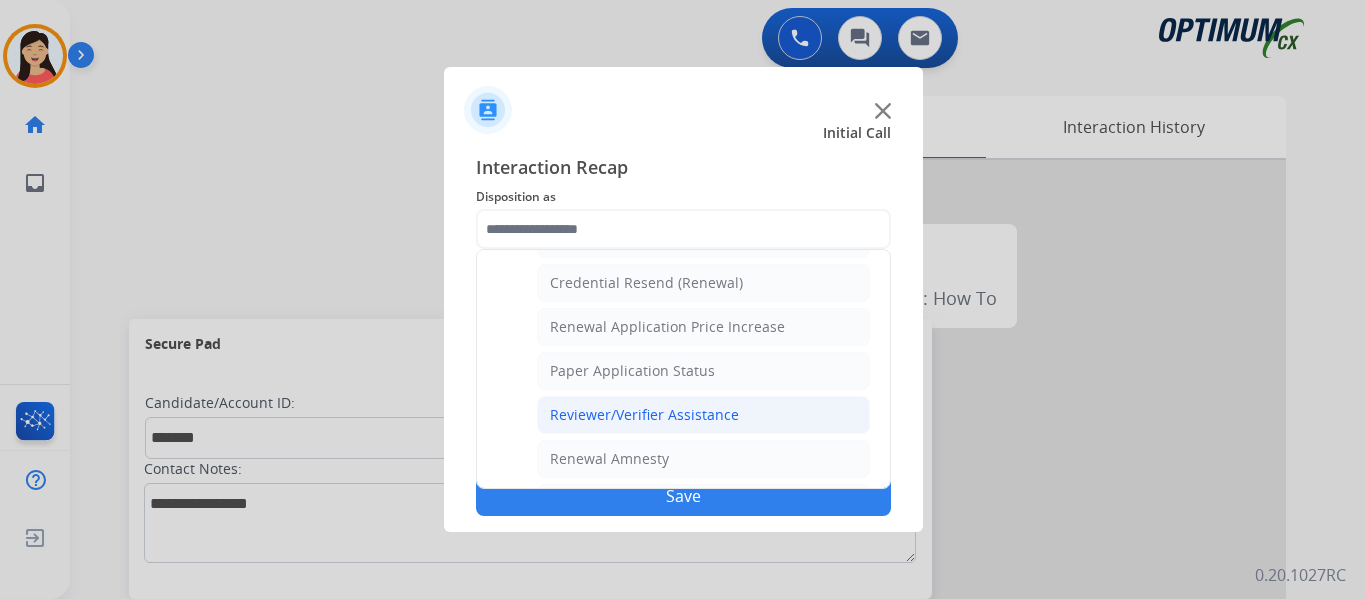 click on "Reviewer/Verifier Assistance" 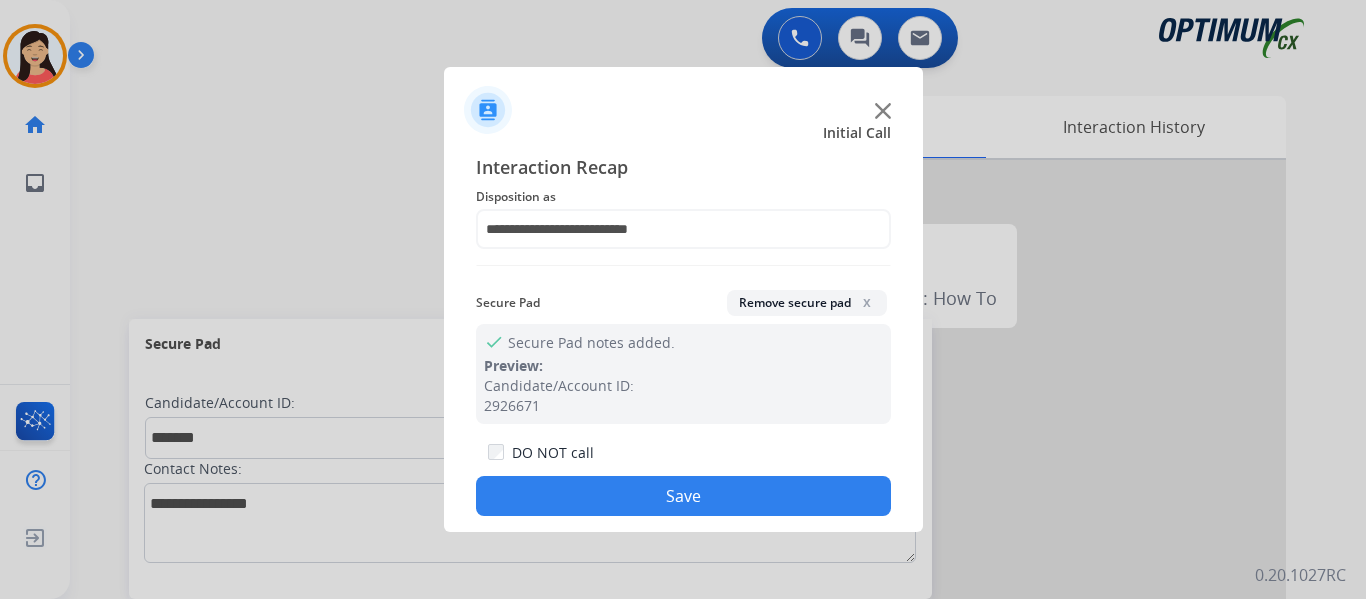 drag, startPoint x: 675, startPoint y: 490, endPoint x: 697, endPoint y: 493, distance: 22.203604 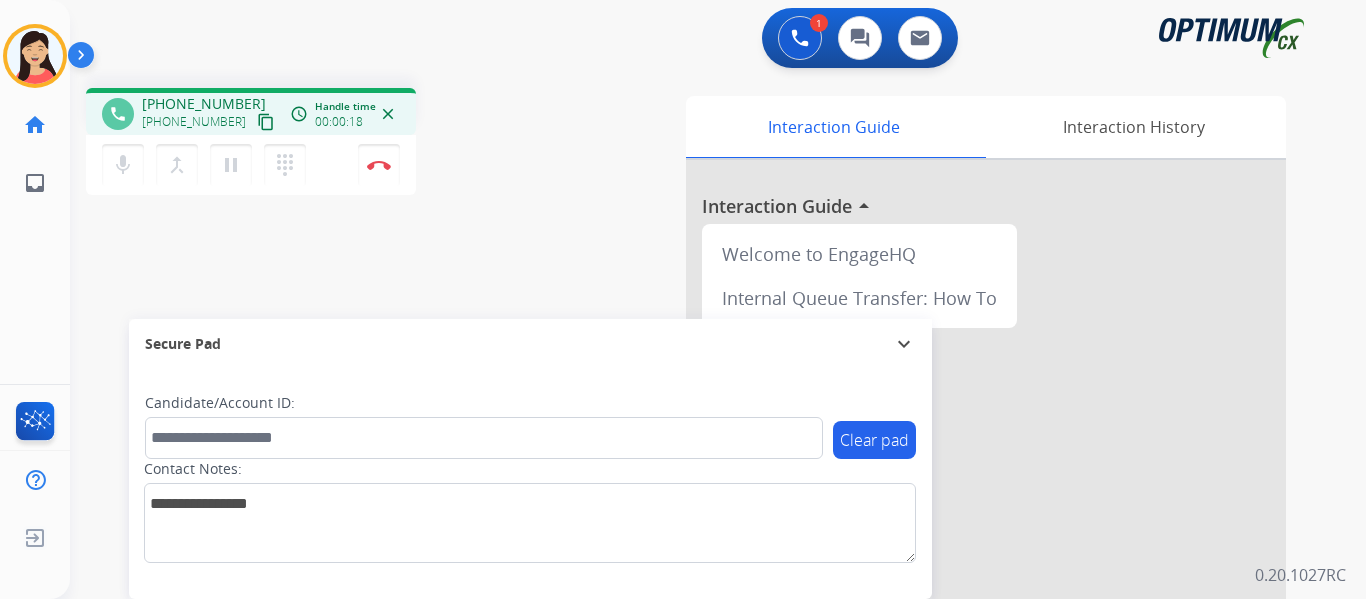 click on "content_copy" at bounding box center [266, 122] 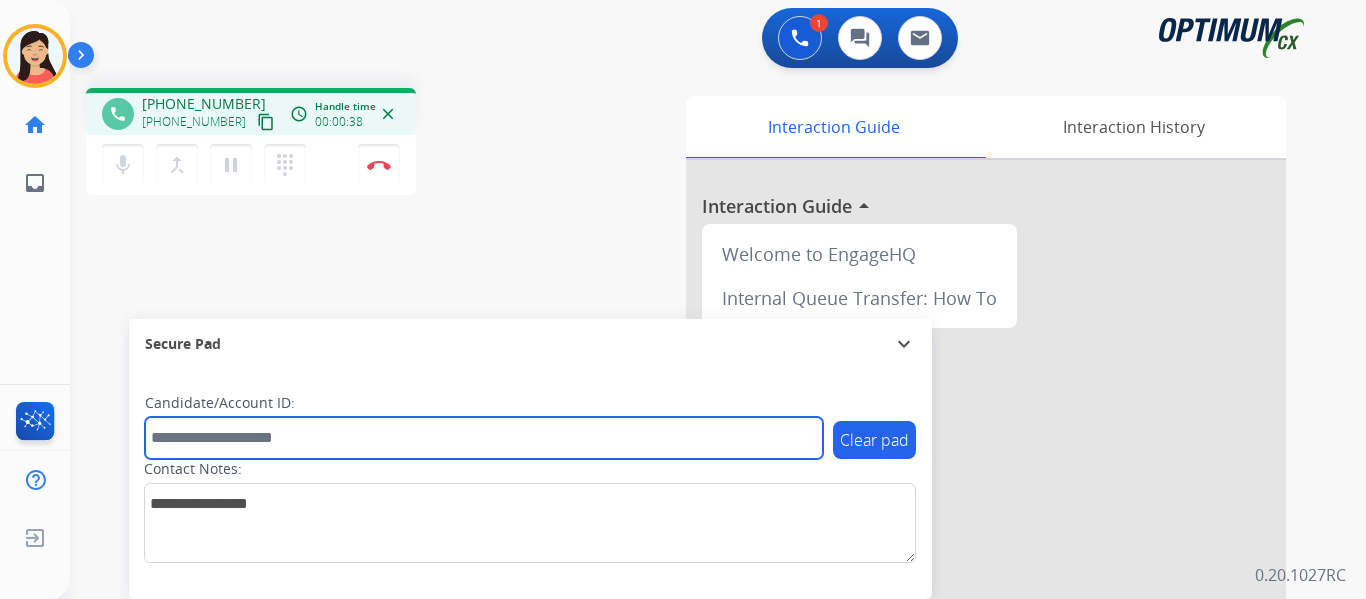 click at bounding box center [484, 438] 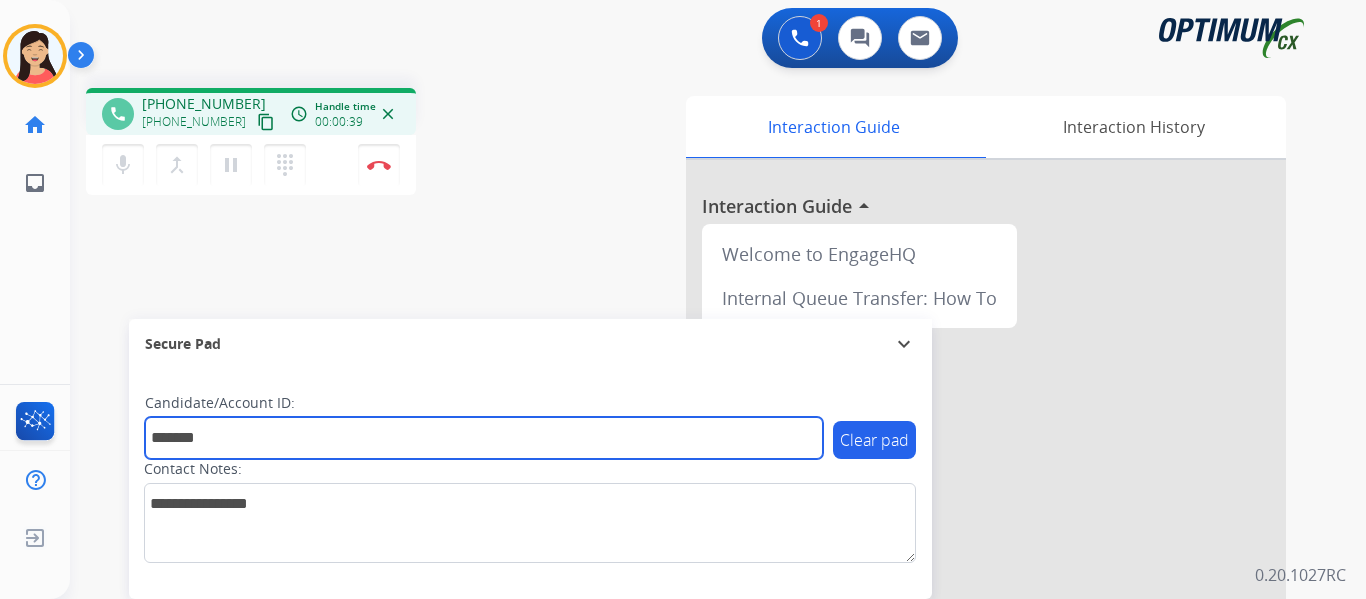 type on "*******" 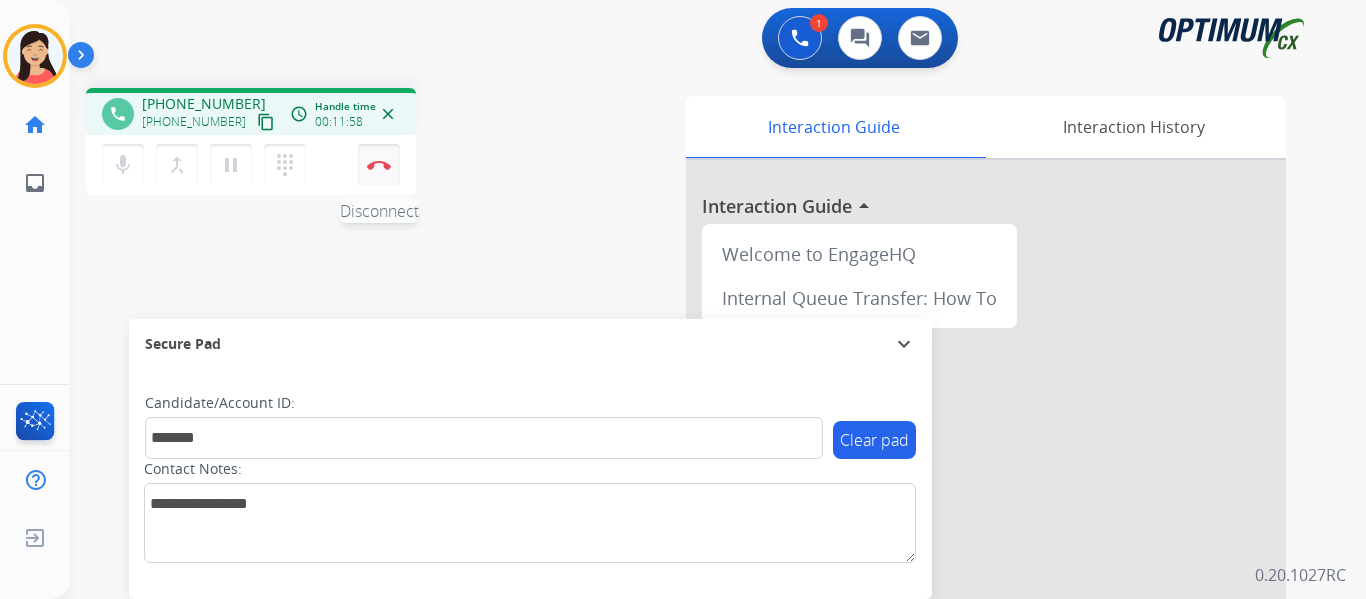 click at bounding box center (379, 165) 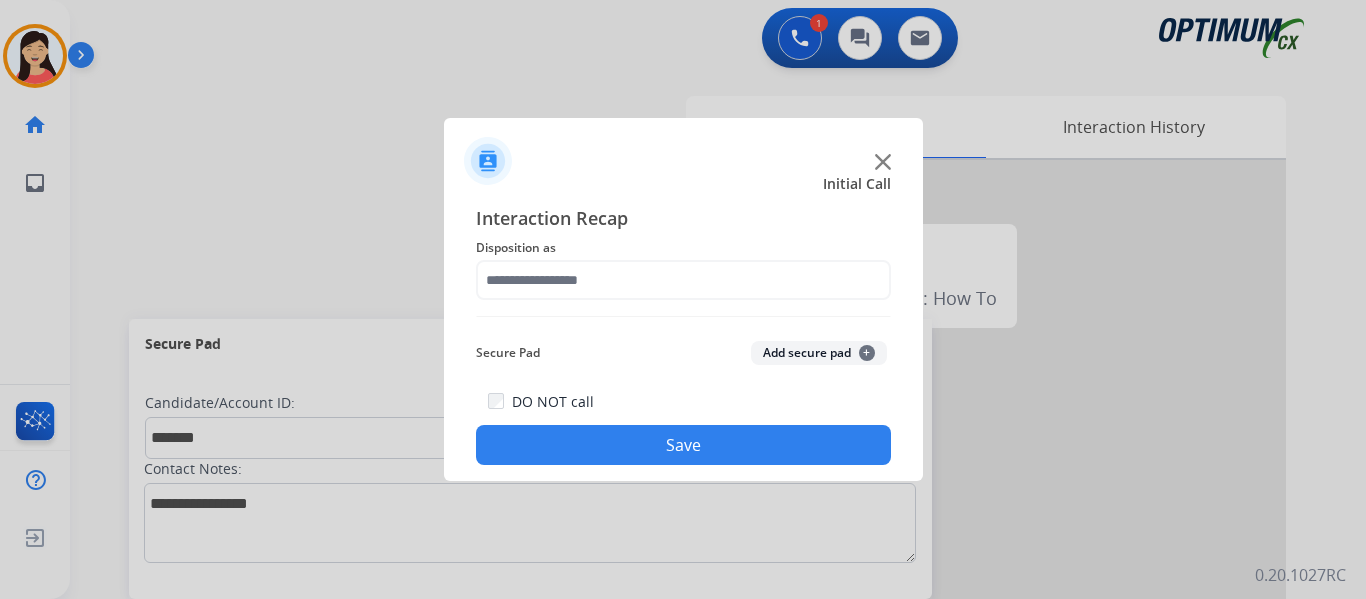 click on "Add secure pad  +" 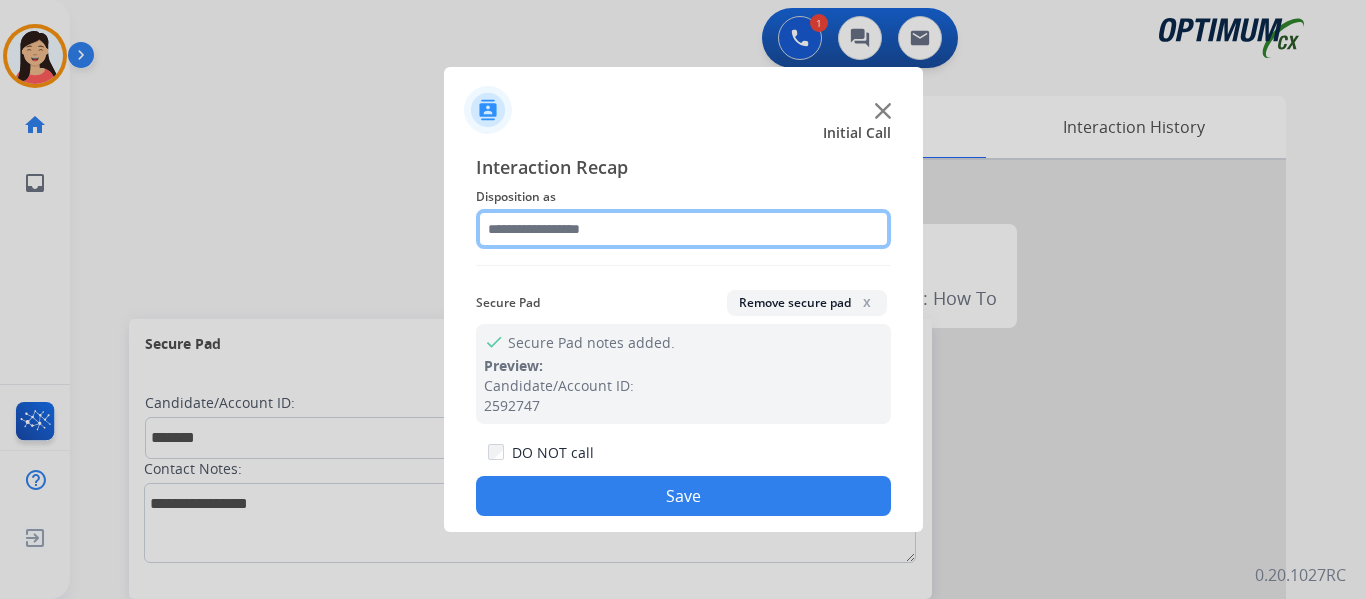 click 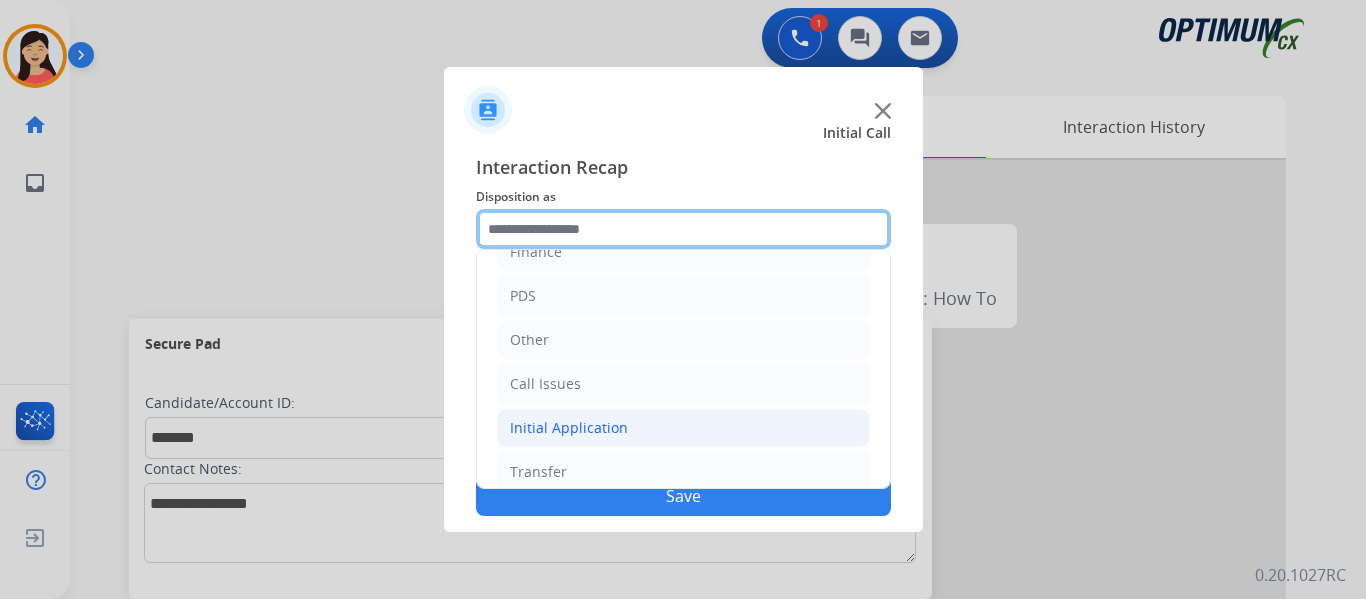 scroll, scrollTop: 136, scrollLeft: 0, axis: vertical 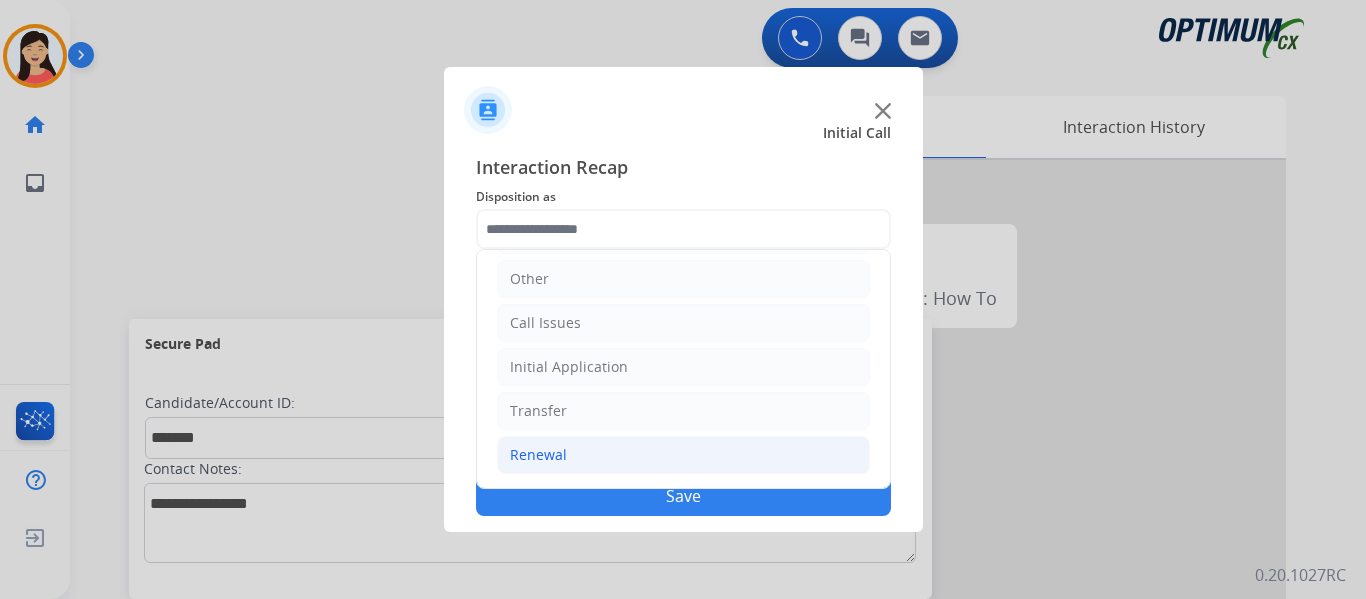 click on "Renewal" 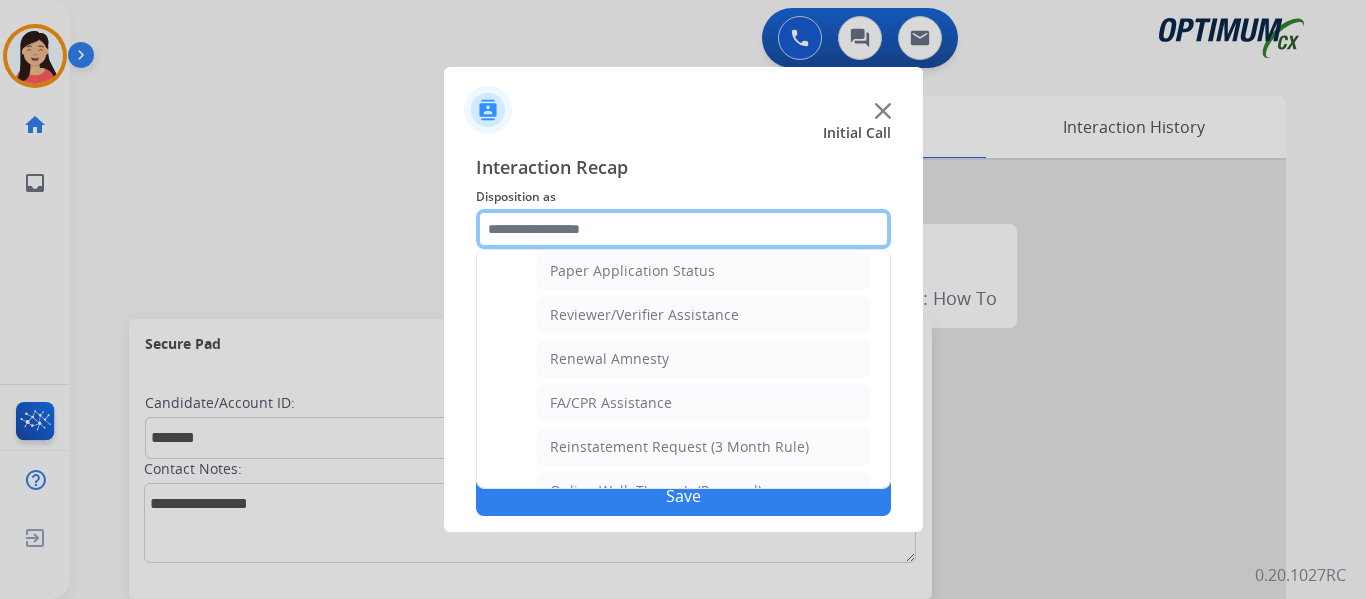 scroll, scrollTop: 772, scrollLeft: 0, axis: vertical 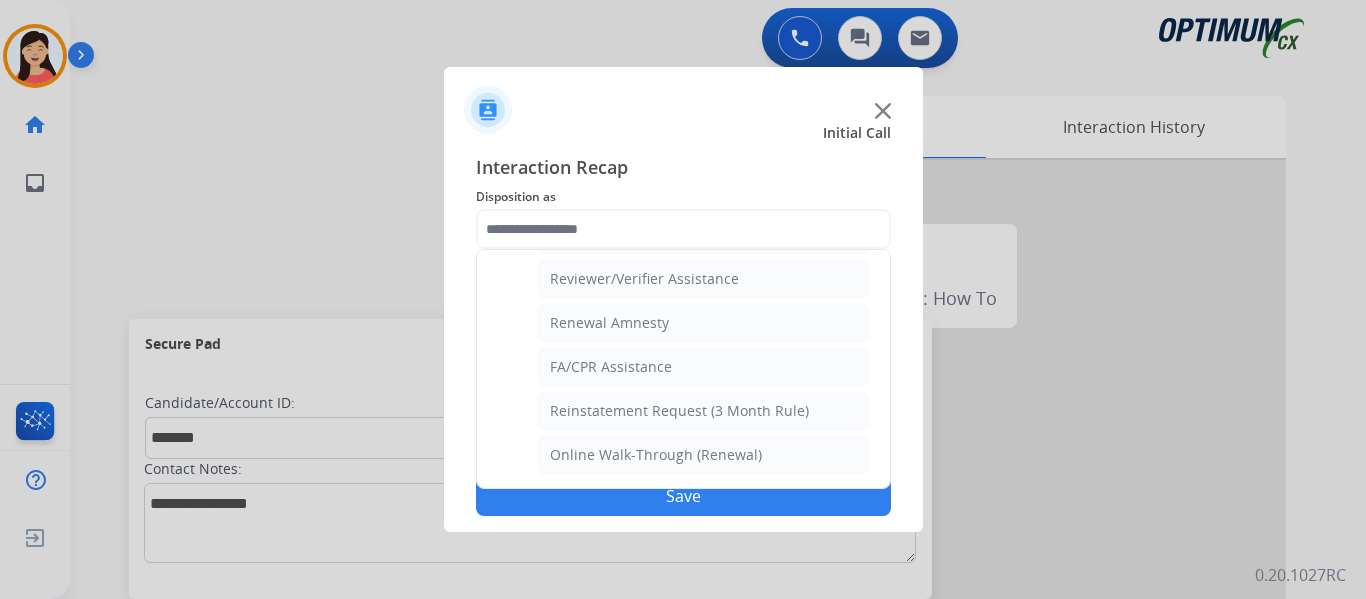 click on "Online Walk-Through (Renewal)" 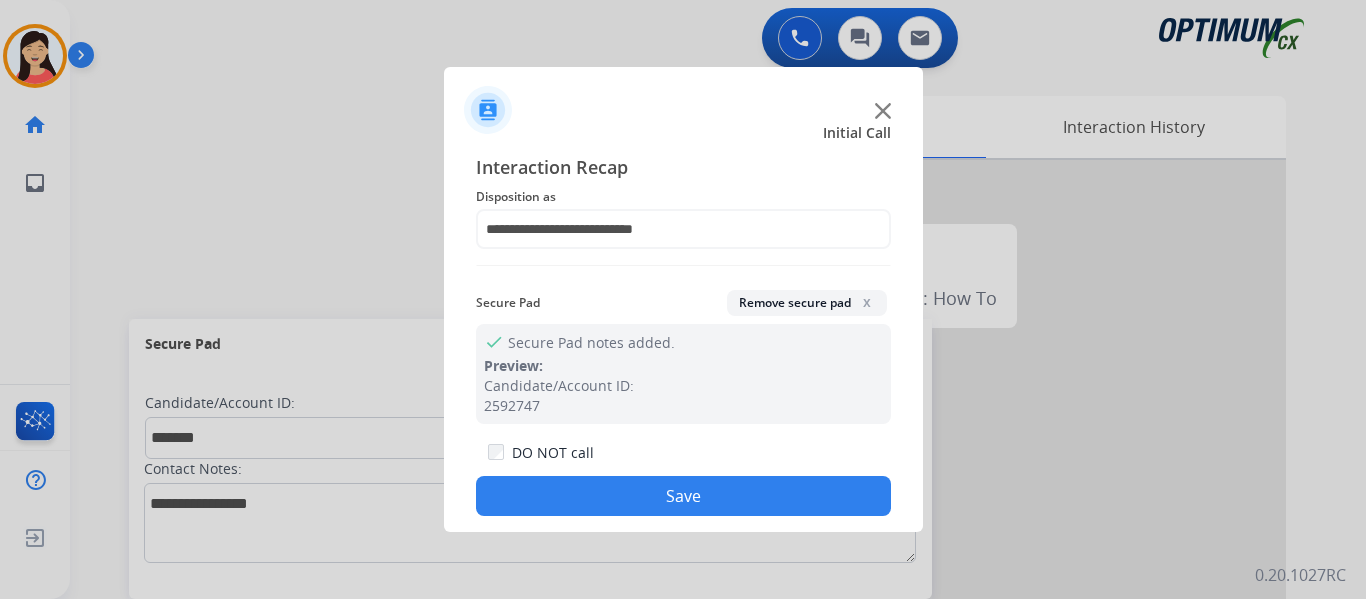 click on "Save" 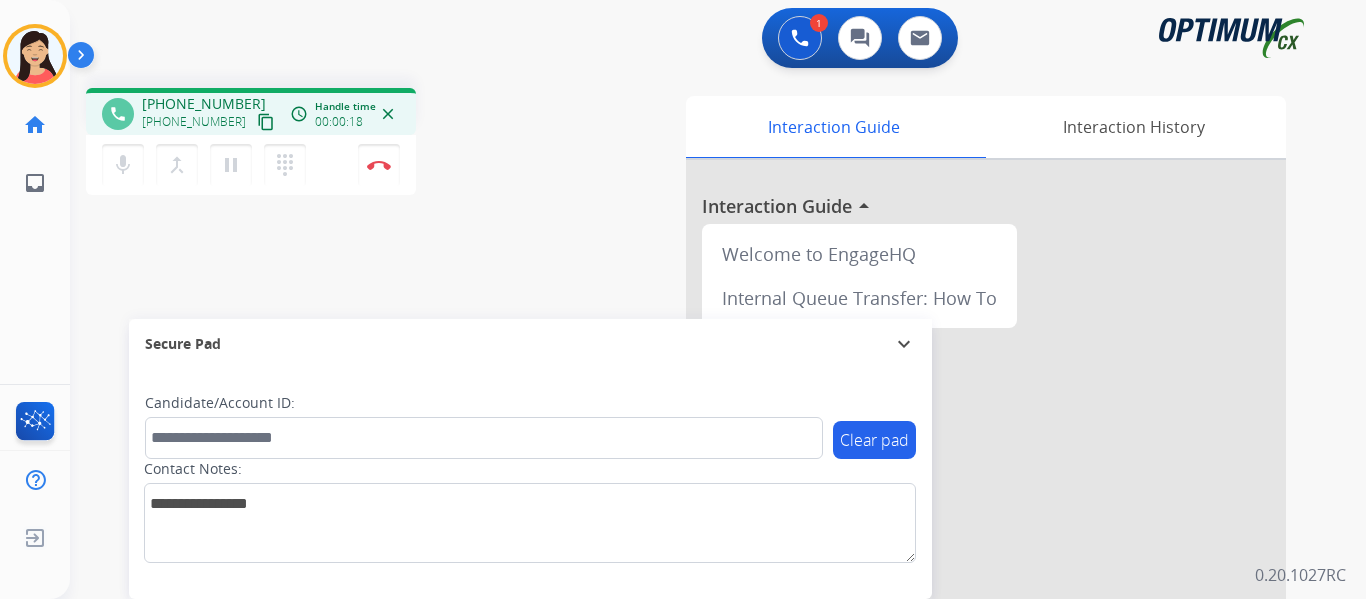click on "content_copy" at bounding box center (266, 122) 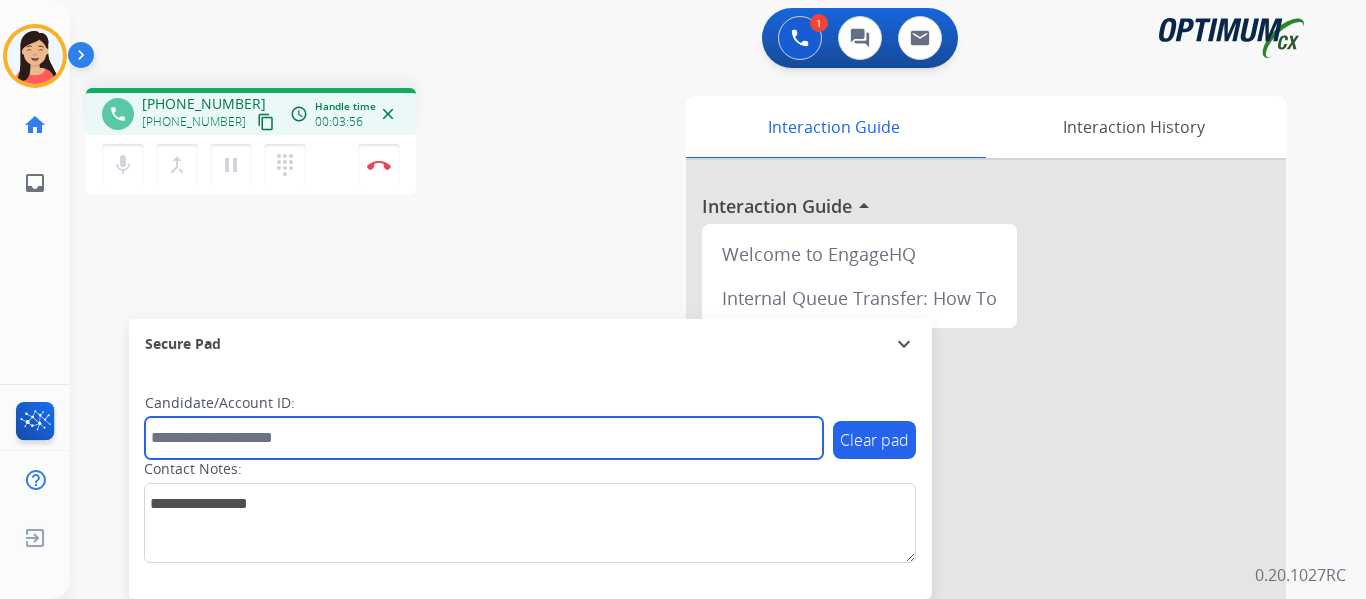 click at bounding box center [484, 438] 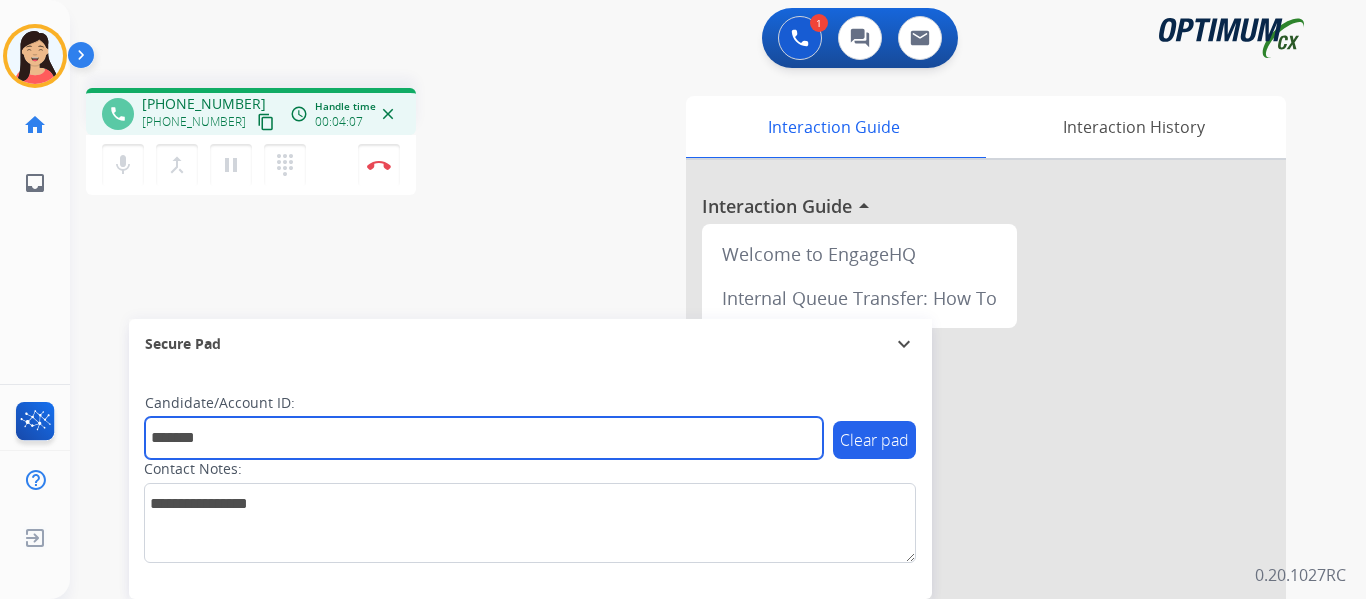 type on "*******" 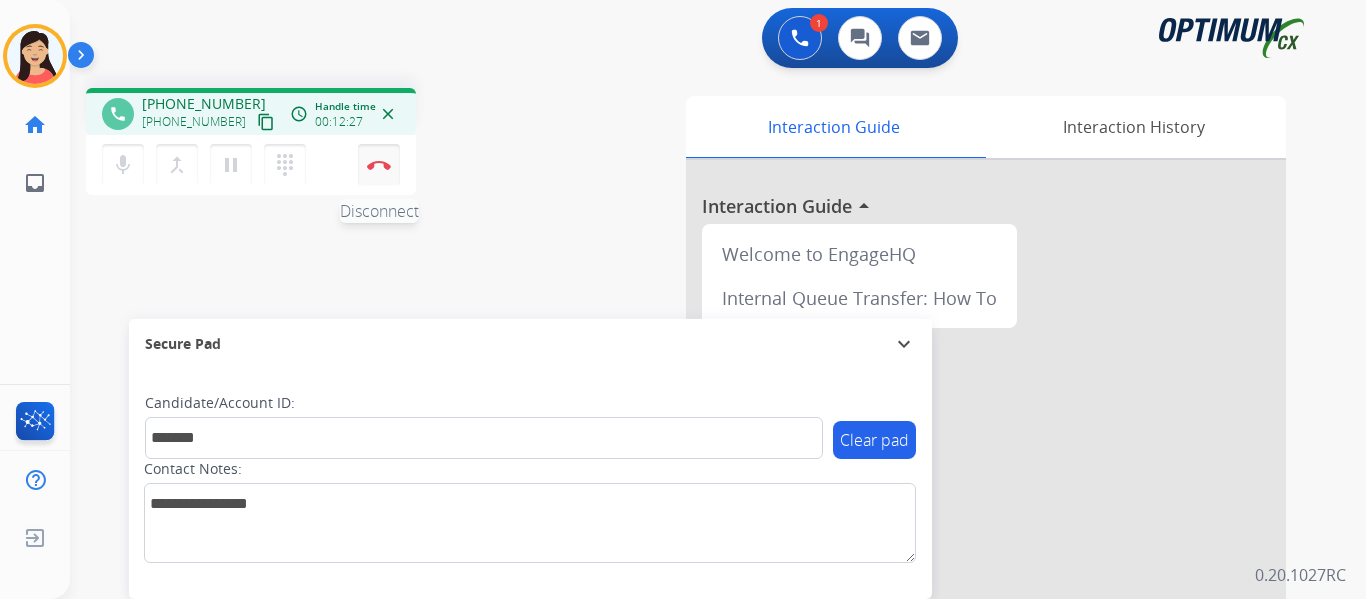 click at bounding box center [379, 165] 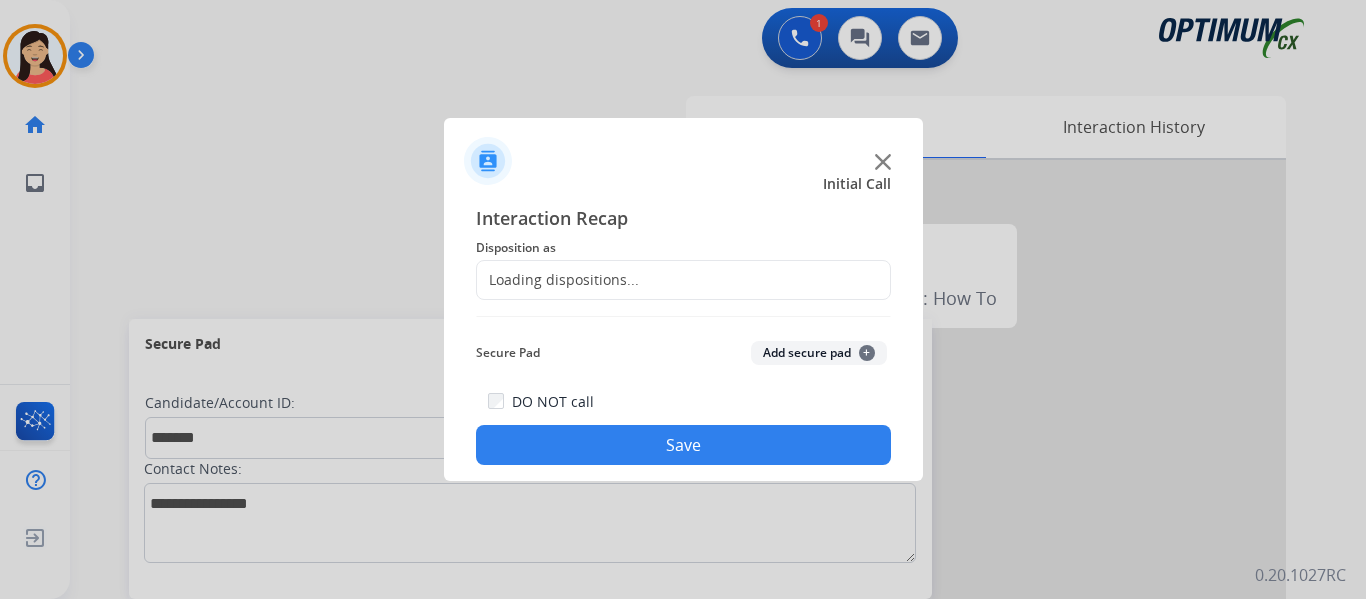 click on "Add secure pad  +" 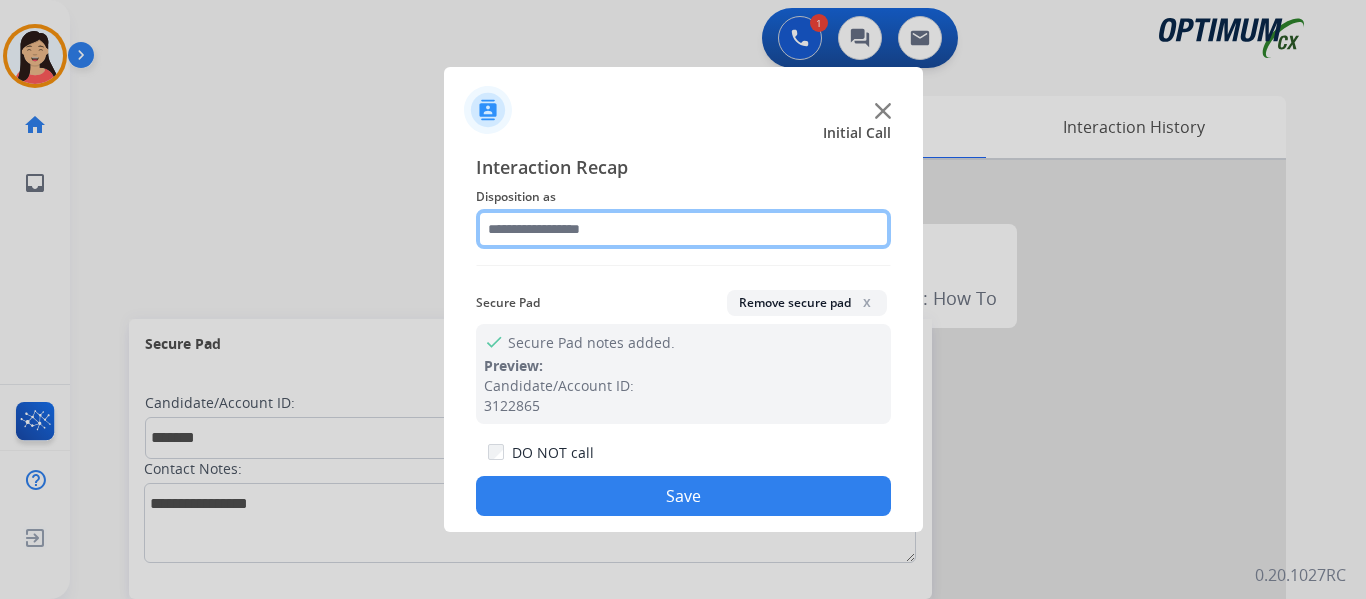 click 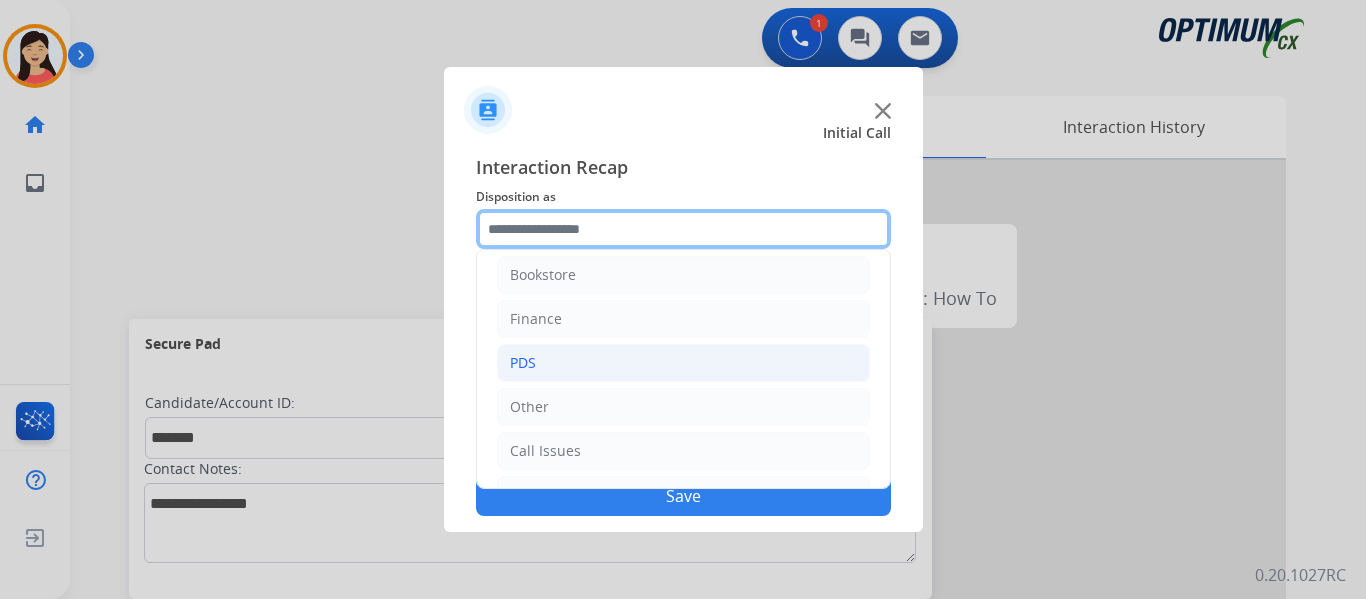 scroll, scrollTop: 0, scrollLeft: 0, axis: both 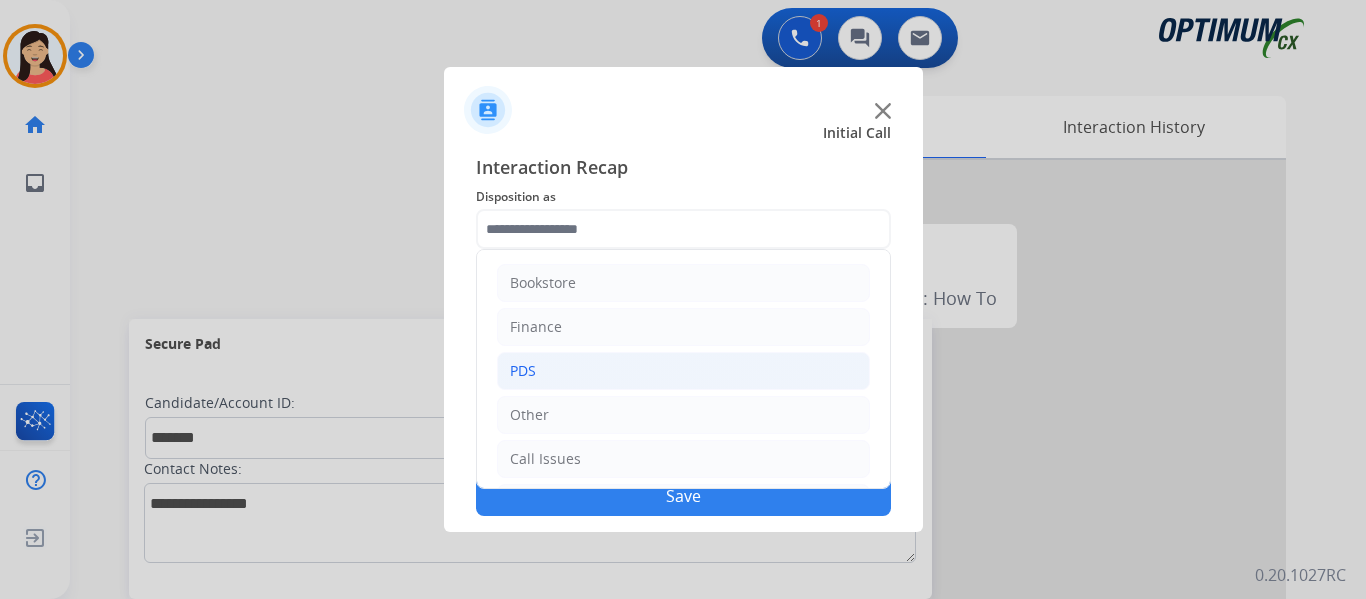 click on "PDS" 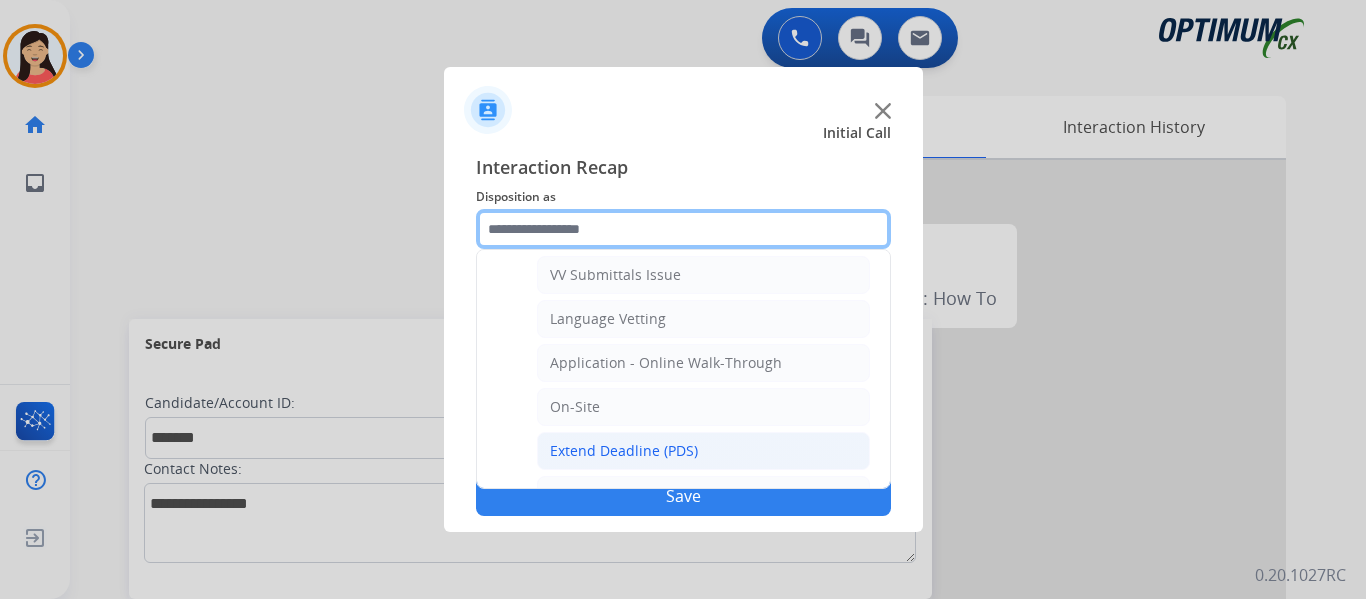 scroll, scrollTop: 500, scrollLeft: 0, axis: vertical 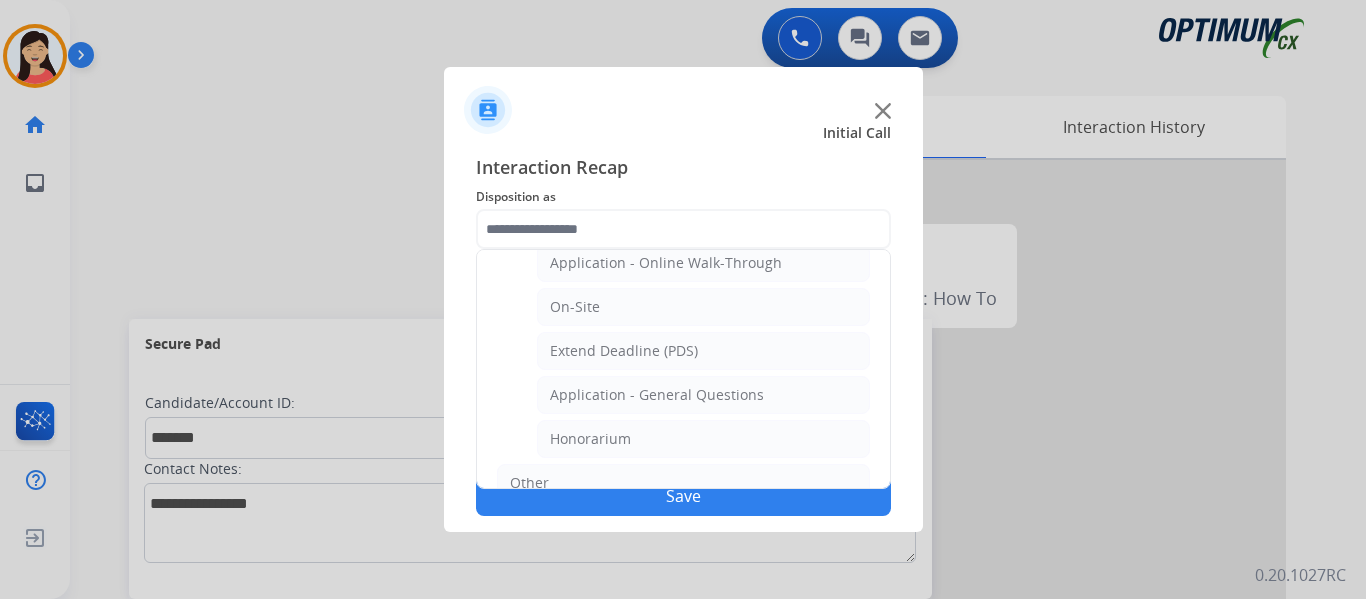 click on "Application - General Questions" 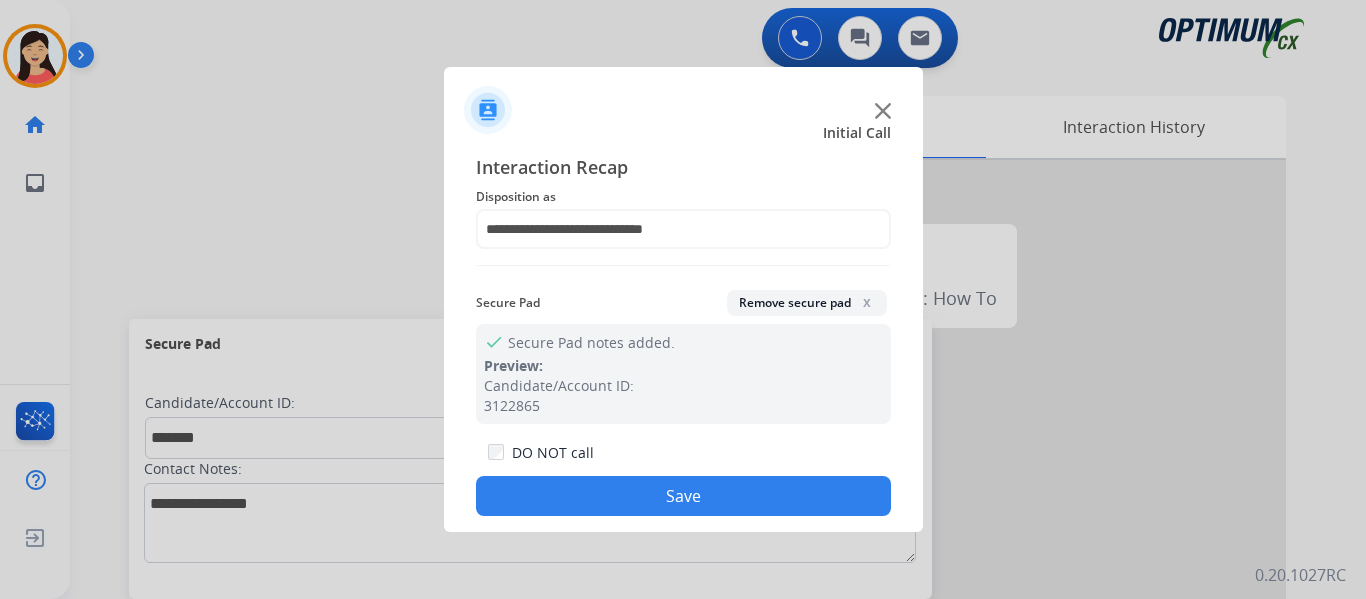 click on "Save" 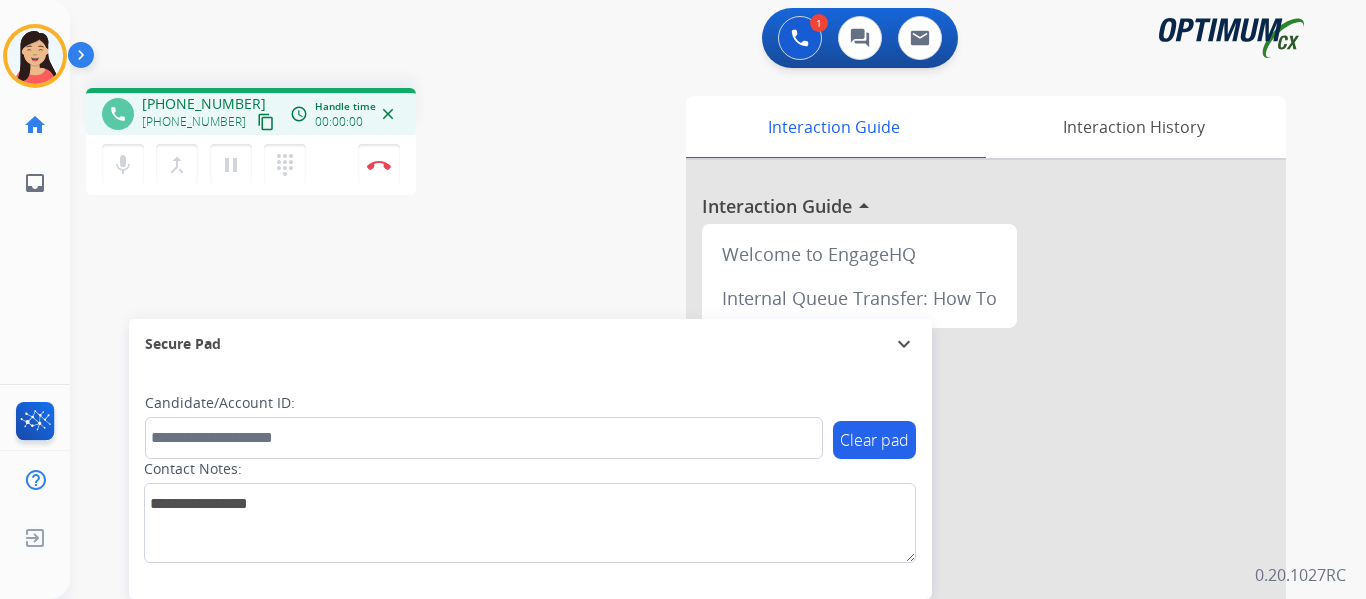 click on "content_copy" at bounding box center (266, 122) 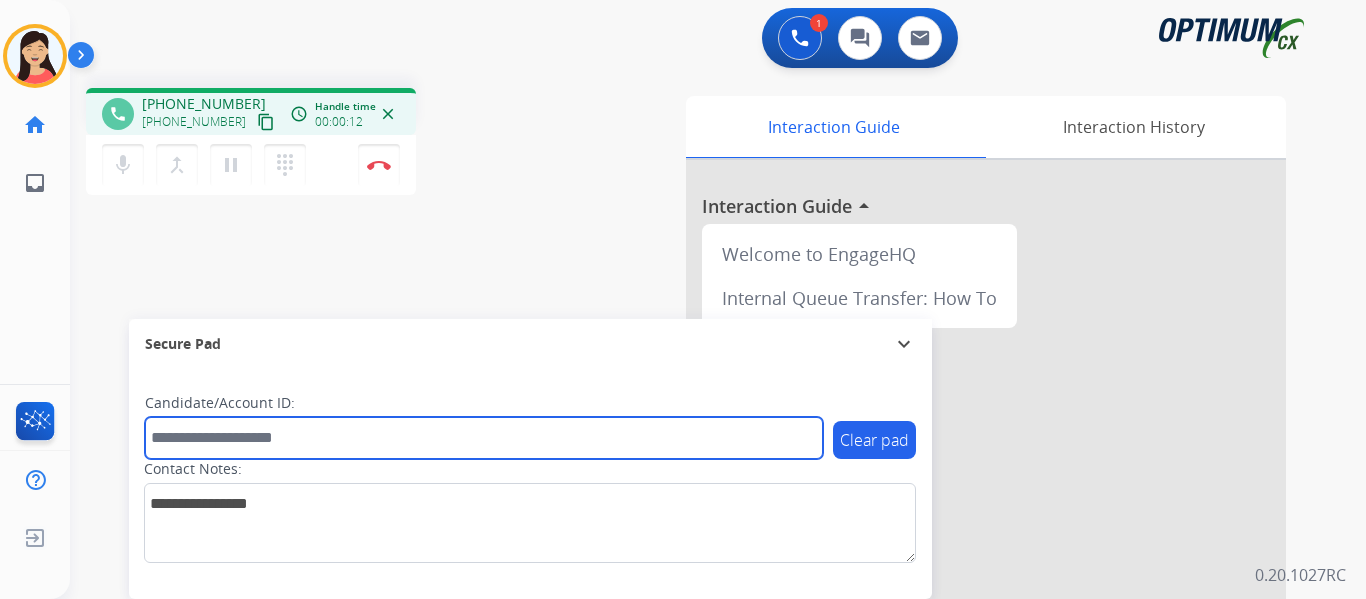 click at bounding box center (484, 438) 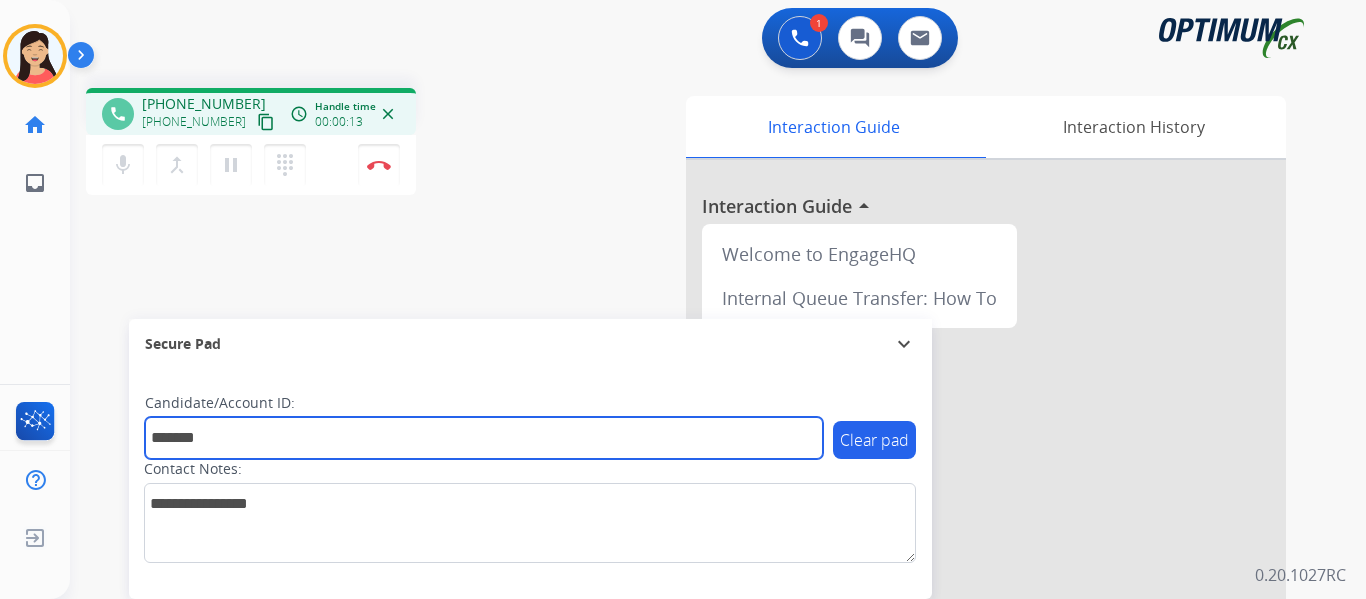 type on "*******" 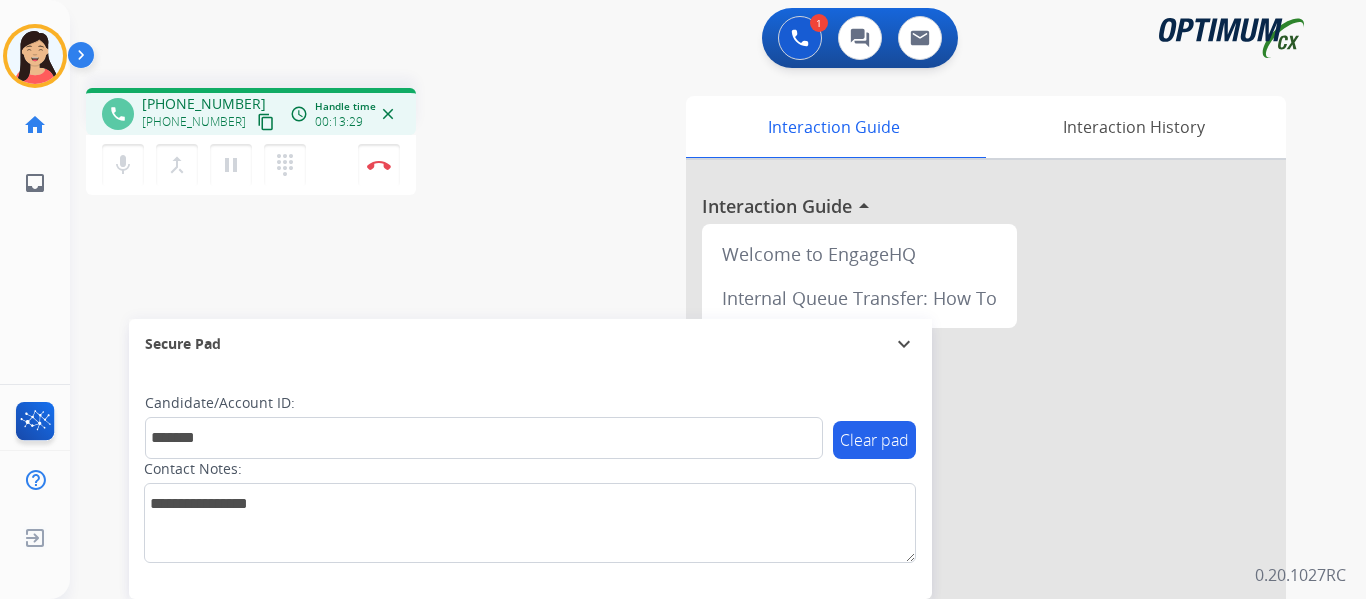 drag, startPoint x: 388, startPoint y: 159, endPoint x: 423, endPoint y: 186, distance: 44.20407 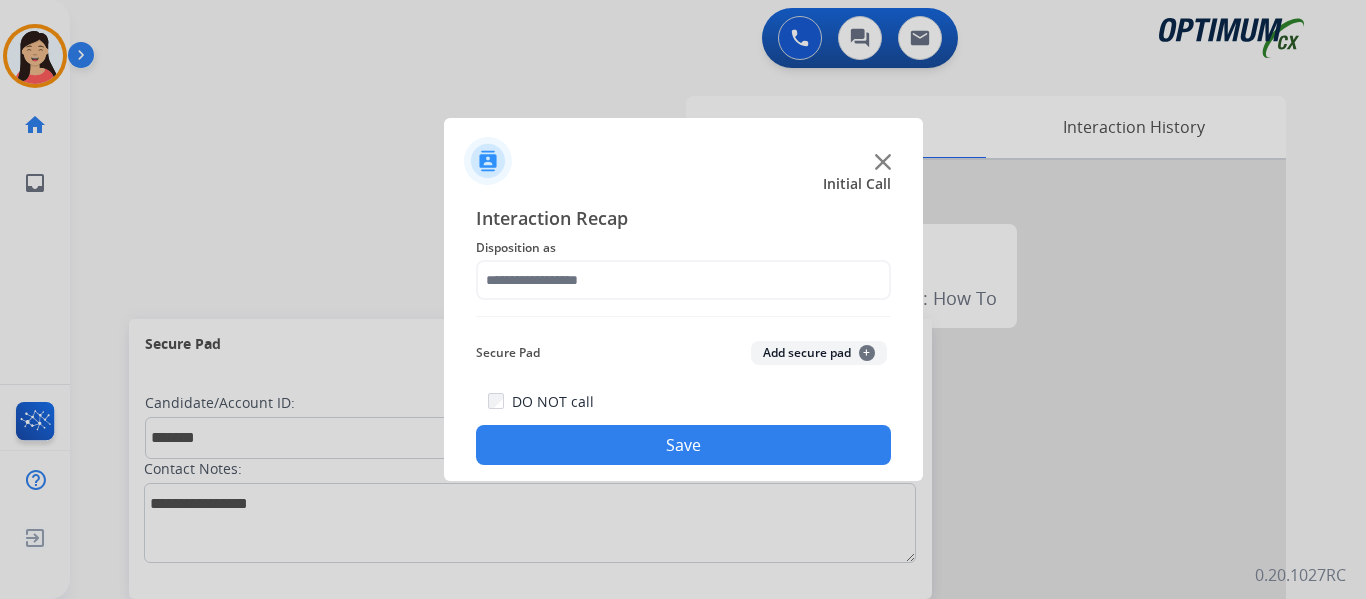 click on "Add secure pad  +" 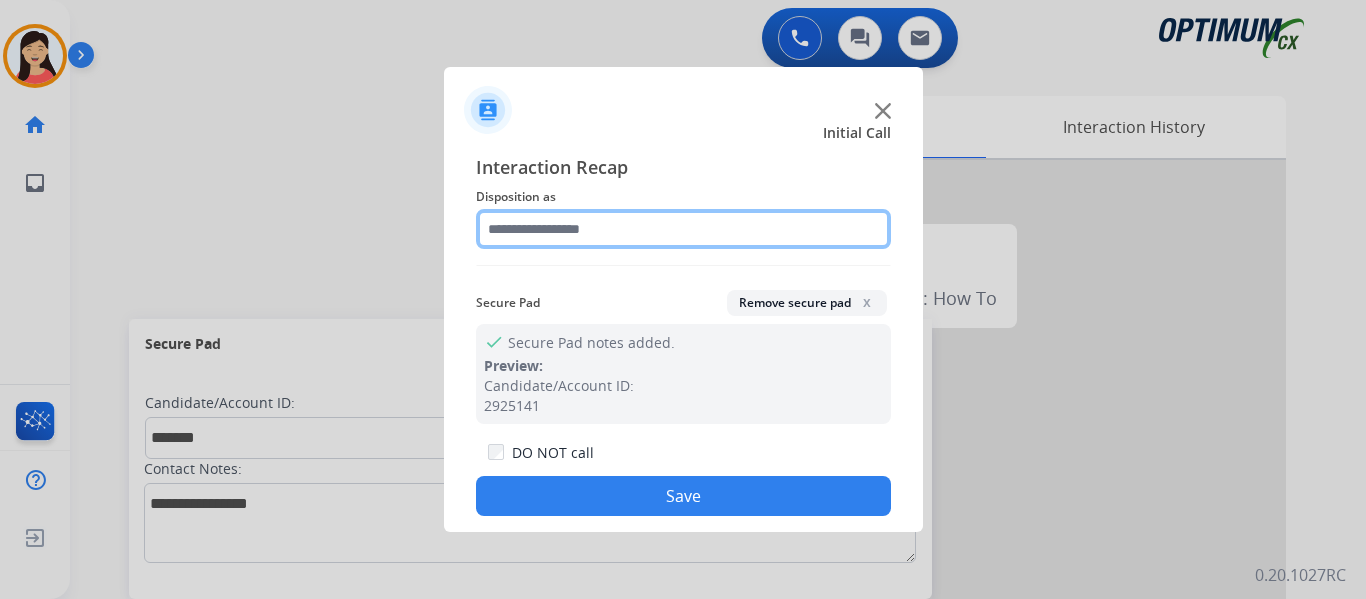 click 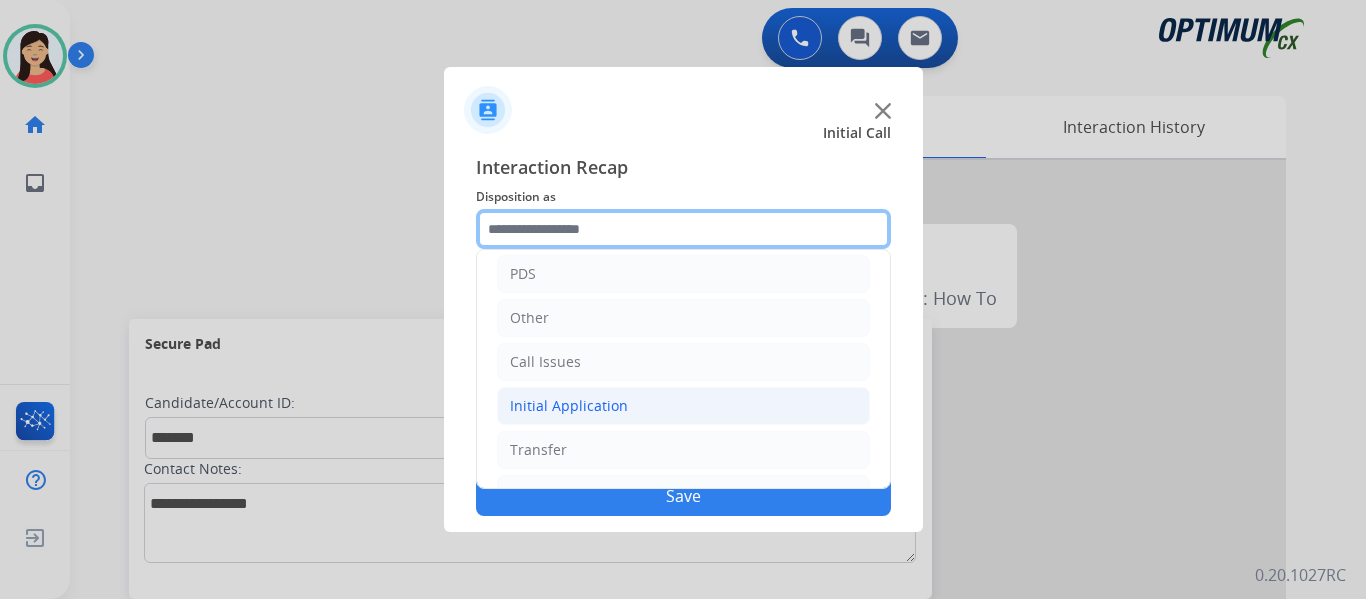 scroll, scrollTop: 136, scrollLeft: 0, axis: vertical 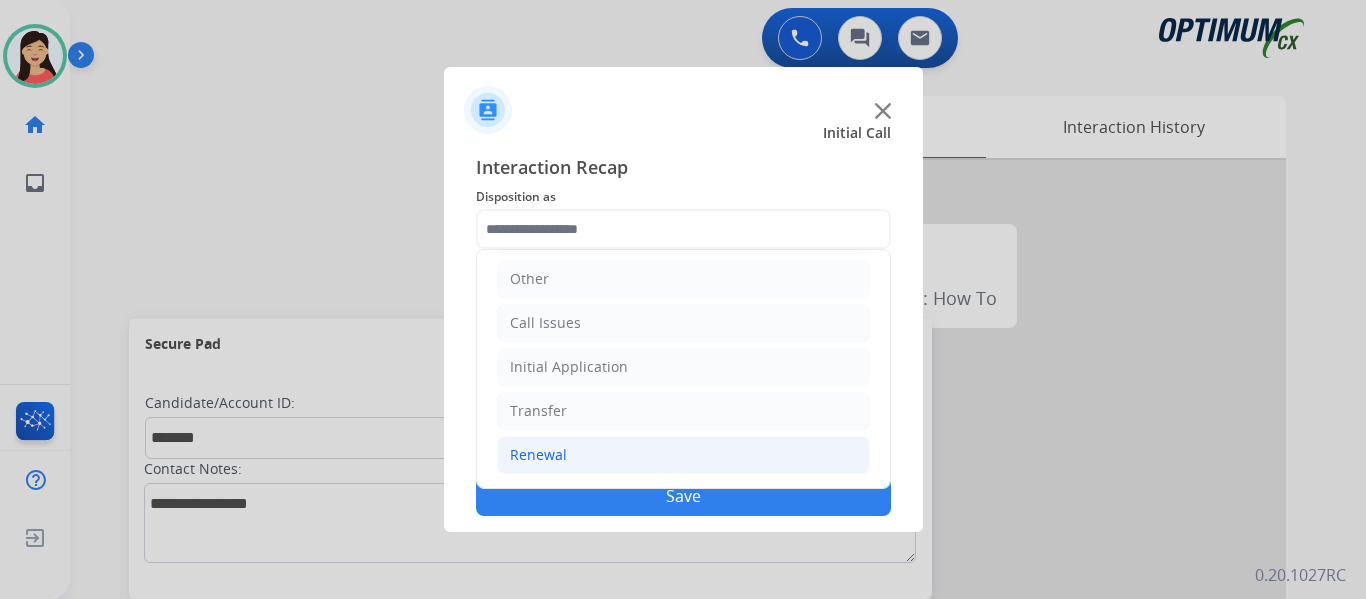 click on "Renewal" 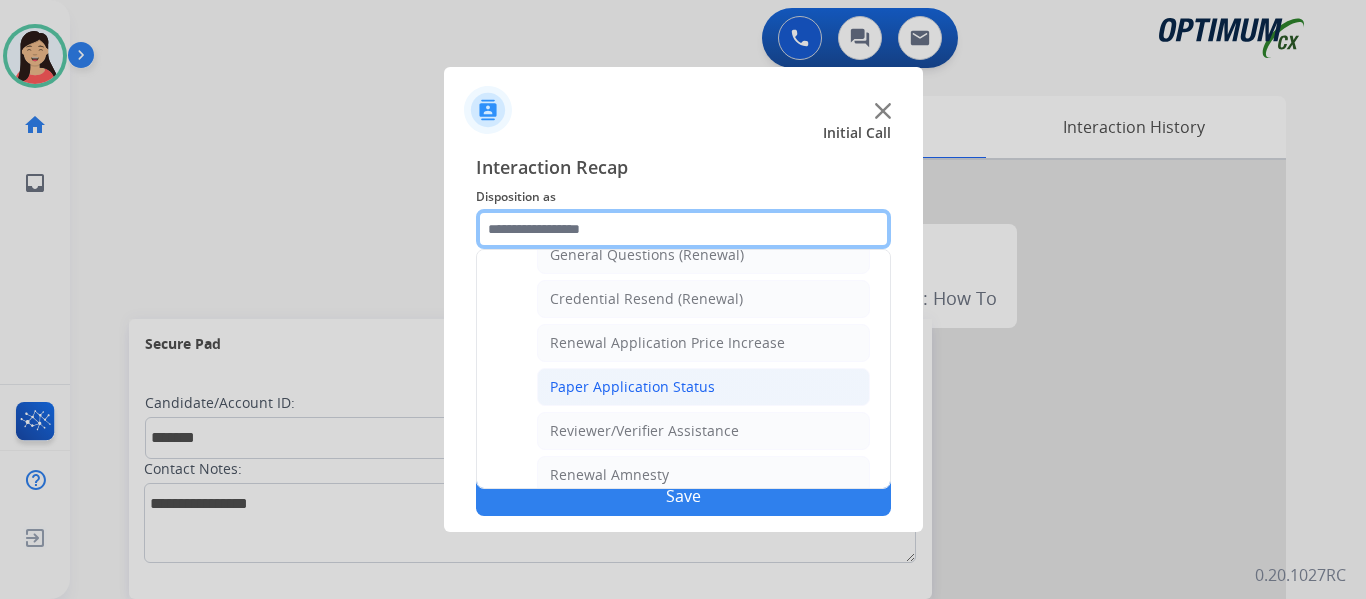 scroll, scrollTop: 572, scrollLeft: 0, axis: vertical 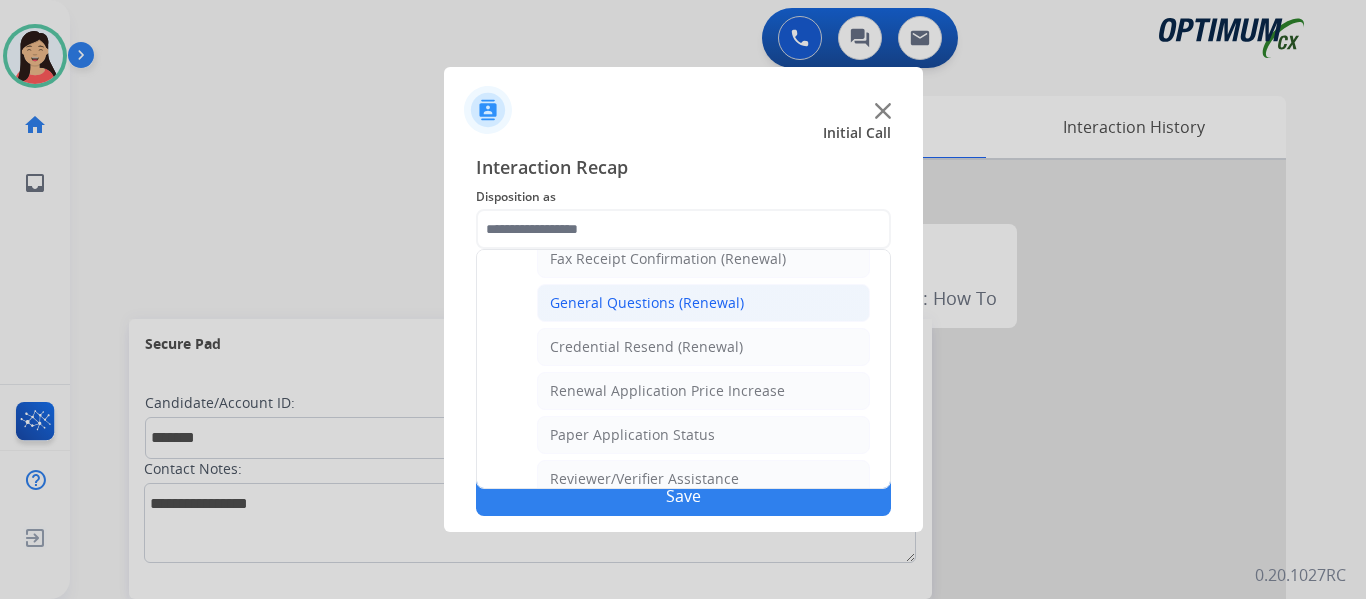 click on "General Questions (Renewal)" 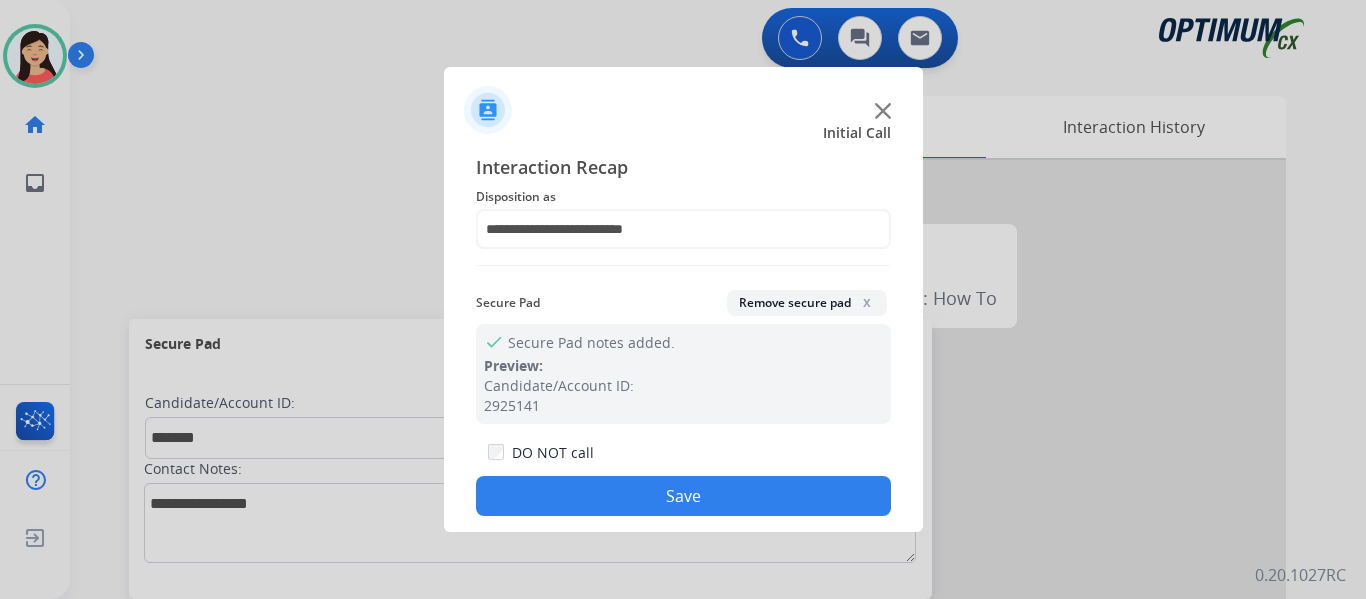 click on "Save" 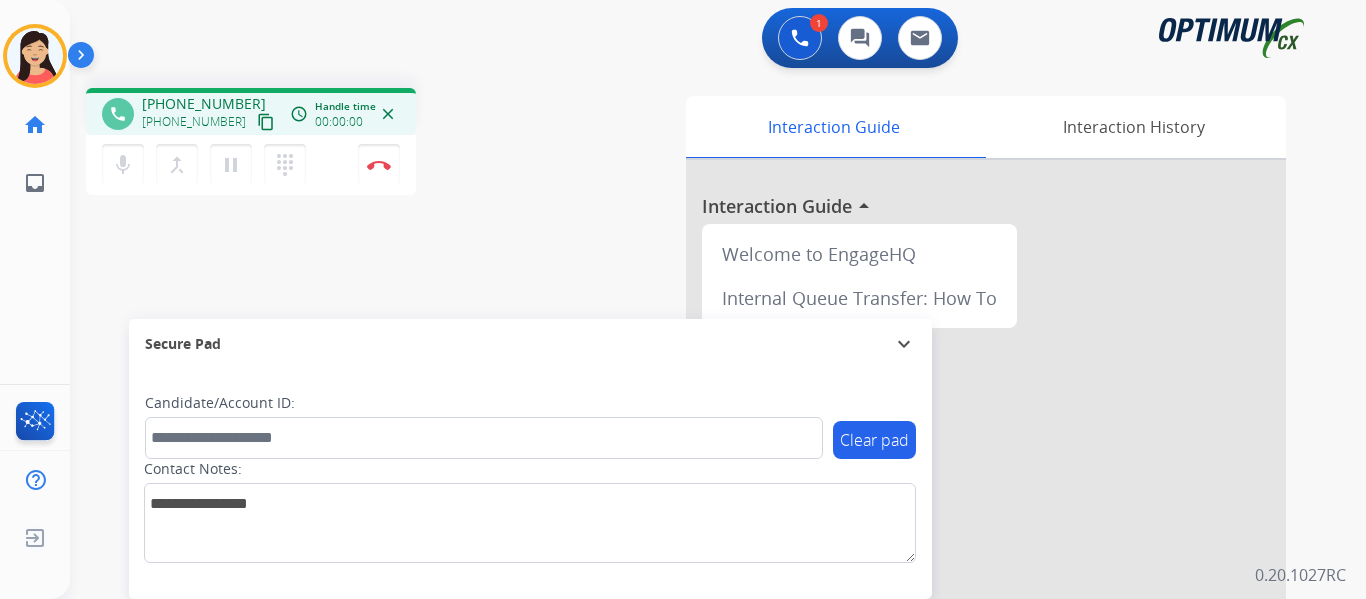 click on "content_copy" at bounding box center (266, 122) 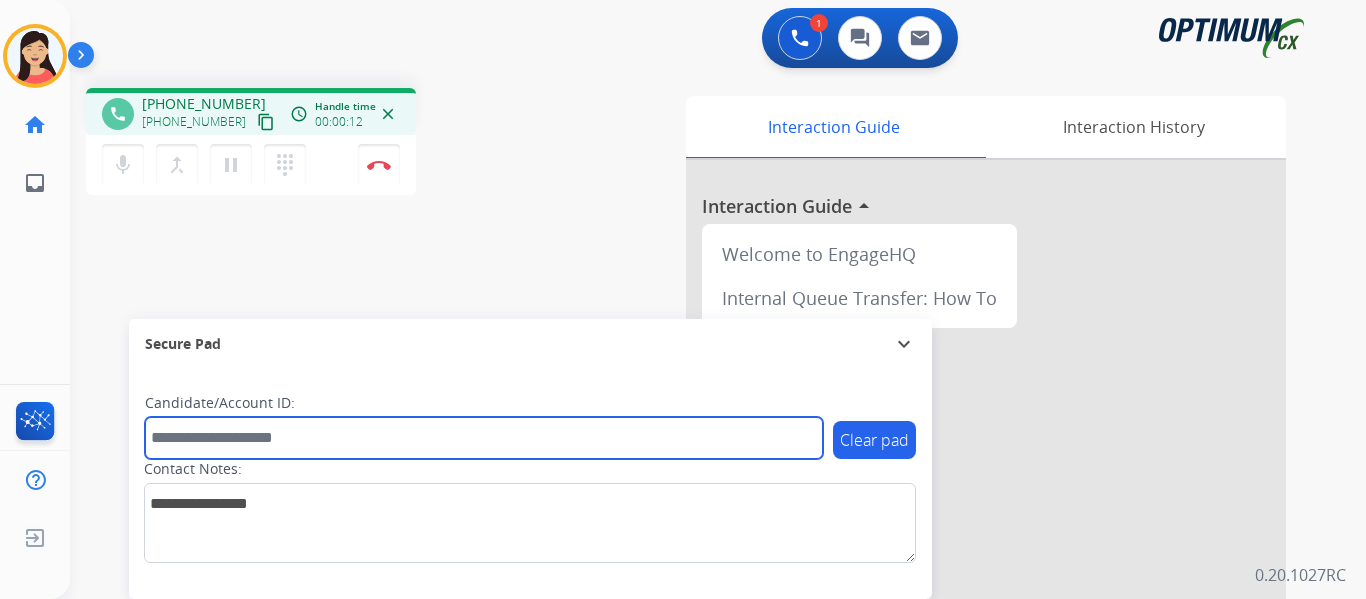 click at bounding box center [484, 438] 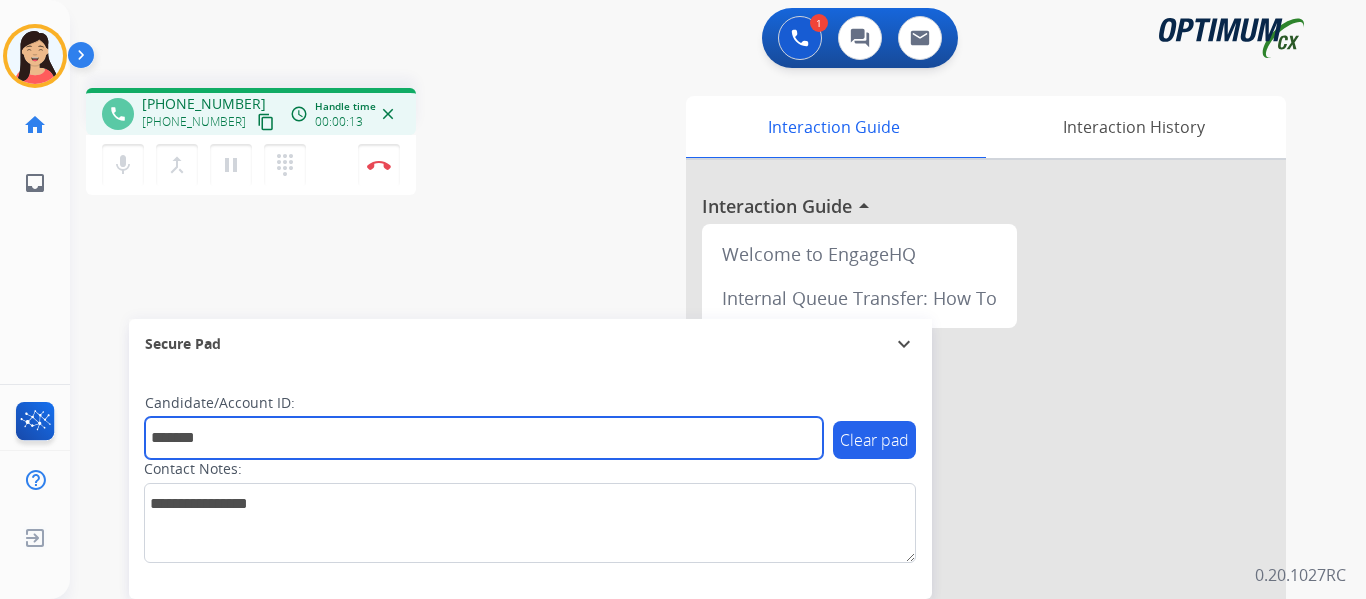type on "*******" 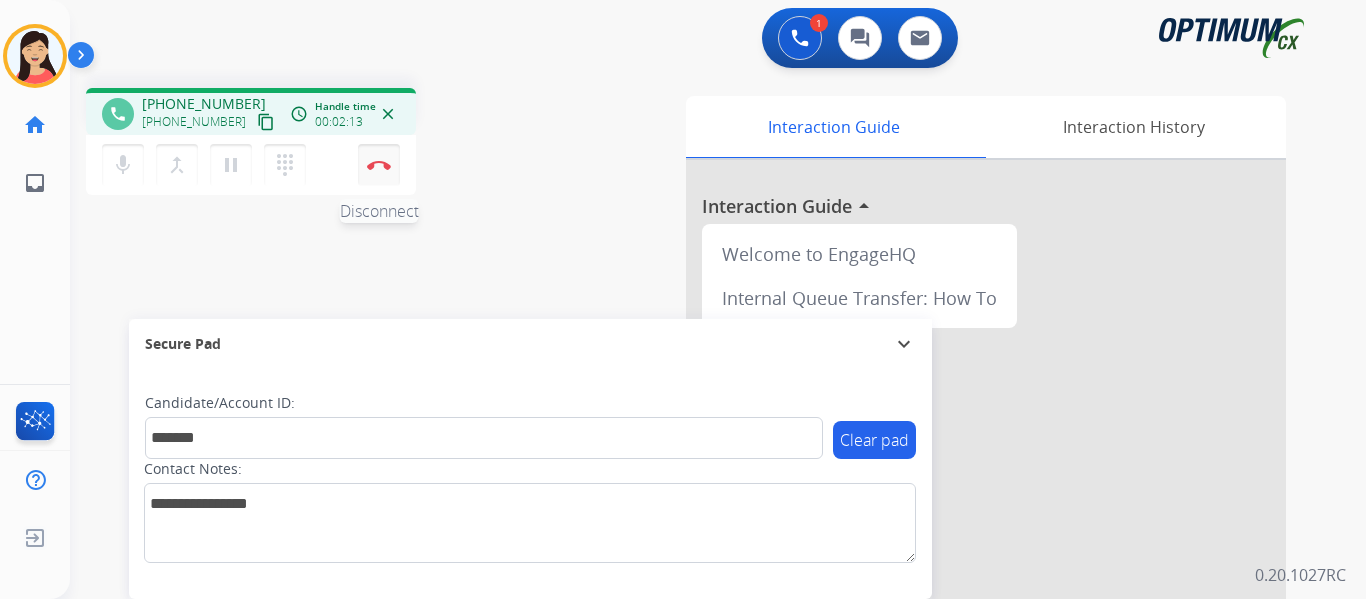 click at bounding box center (379, 165) 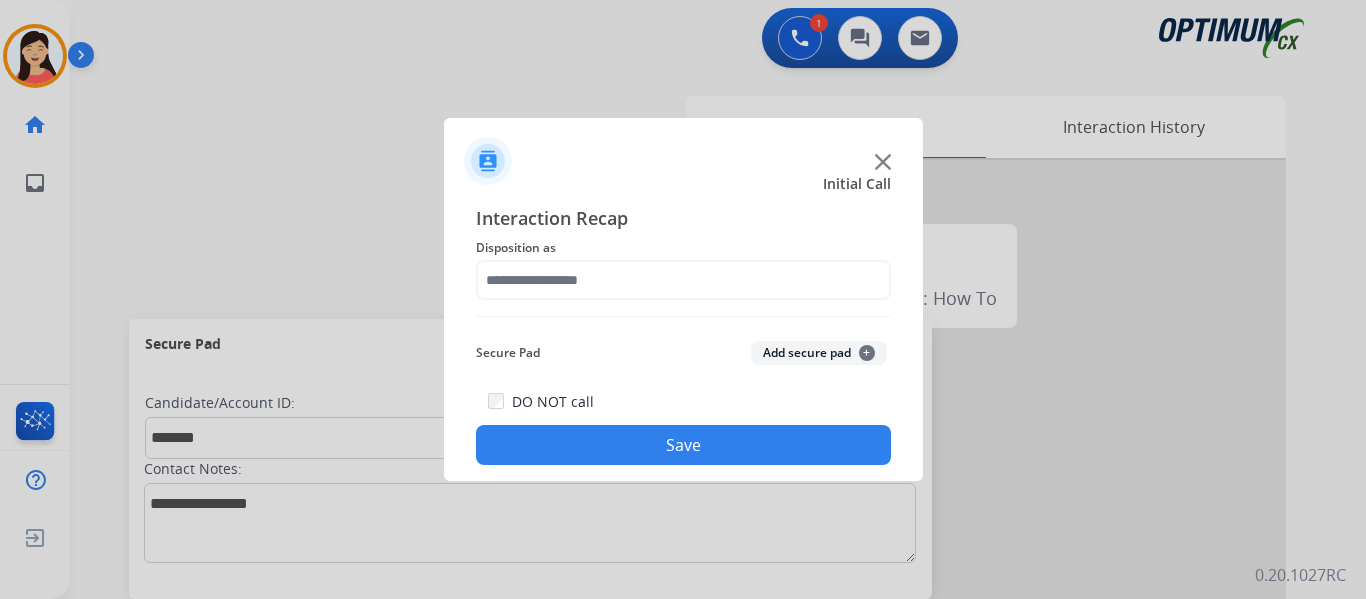 click on "Add secure pad  +" 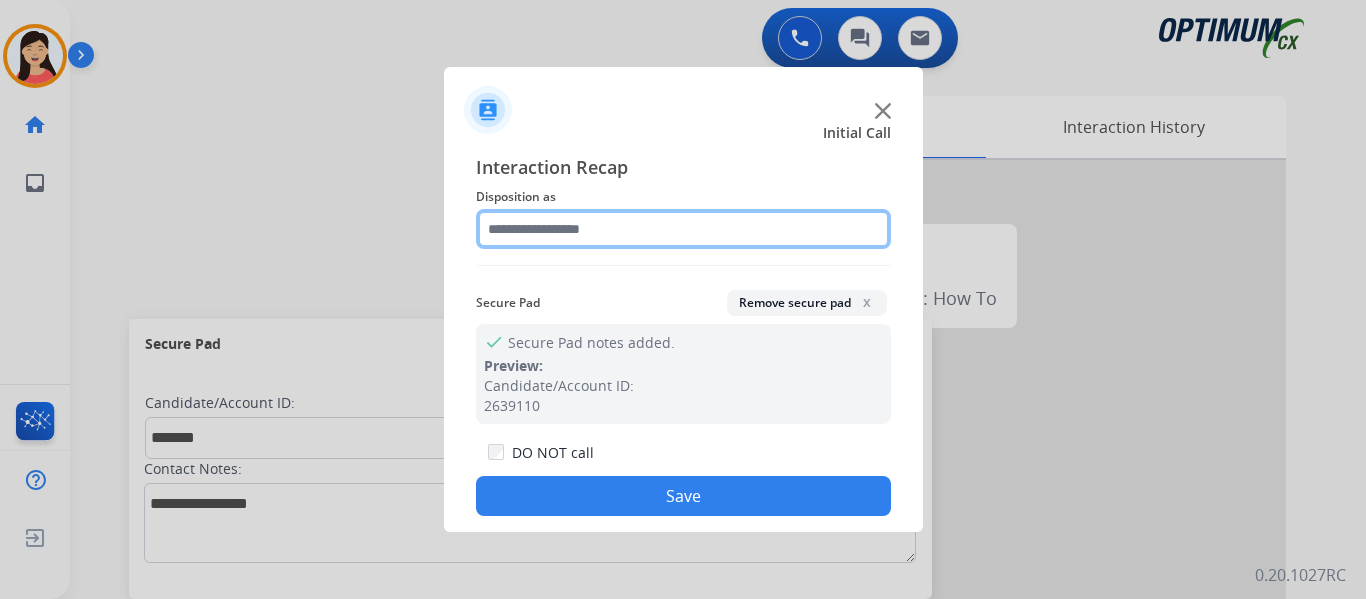 click 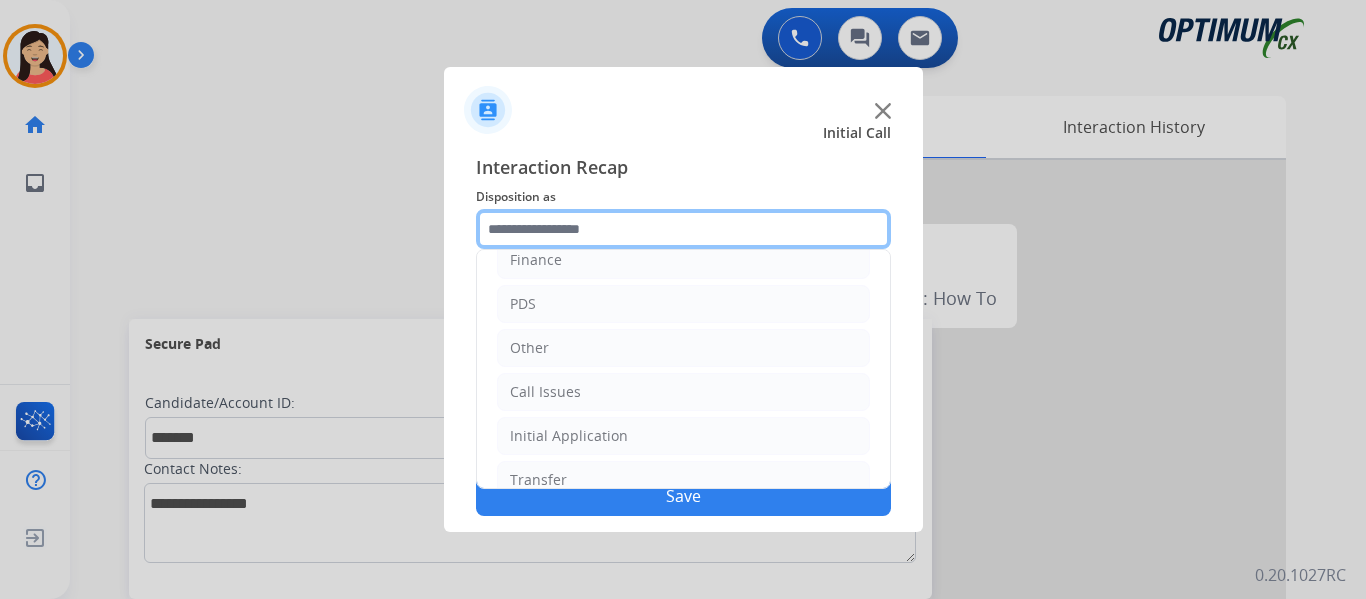 scroll, scrollTop: 136, scrollLeft: 0, axis: vertical 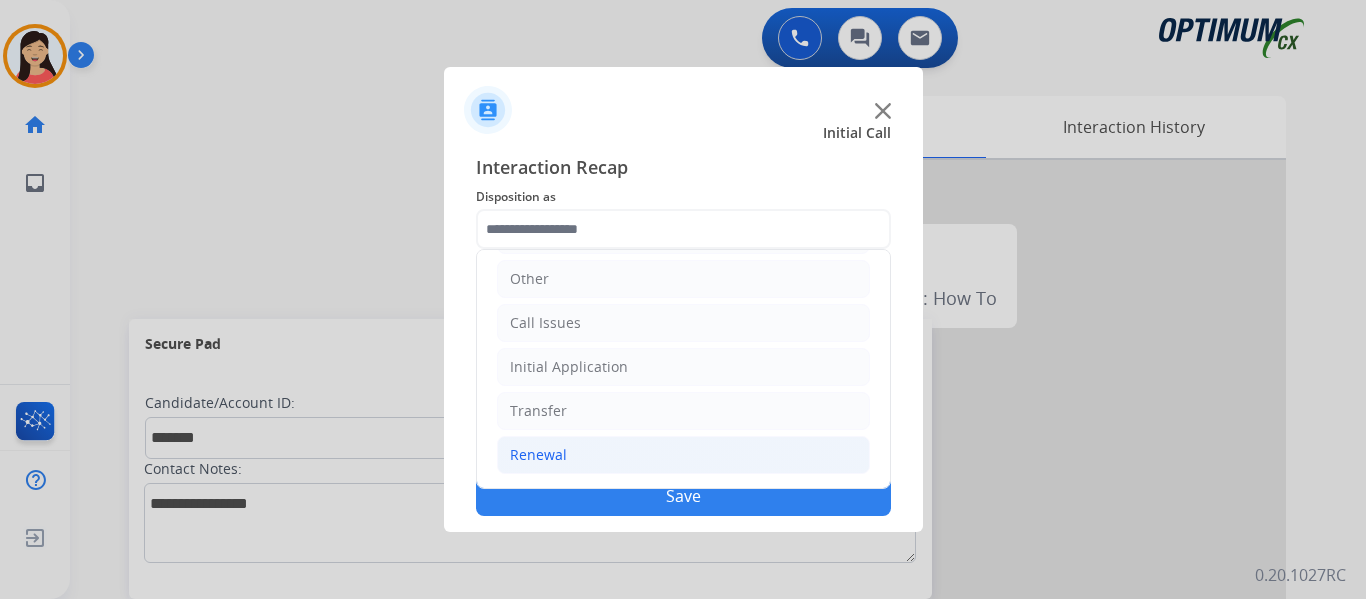 click on "Renewal" 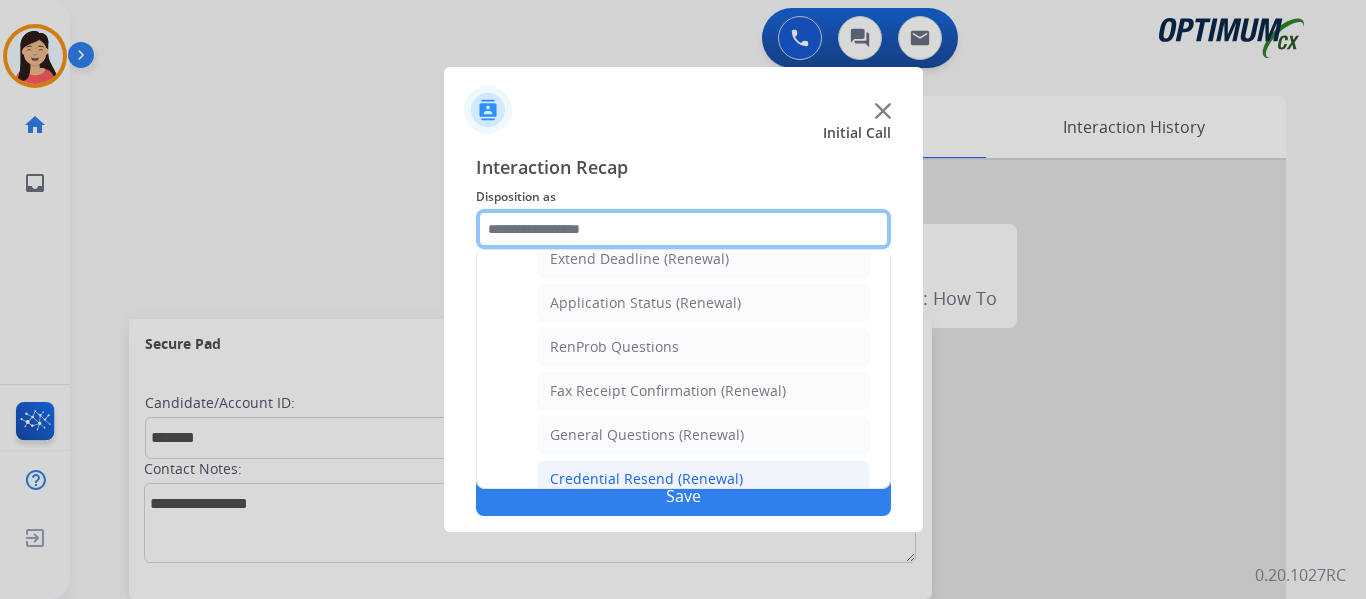 scroll, scrollTop: 536, scrollLeft: 0, axis: vertical 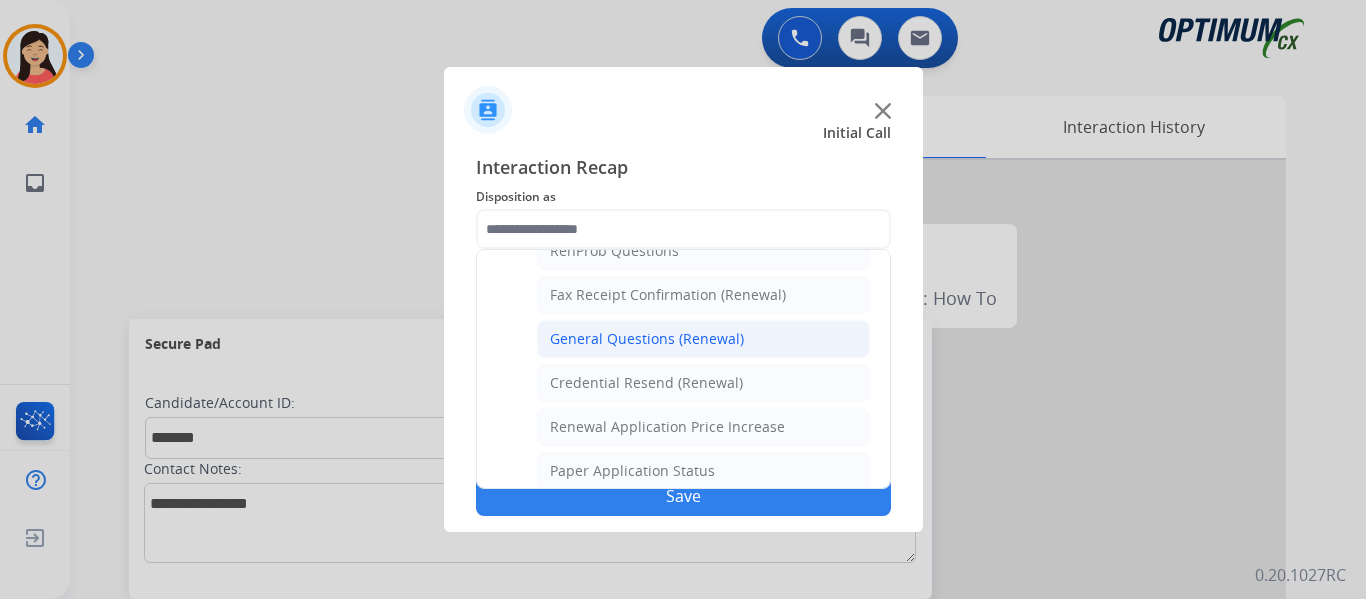click on "General Questions (Renewal)" 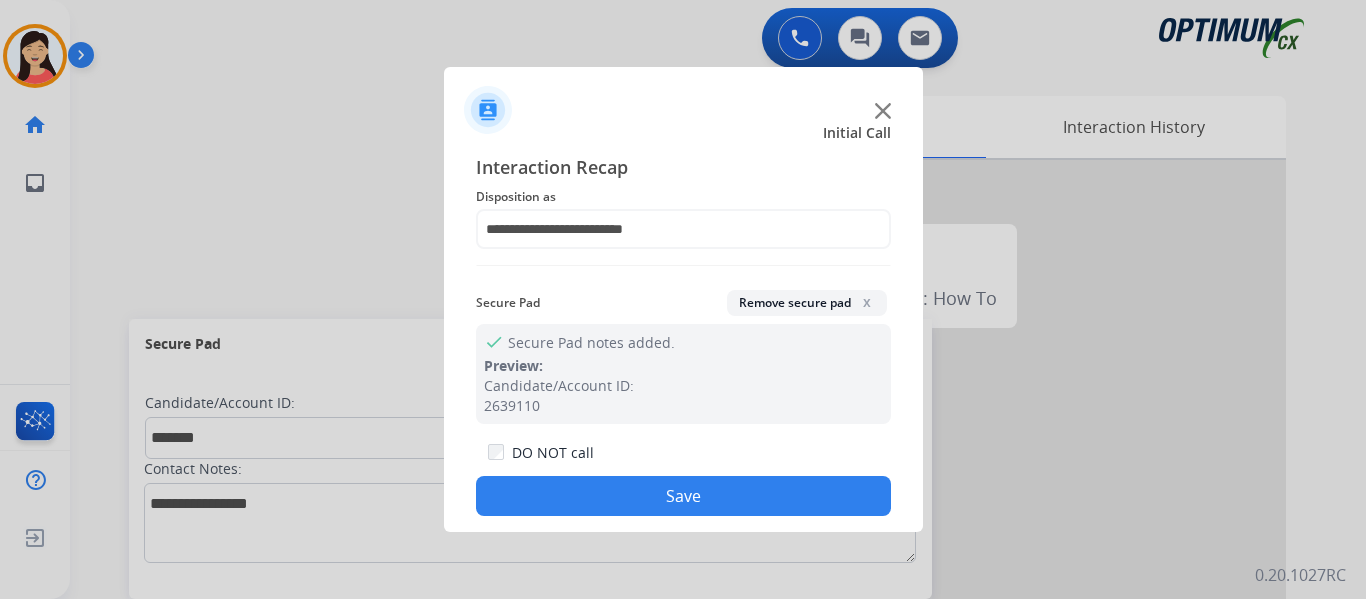 click on "Save" 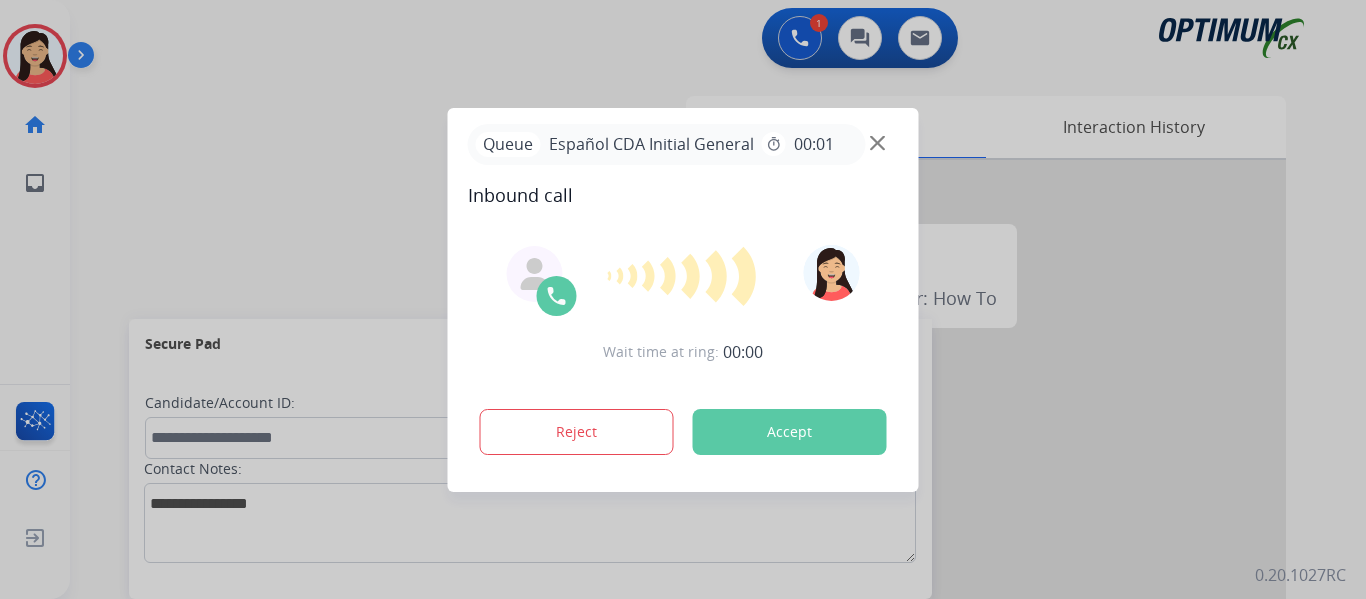 click at bounding box center [683, 299] 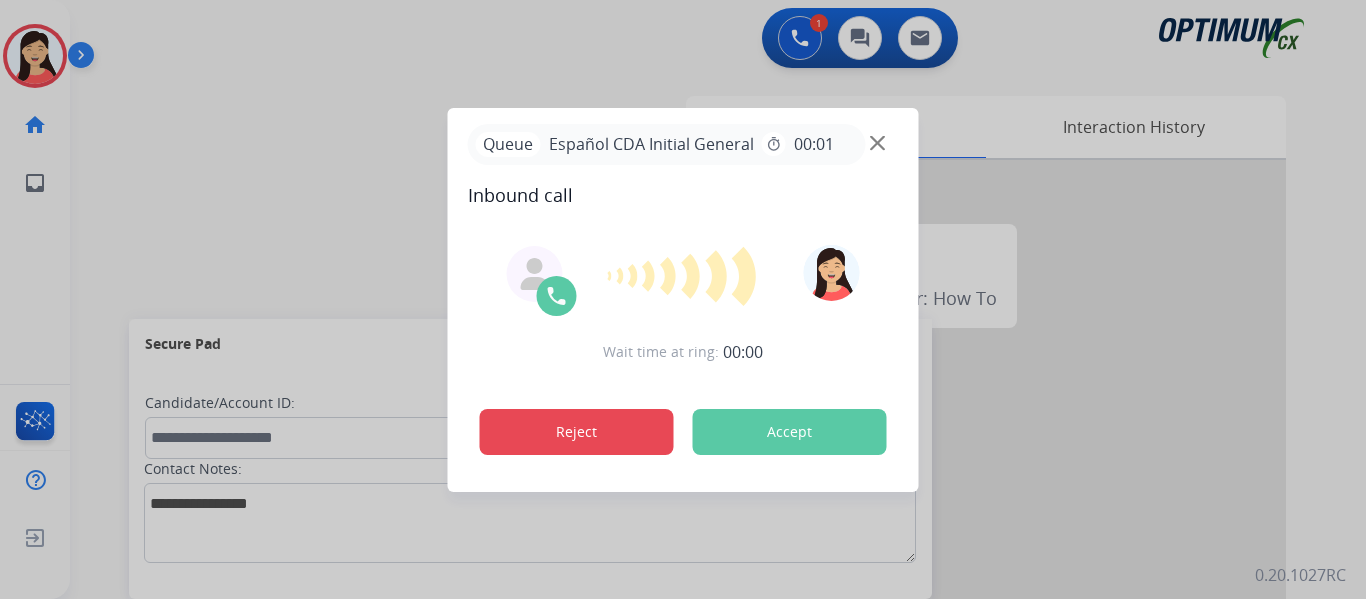 click on "Reject" at bounding box center [577, 432] 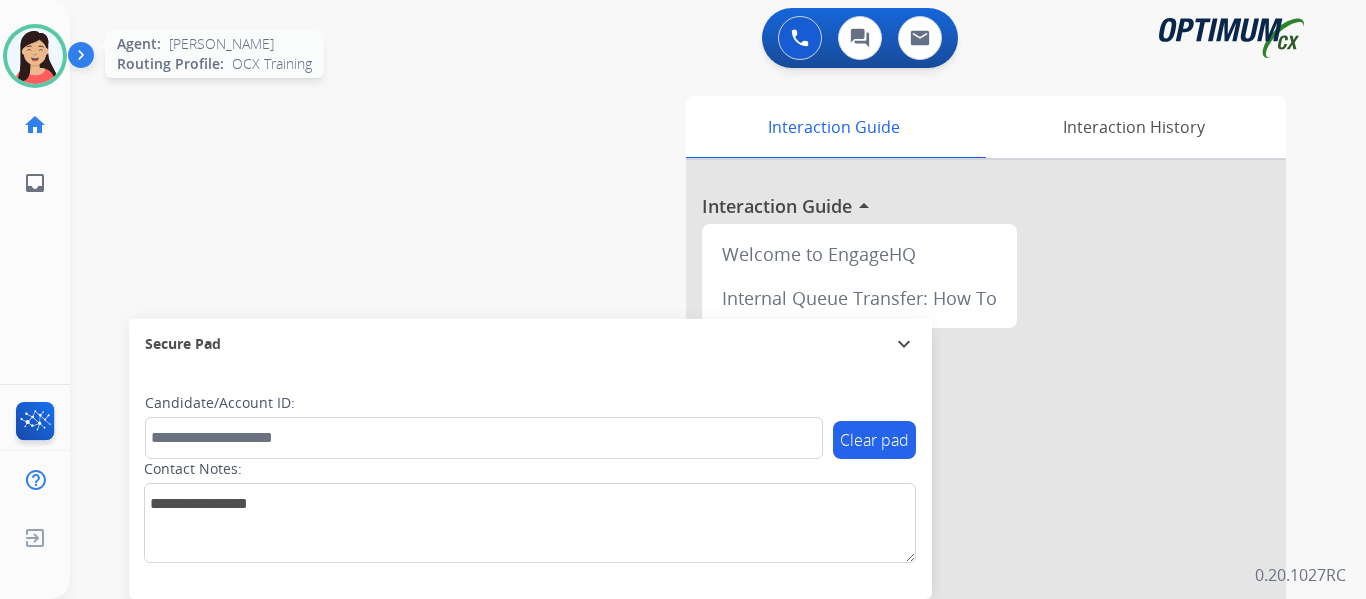 click at bounding box center [35, 56] 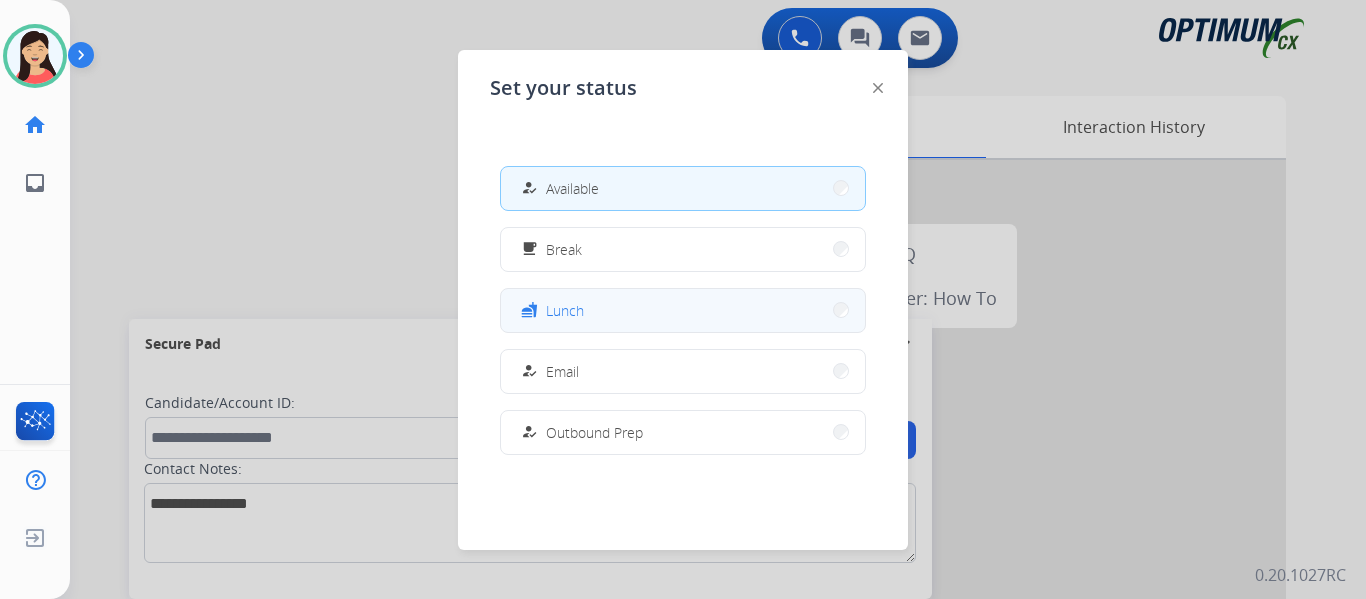 click on "Lunch" at bounding box center [565, 310] 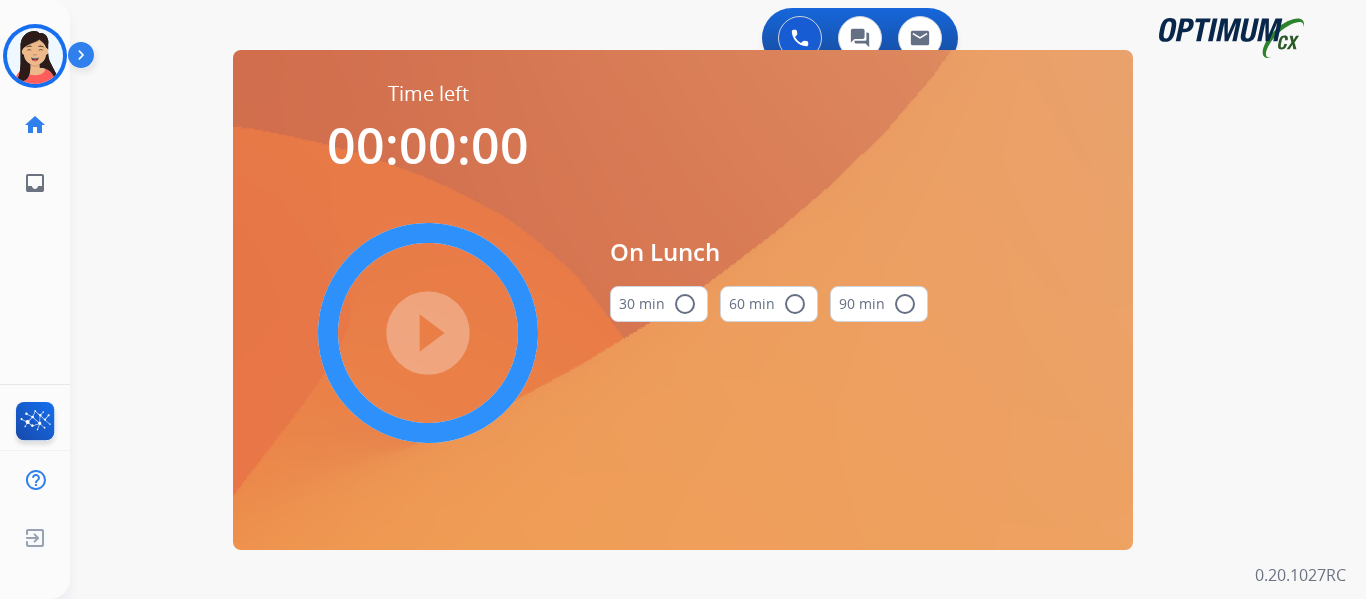 click on "30 min  radio_button_unchecked" at bounding box center (659, 304) 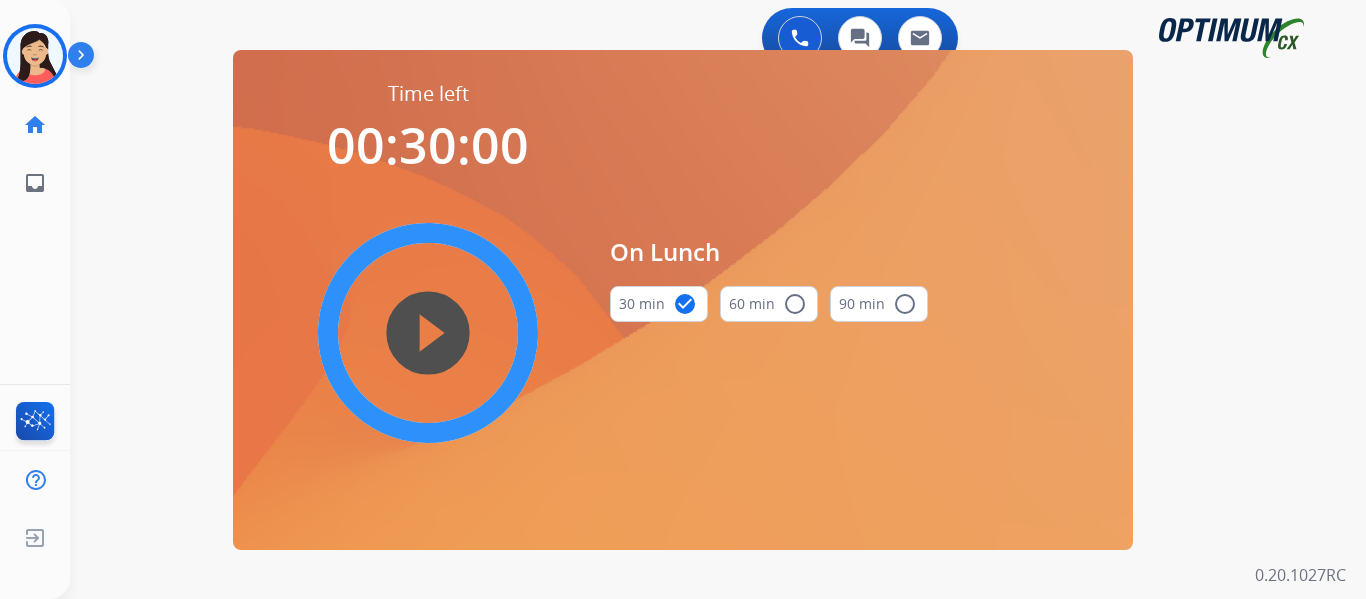 click on "play_circle_filled" at bounding box center (428, 333) 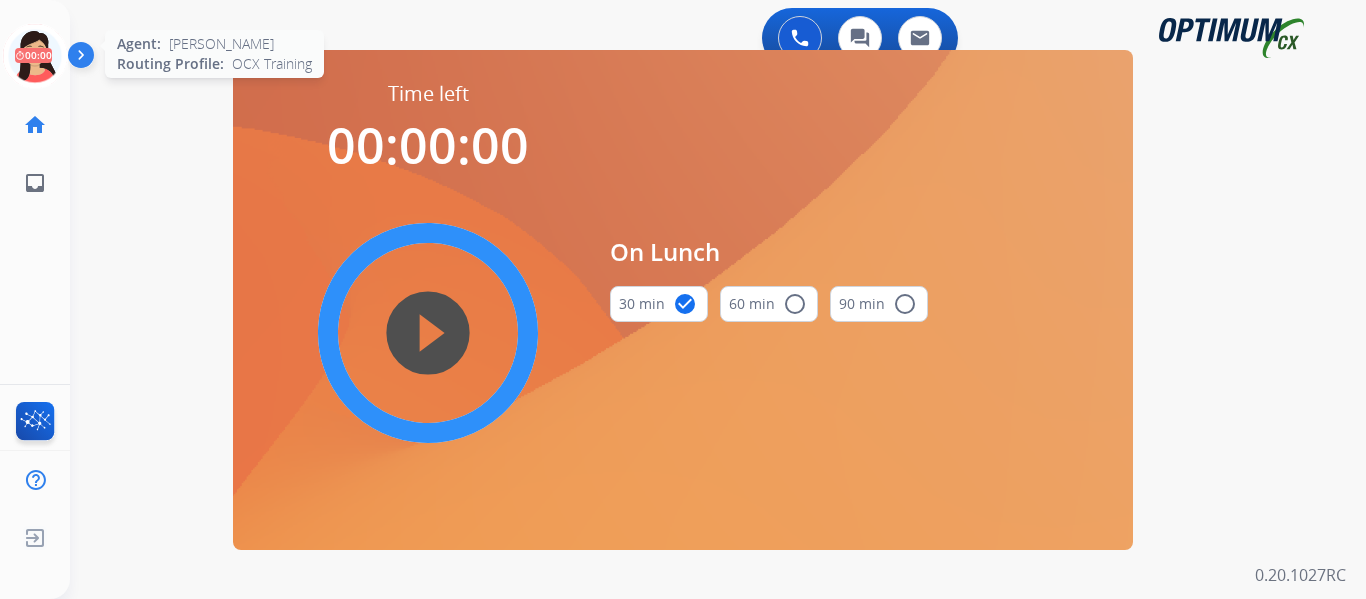 click 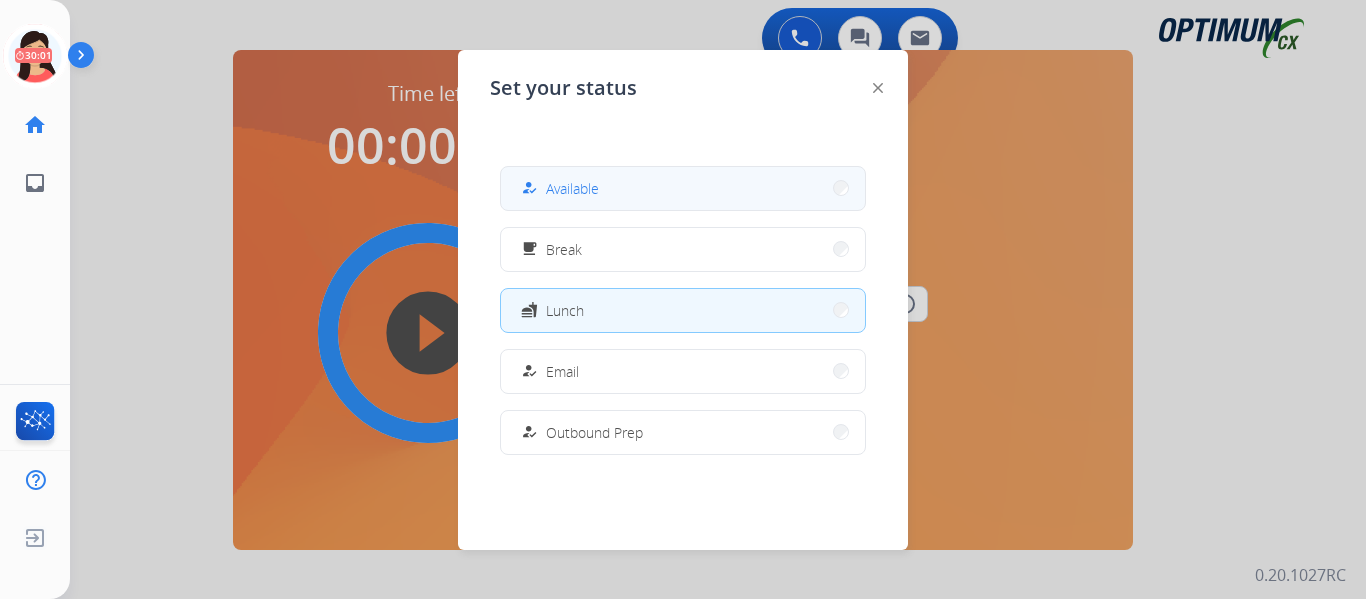 click on "how_to_reg Available" at bounding box center (683, 188) 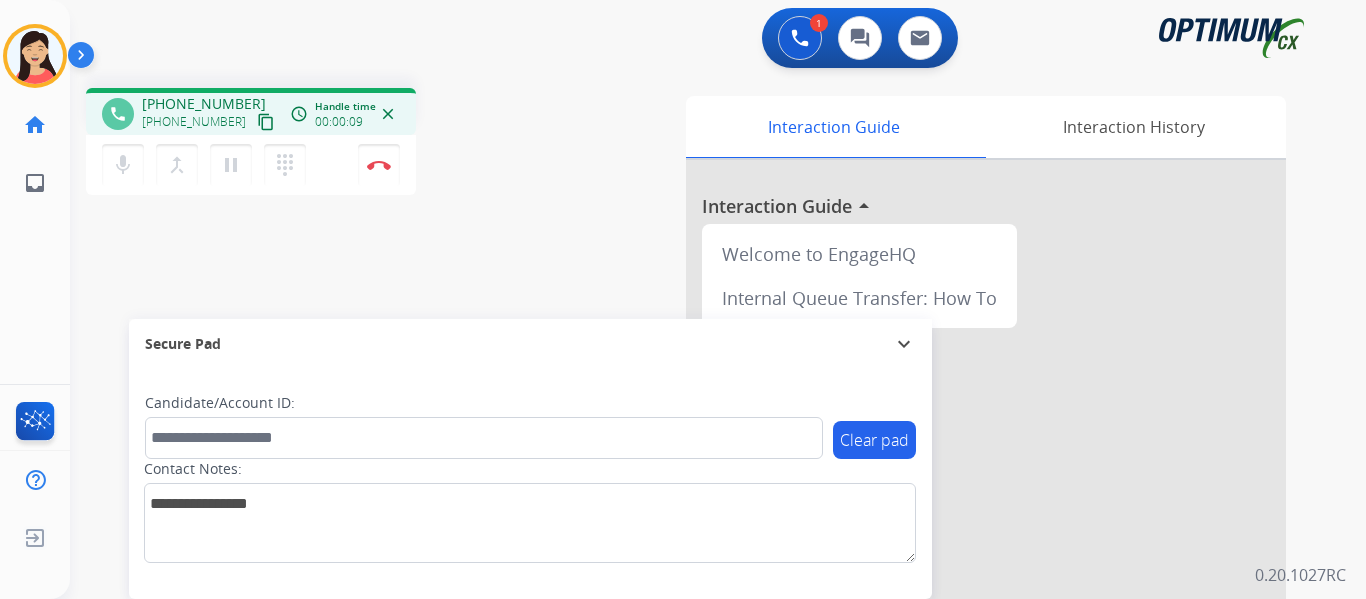 drag, startPoint x: 243, startPoint y: 130, endPoint x: 254, endPoint y: 129, distance: 11.045361 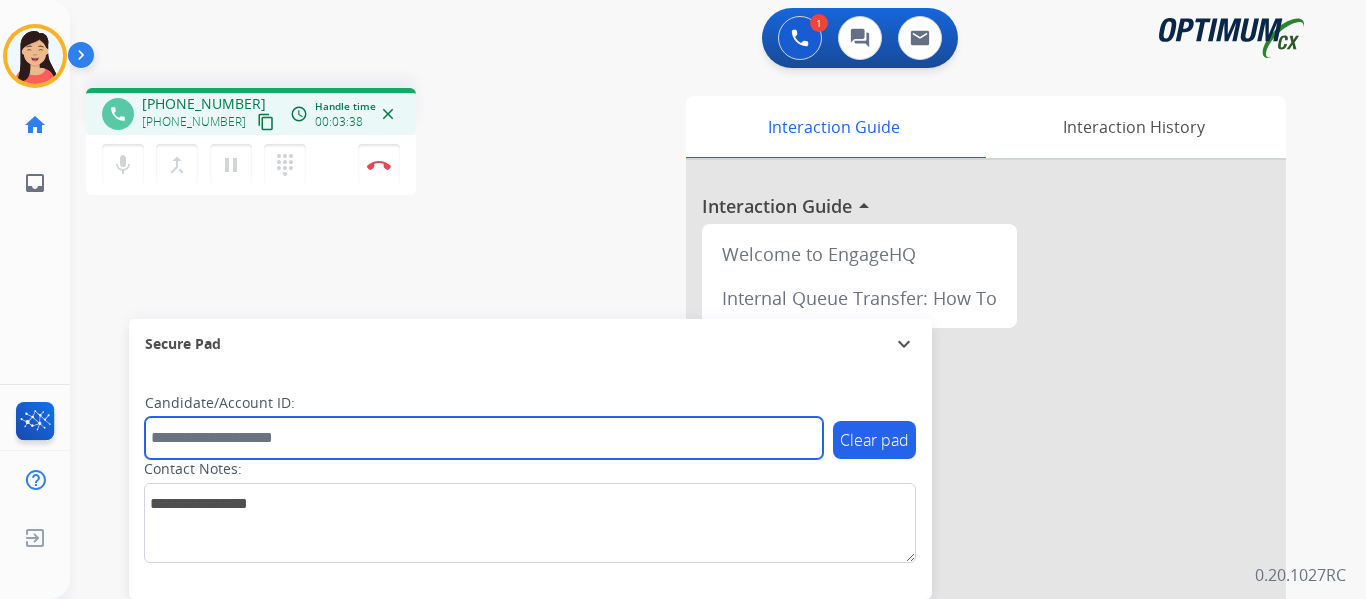 click at bounding box center [484, 438] 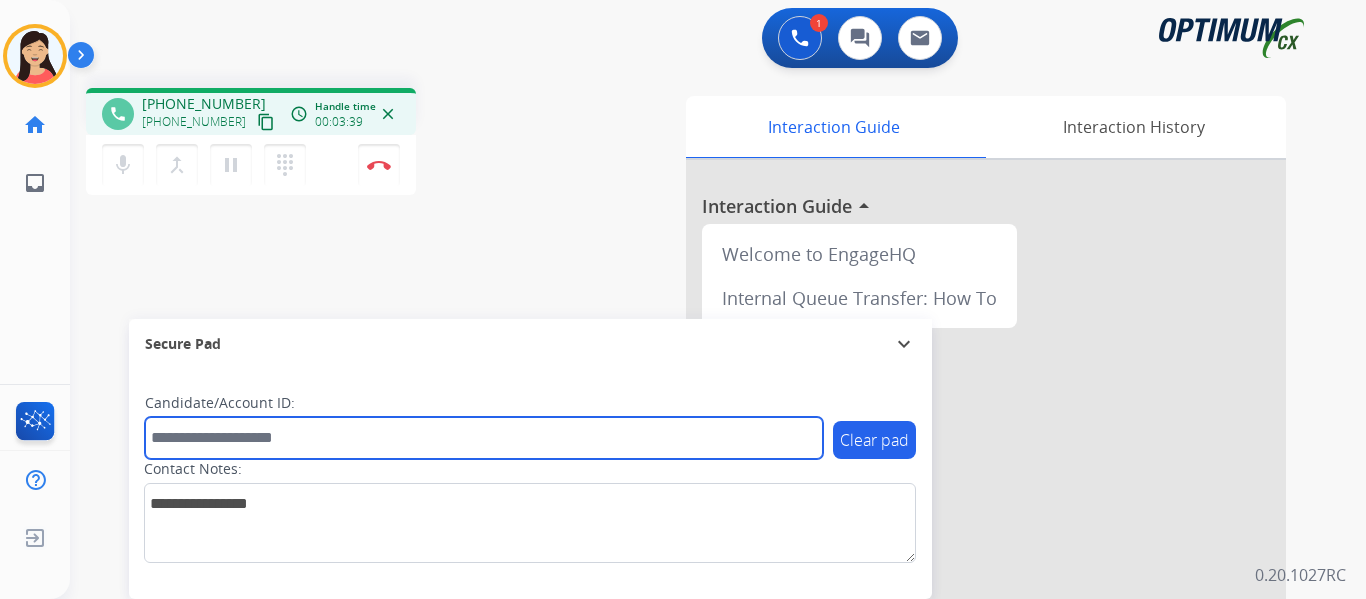 paste on "*******" 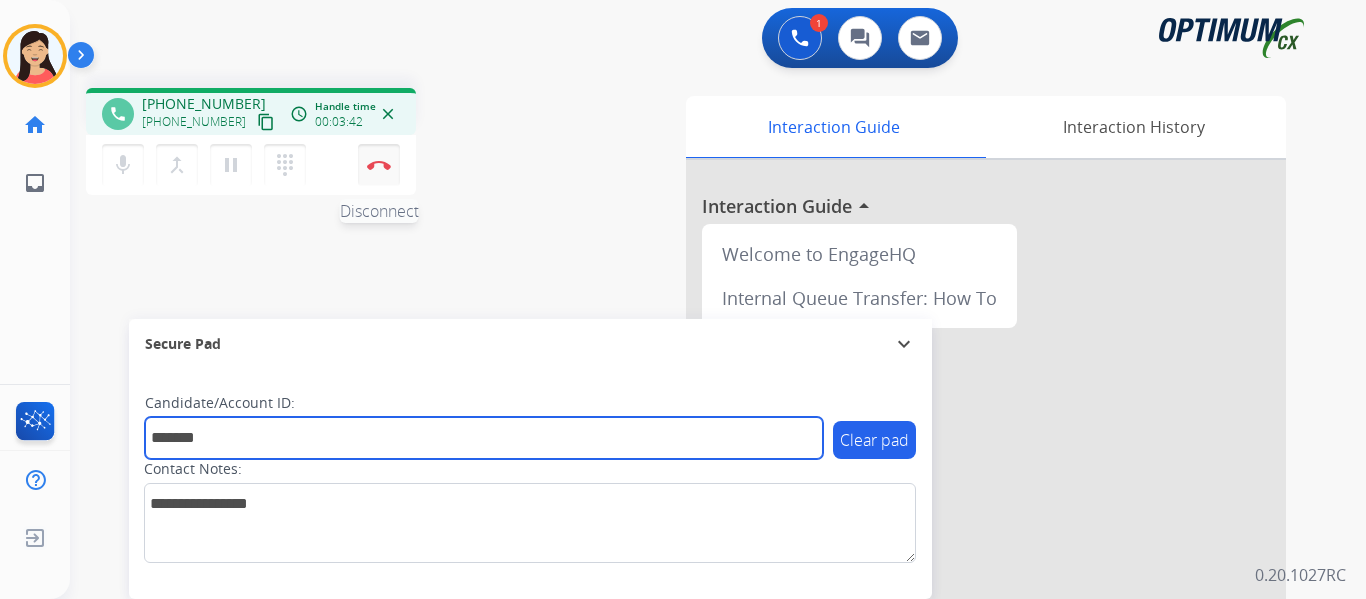 type on "*******" 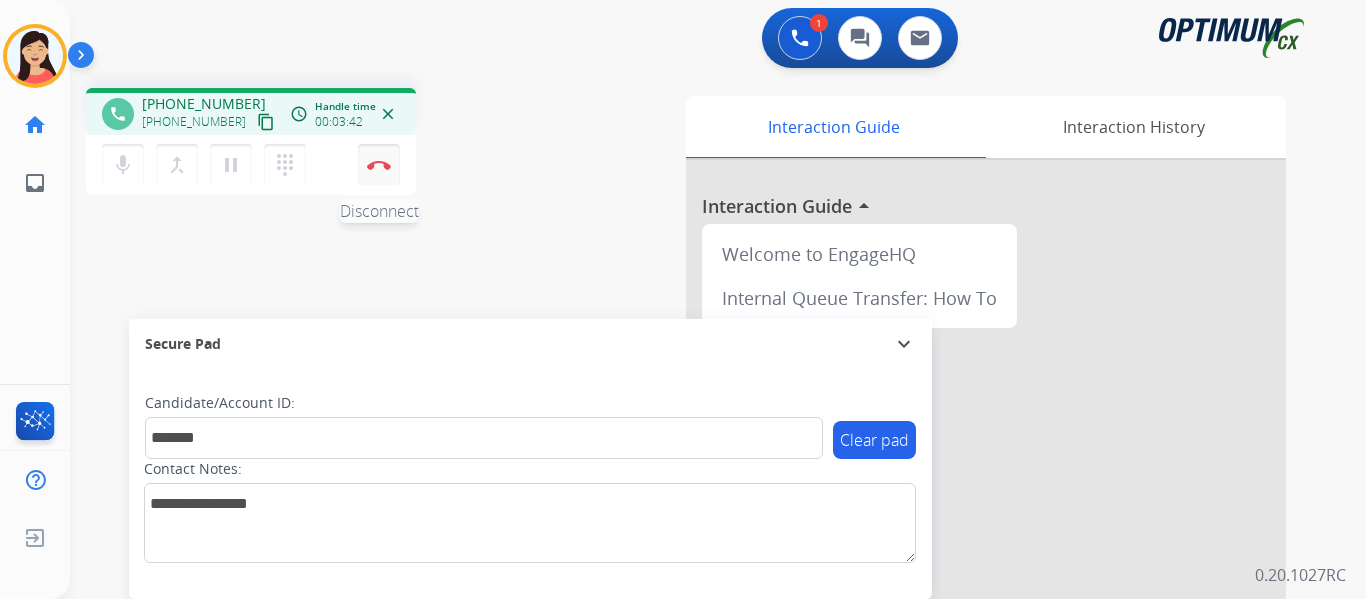 click on "Disconnect" at bounding box center [379, 165] 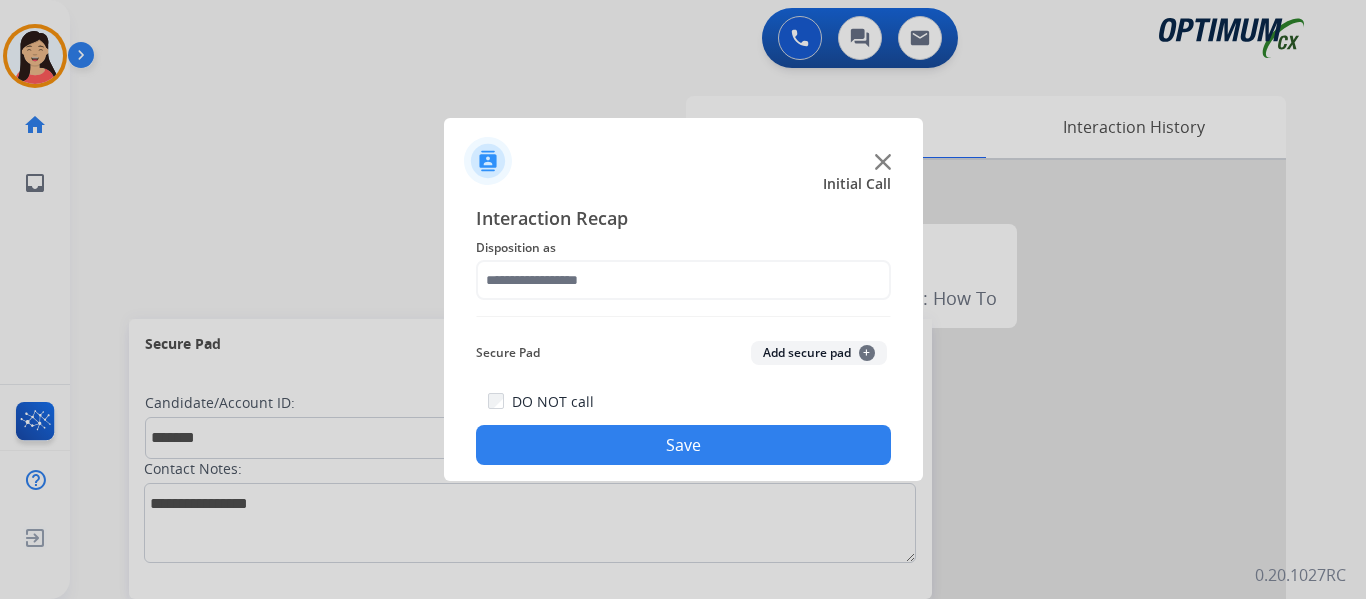 click on "Add secure pad  +" 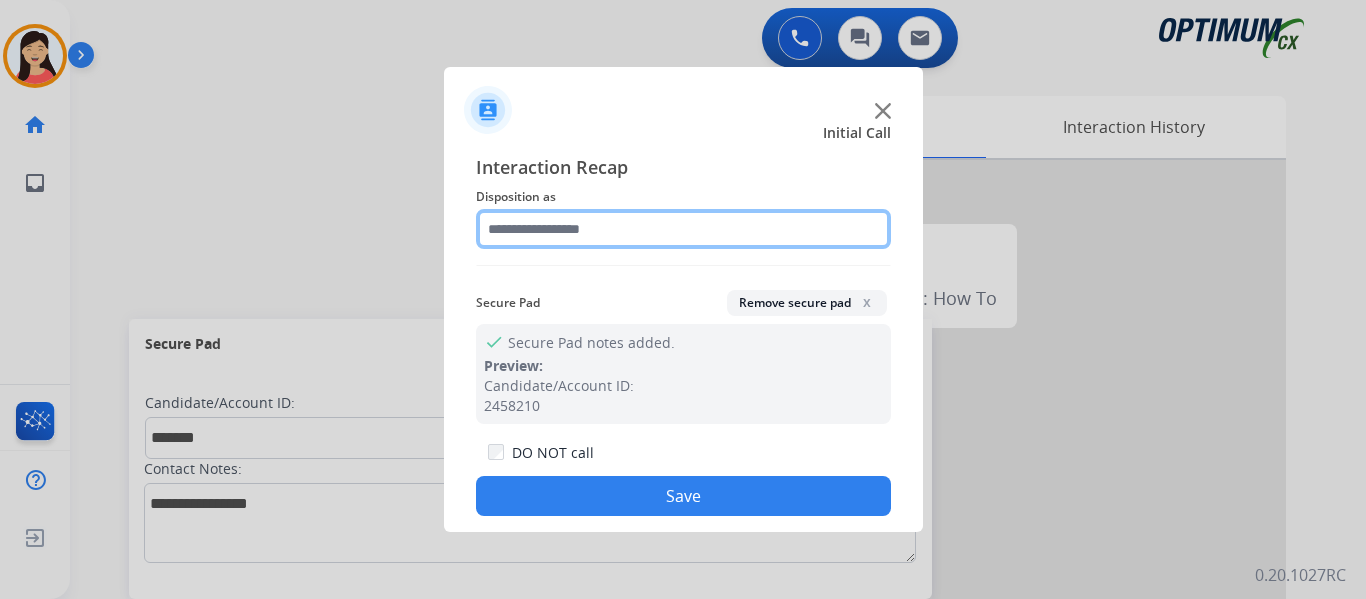 click 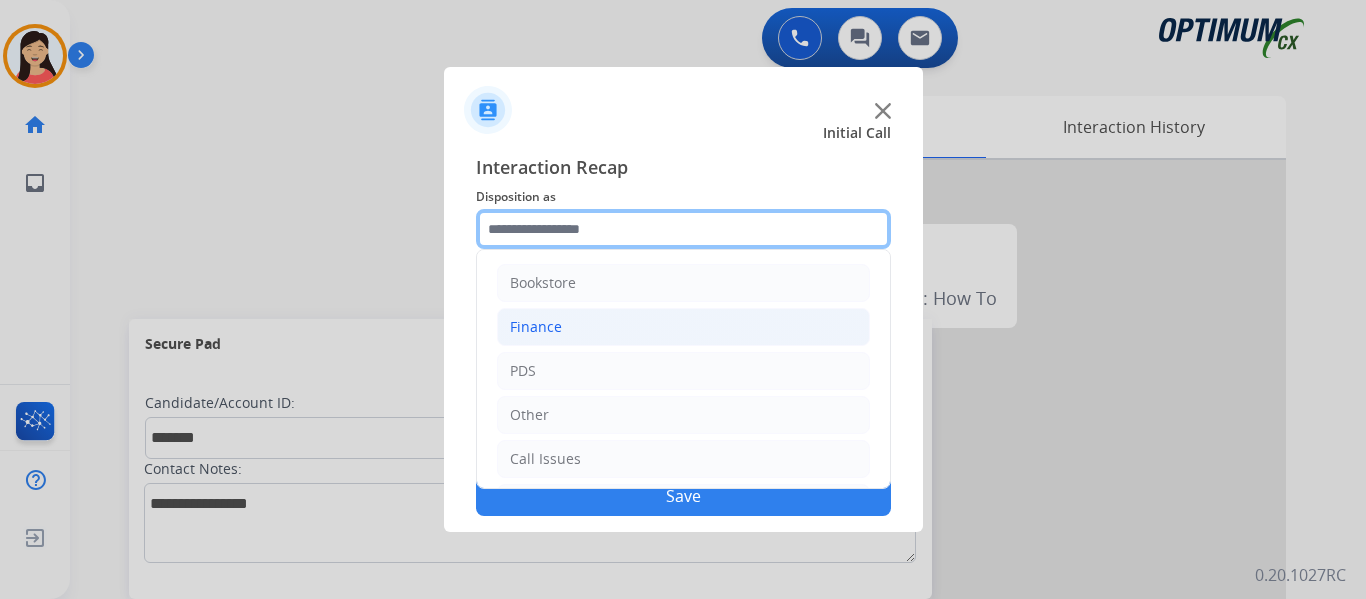 scroll, scrollTop: 136, scrollLeft: 0, axis: vertical 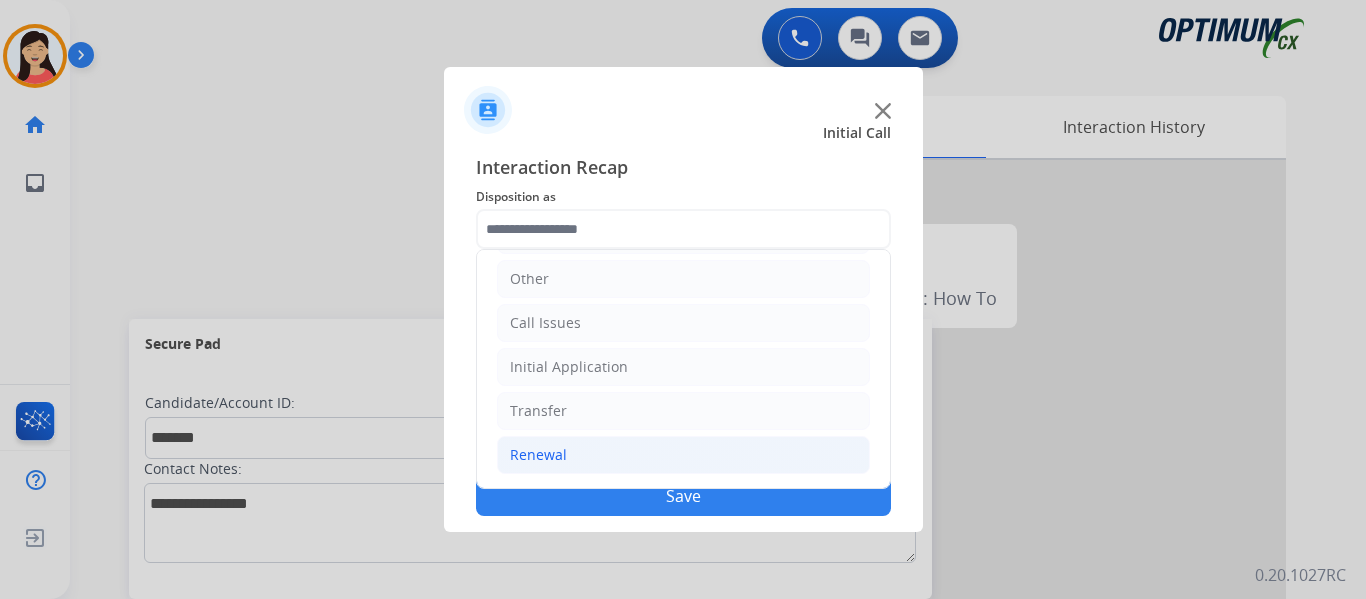 click on "Renewal" 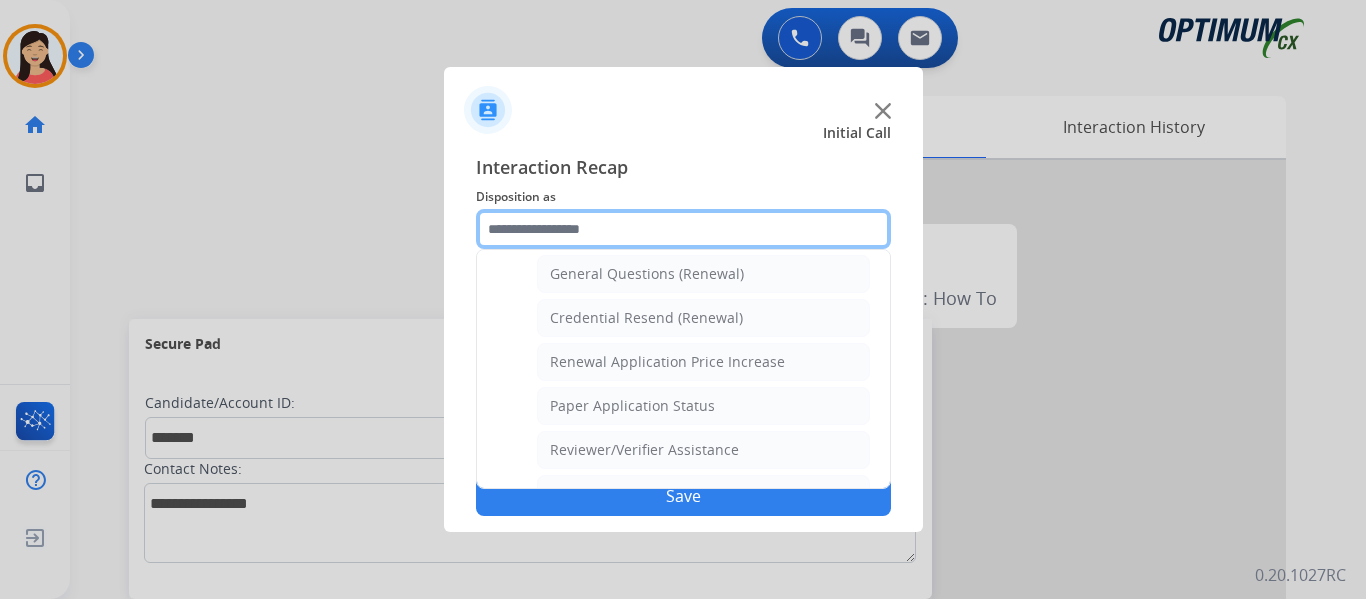 scroll, scrollTop: 572, scrollLeft: 0, axis: vertical 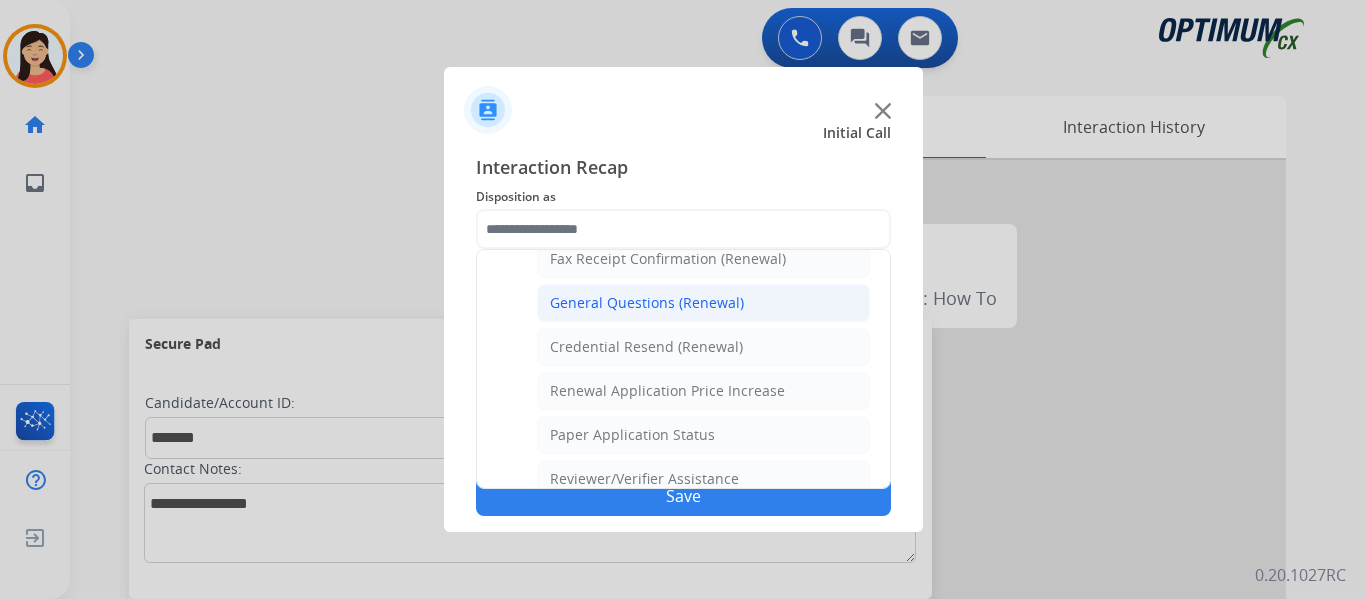 click on "General Questions (Renewal)" 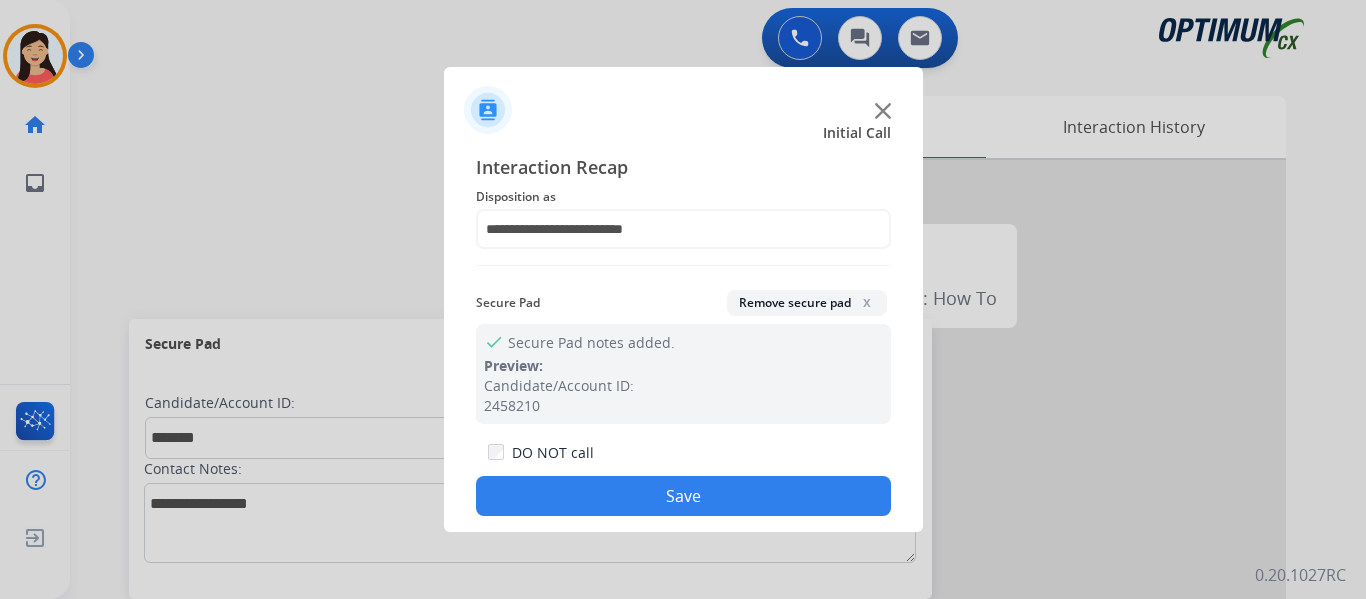click on "Save" 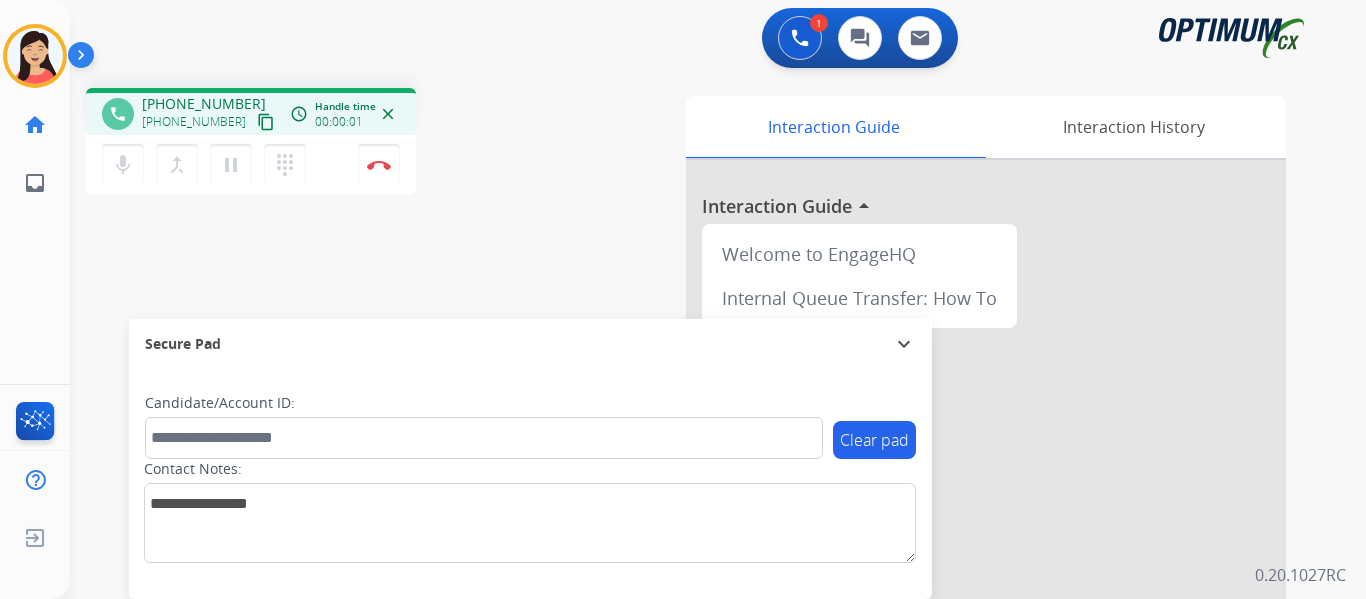 click on "content_copy" at bounding box center [266, 122] 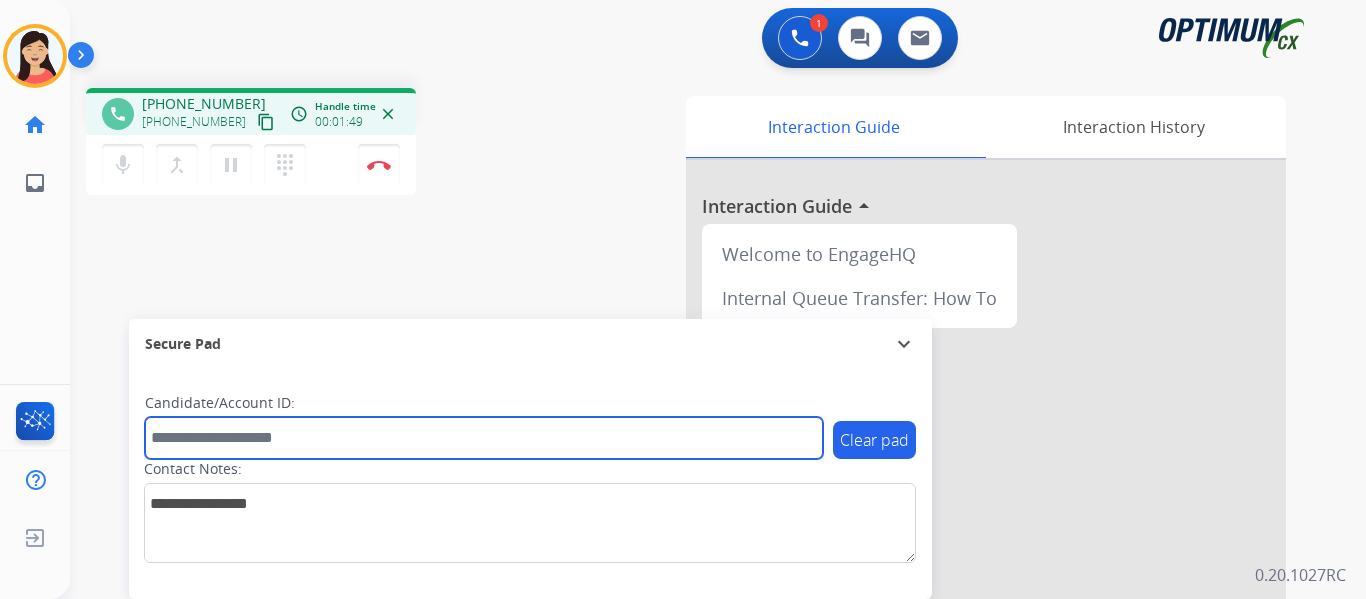 click at bounding box center [484, 438] 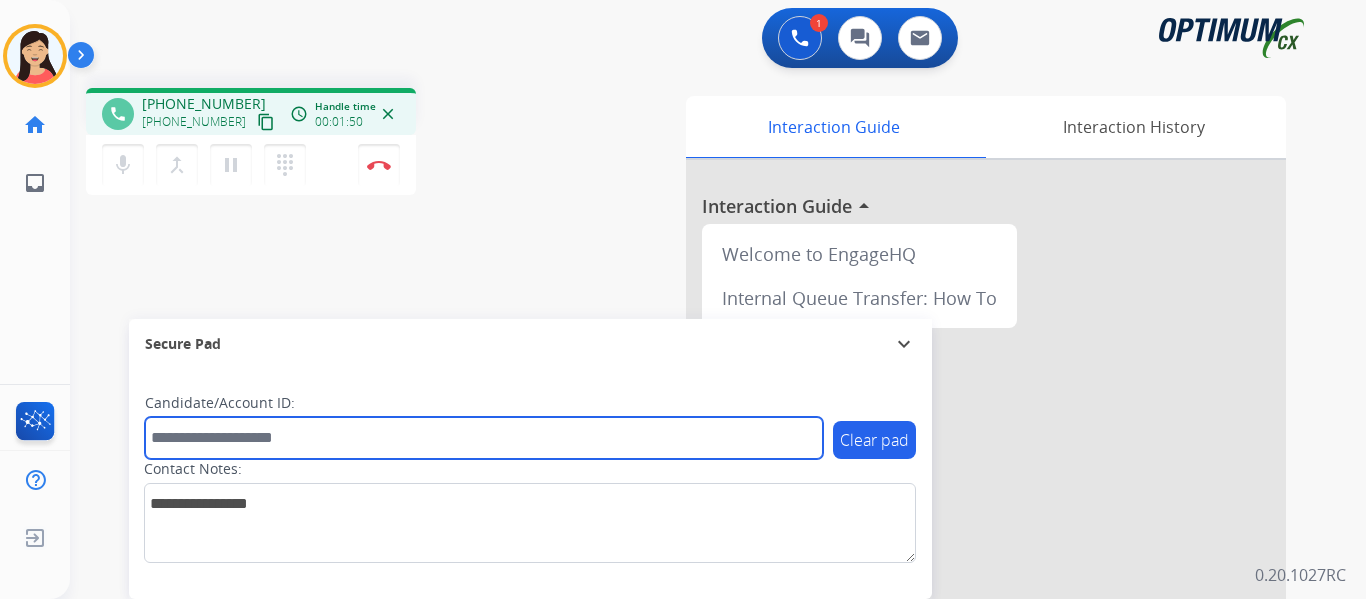 paste on "*******" 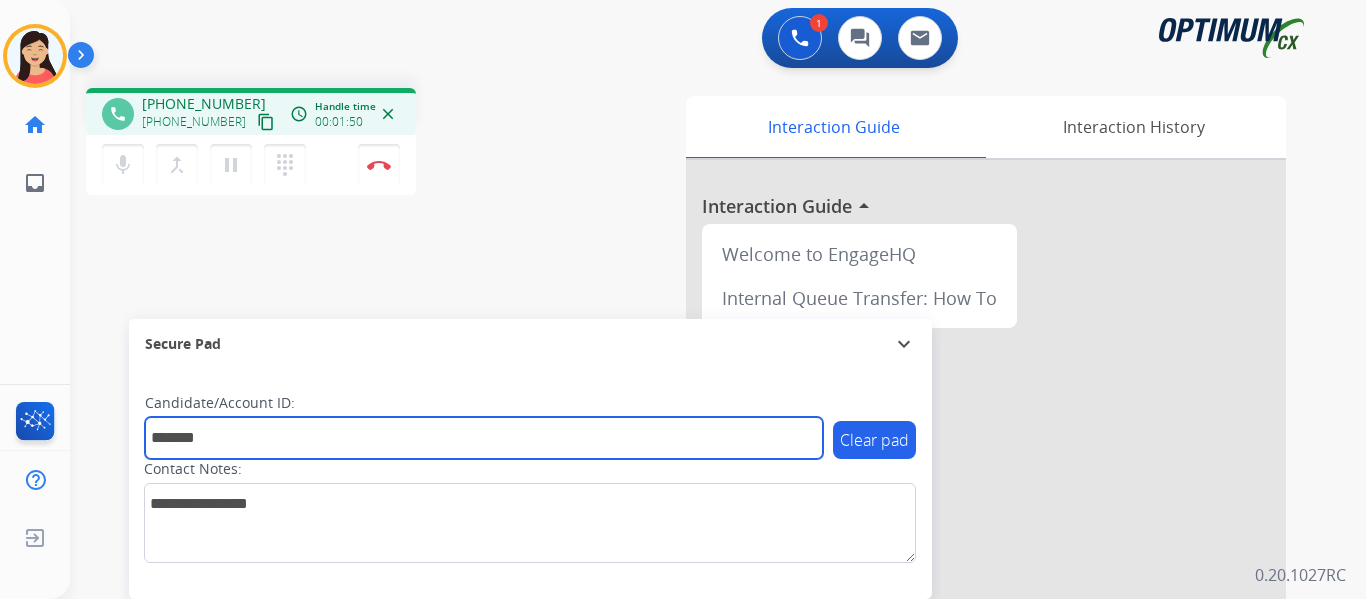 type on "*******" 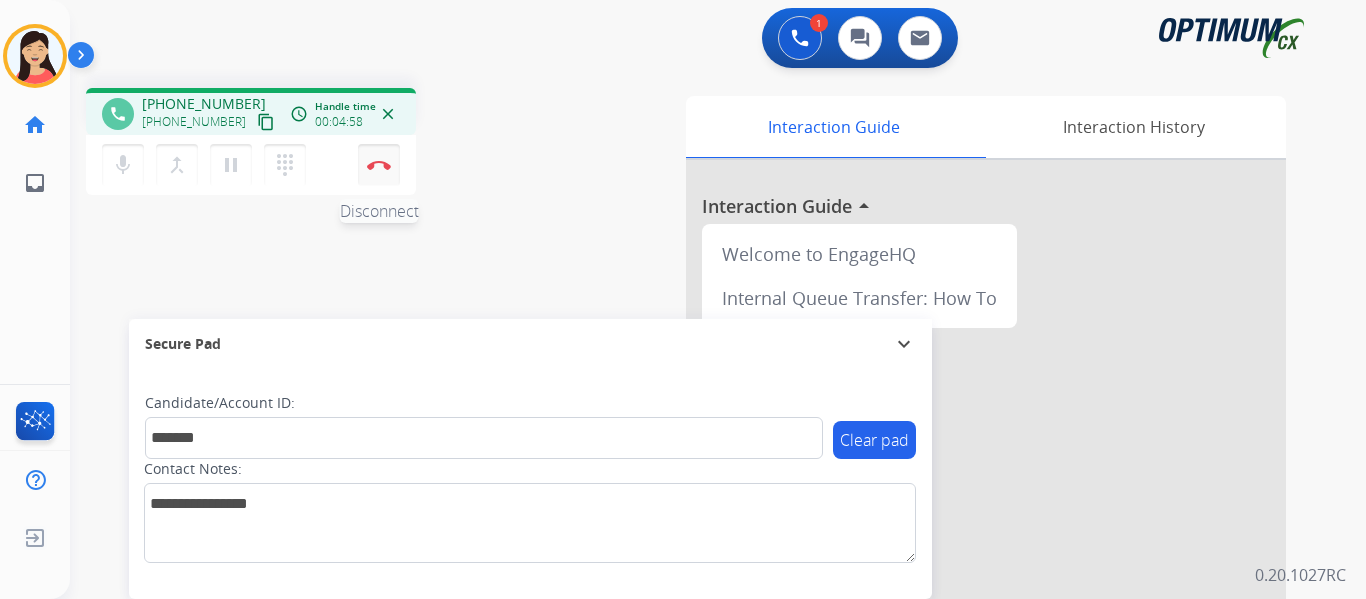 click at bounding box center (379, 165) 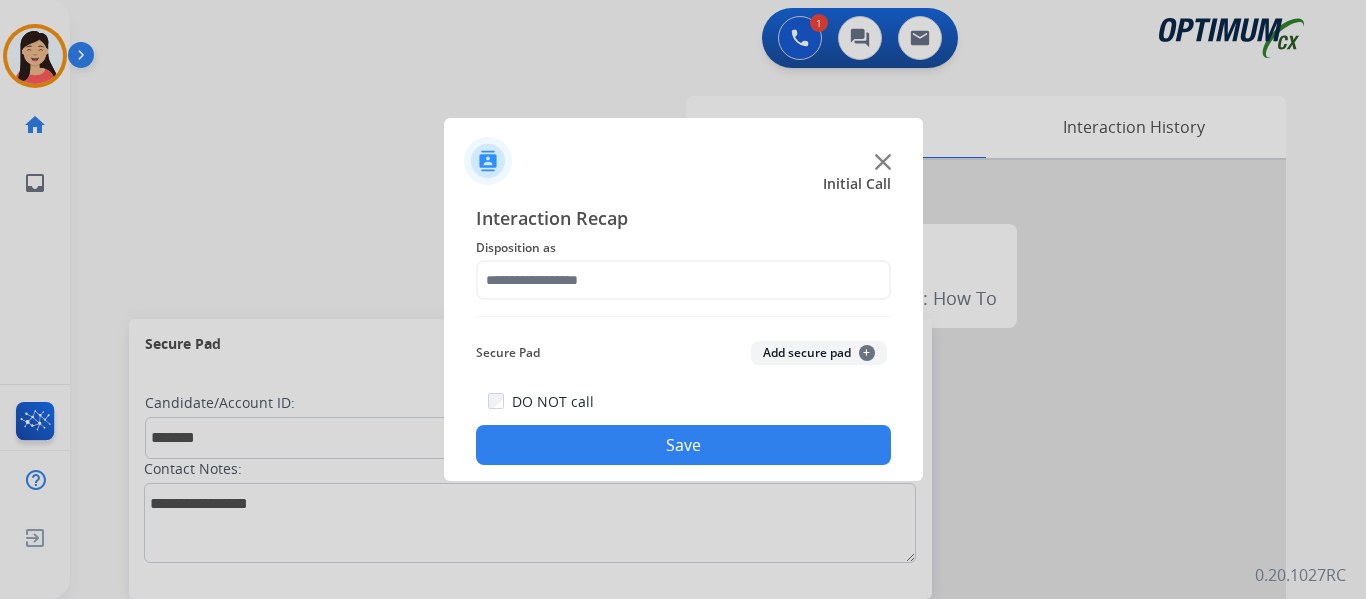 click on "Add secure pad  +" 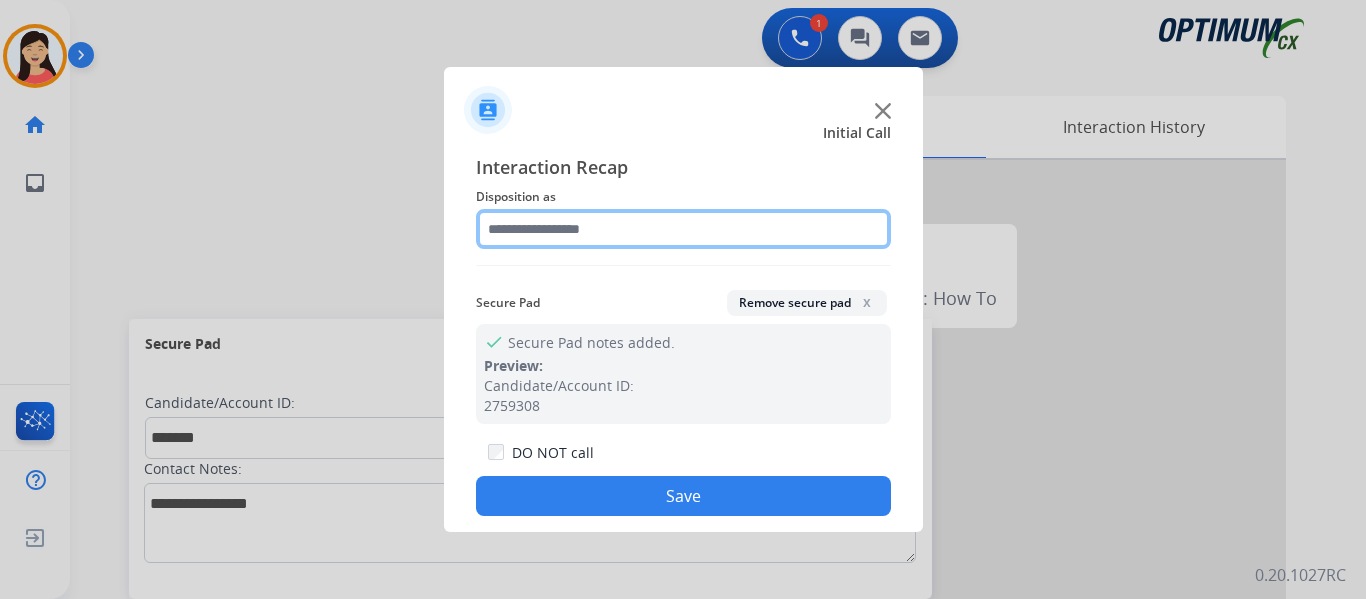 click 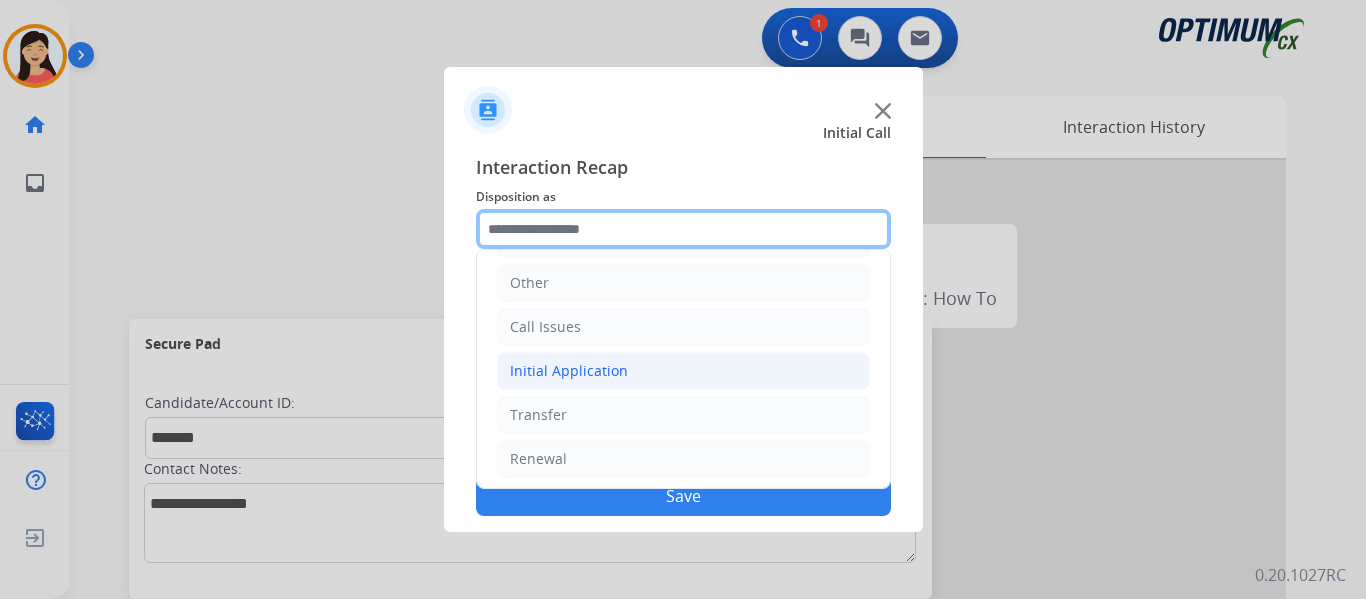 scroll, scrollTop: 136, scrollLeft: 0, axis: vertical 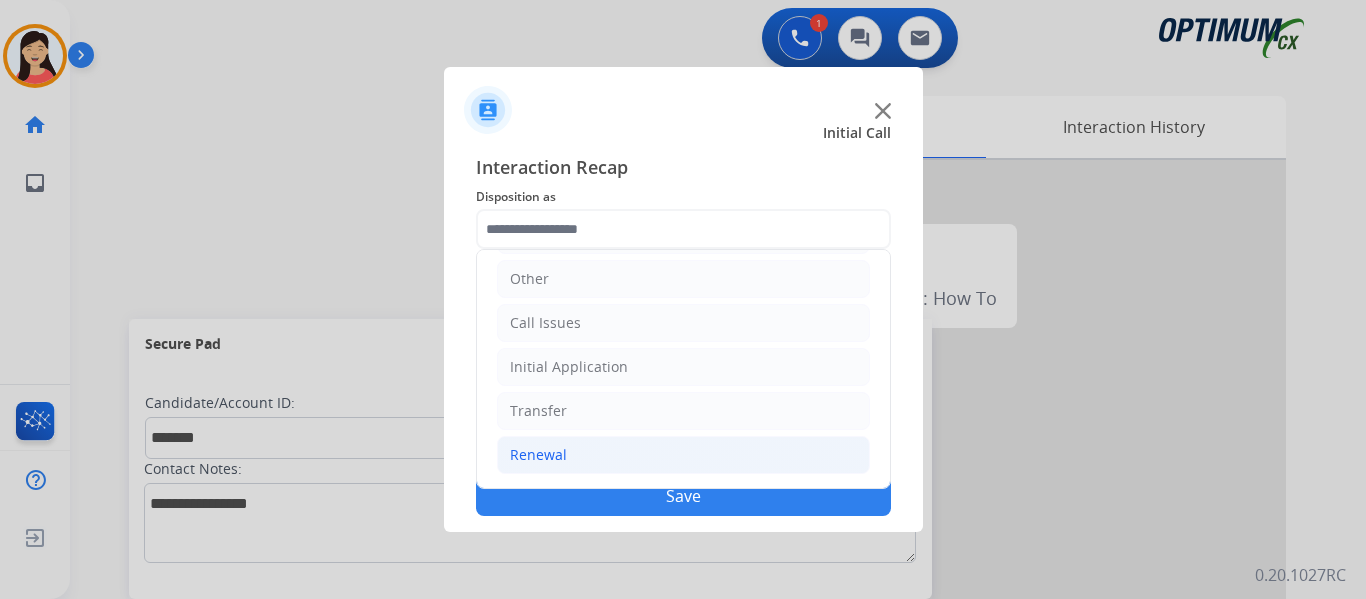 click on "Renewal" 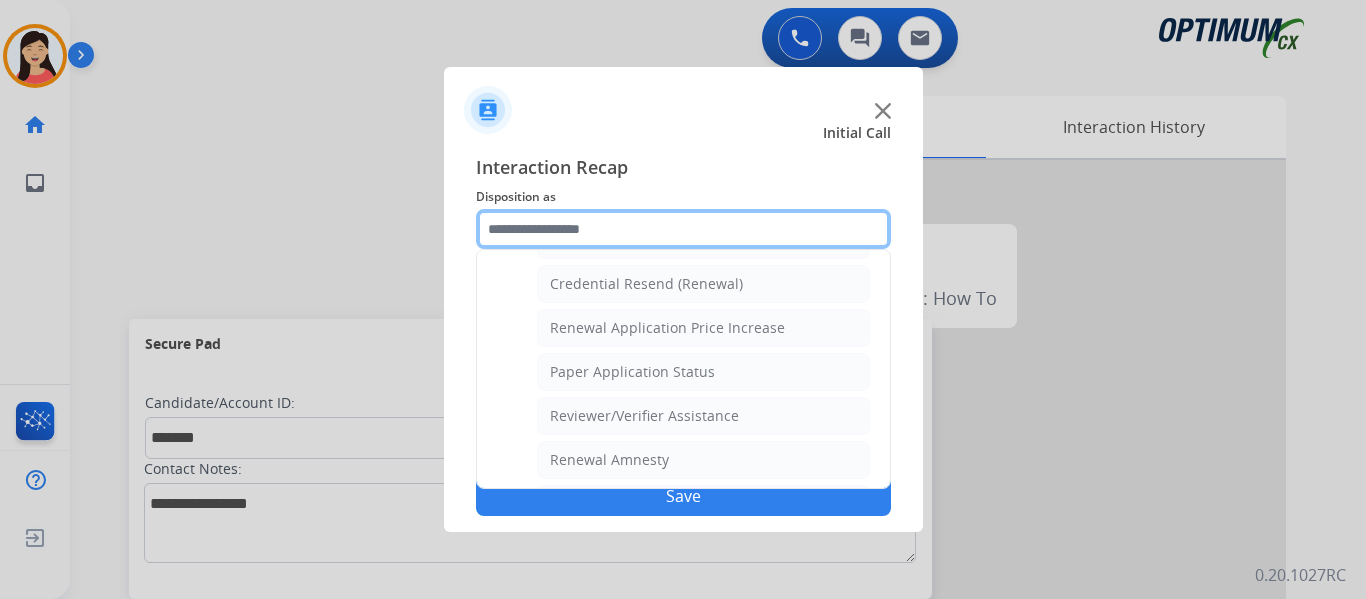 scroll, scrollTop: 572, scrollLeft: 0, axis: vertical 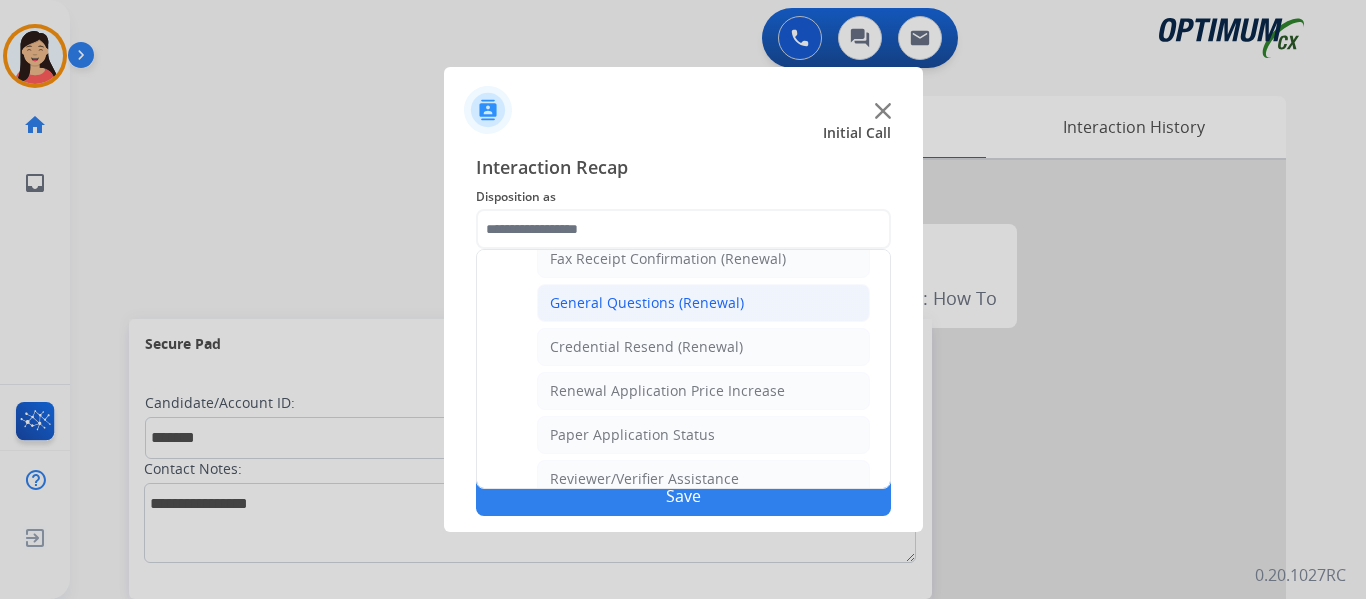 click on "General Questions (Renewal)" 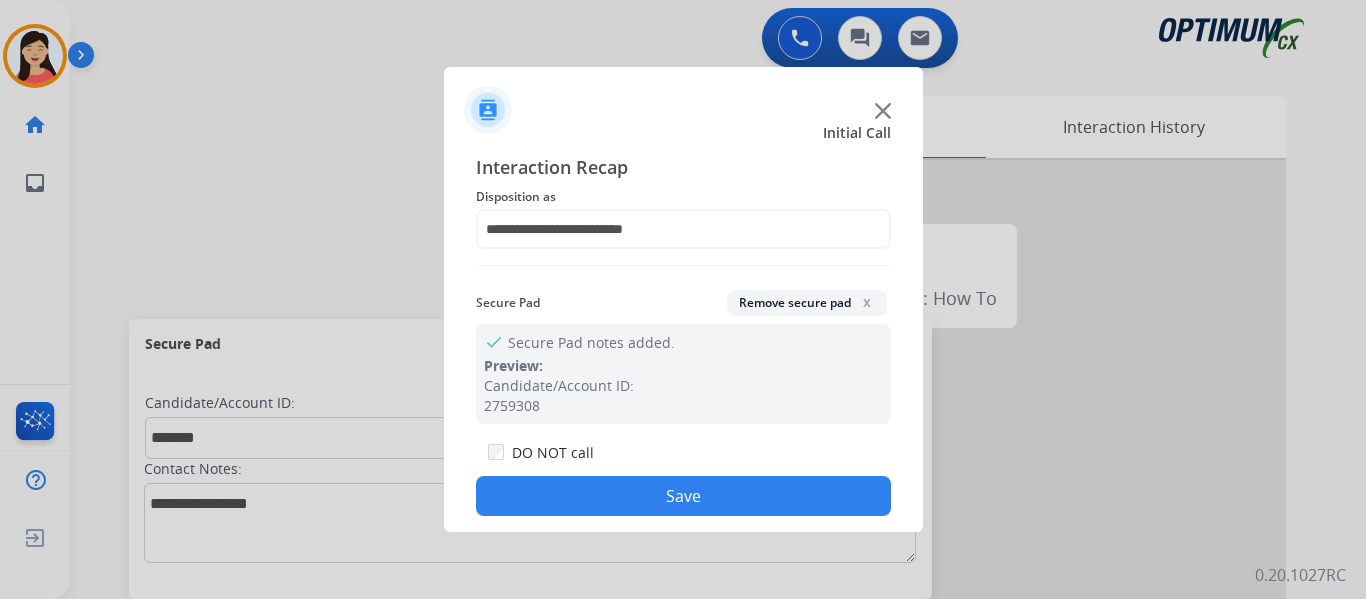 click on "Save" 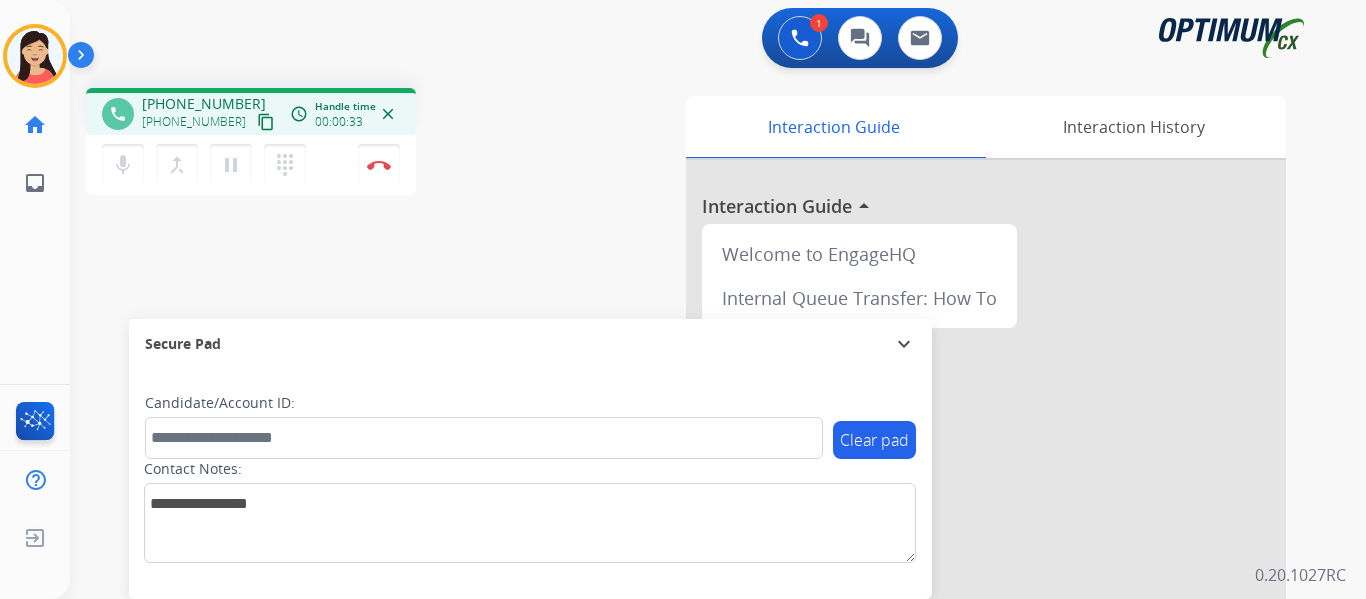 click on "content_copy" at bounding box center [266, 122] 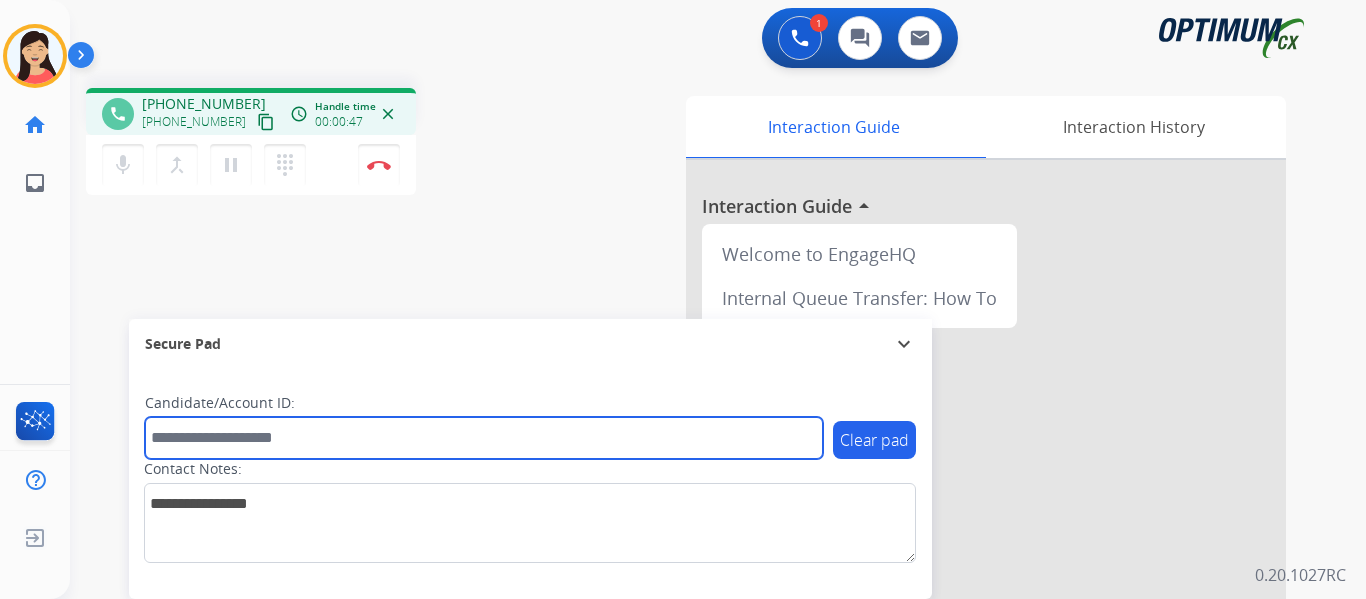 click at bounding box center [484, 438] 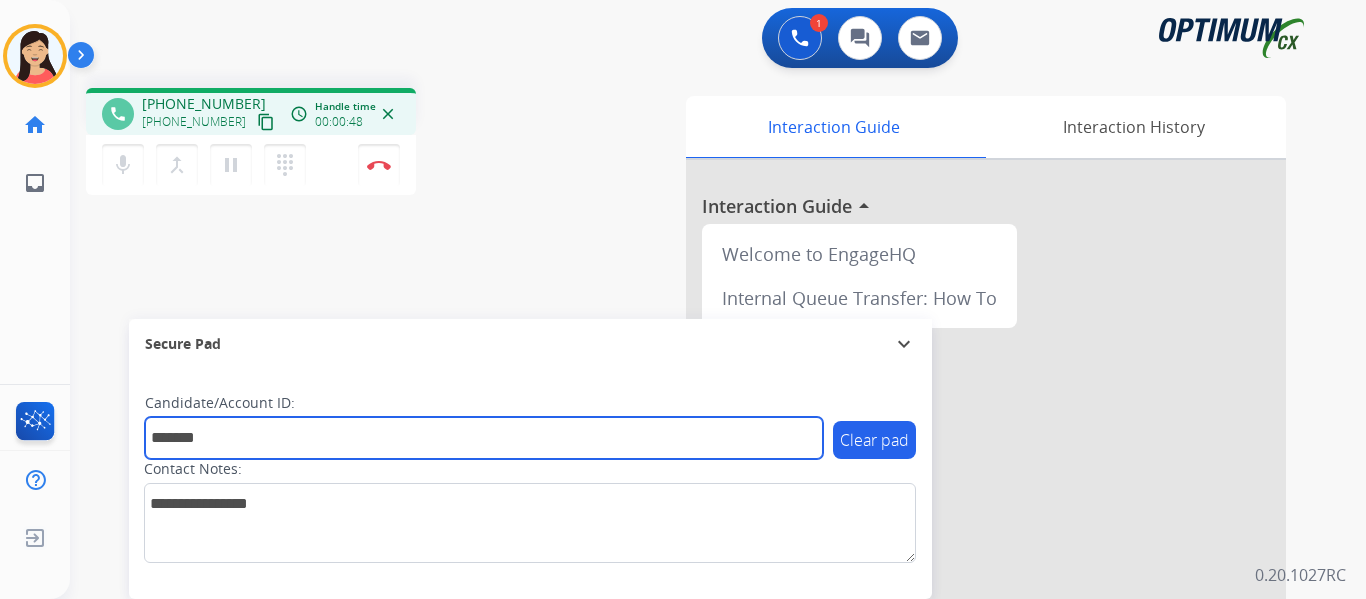 type on "*******" 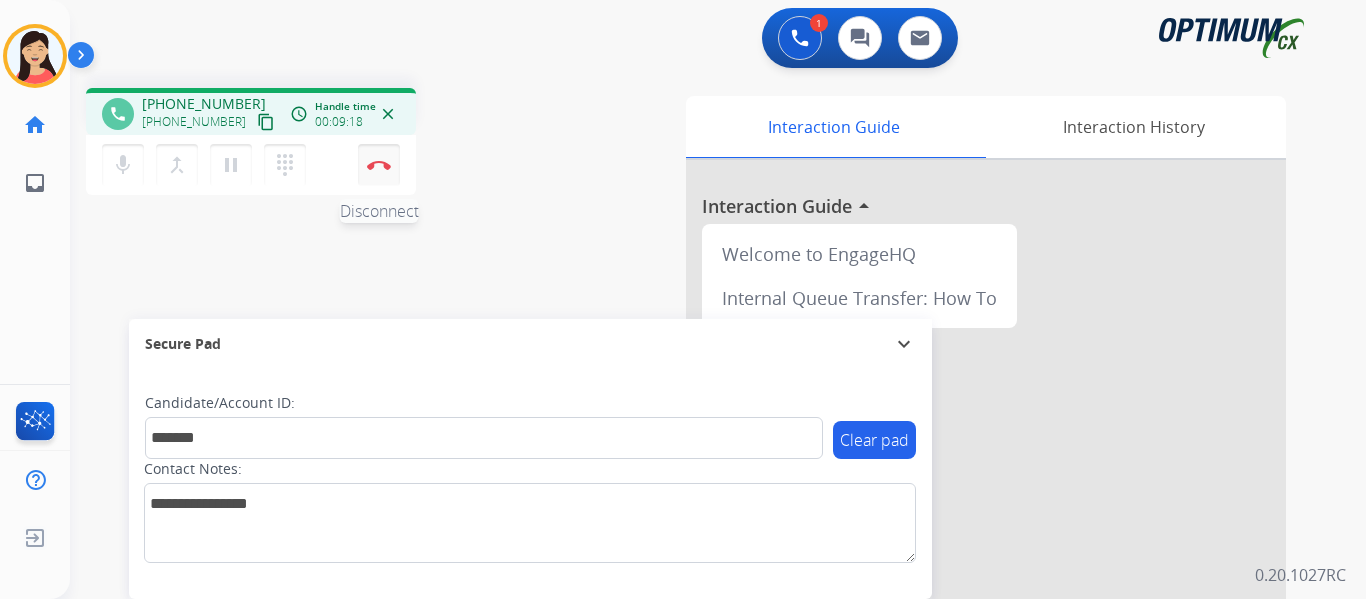 click at bounding box center [379, 165] 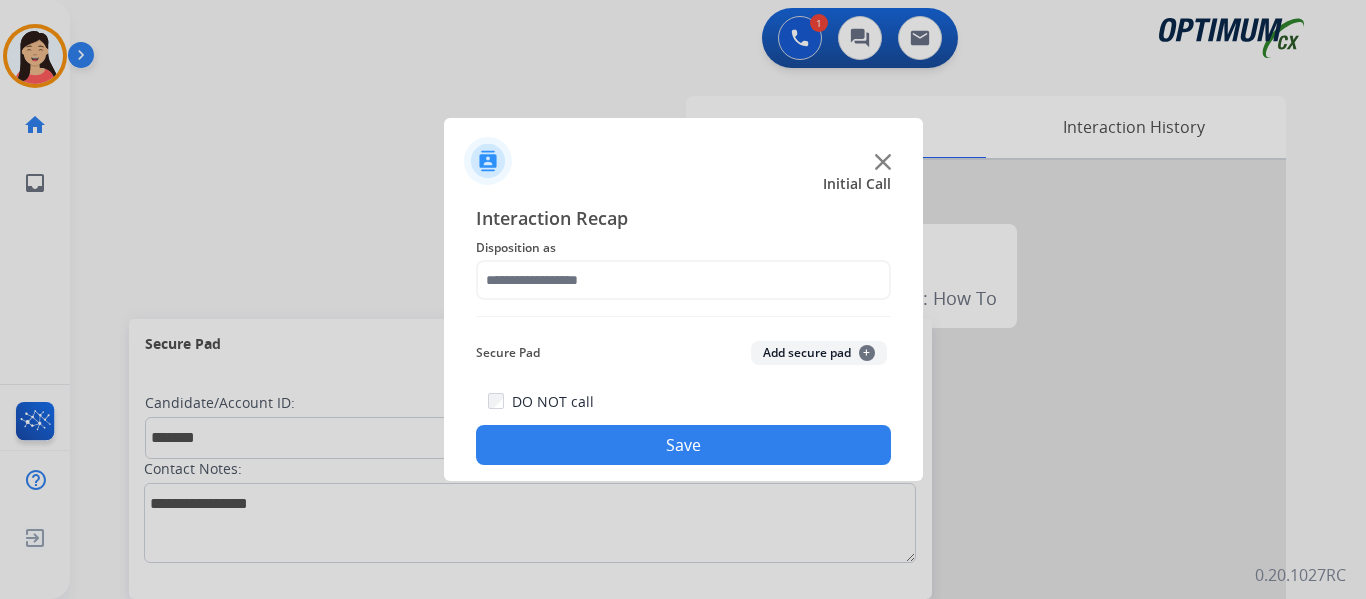 click on "Add secure pad  +" 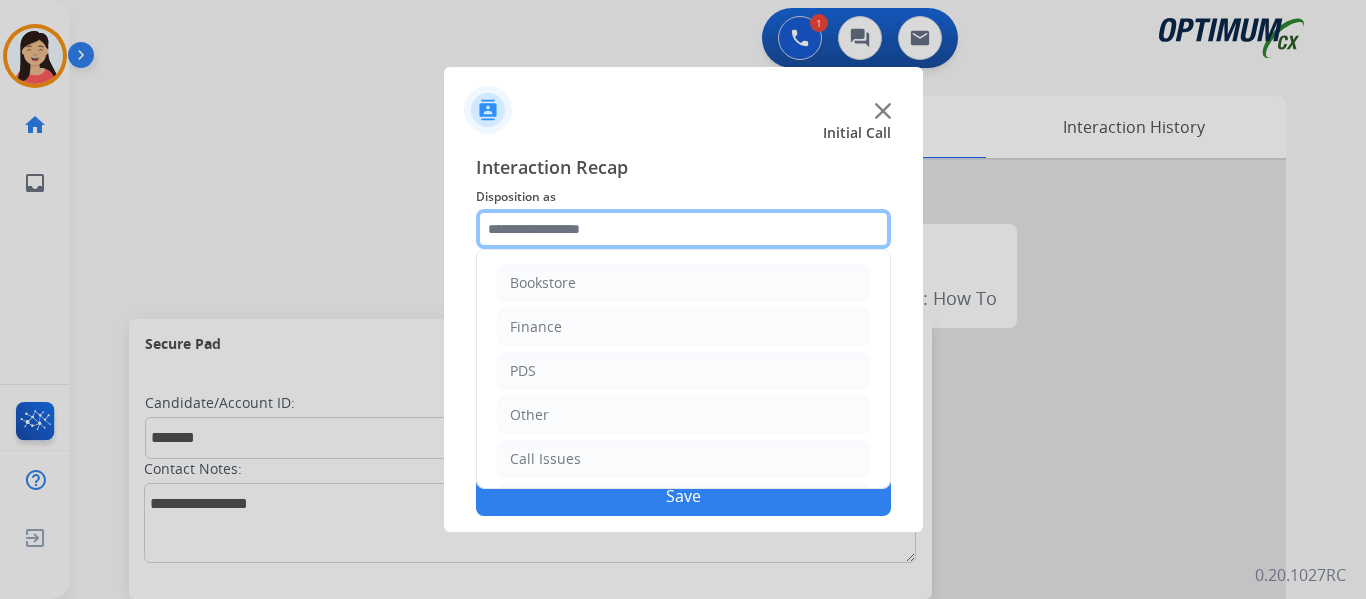 click 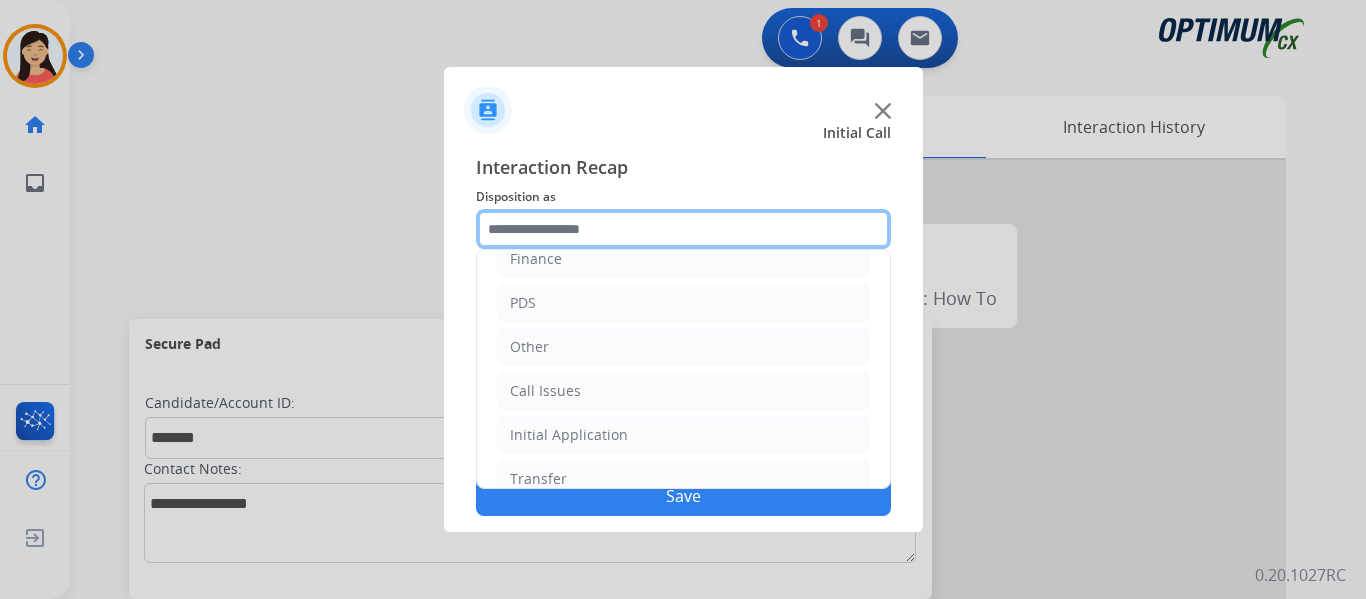 scroll, scrollTop: 136, scrollLeft: 0, axis: vertical 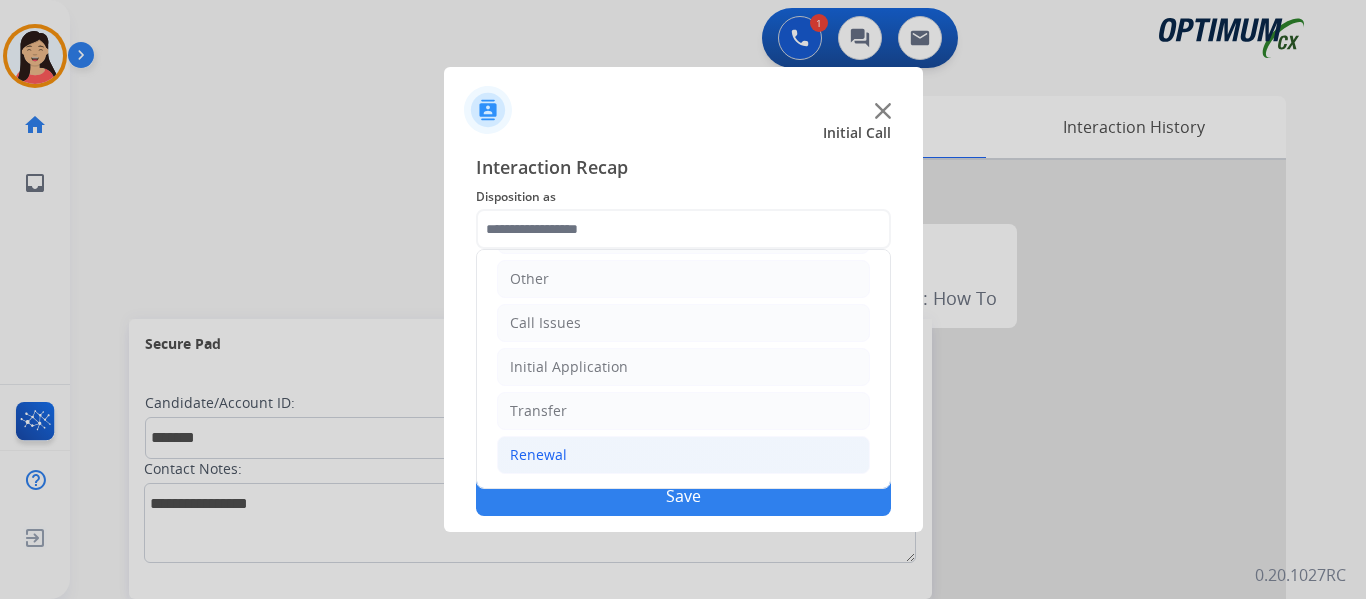 click on "Renewal" 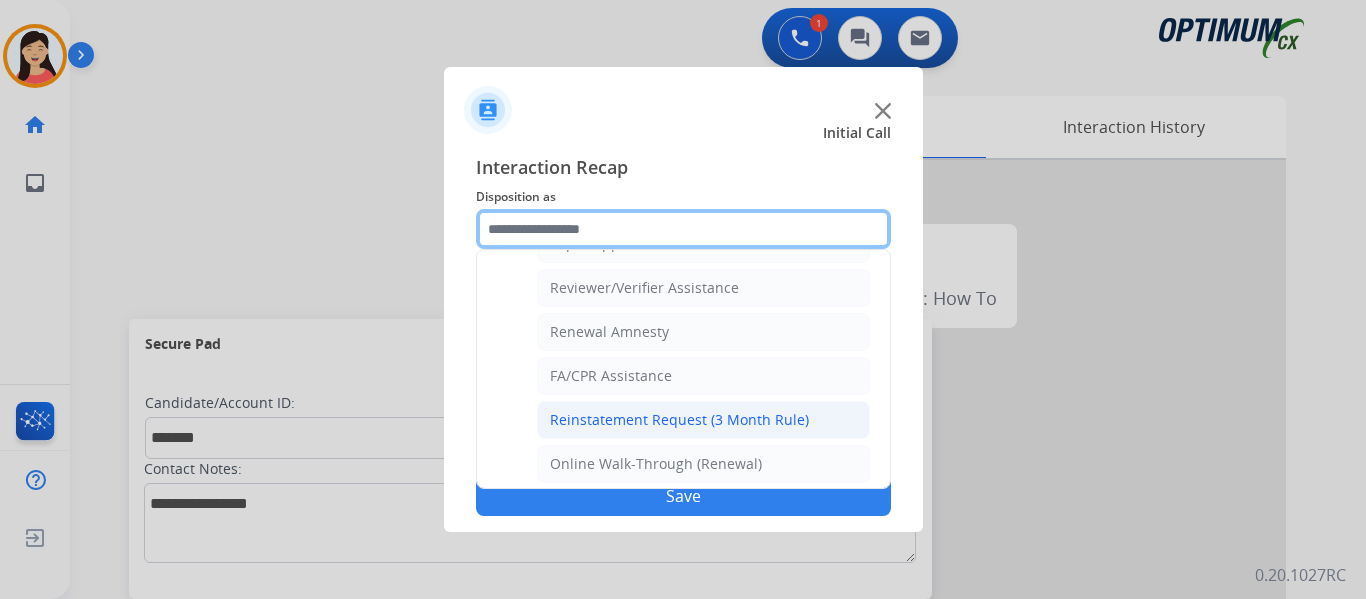 scroll, scrollTop: 772, scrollLeft: 0, axis: vertical 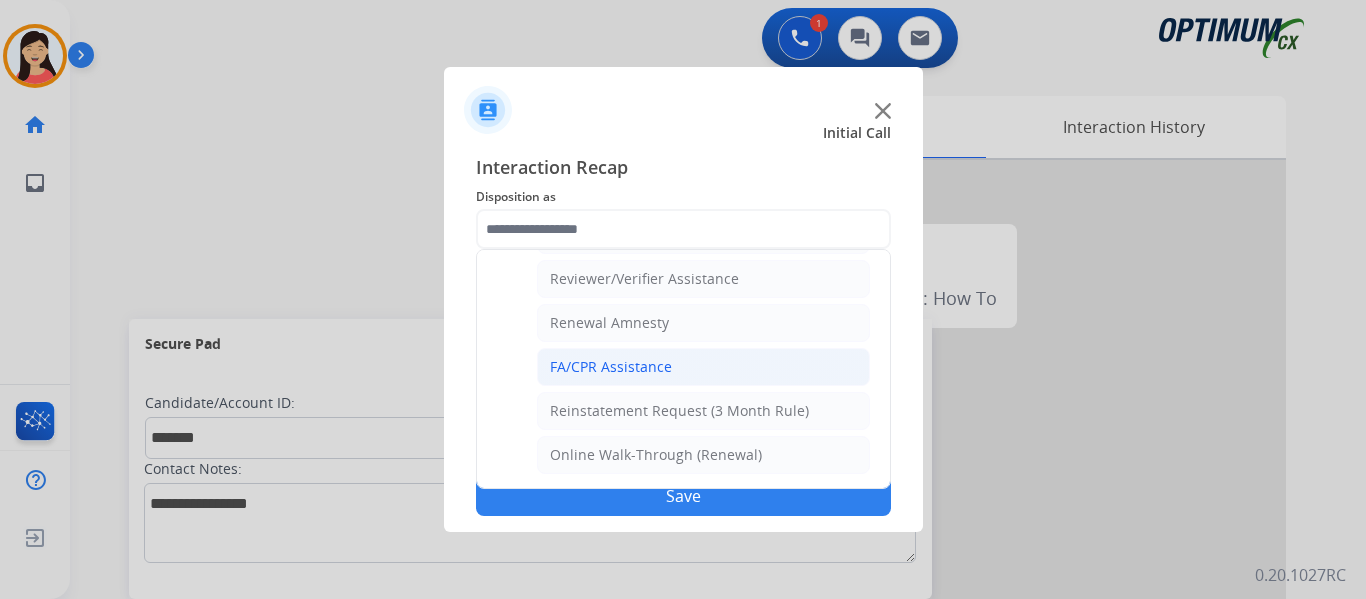 click on "FA/CPR Assistance" 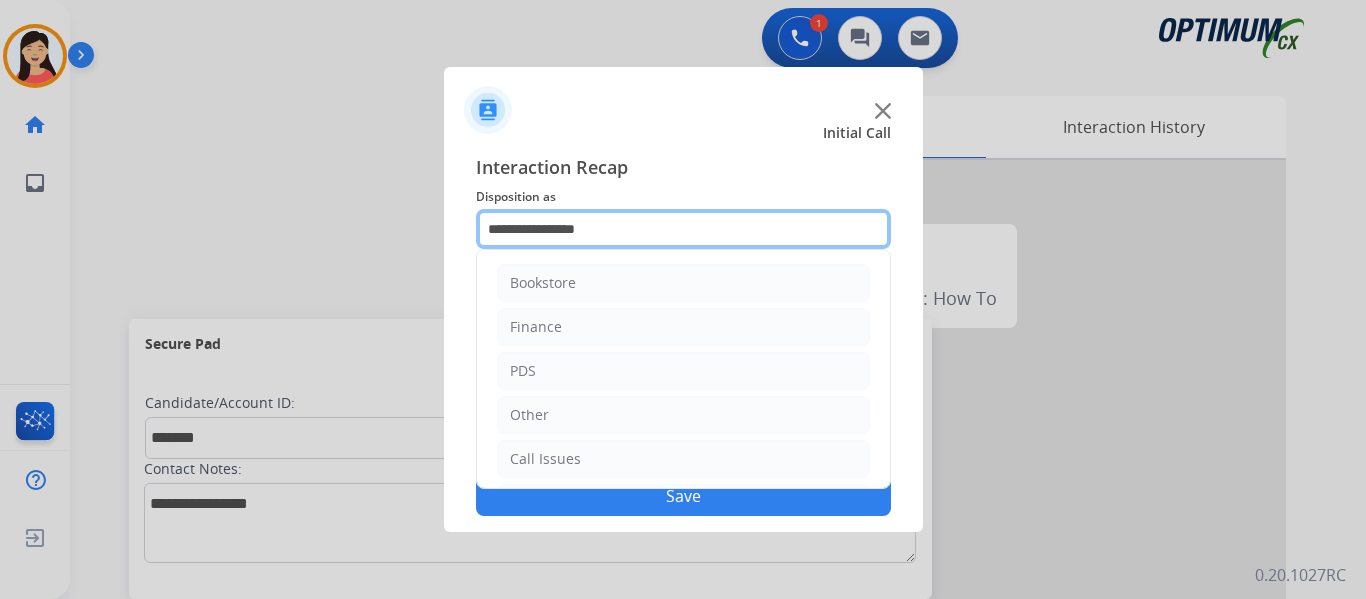 click on "**********" 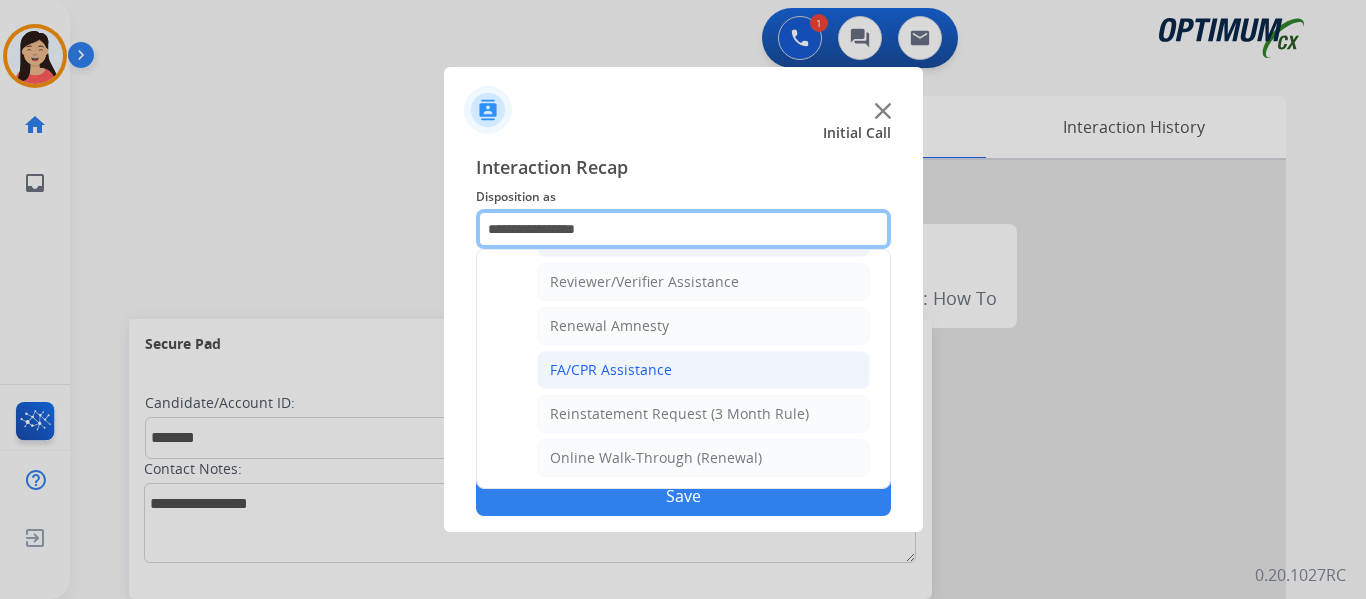 scroll, scrollTop: 772, scrollLeft: 0, axis: vertical 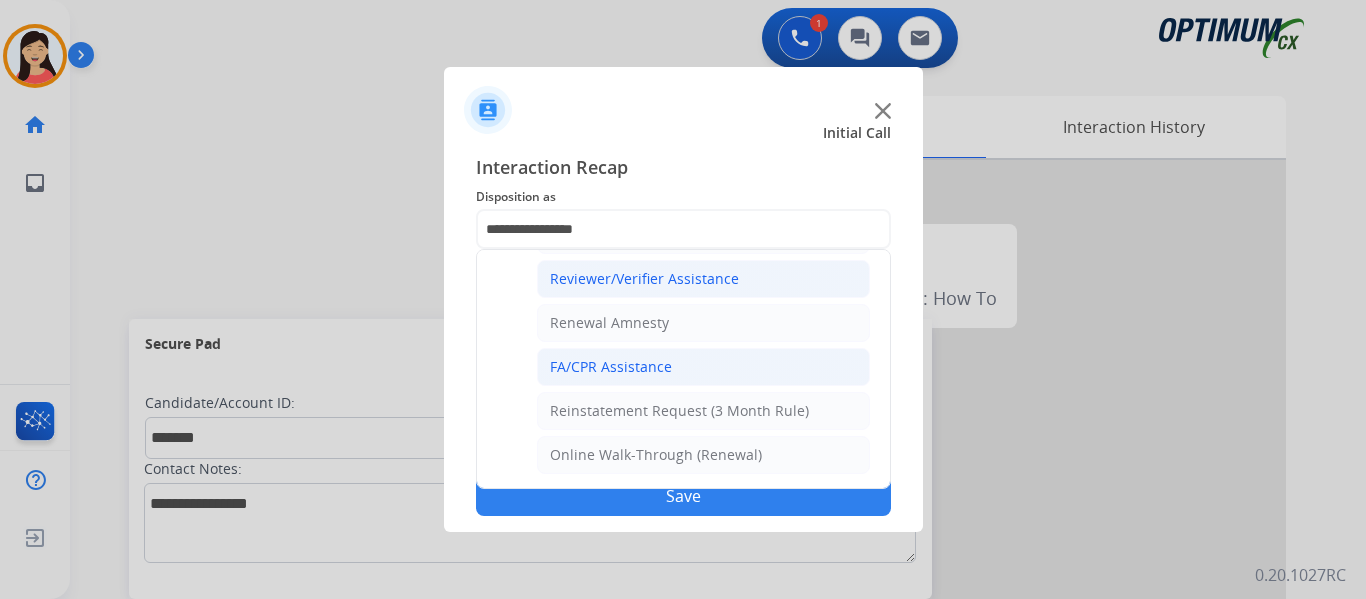 click on "Reviewer/Verifier Assistance" 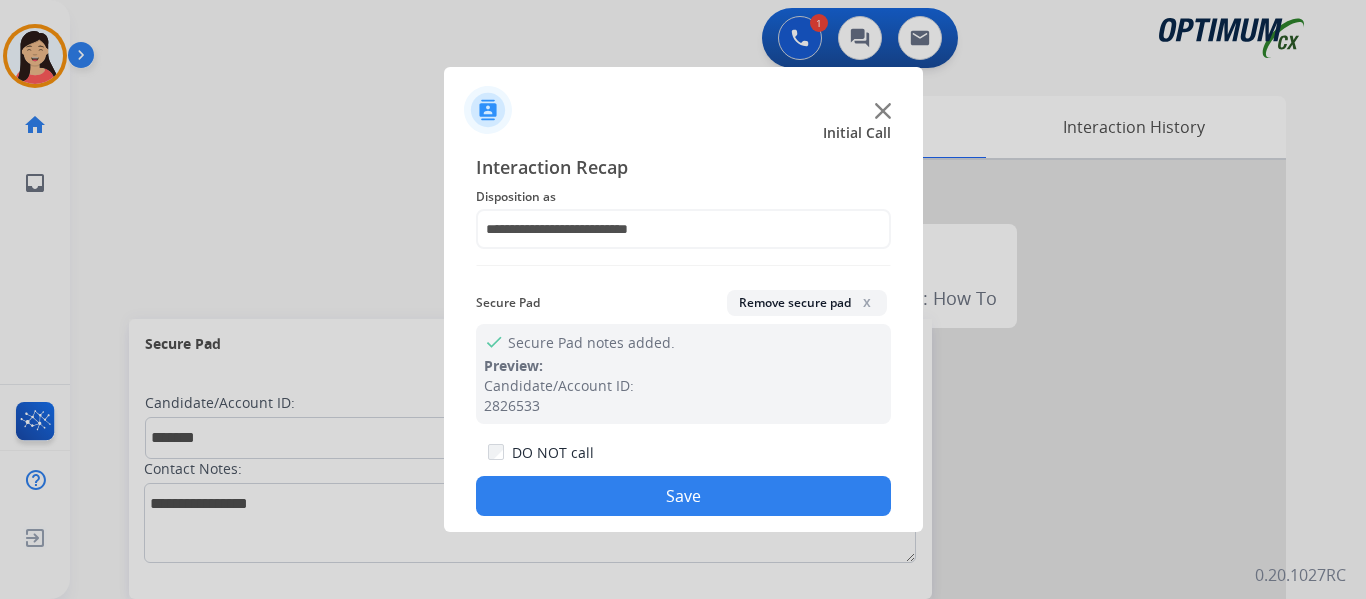 click on "Save" 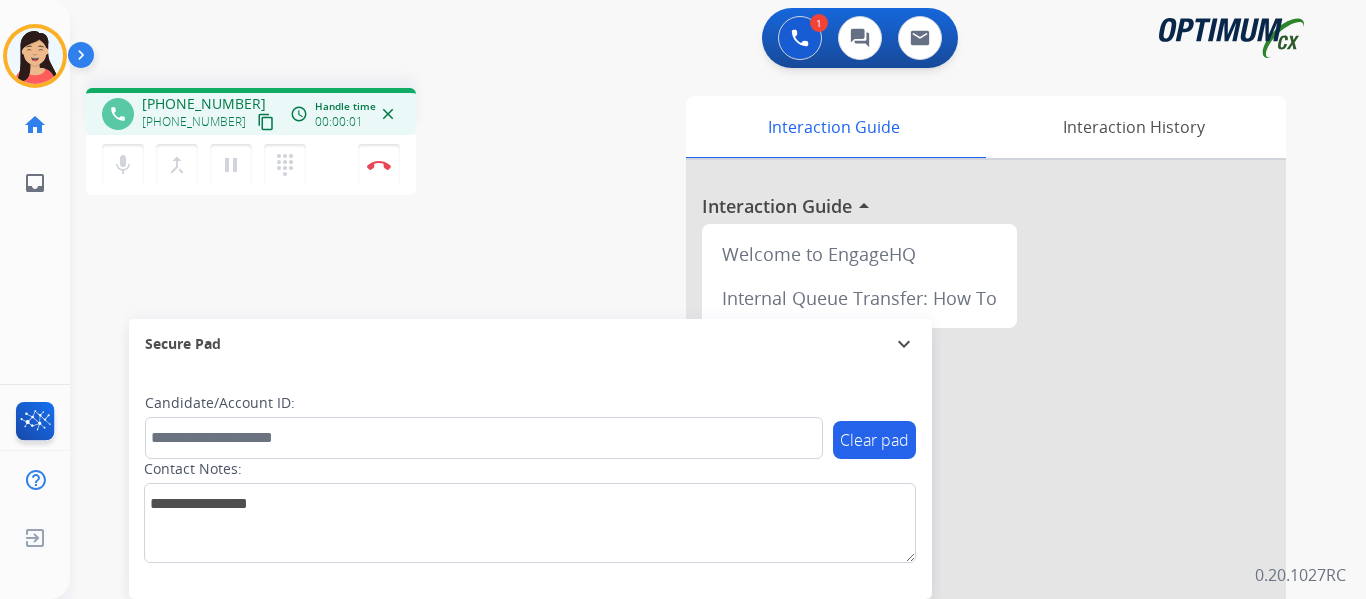 click on "content_copy" at bounding box center [266, 122] 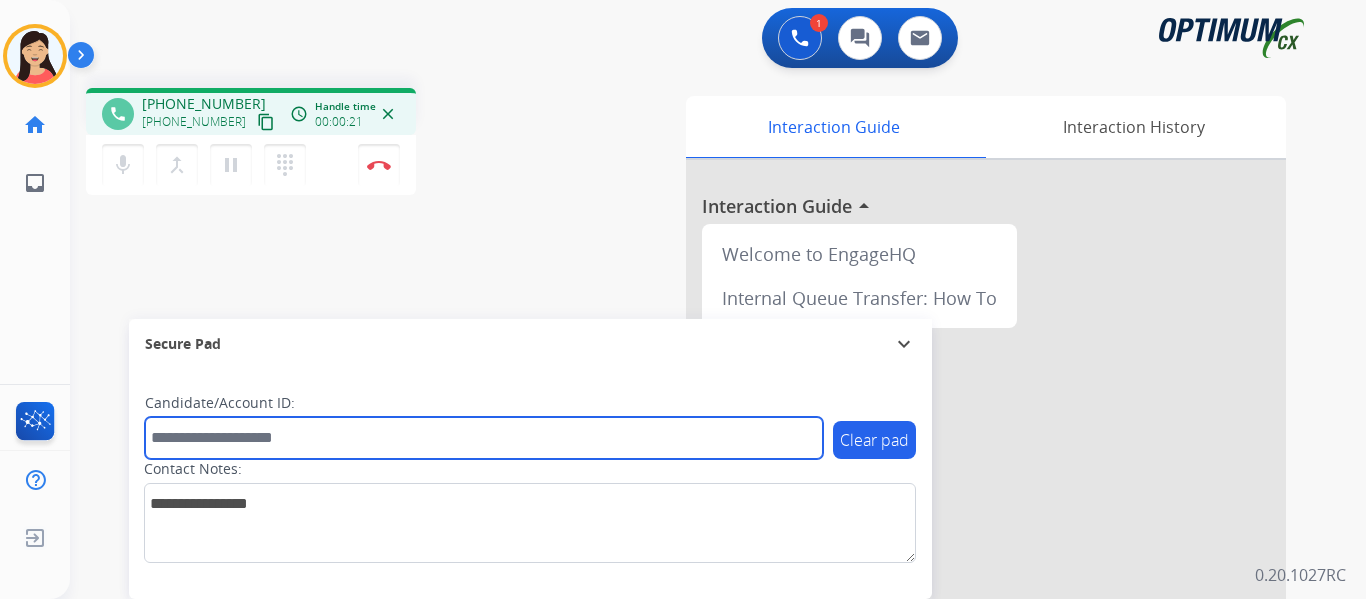 click at bounding box center [484, 438] 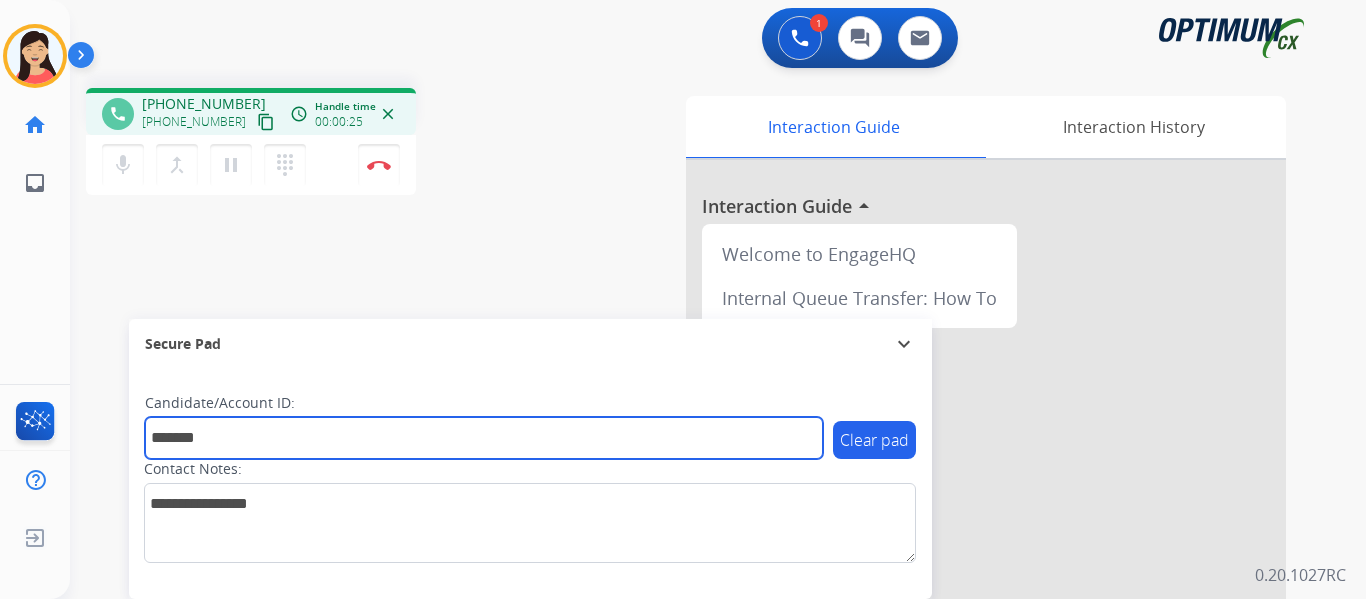 type on "*******" 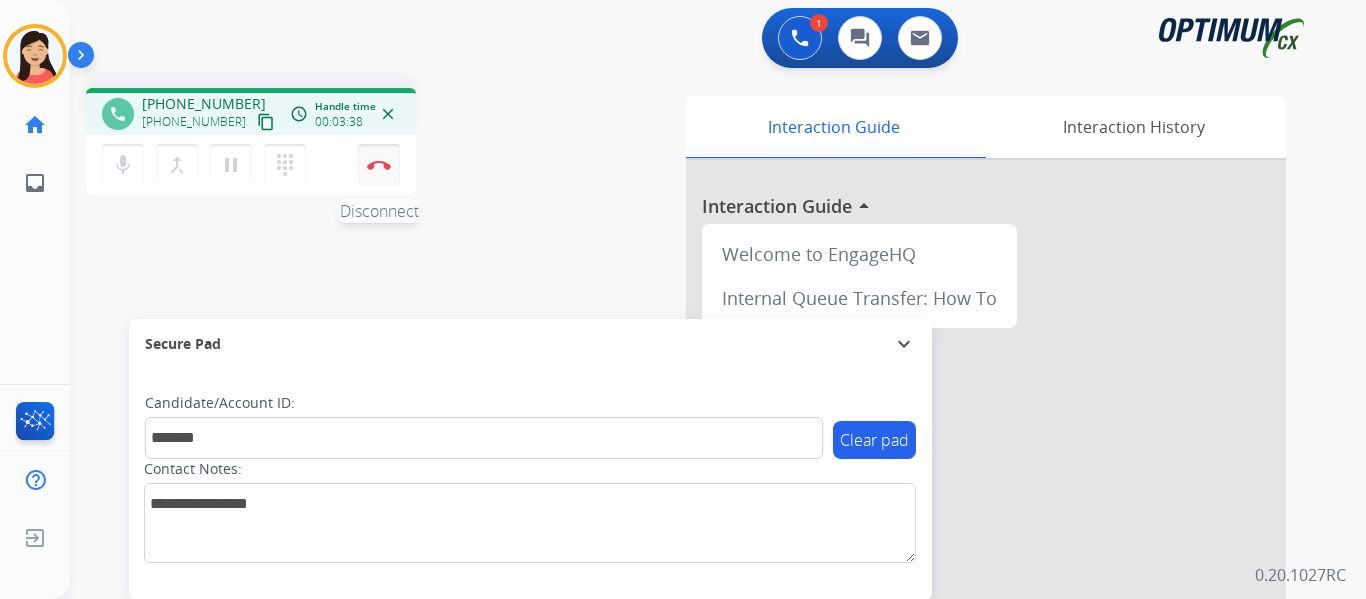 click on "Disconnect" at bounding box center (379, 165) 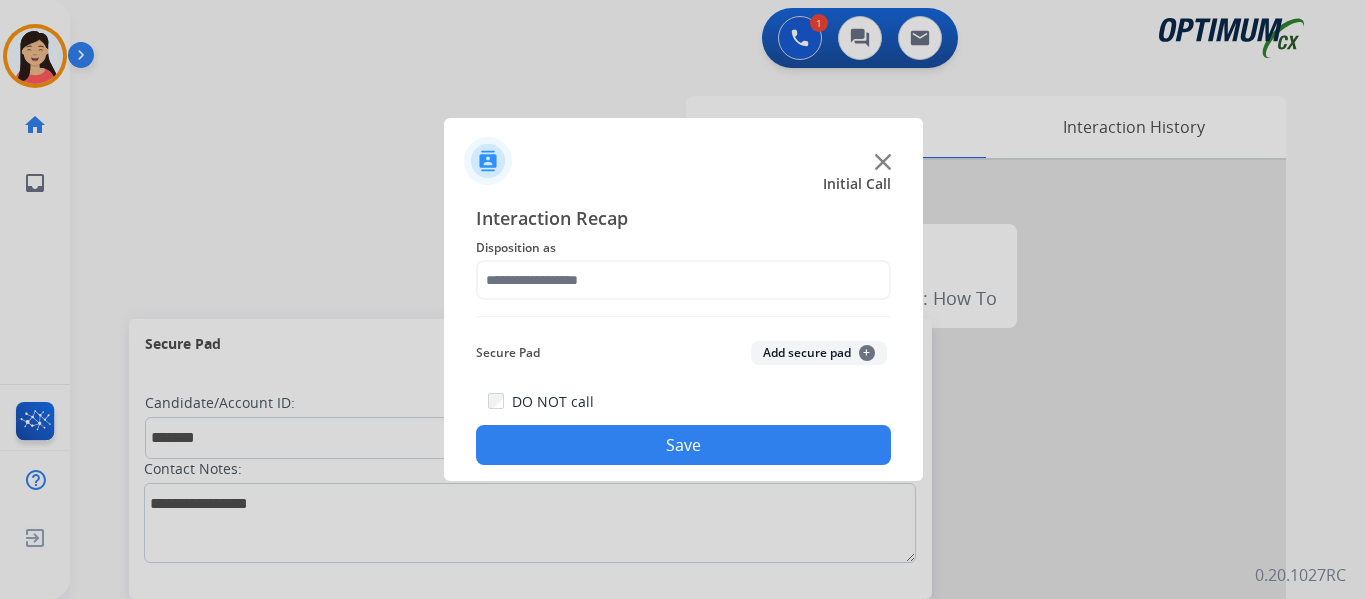 click on "Add secure pad  +" 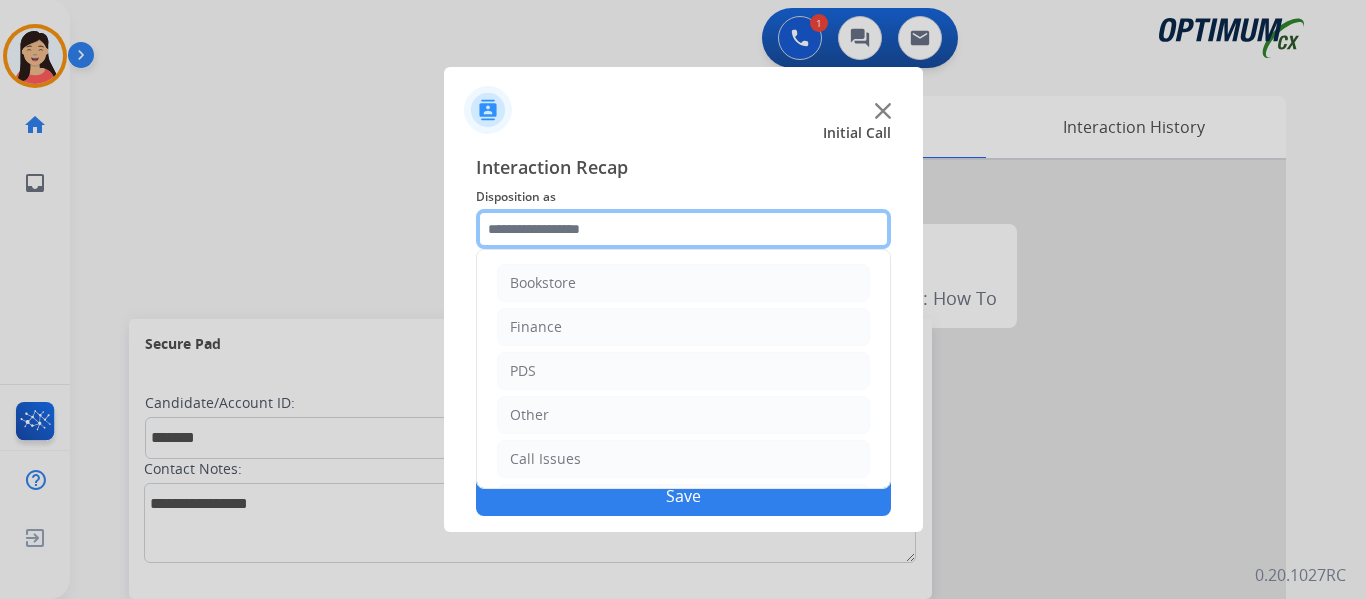 click 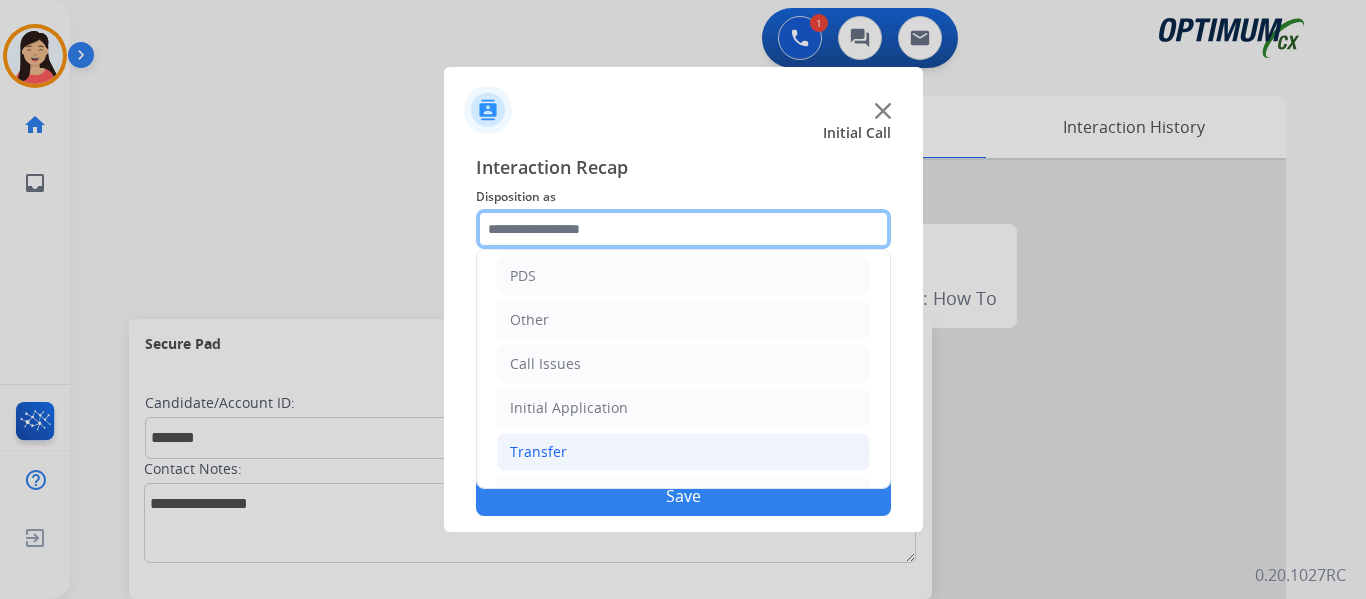 scroll, scrollTop: 136, scrollLeft: 0, axis: vertical 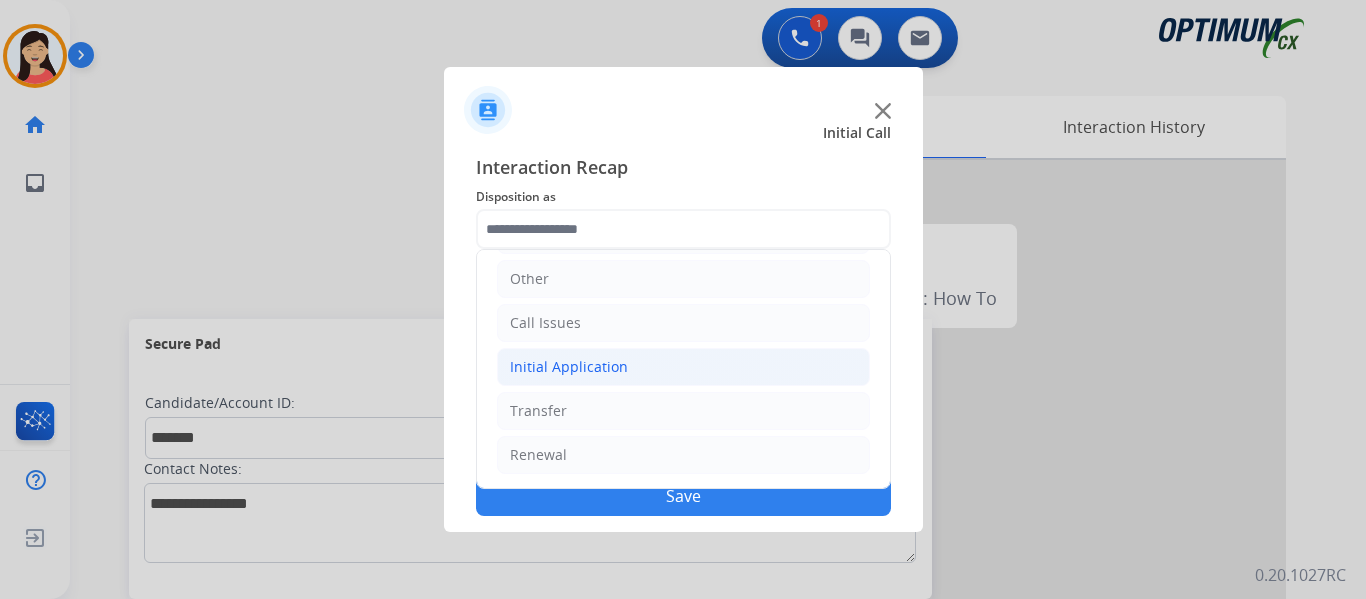 click on "Initial Application" 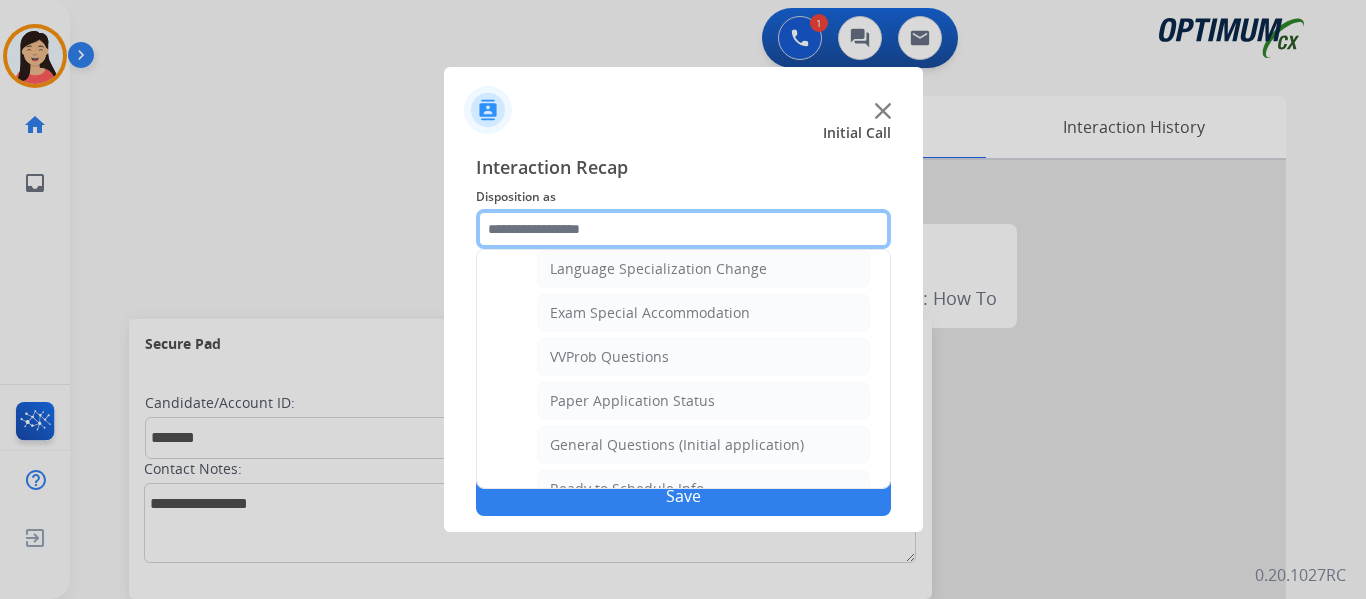 scroll, scrollTop: 1036, scrollLeft: 0, axis: vertical 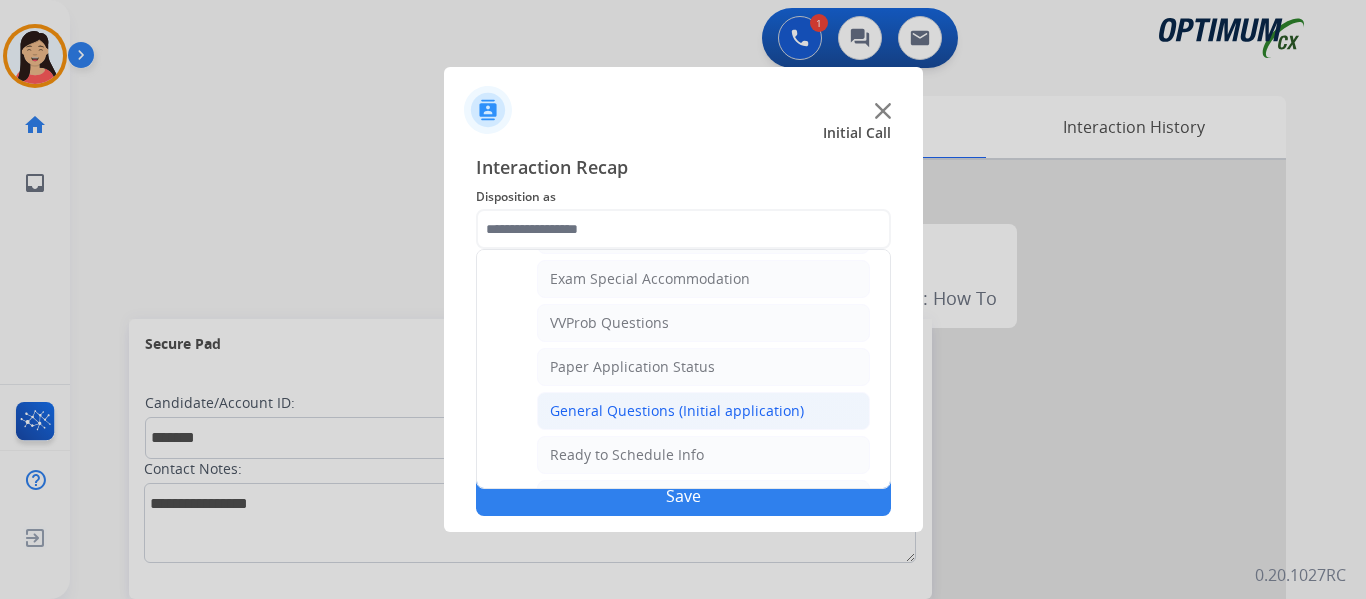 click on "General Questions (Initial application)" 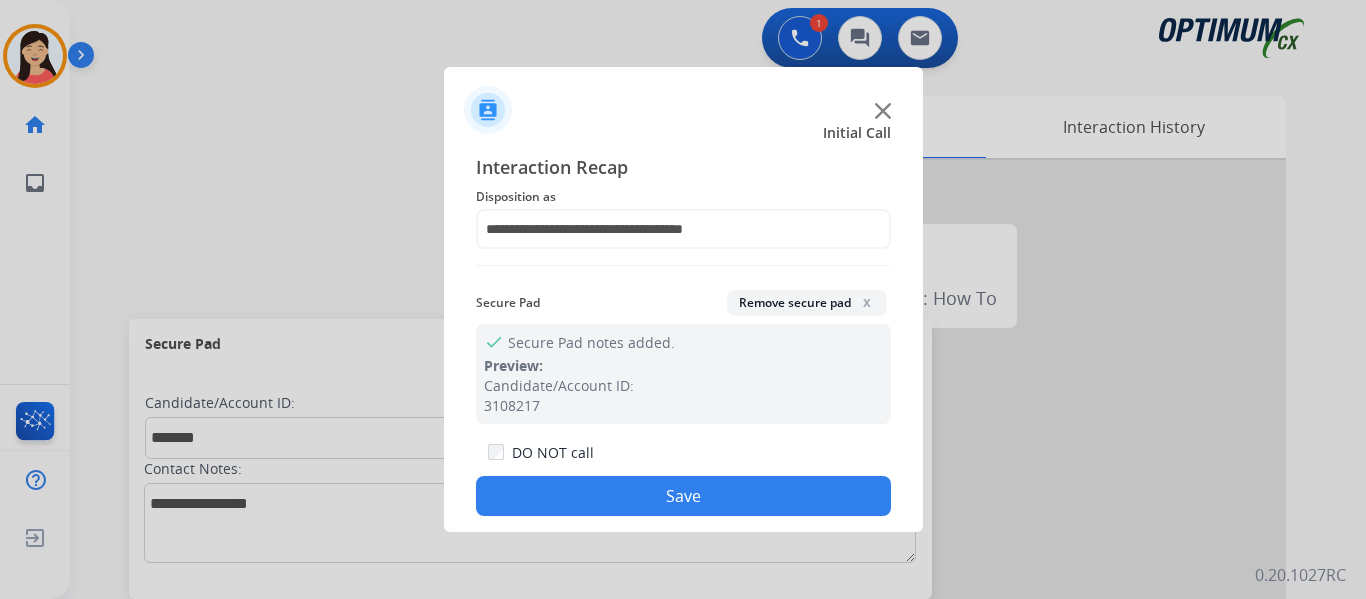 click on "Save" 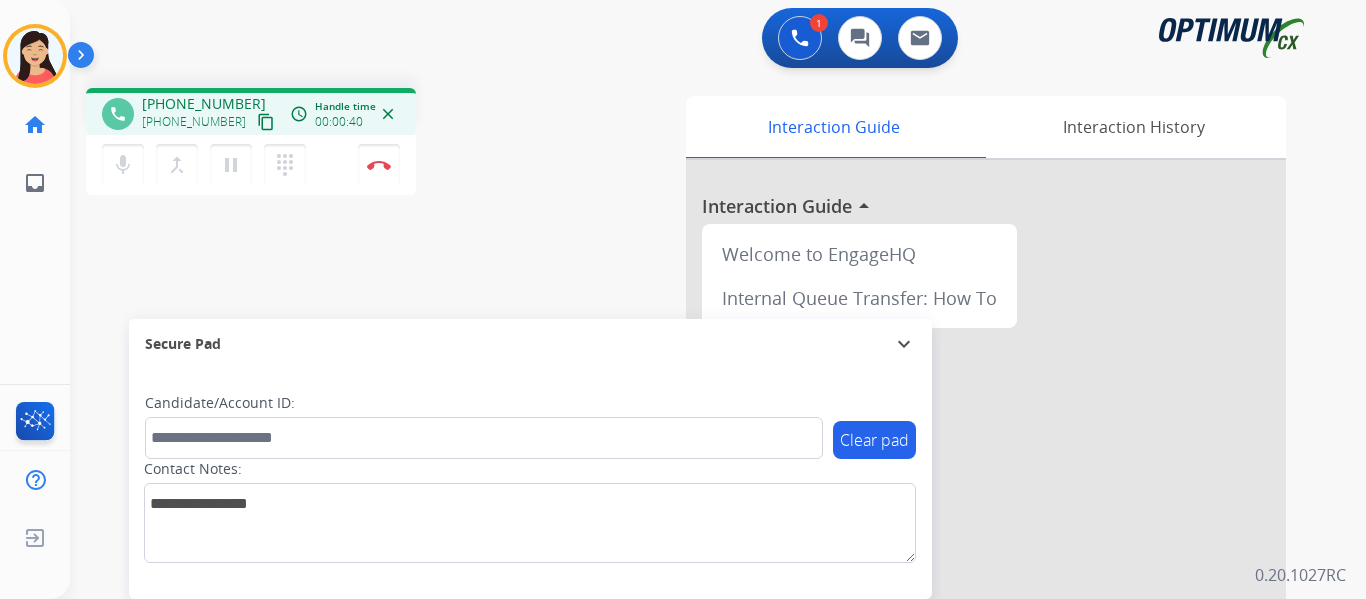 click on "content_copy" at bounding box center (266, 122) 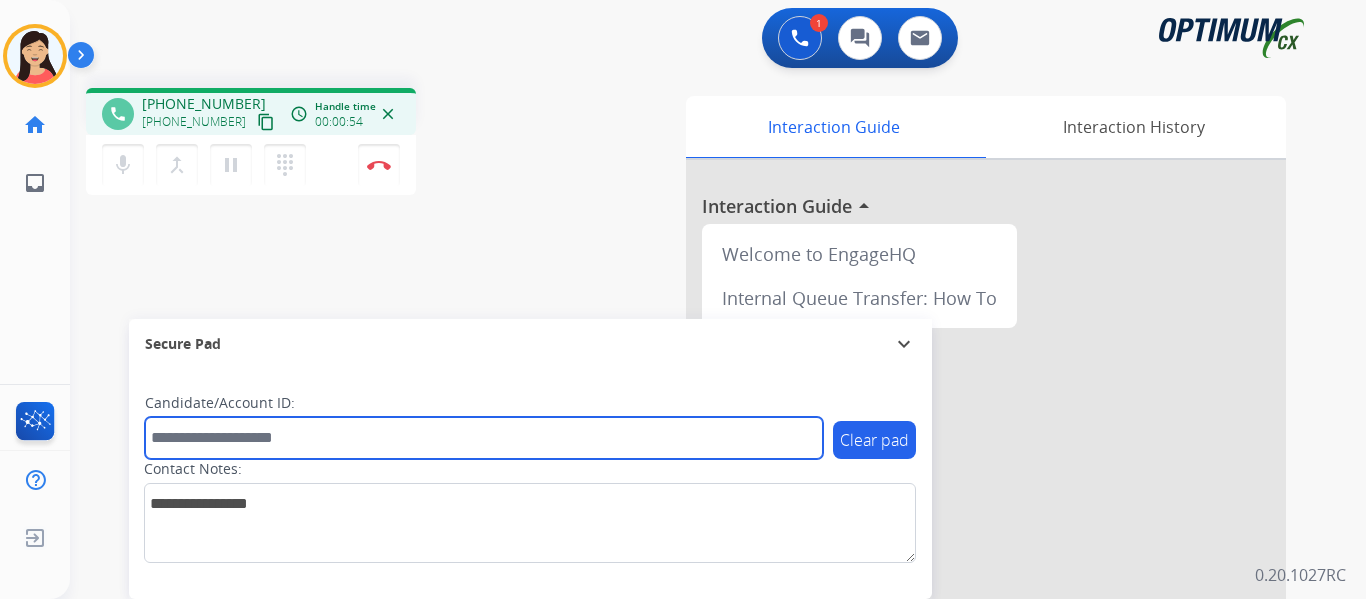 click at bounding box center [484, 438] 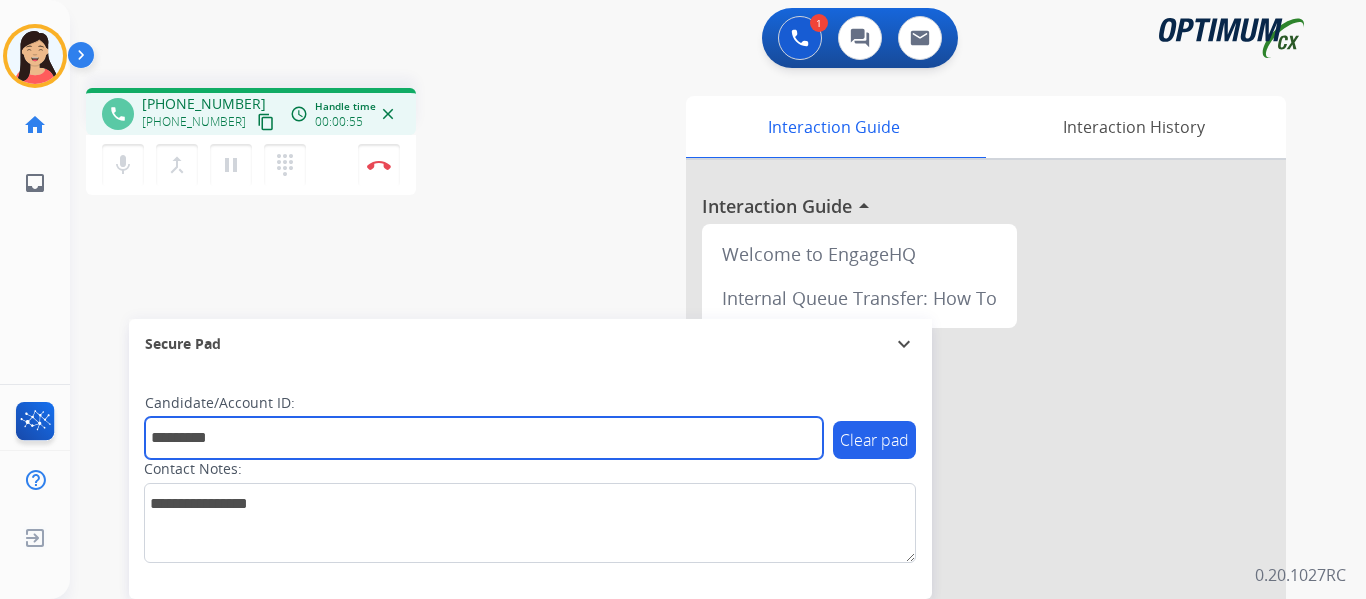 type on "*********" 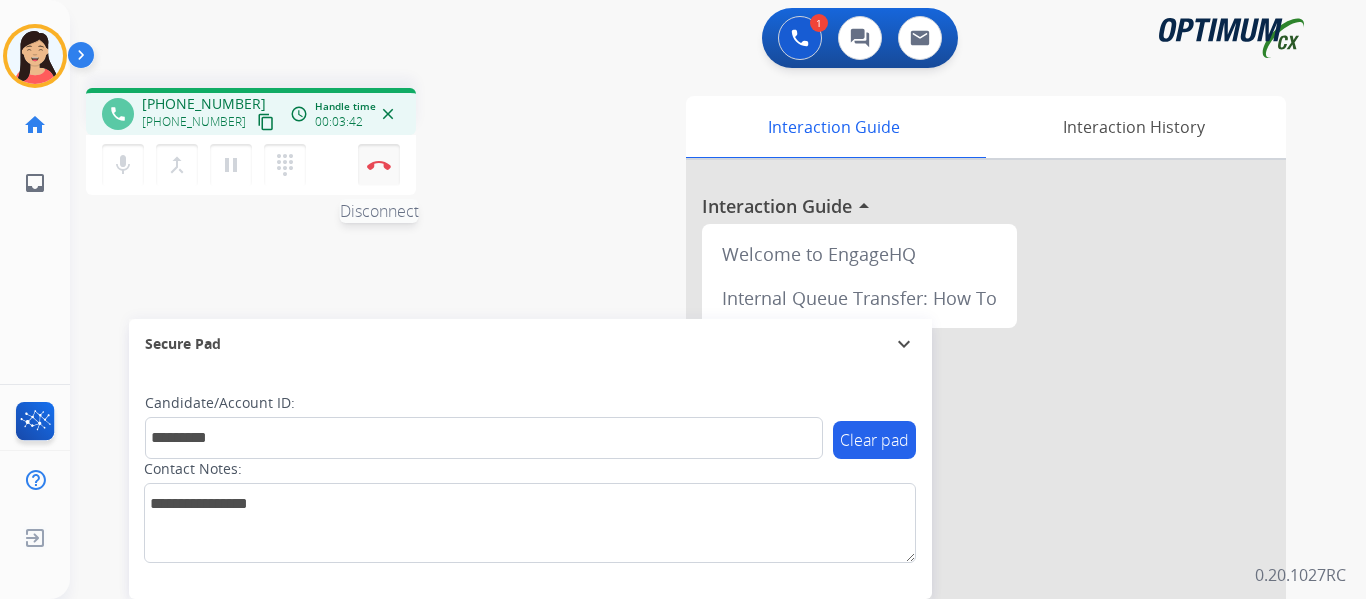 click on "Disconnect" at bounding box center (379, 165) 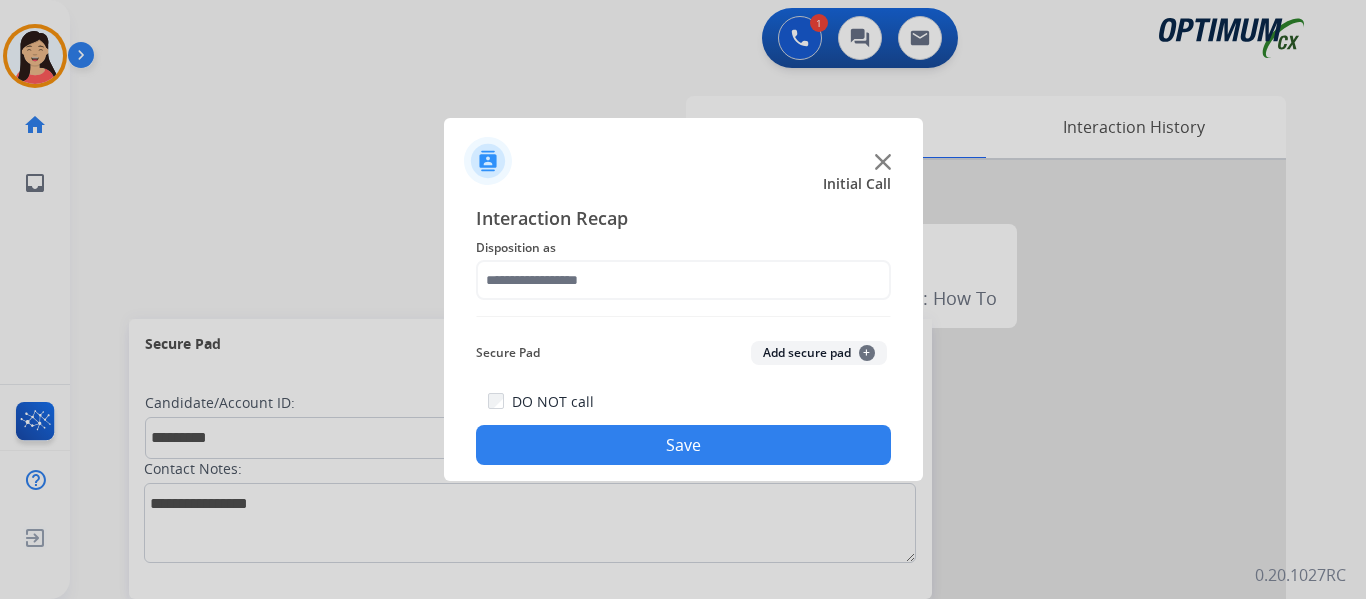 click on "Add secure pad  +" 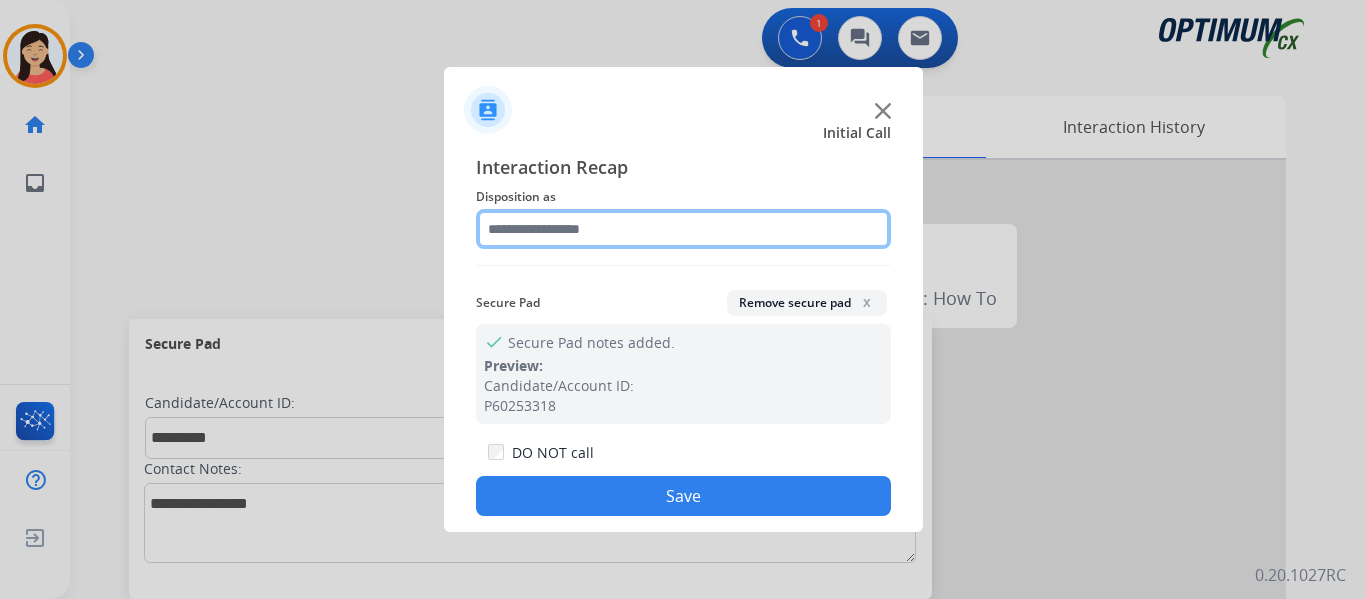 click 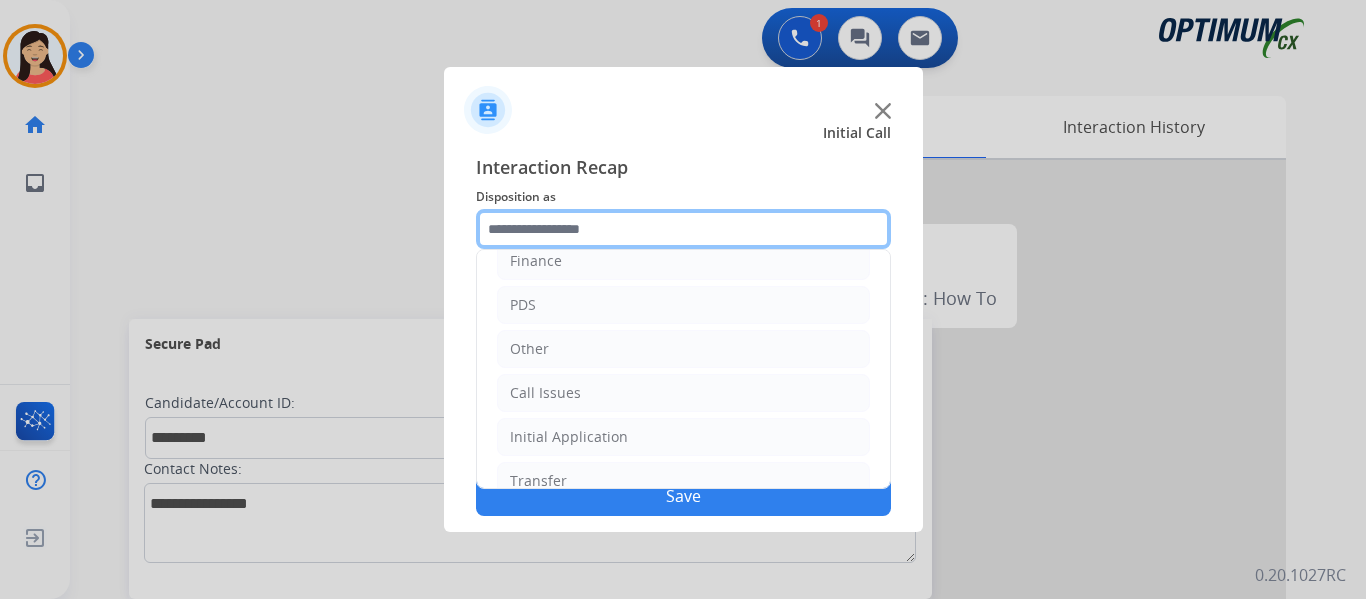 scroll, scrollTop: 0, scrollLeft: 0, axis: both 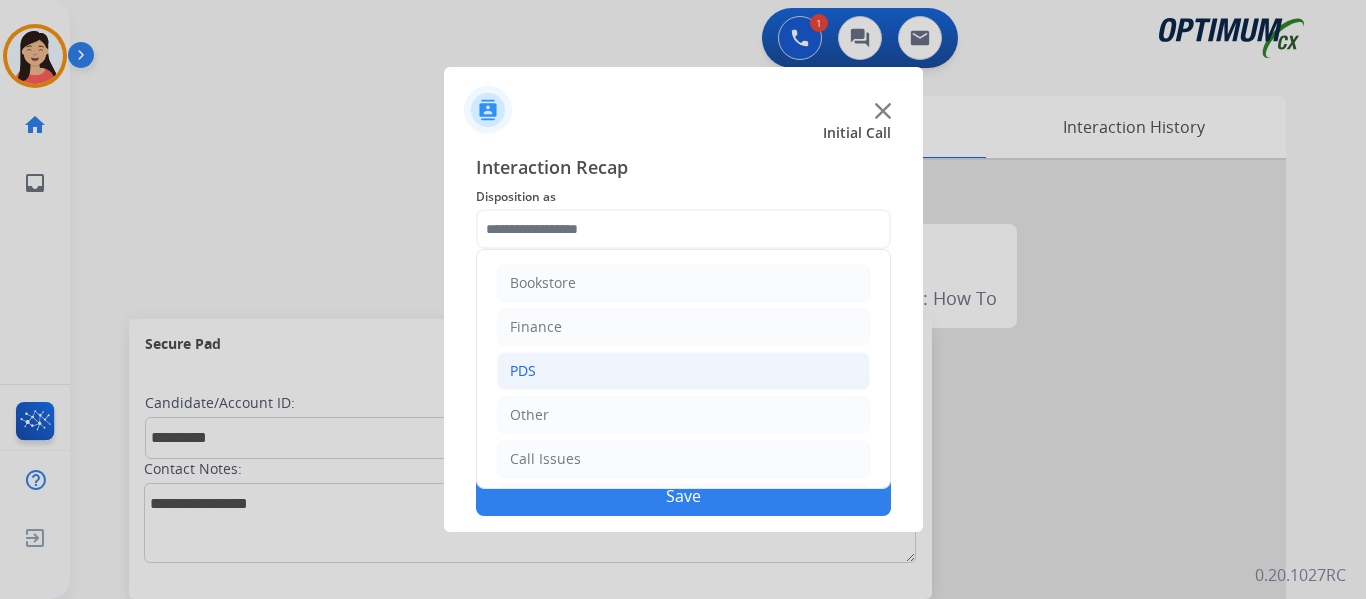 click on "PDS" 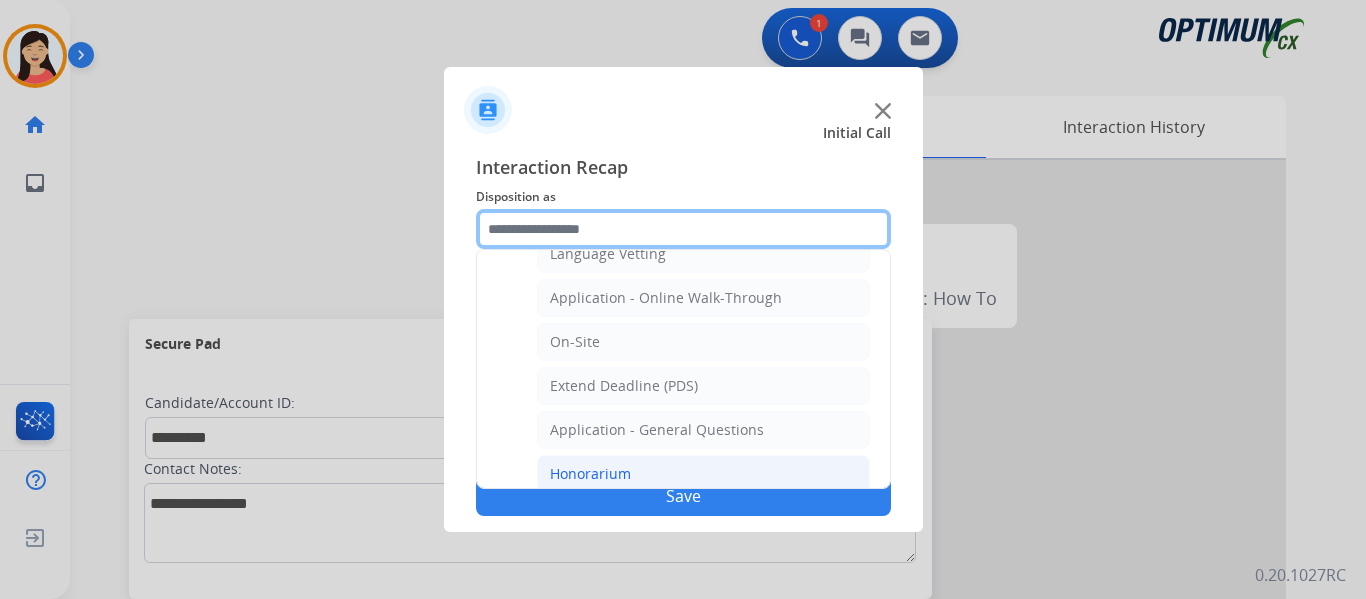 scroll, scrollTop: 500, scrollLeft: 0, axis: vertical 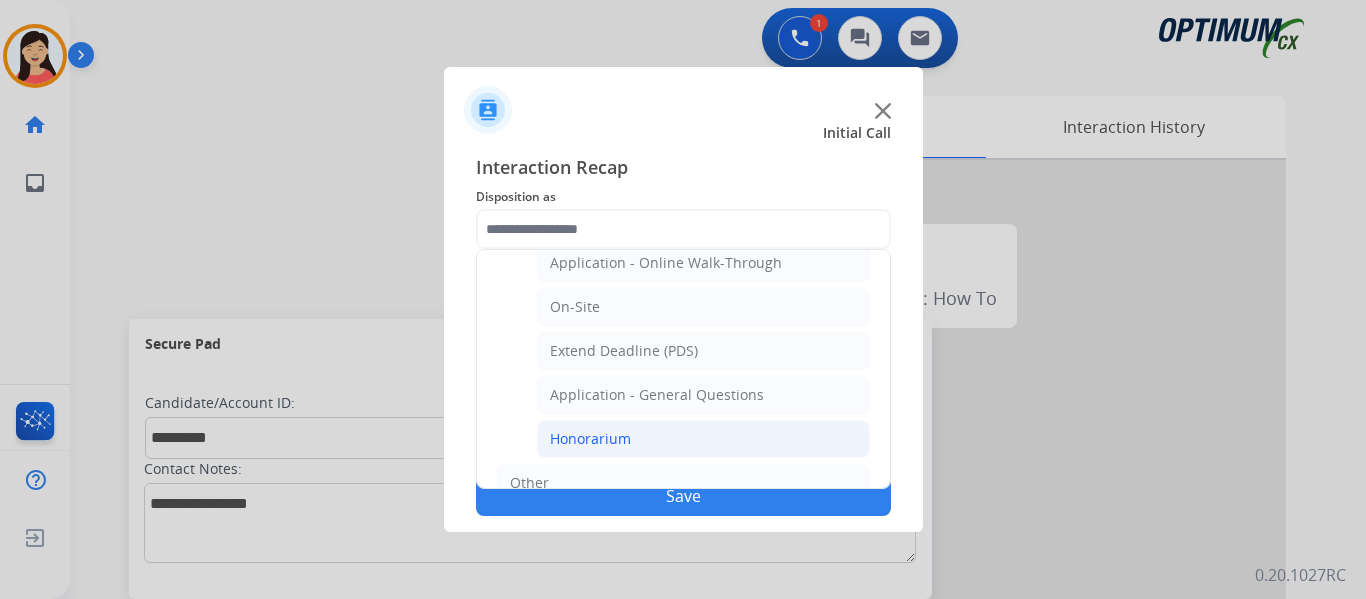 click on "Honorarium" 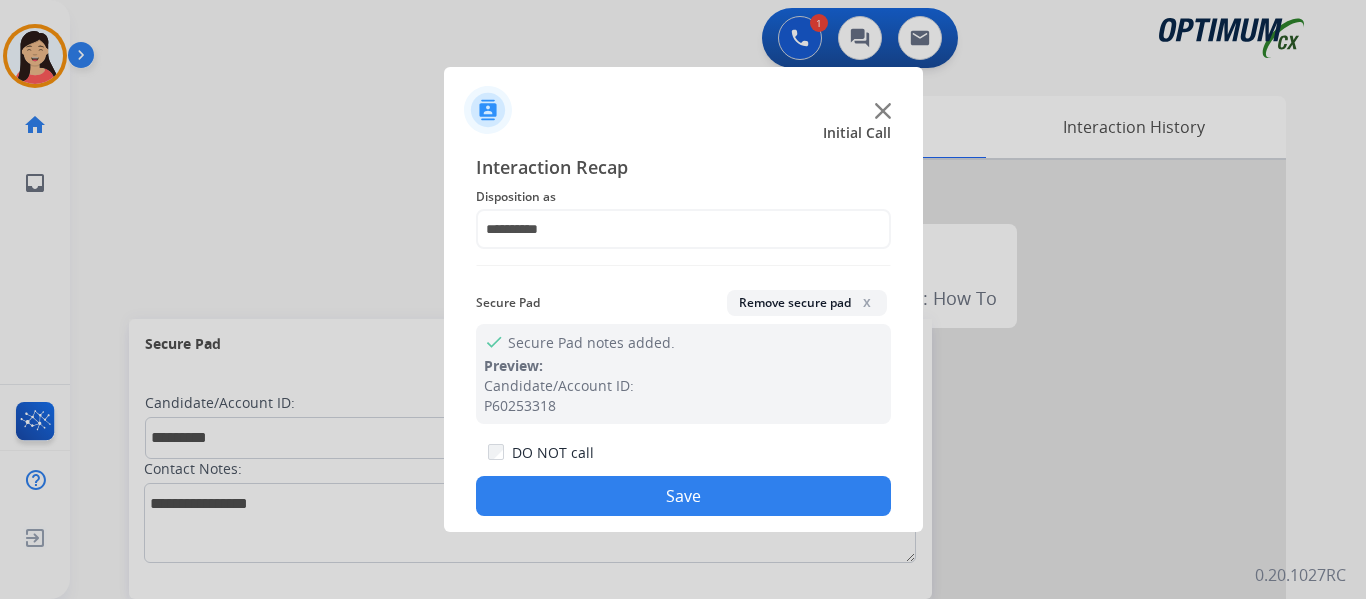 click on "Save" 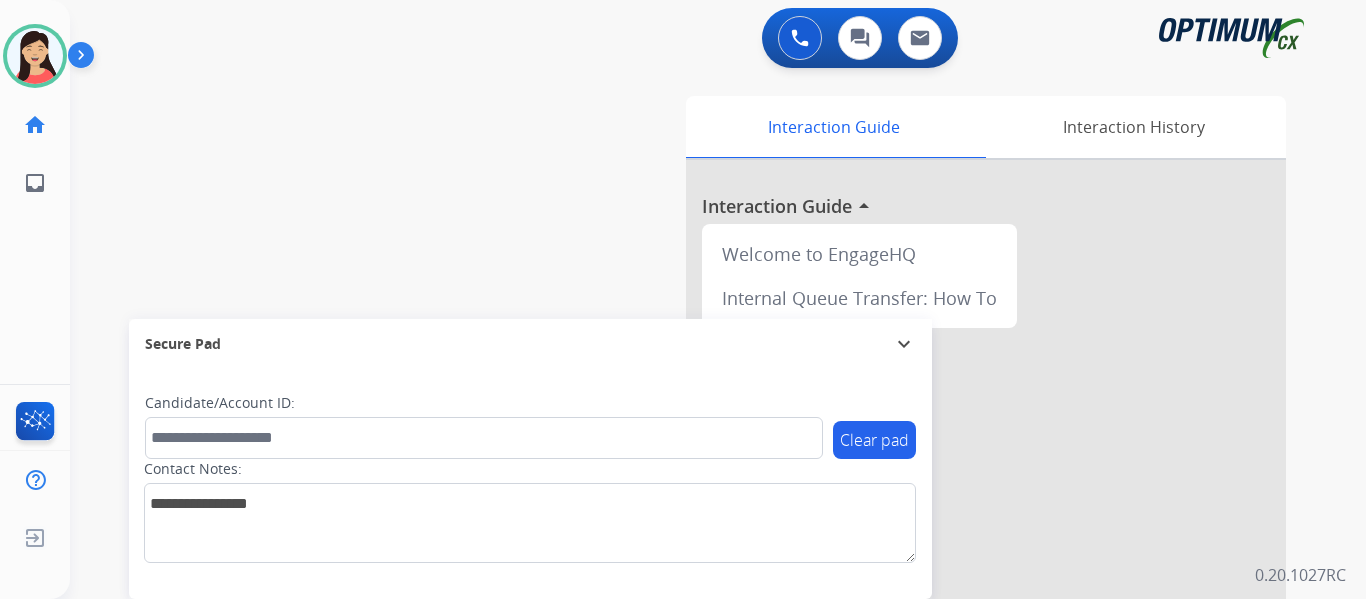 click on "swap_horiz Break voice bridge close_fullscreen Connect 3-Way Call merge_type Separate 3-Way Call  Interaction Guide   Interaction History  Interaction Guide arrow_drop_up  Welcome to EngageHQ   Internal Queue Transfer: How To  Secure Pad expand_more Clear pad Candidate/Account ID: Contact Notes:" at bounding box center (694, 489) 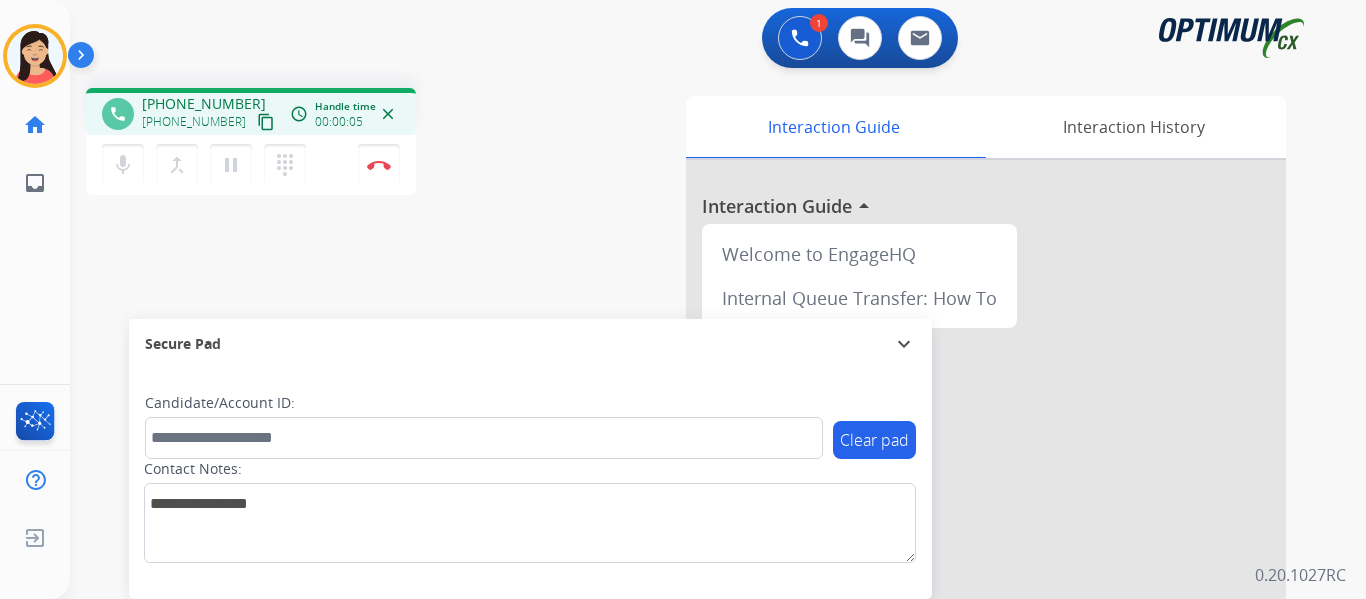 click on "content_copy" at bounding box center [266, 122] 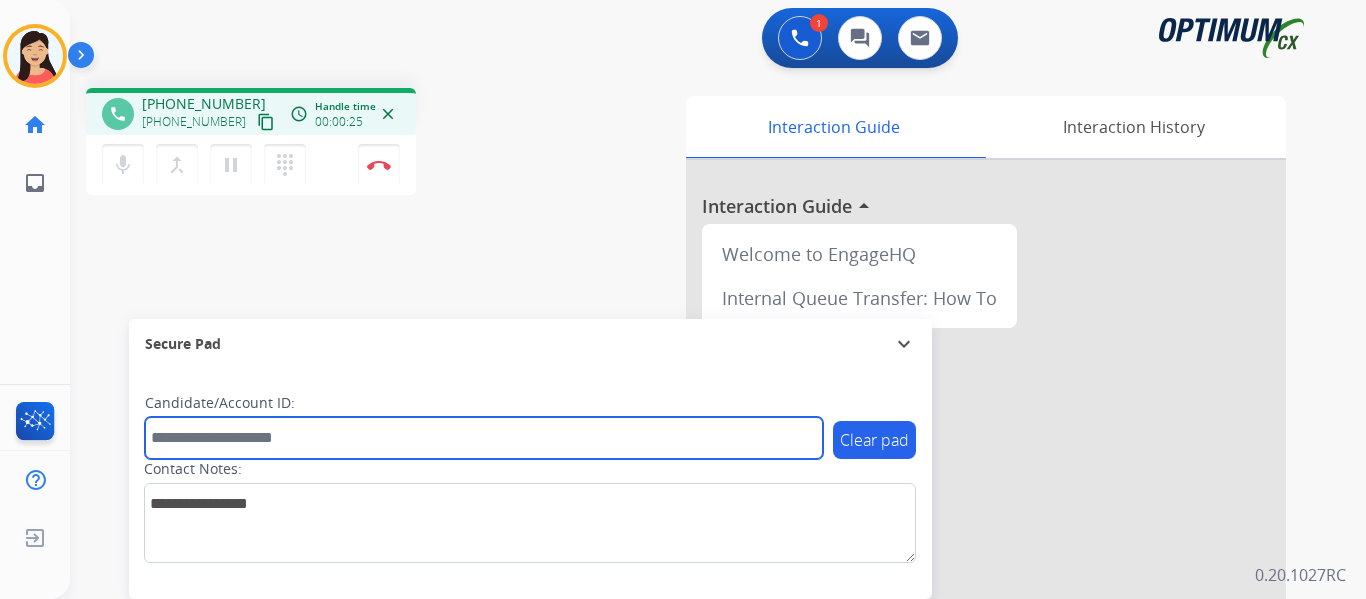 click at bounding box center (484, 438) 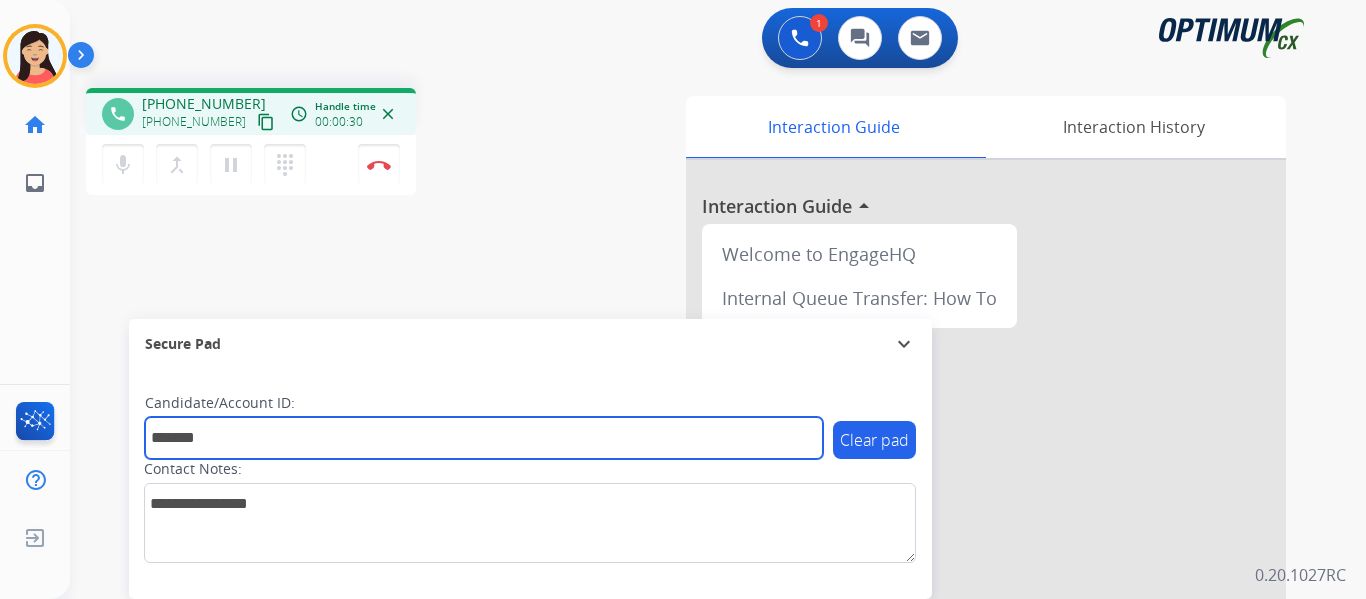 type on "*******" 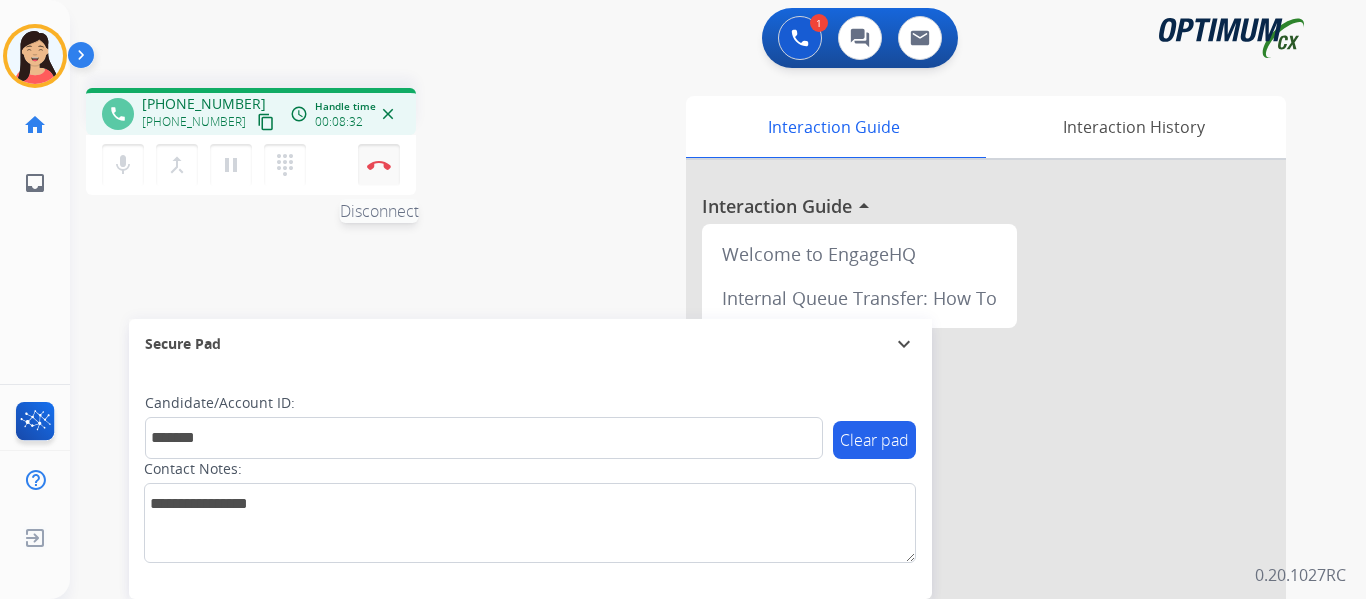 click on "Disconnect" at bounding box center (379, 165) 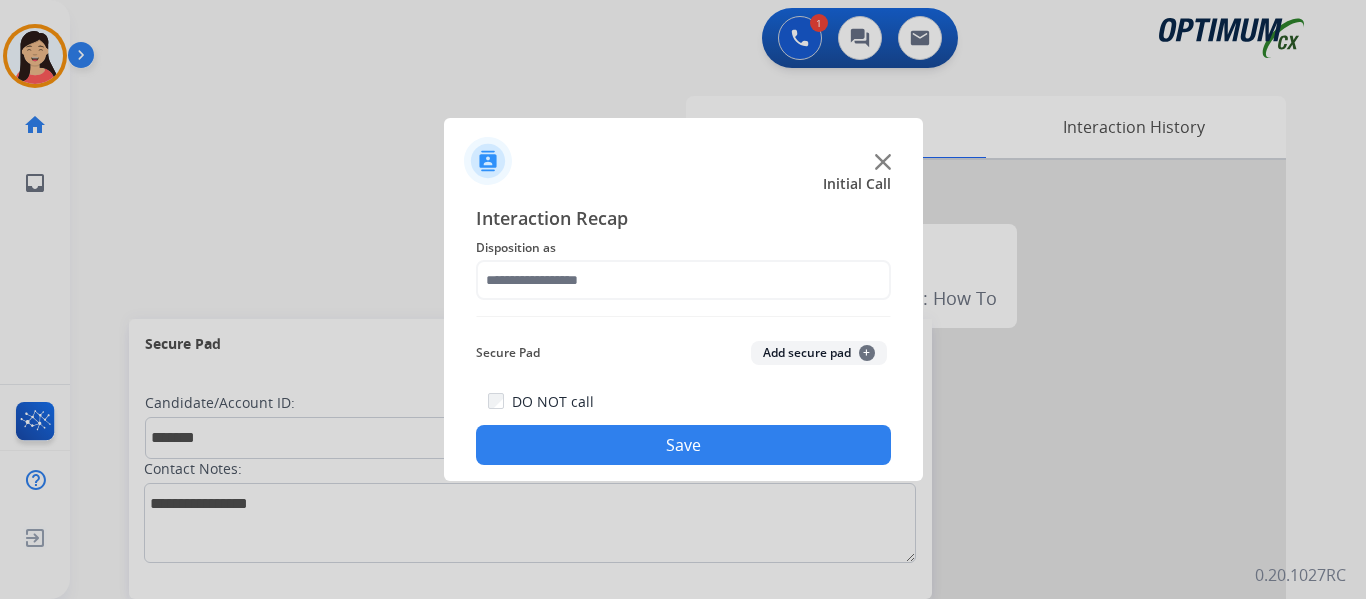click on "Add secure pad  +" 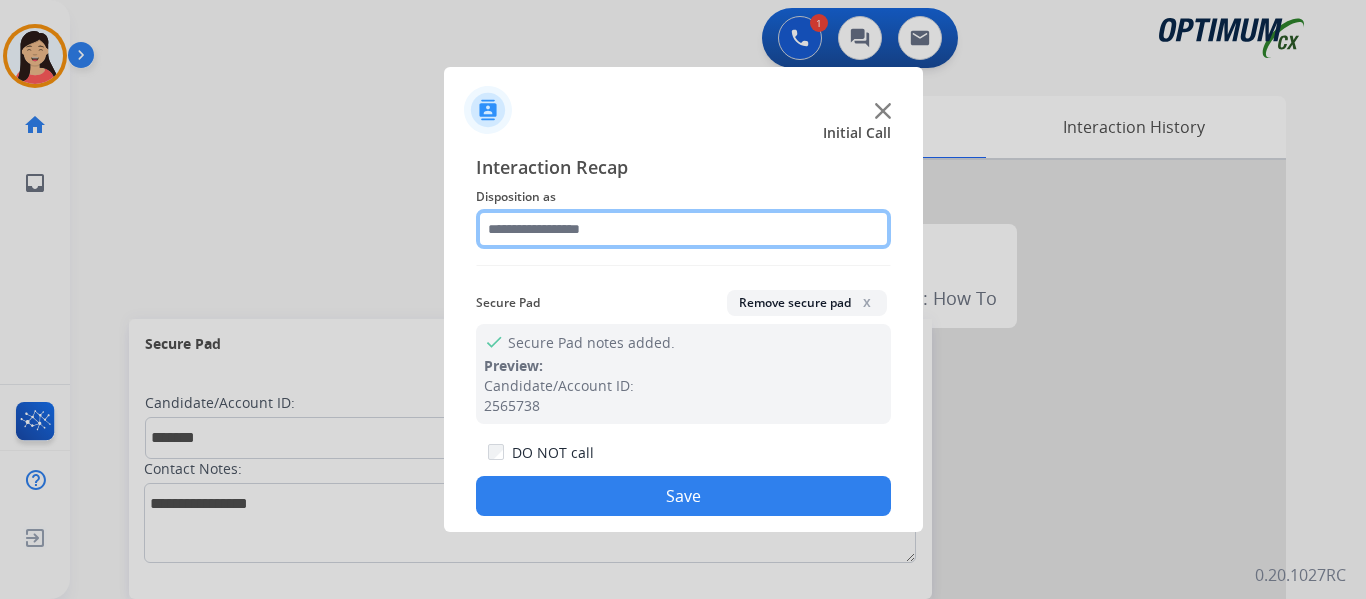 click 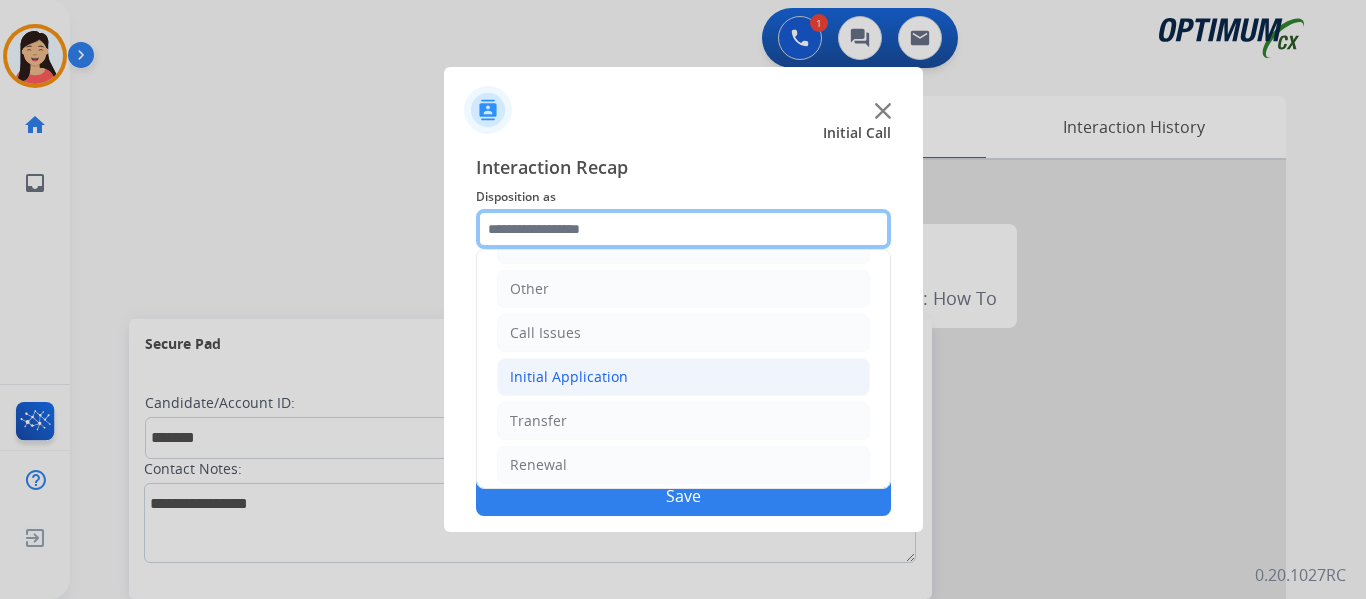 scroll, scrollTop: 136, scrollLeft: 0, axis: vertical 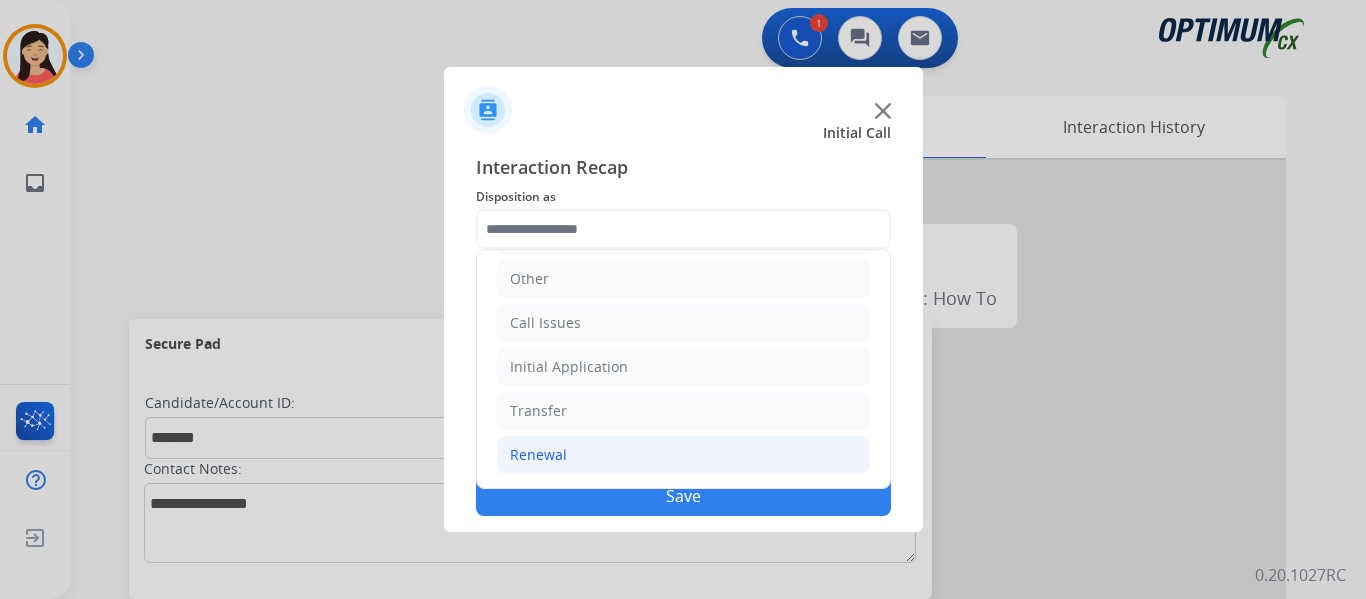click on "Renewal" 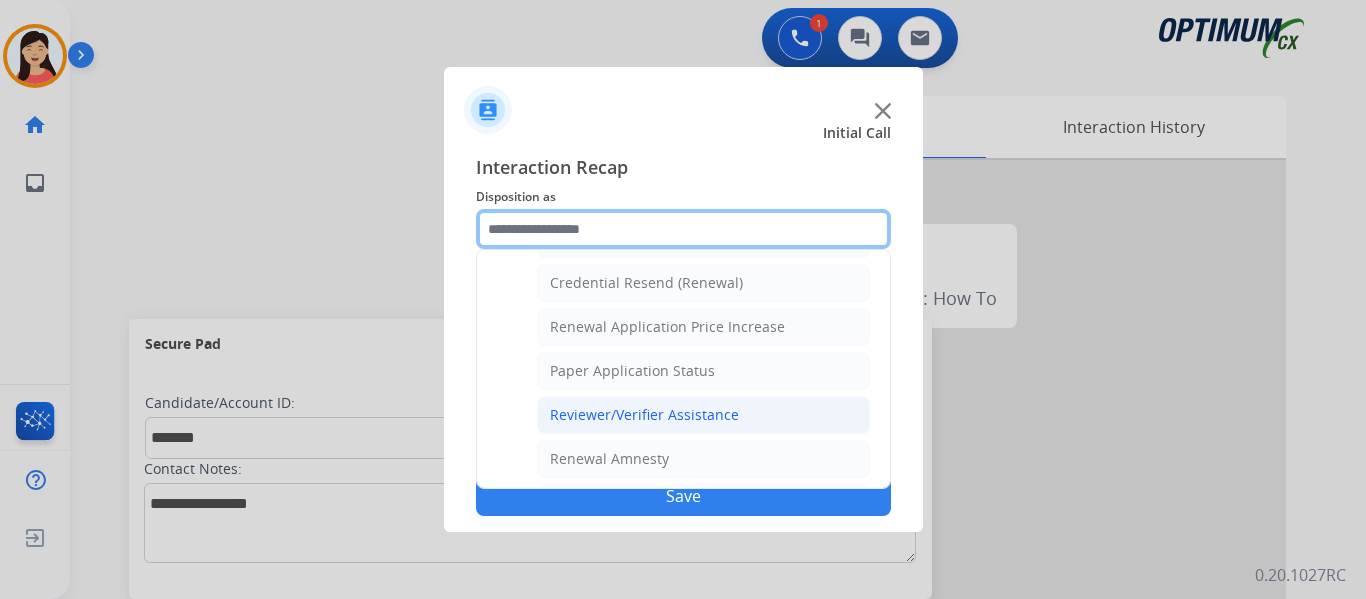 scroll, scrollTop: 736, scrollLeft: 0, axis: vertical 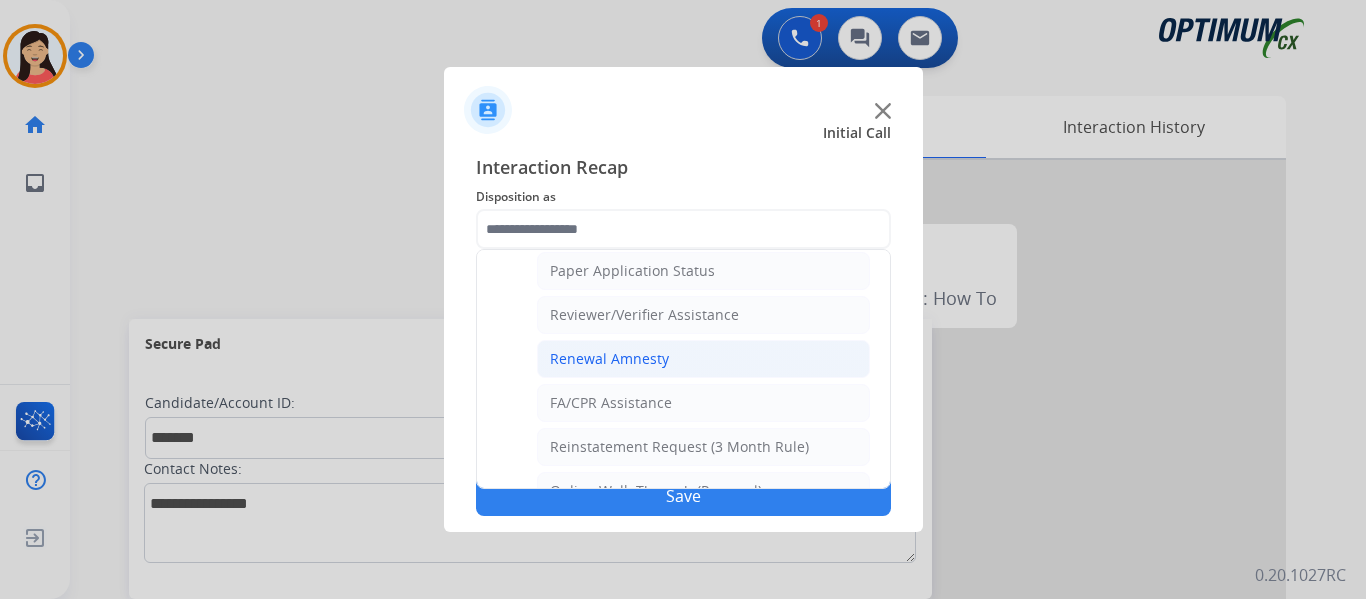 click on "Renewal Amnesty" 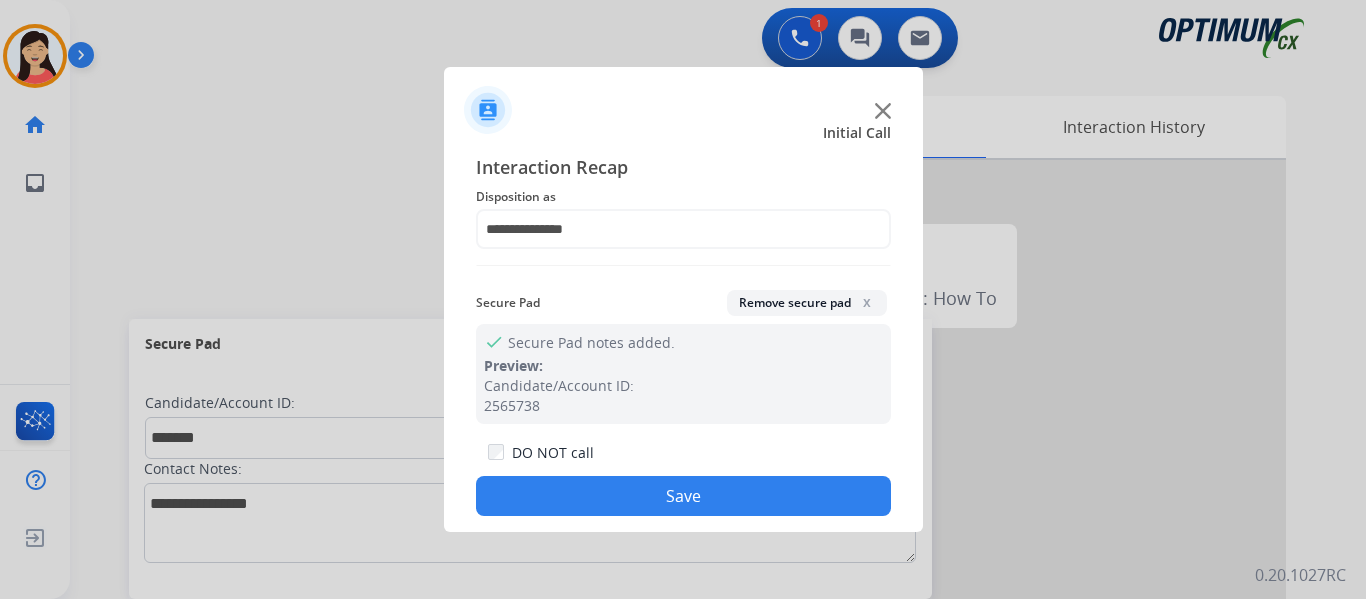 click on "Save" 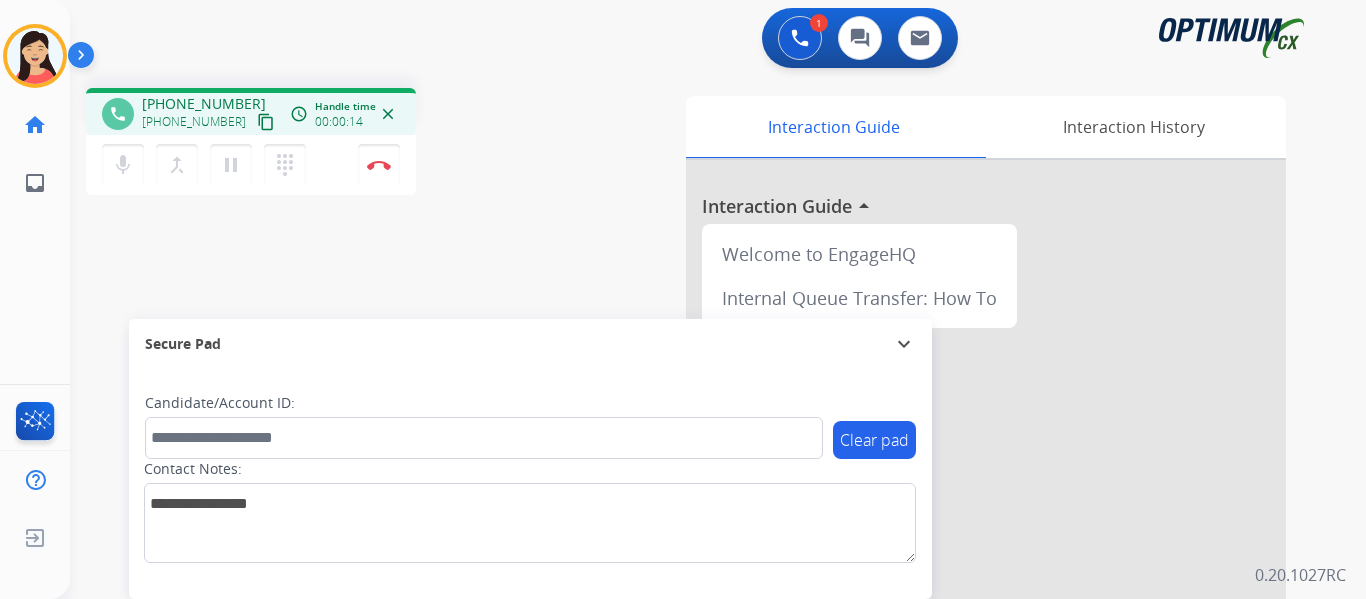click on "content_copy" at bounding box center (266, 122) 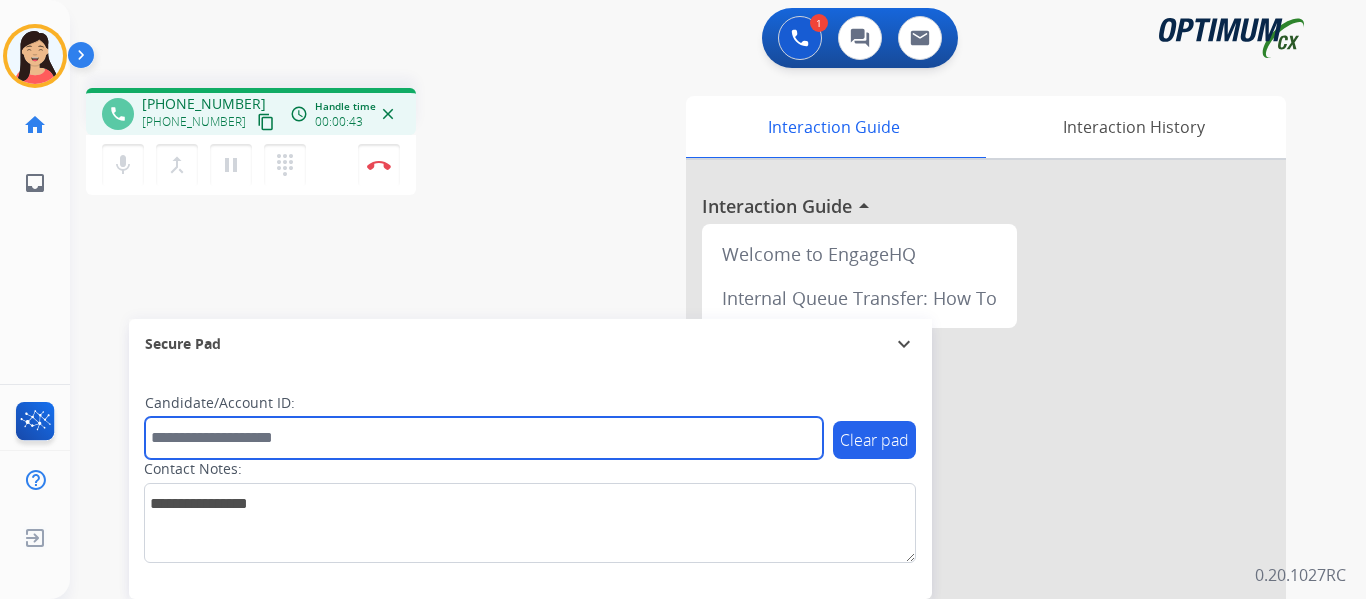 click at bounding box center [484, 438] 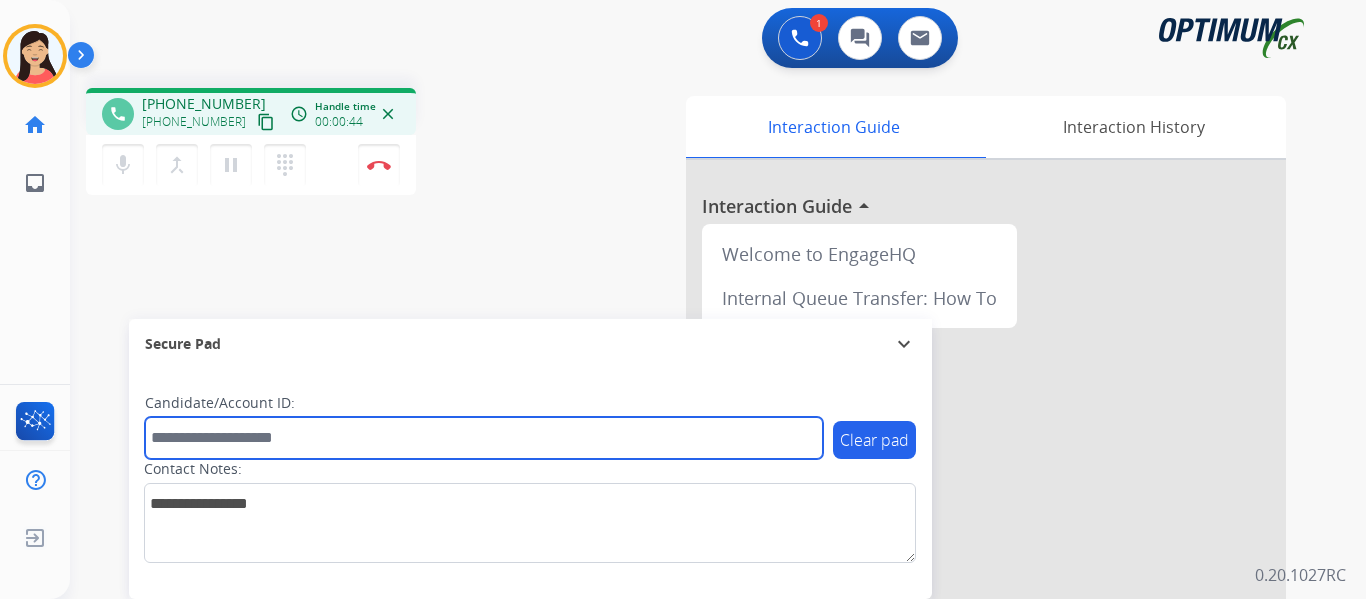 paste on "*******" 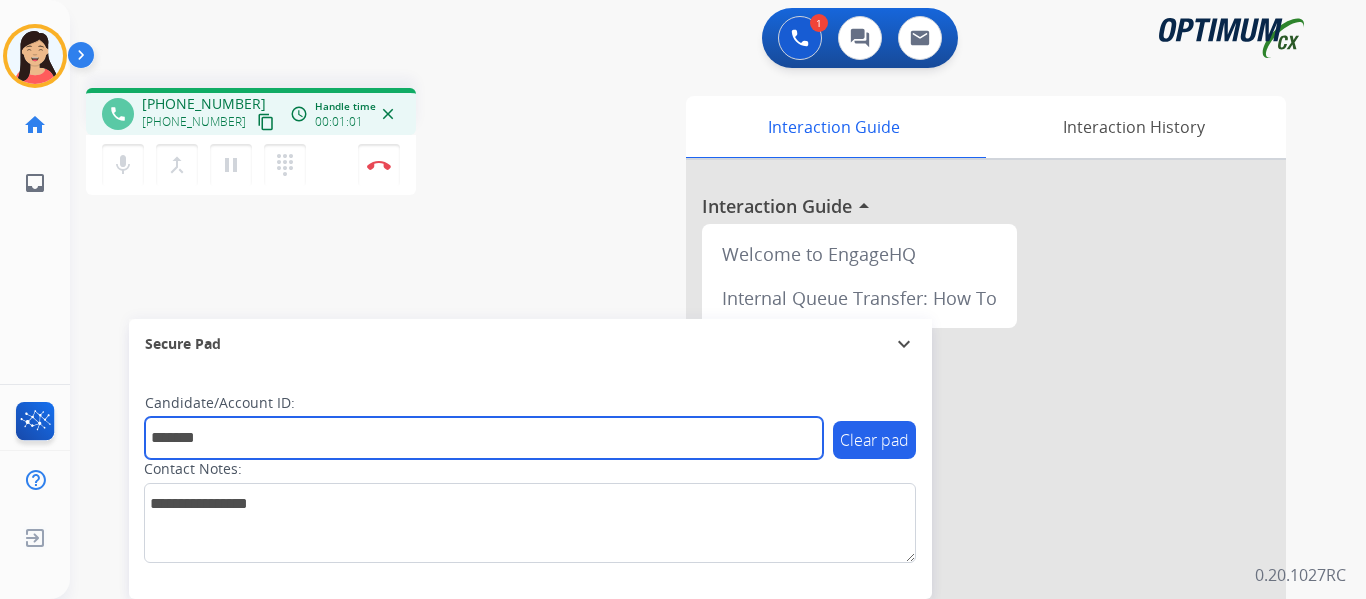 type on "*******" 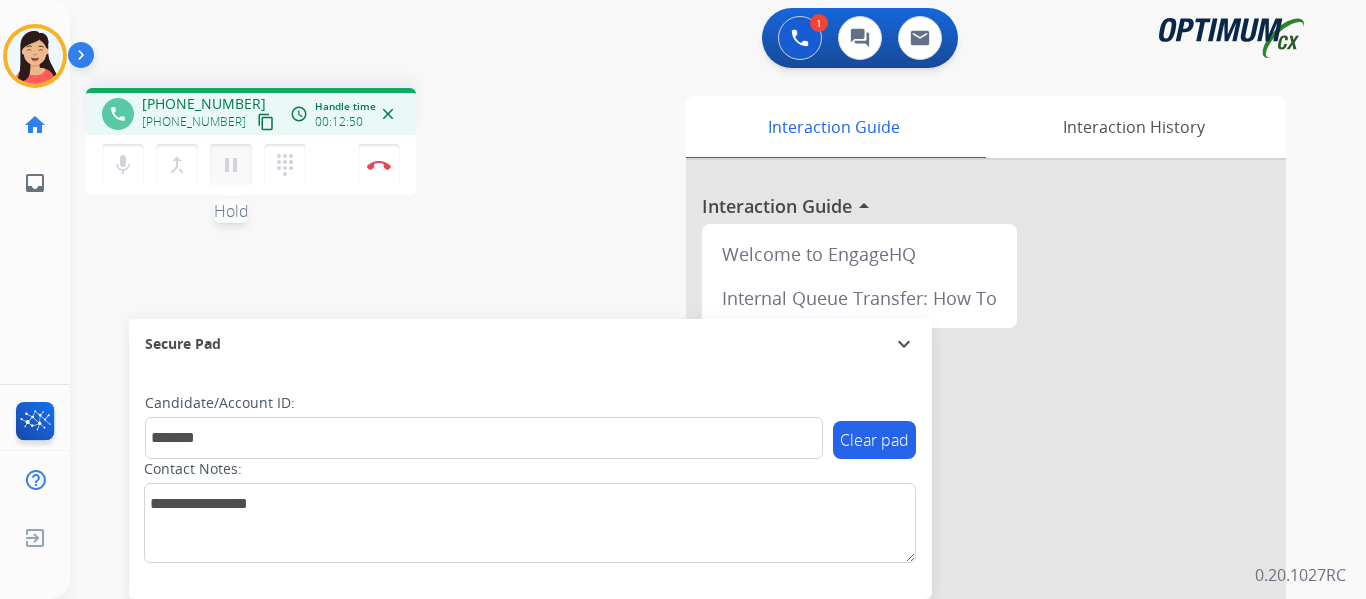 drag, startPoint x: 235, startPoint y: 169, endPoint x: 244, endPoint y: 174, distance: 10.29563 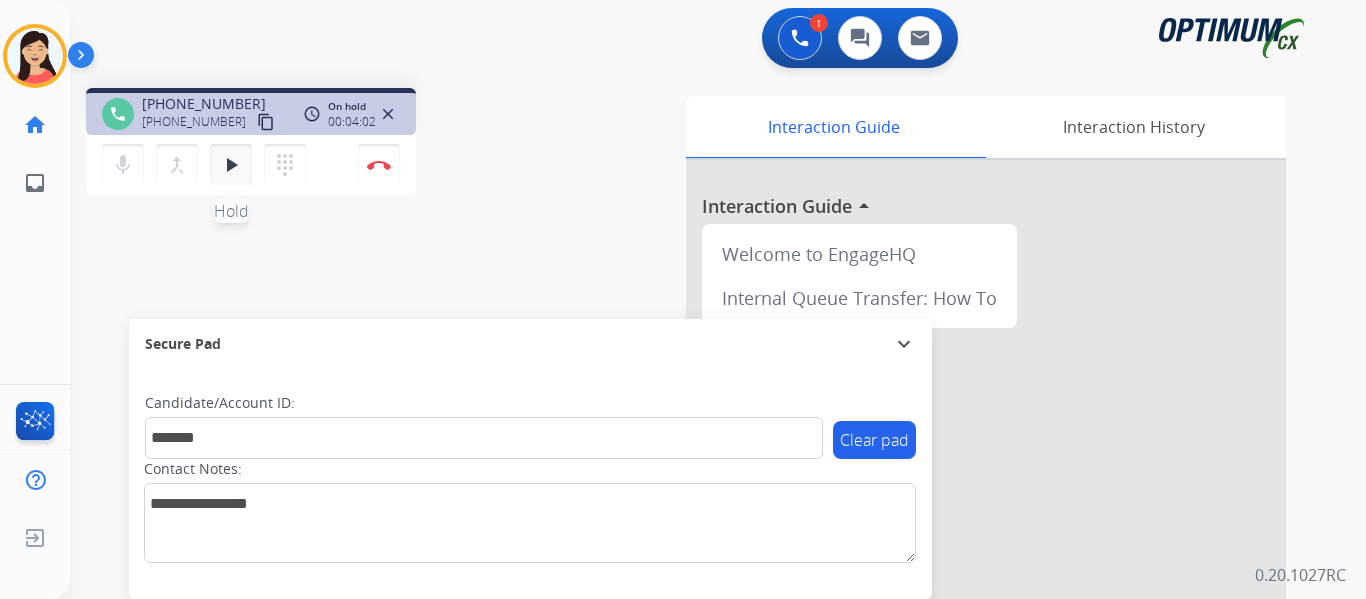click on "play_arrow" at bounding box center (231, 165) 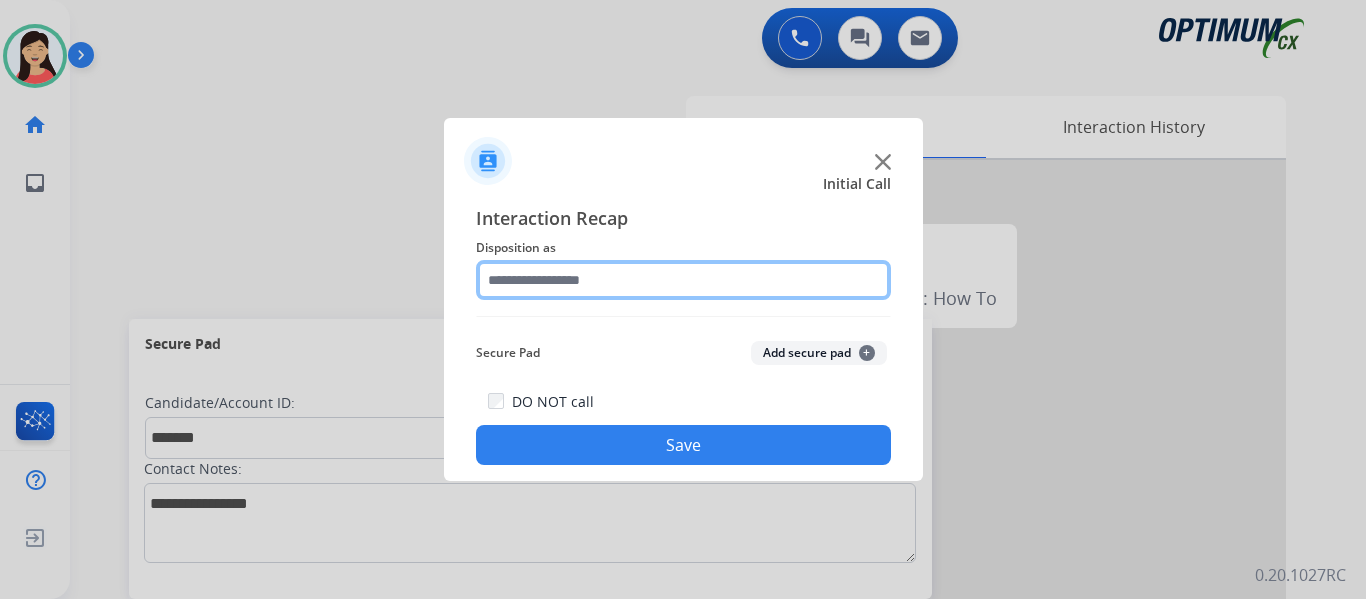 click 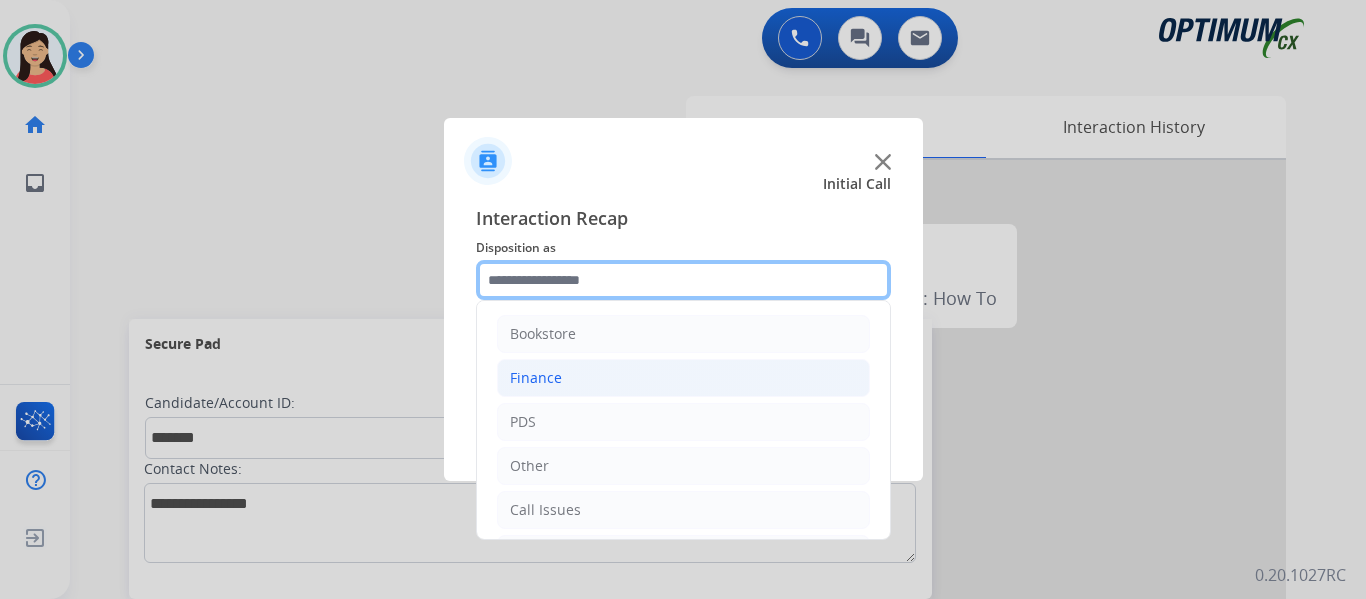 scroll, scrollTop: 136, scrollLeft: 0, axis: vertical 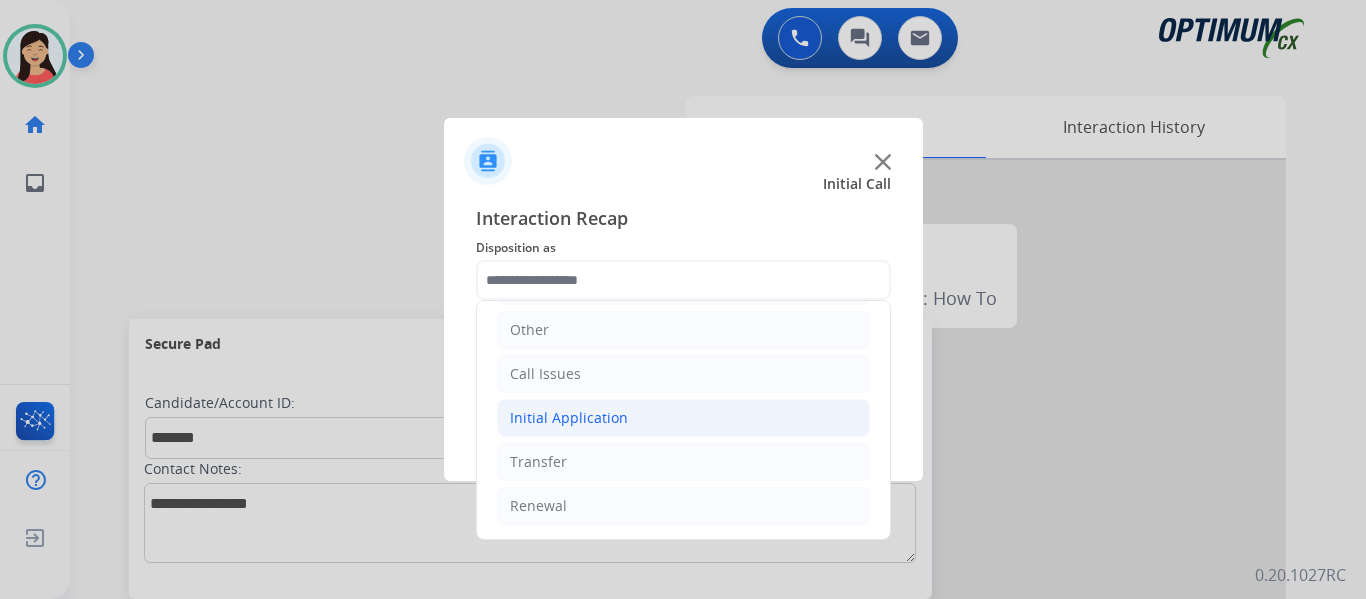 click on "Initial Application" 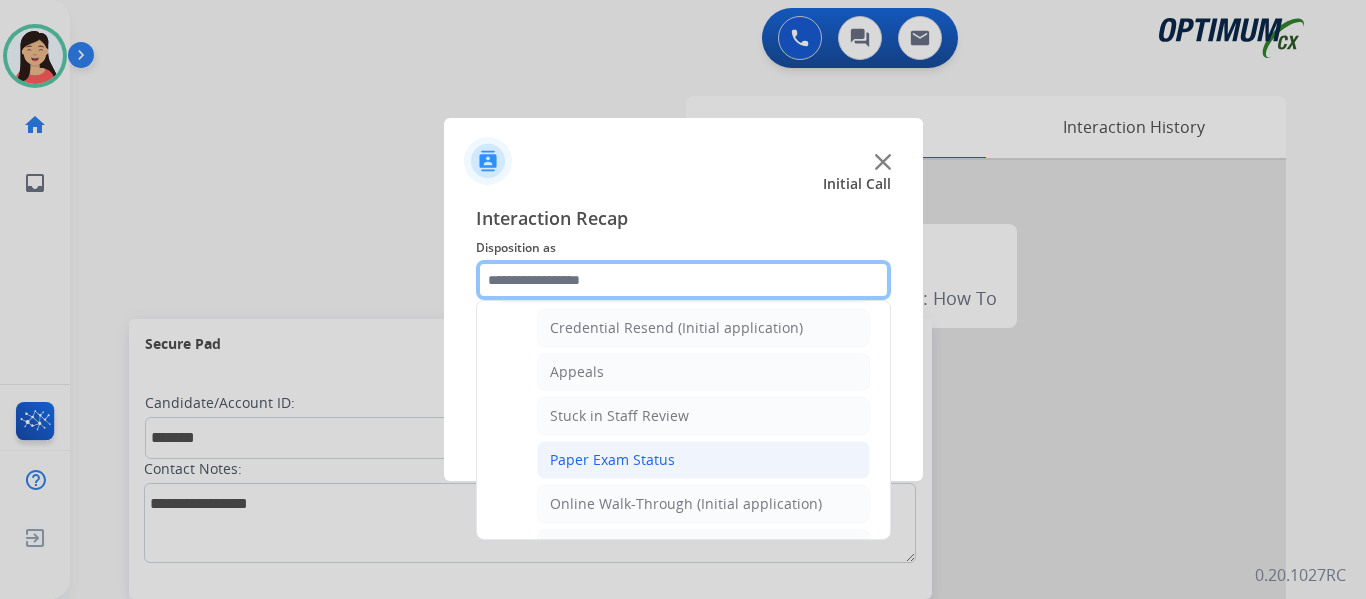 scroll, scrollTop: 236, scrollLeft: 0, axis: vertical 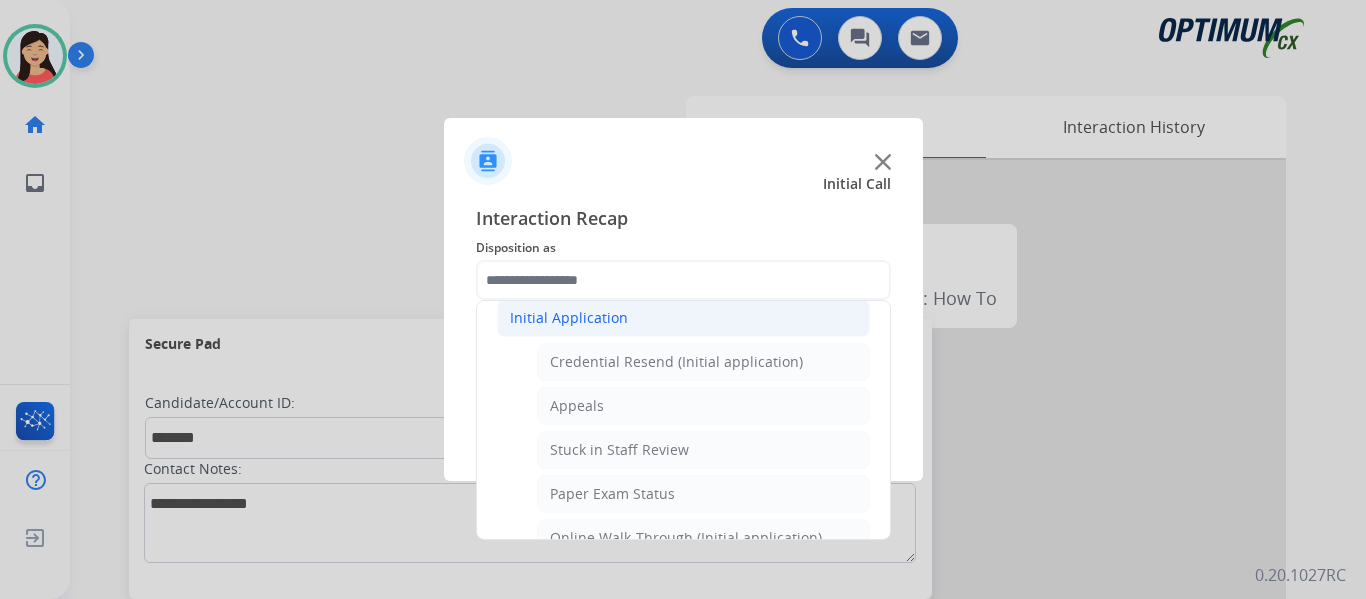 click on "Appeals" 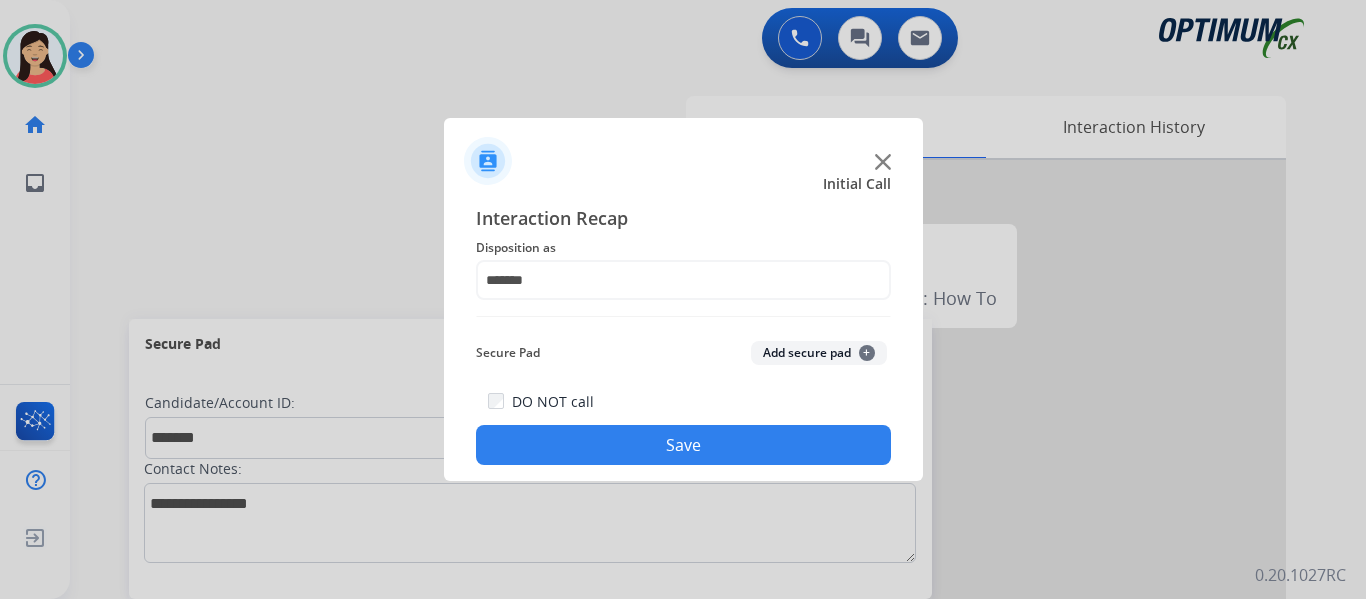 click on "Add secure pad  +" 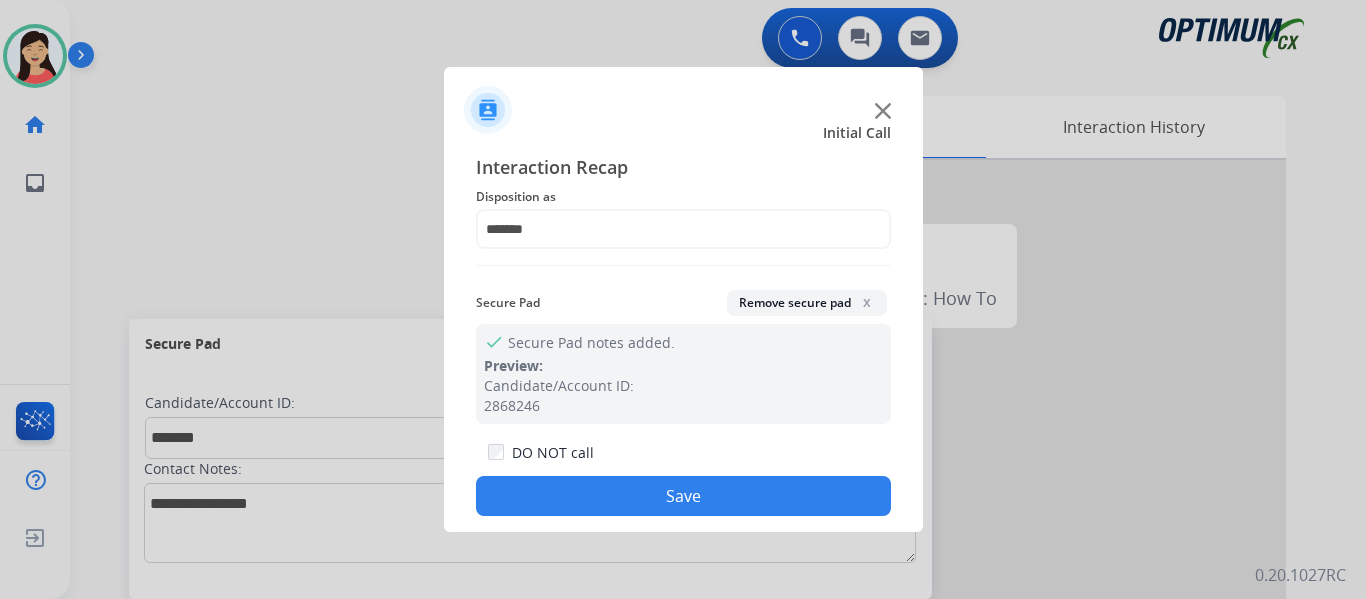 click on "Save" 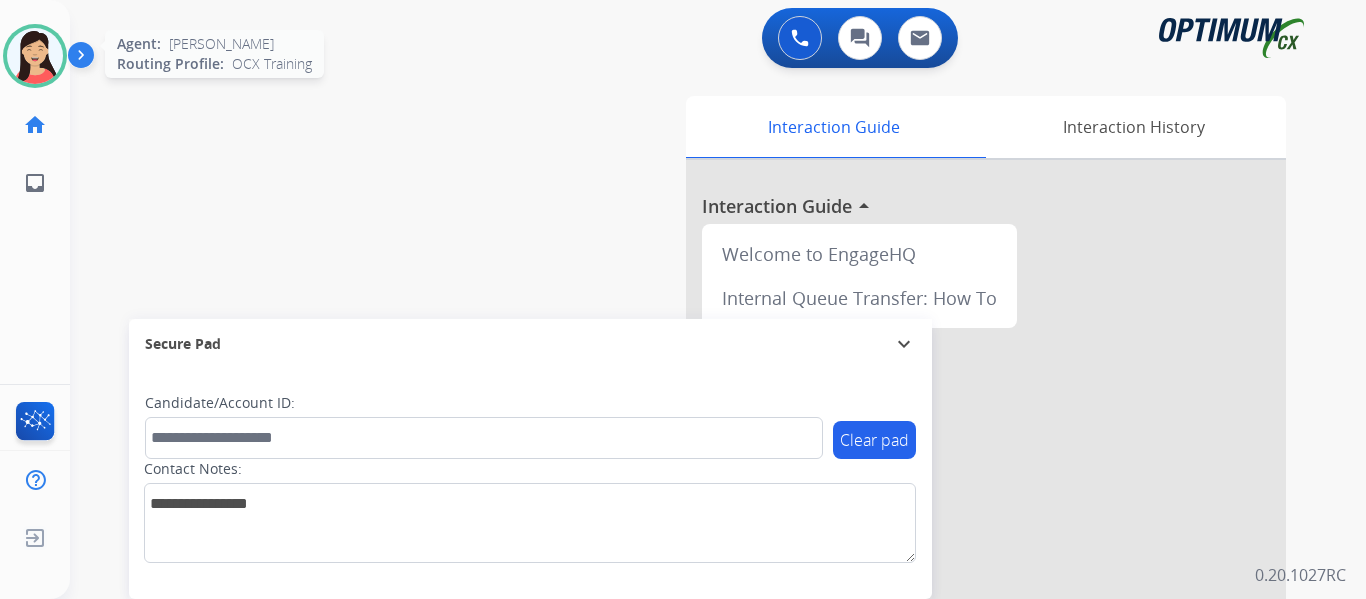 drag, startPoint x: 46, startPoint y: 65, endPoint x: 58, endPoint y: 72, distance: 13.892444 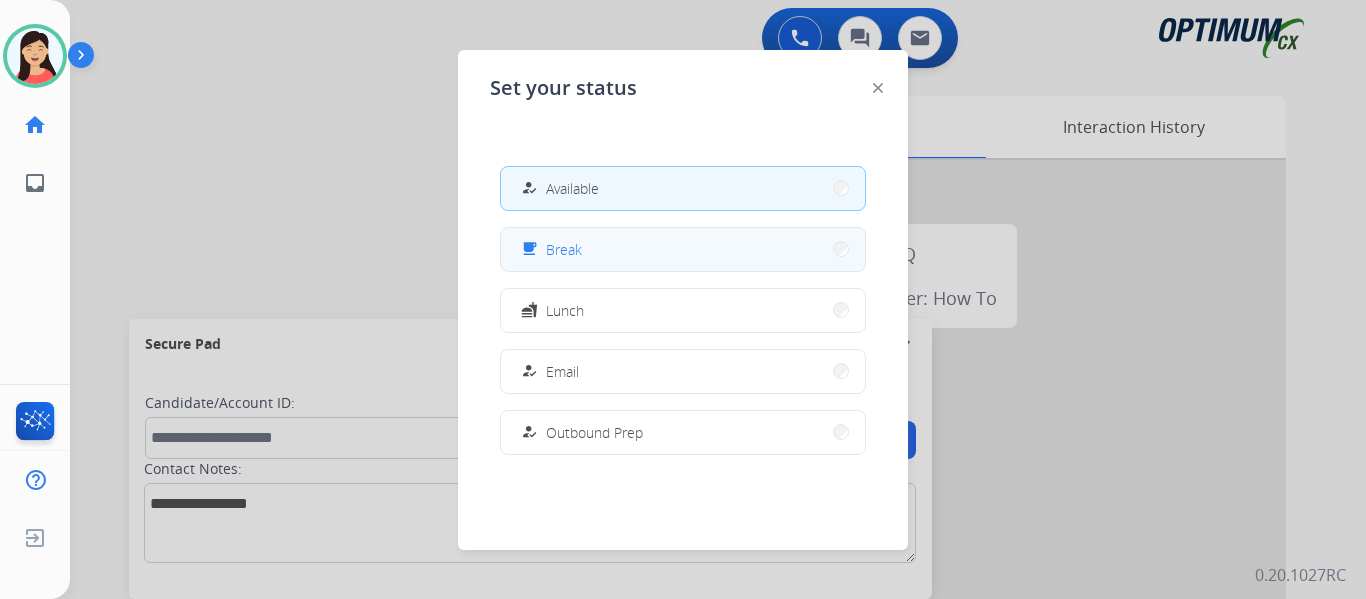 click on "free_breakfast Break" at bounding box center (683, 249) 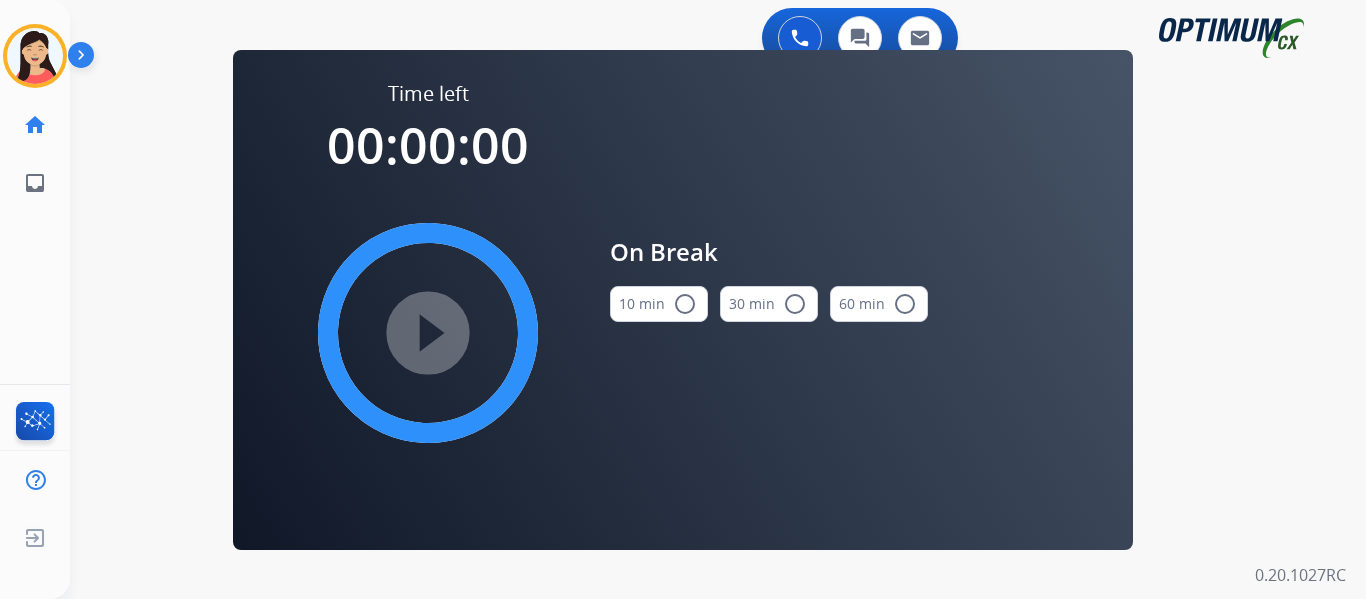click on "10 min  radio_button_unchecked" at bounding box center [659, 304] 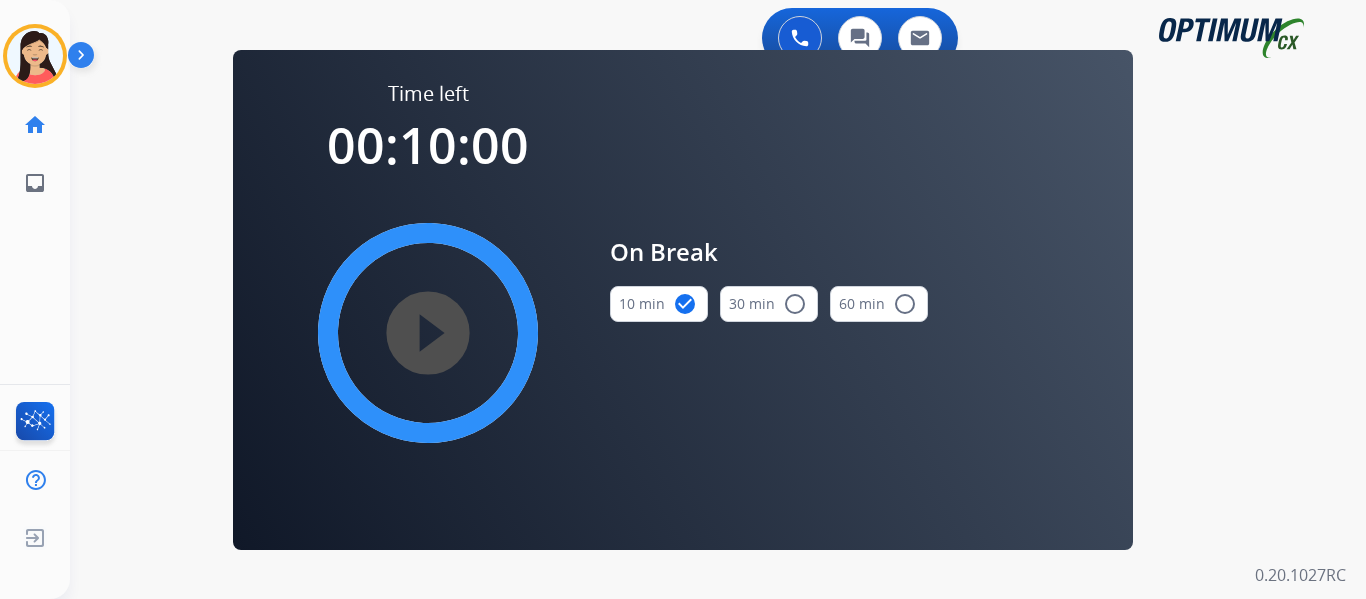 click on "play_circle_filled" at bounding box center (428, 333) 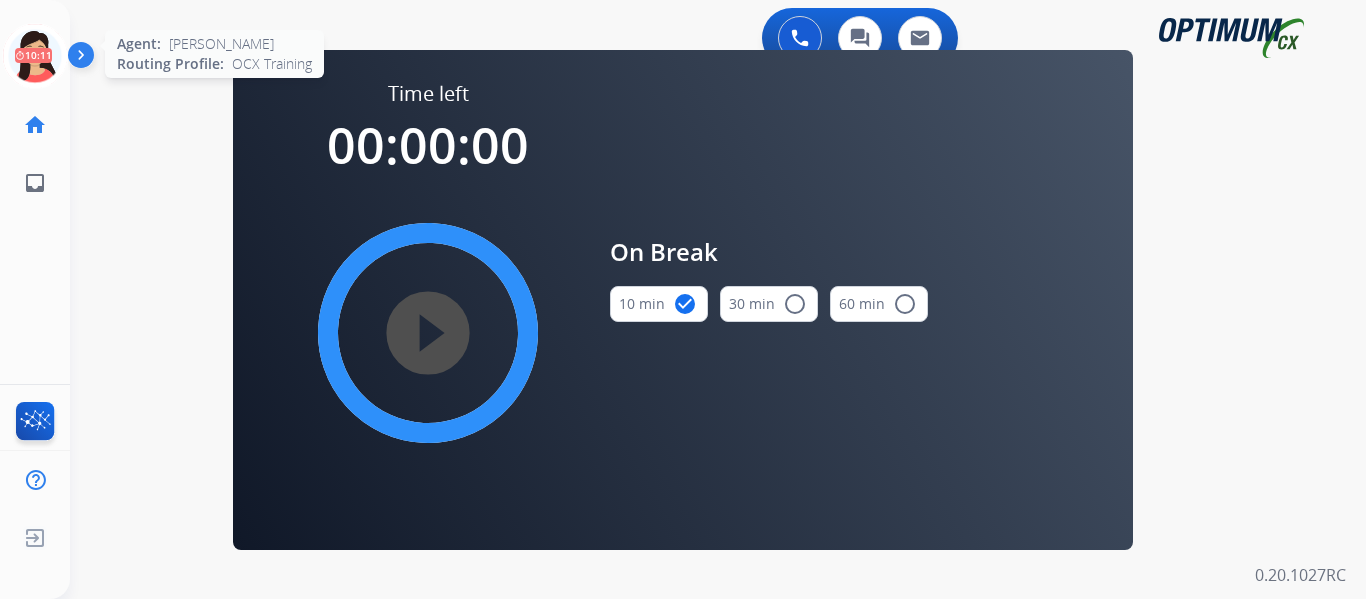 click 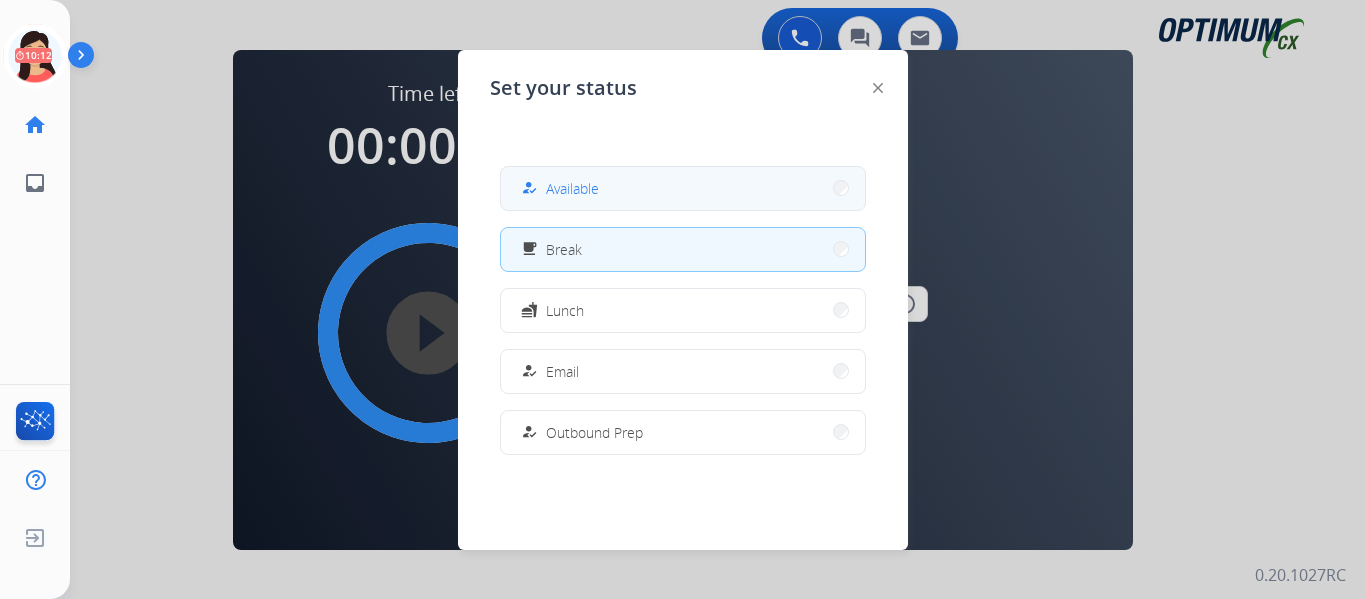 click on "how_to_reg Available" at bounding box center (683, 188) 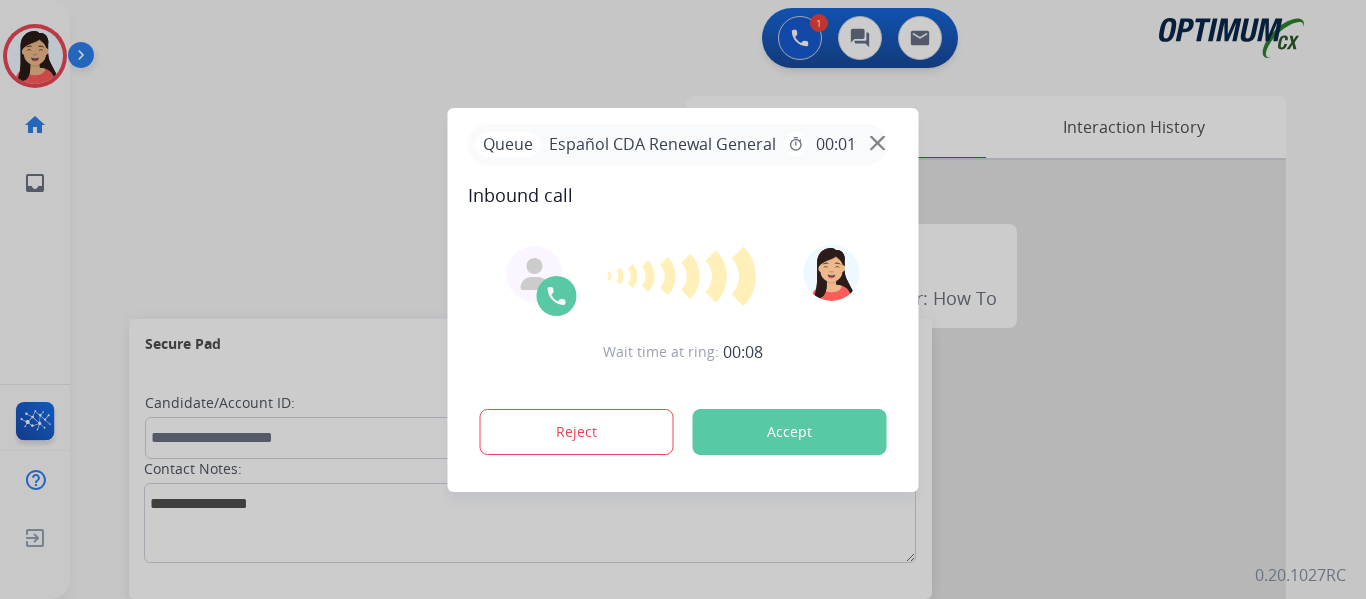 scroll, scrollTop: 0, scrollLeft: 0, axis: both 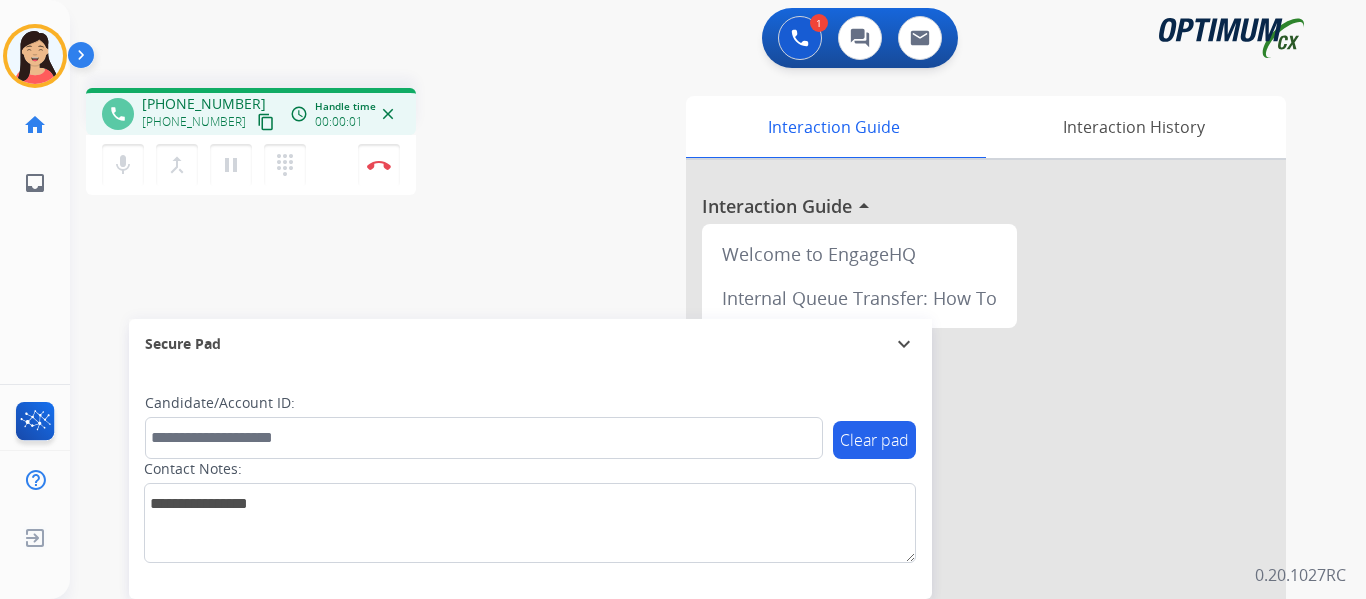 click on "content_copy" at bounding box center [266, 122] 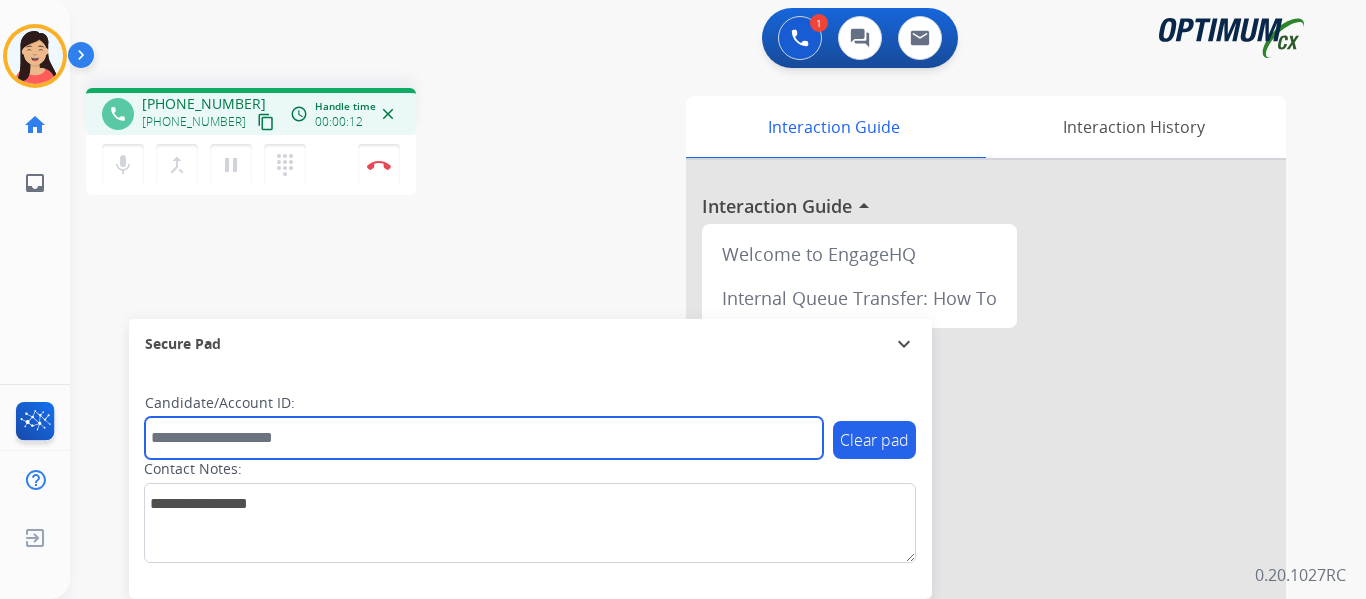 click at bounding box center (484, 438) 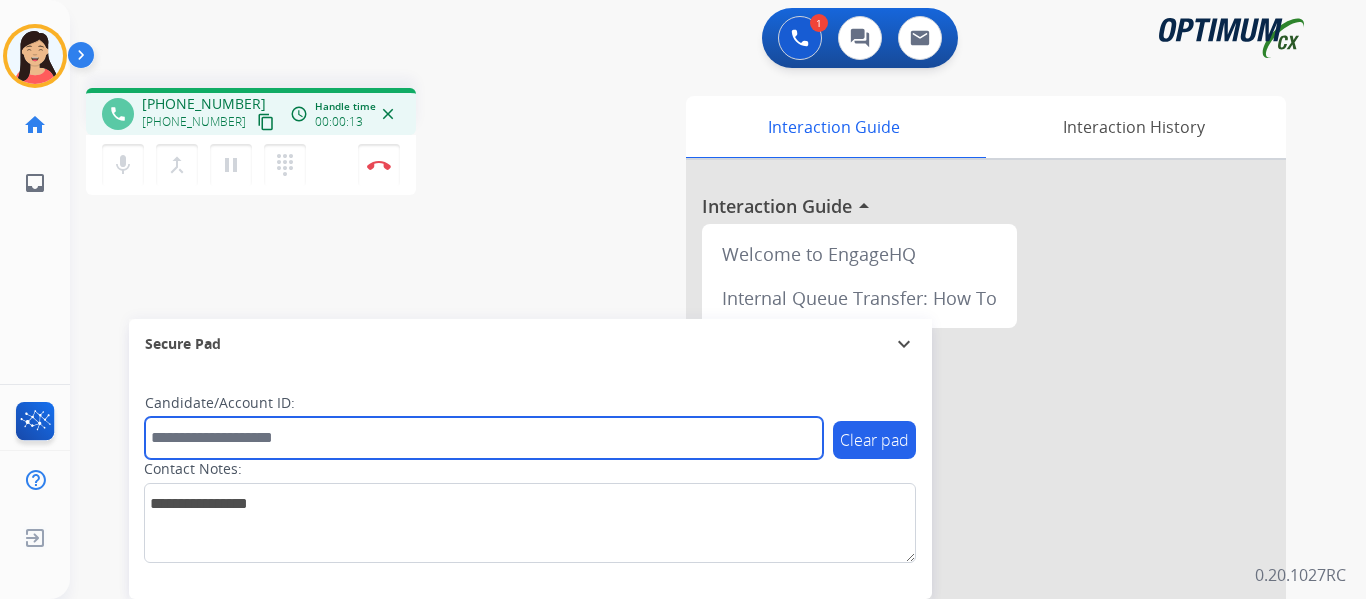 paste on "*******" 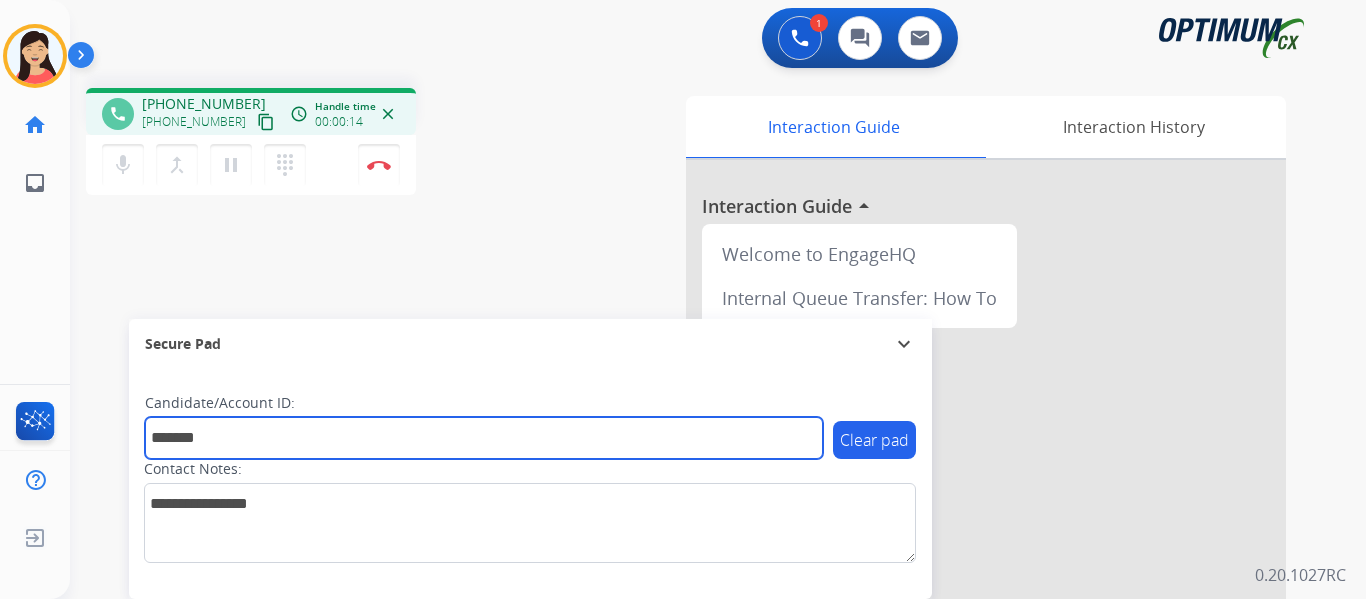 type on "*******" 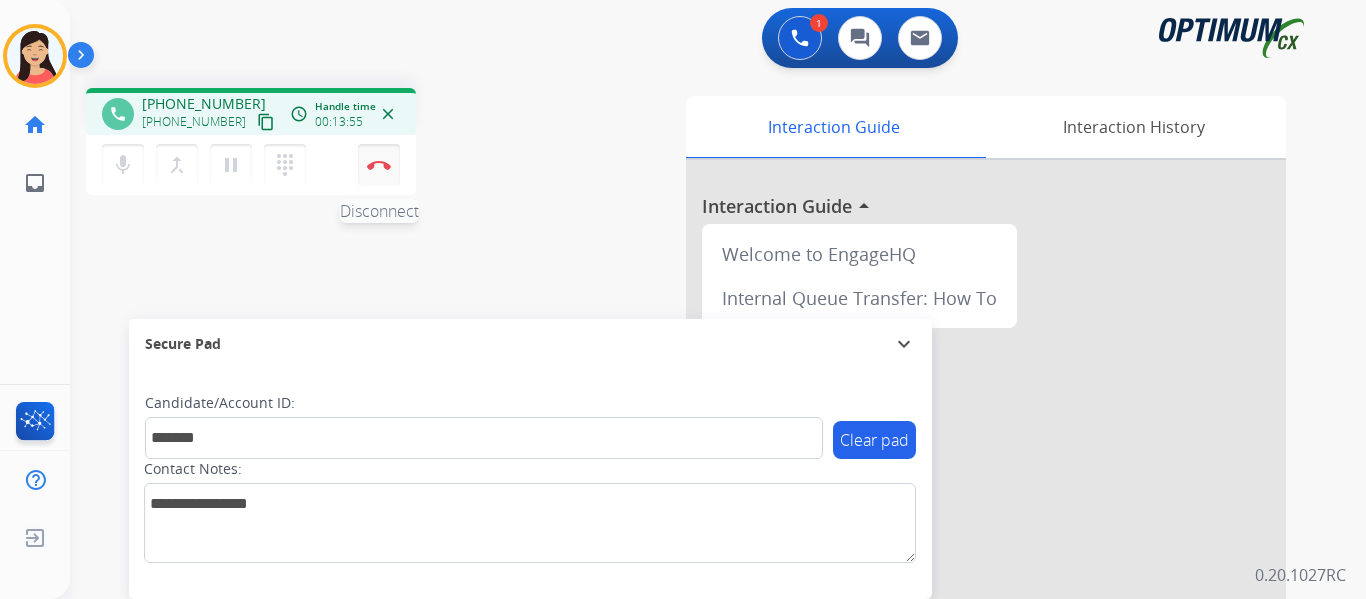 click at bounding box center (379, 165) 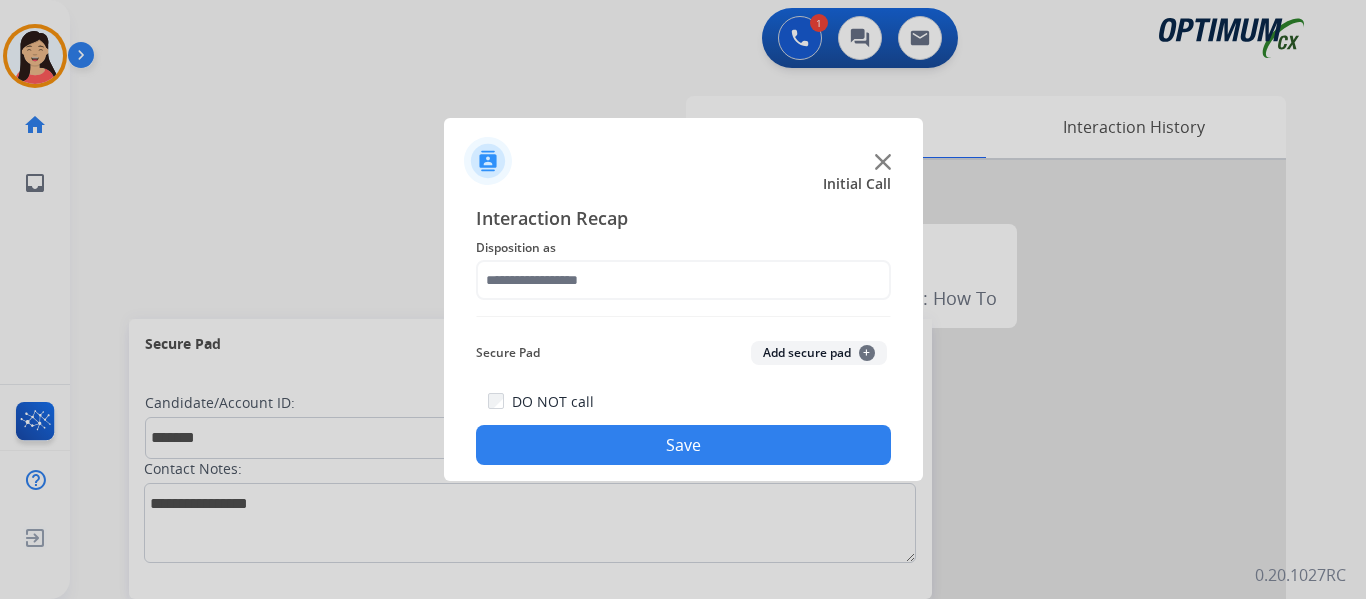 click on "Add secure pad  +" 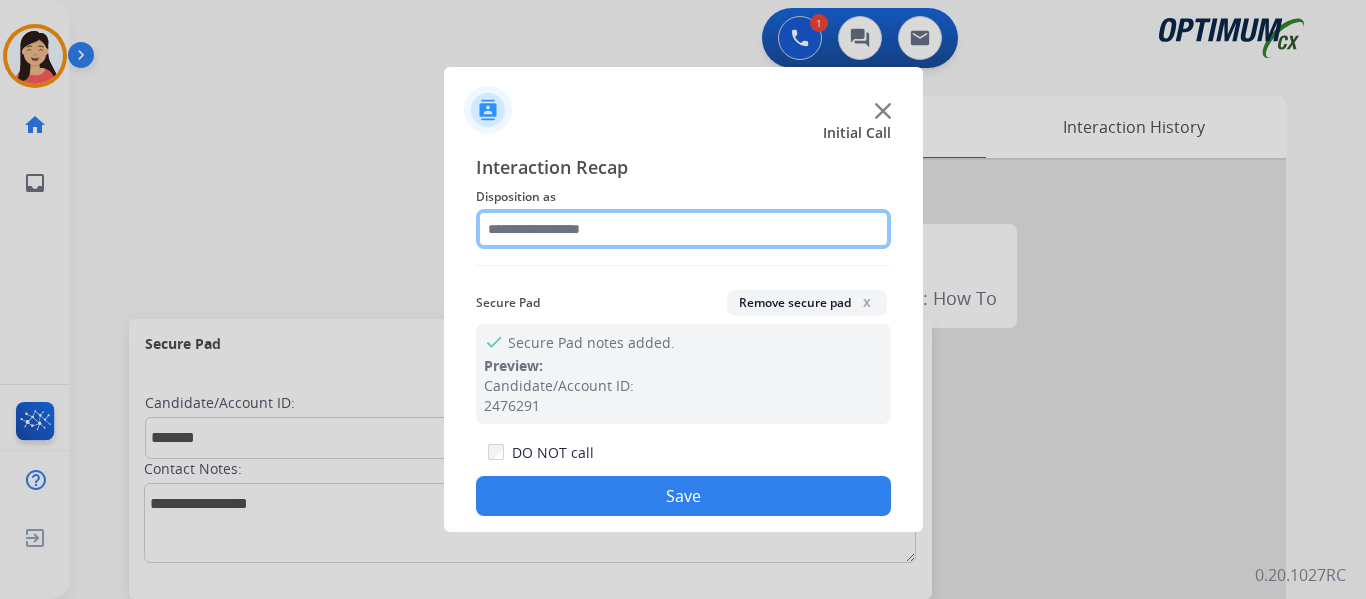 click 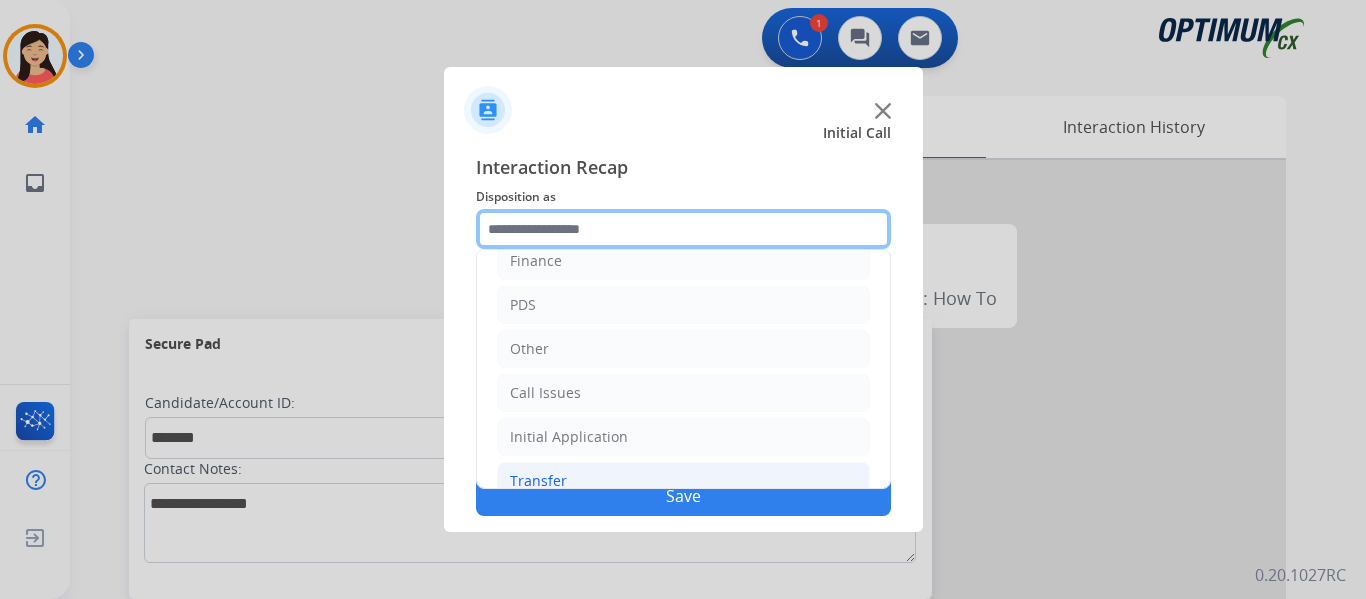 scroll, scrollTop: 136, scrollLeft: 0, axis: vertical 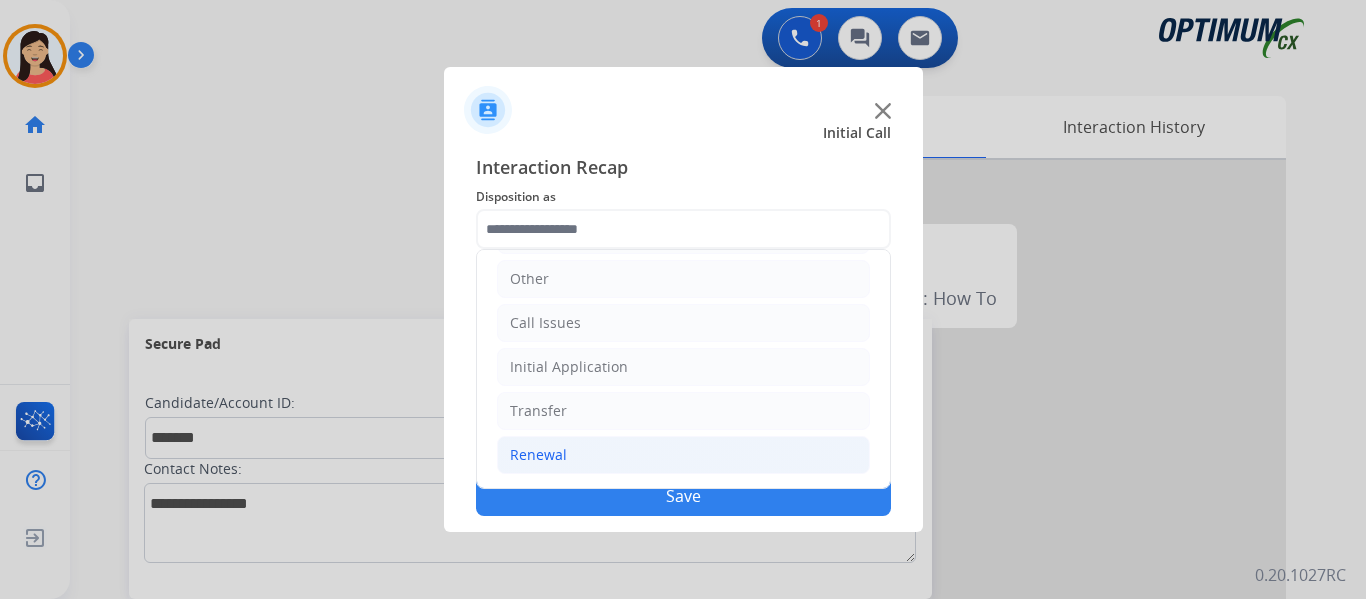 click on "Renewal" 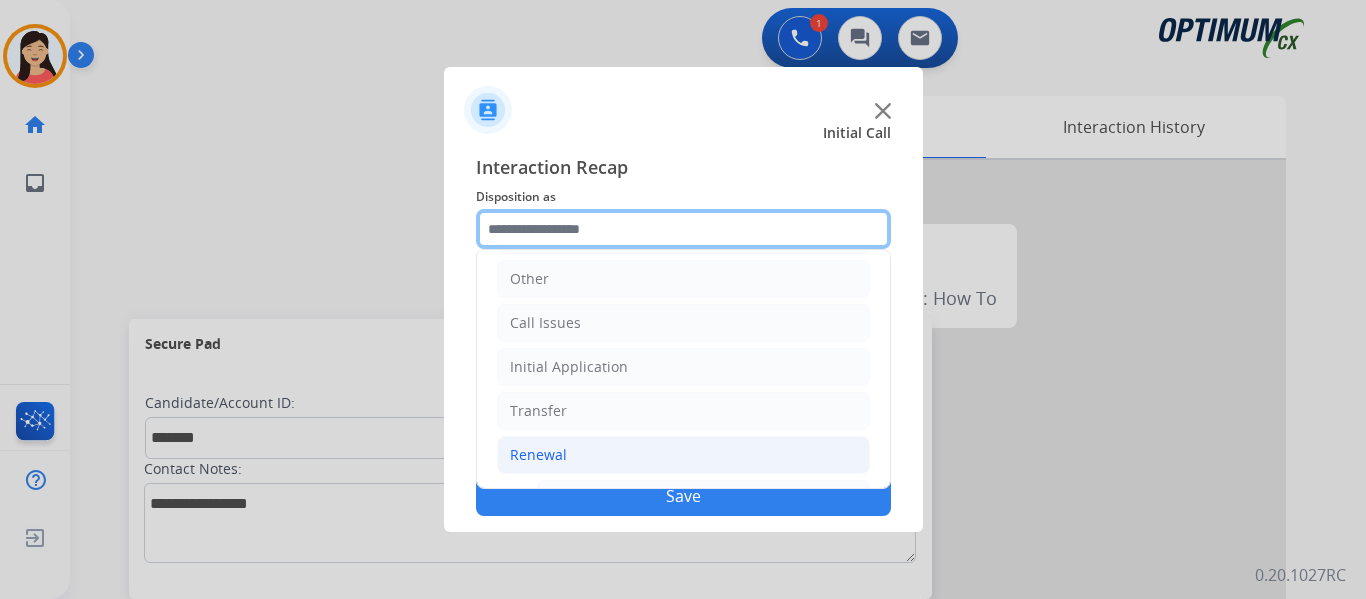 scroll, scrollTop: 736, scrollLeft: 0, axis: vertical 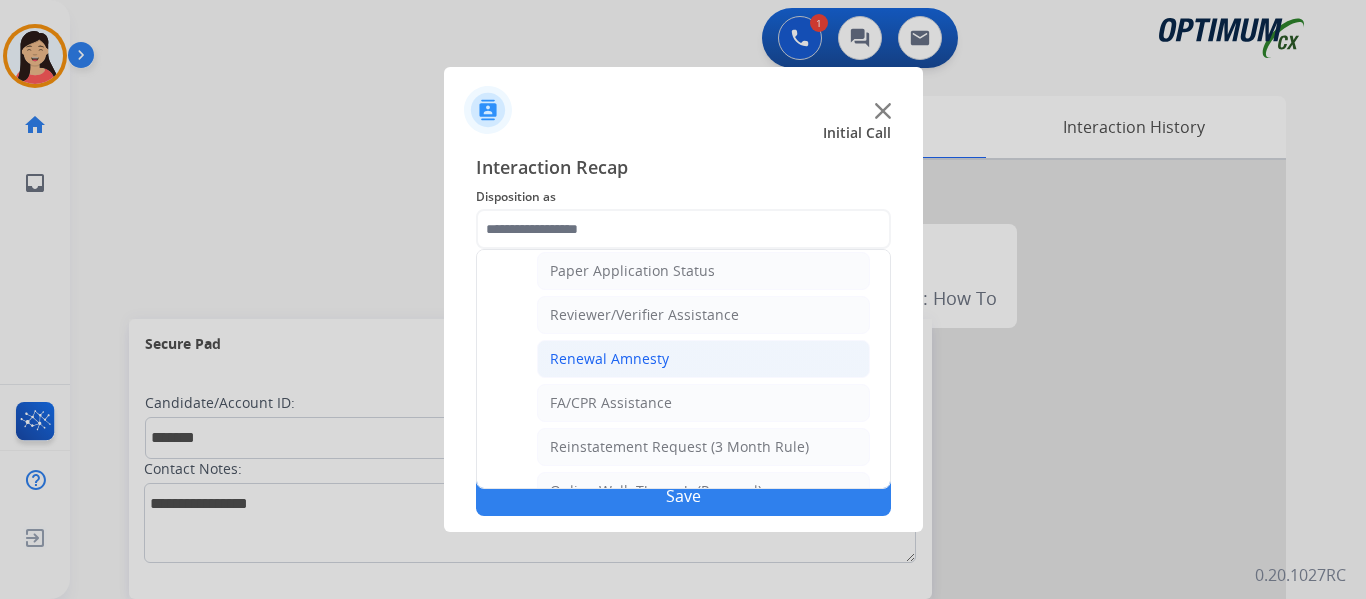 click on "Renewal Amnesty" 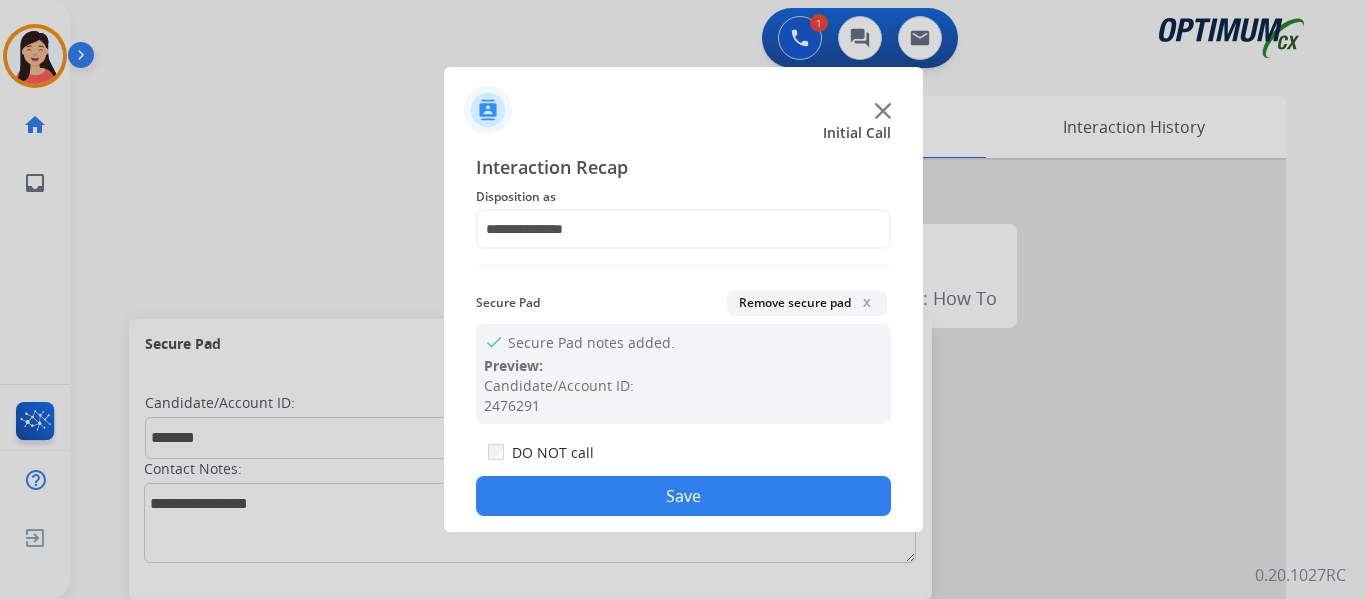 click on "Save" 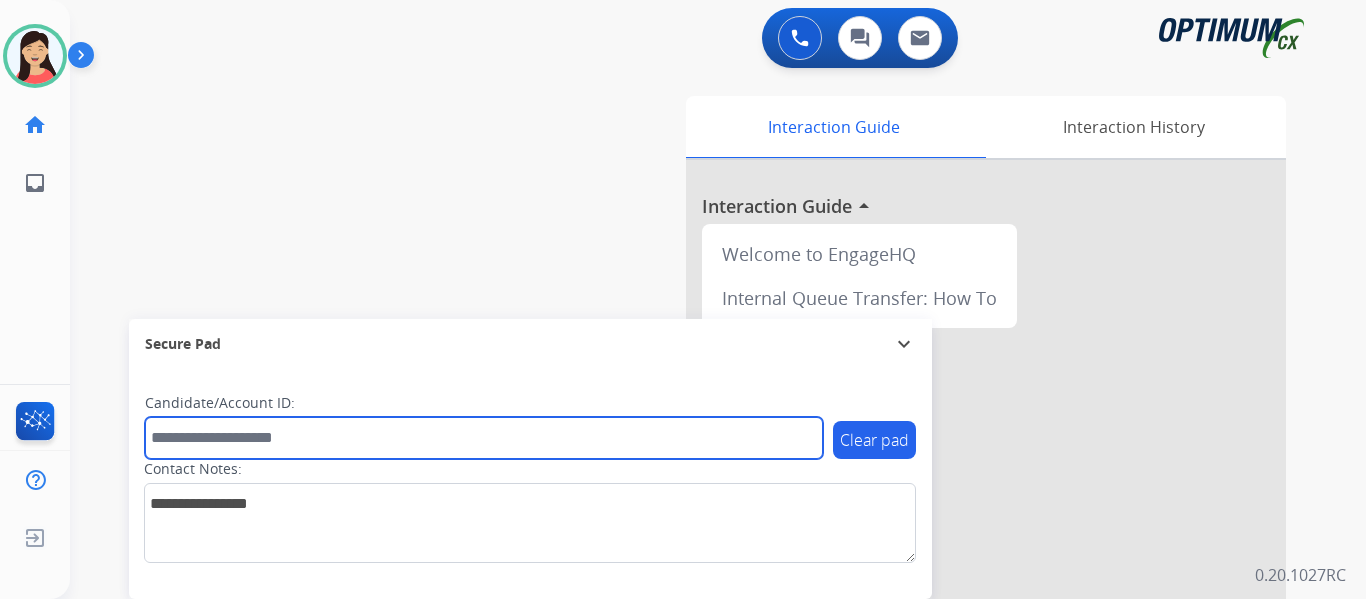click at bounding box center [484, 438] 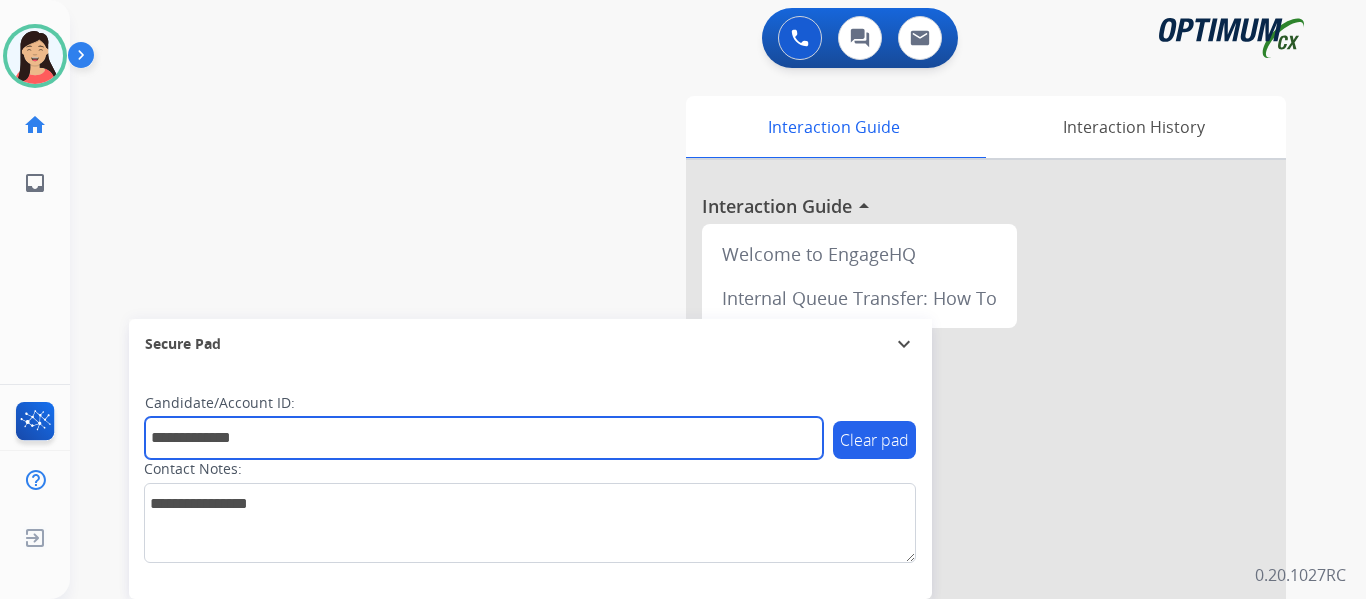 type on "**********" 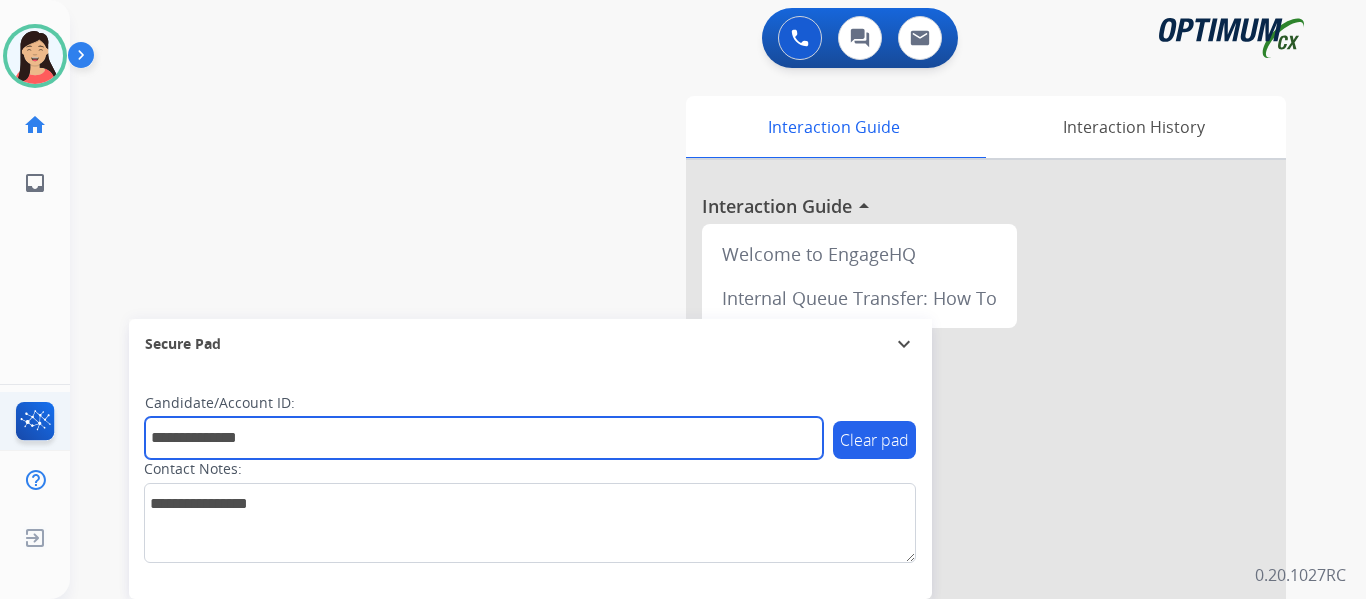 drag, startPoint x: 368, startPoint y: 444, endPoint x: 3, endPoint y: 419, distance: 365.85516 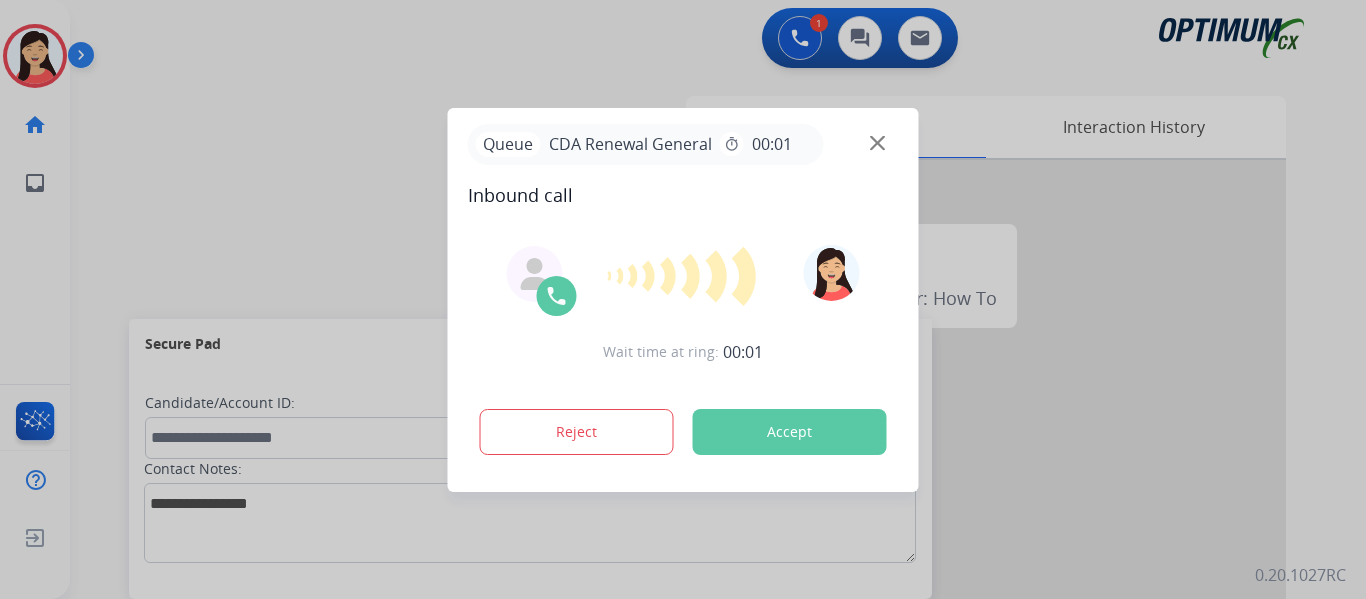 click at bounding box center (683, 299) 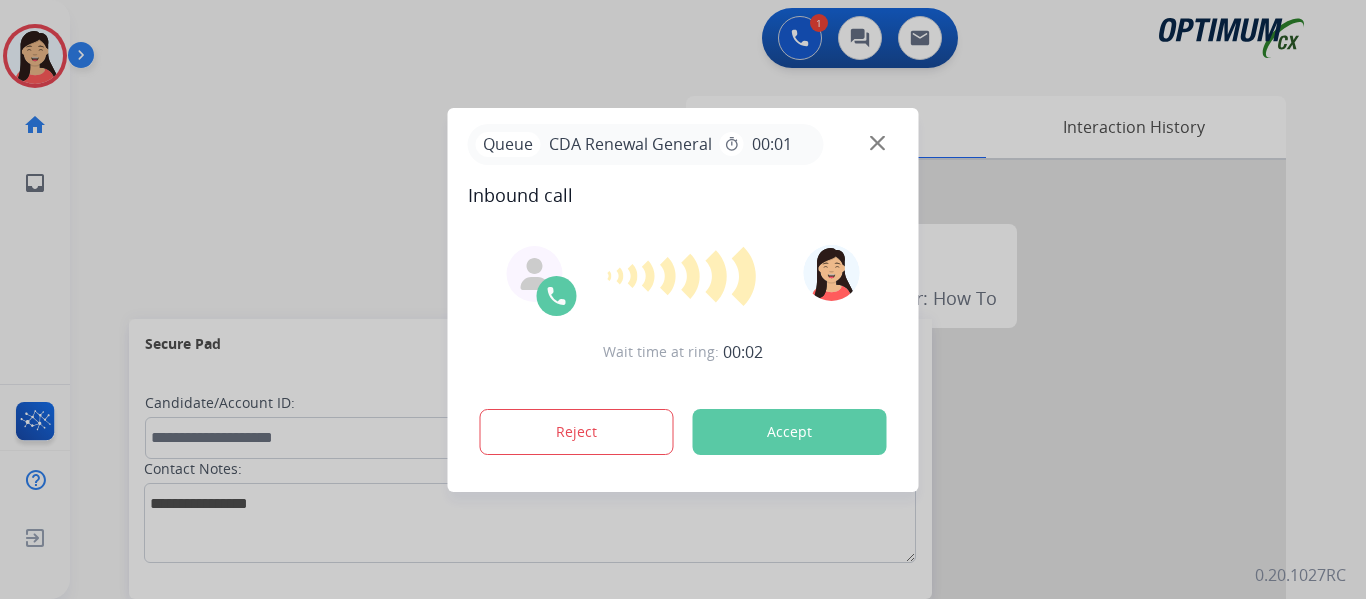 click on "Accept" at bounding box center (790, 432) 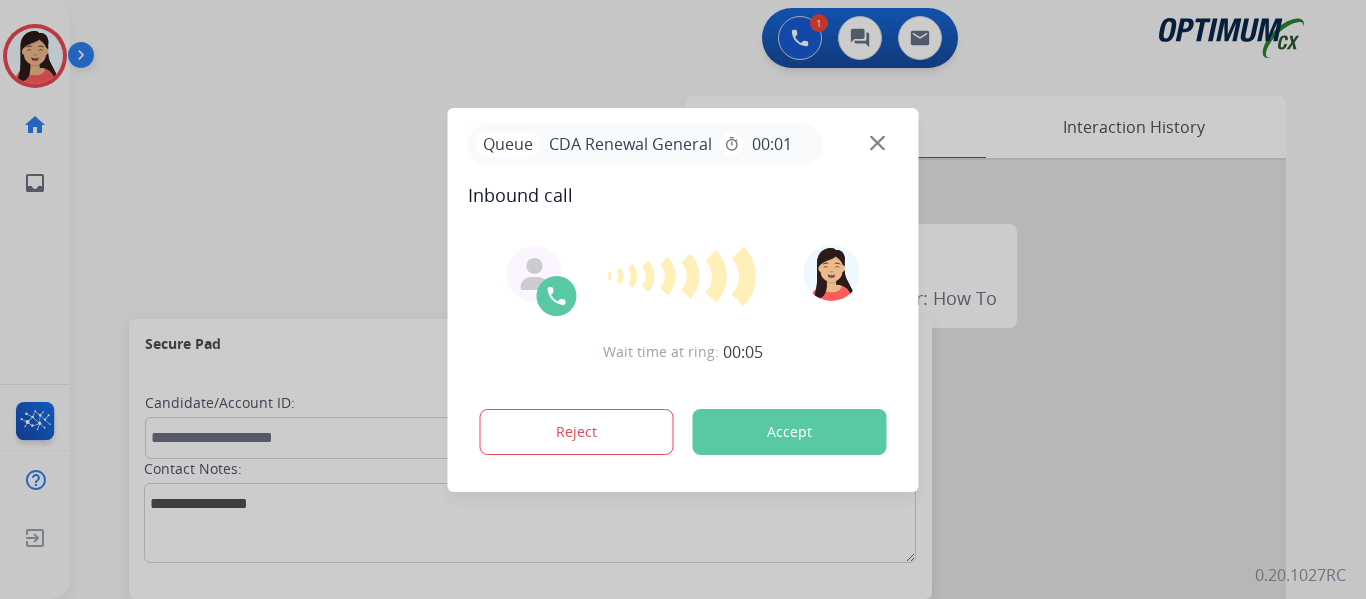 click on "Accept" at bounding box center [790, 432] 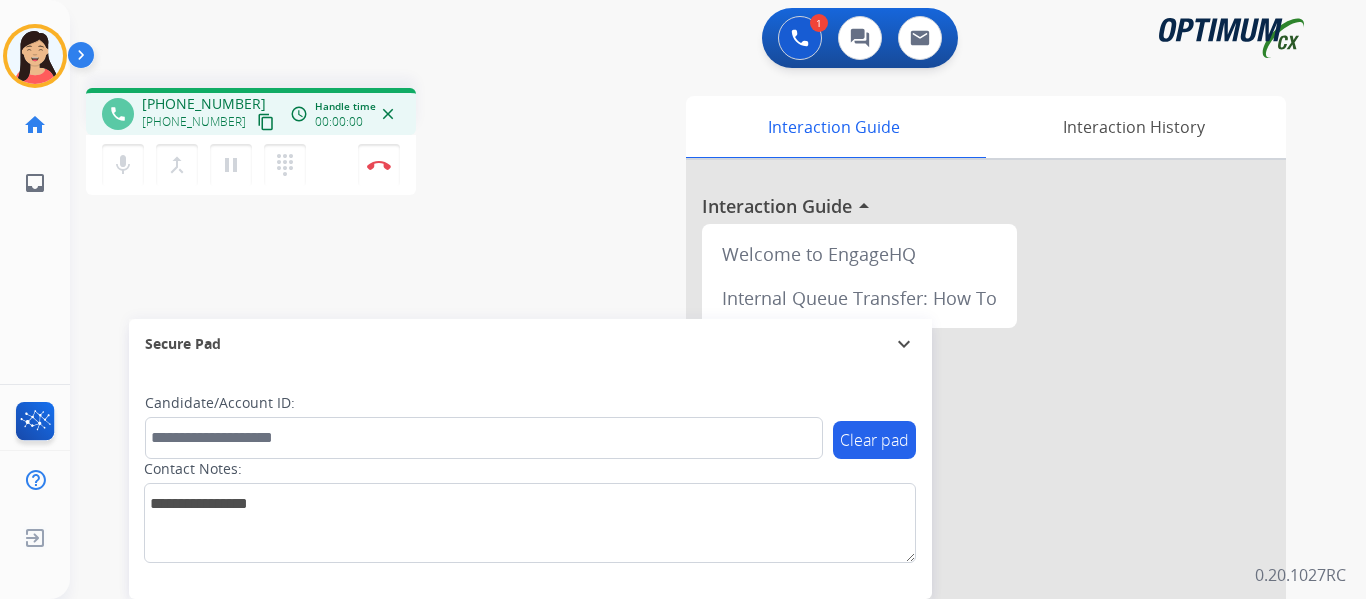click on "content_copy" at bounding box center (266, 122) 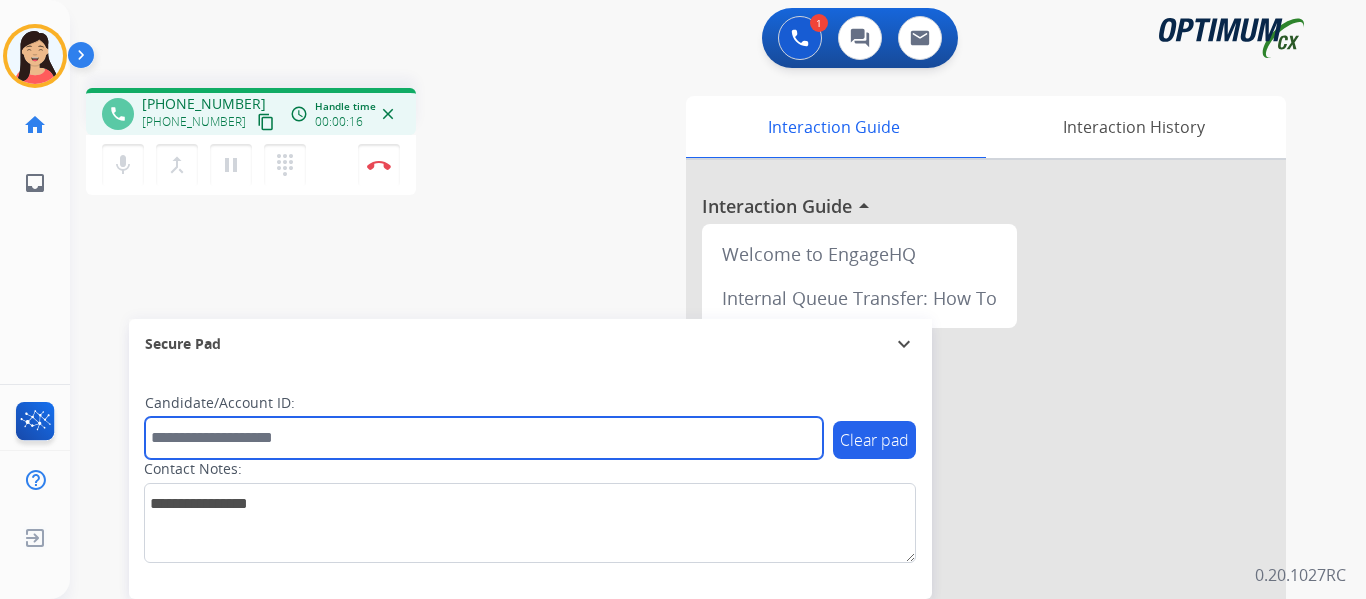click at bounding box center (484, 438) 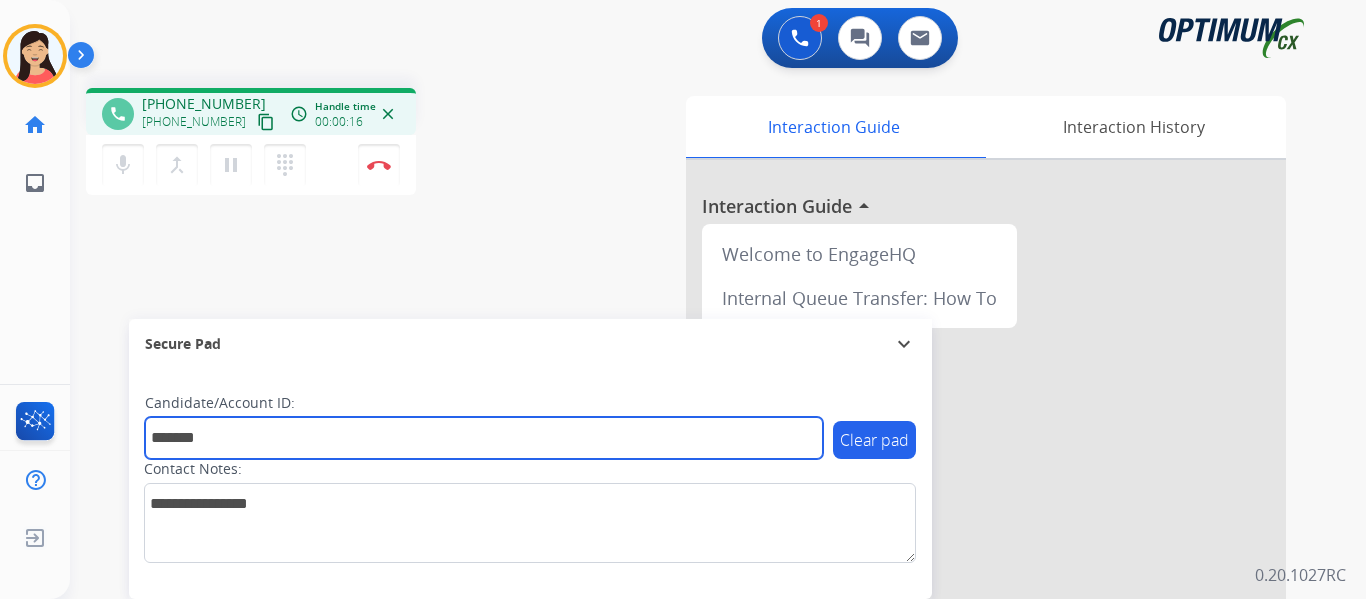 type on "*******" 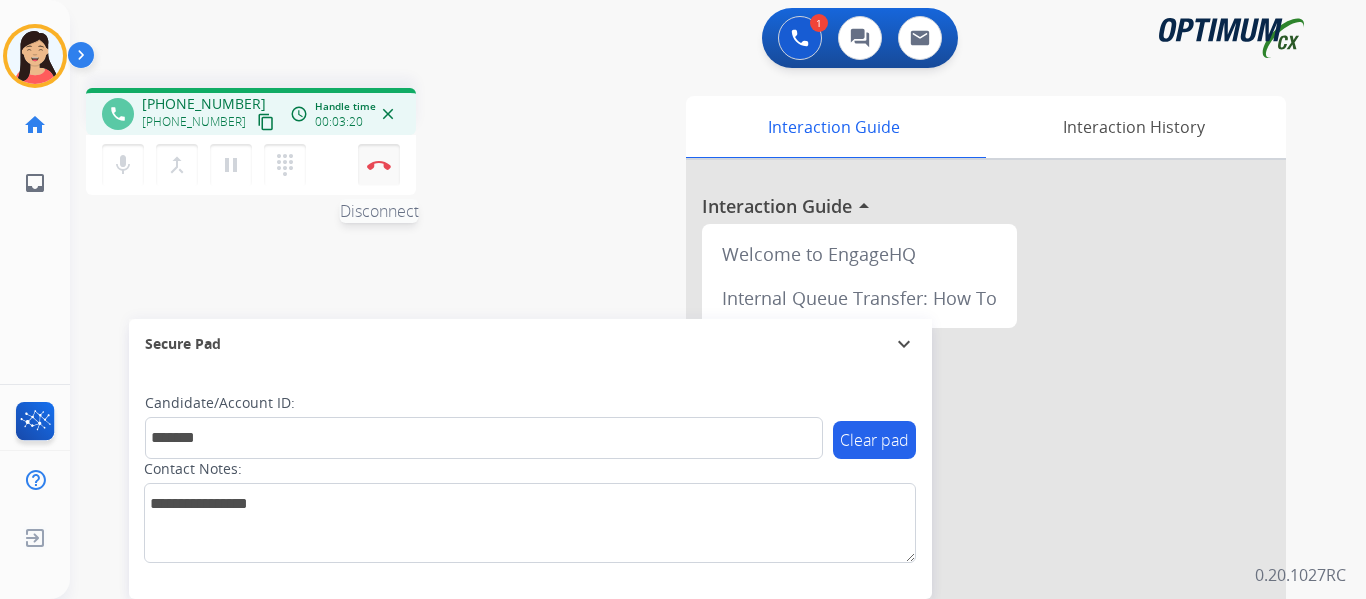 click on "Disconnect" at bounding box center (379, 165) 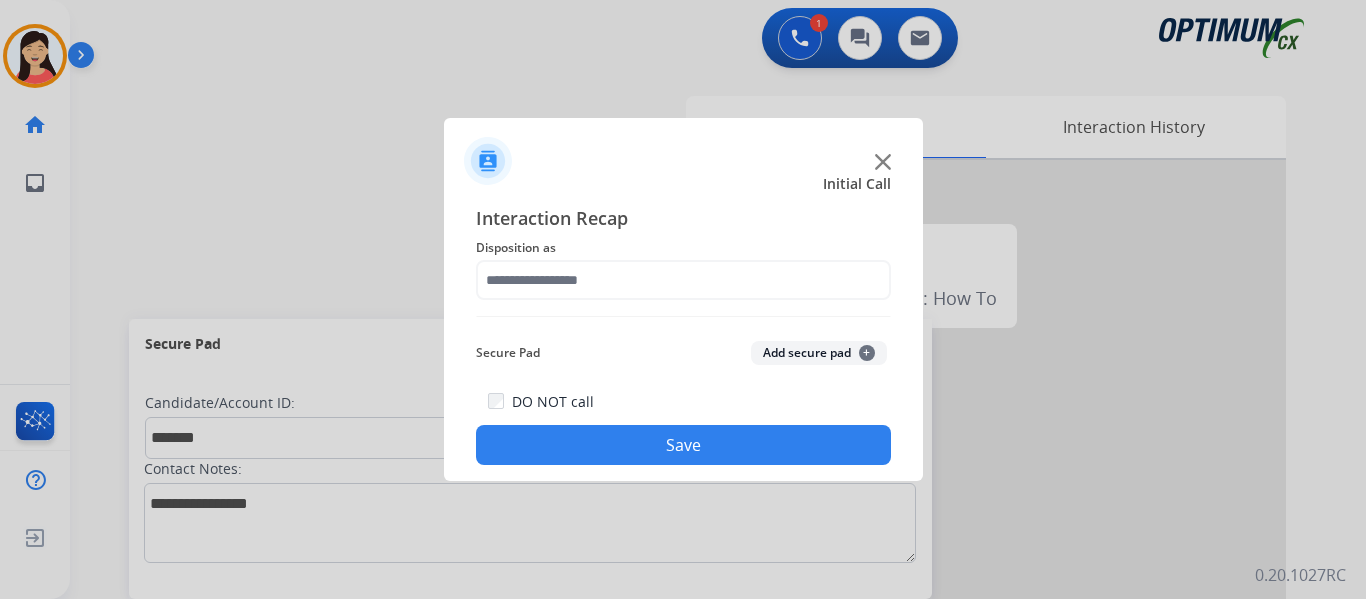 click on "Secure Pad  Add secure pad  +" 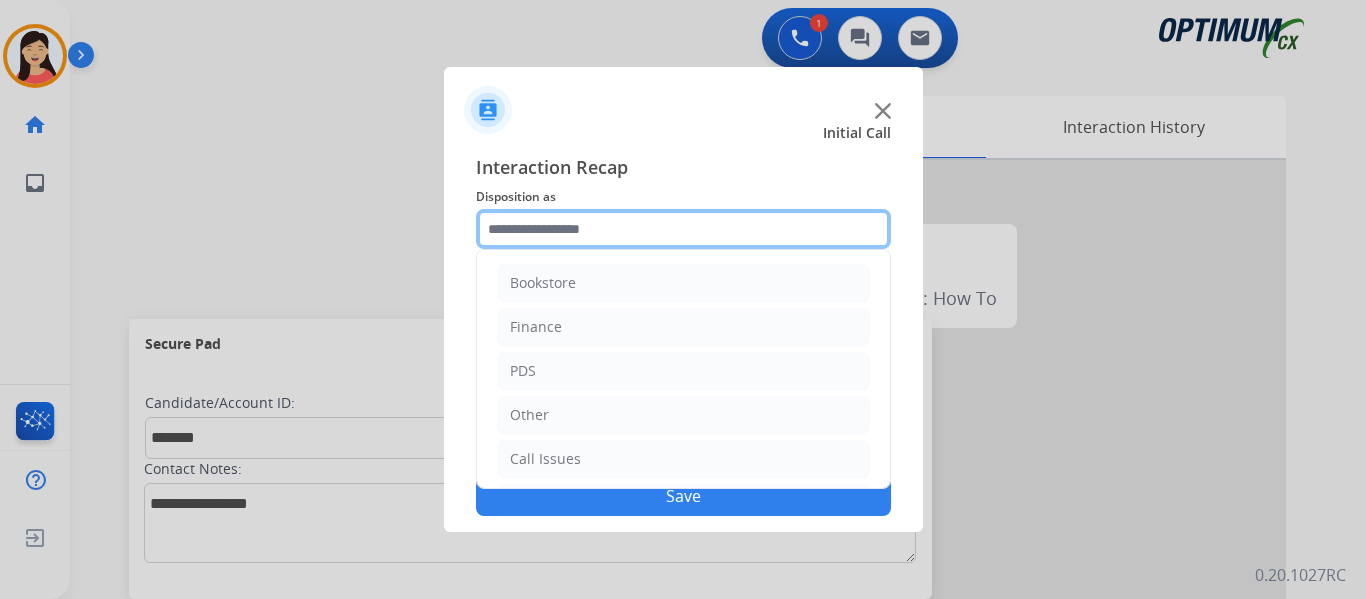 click 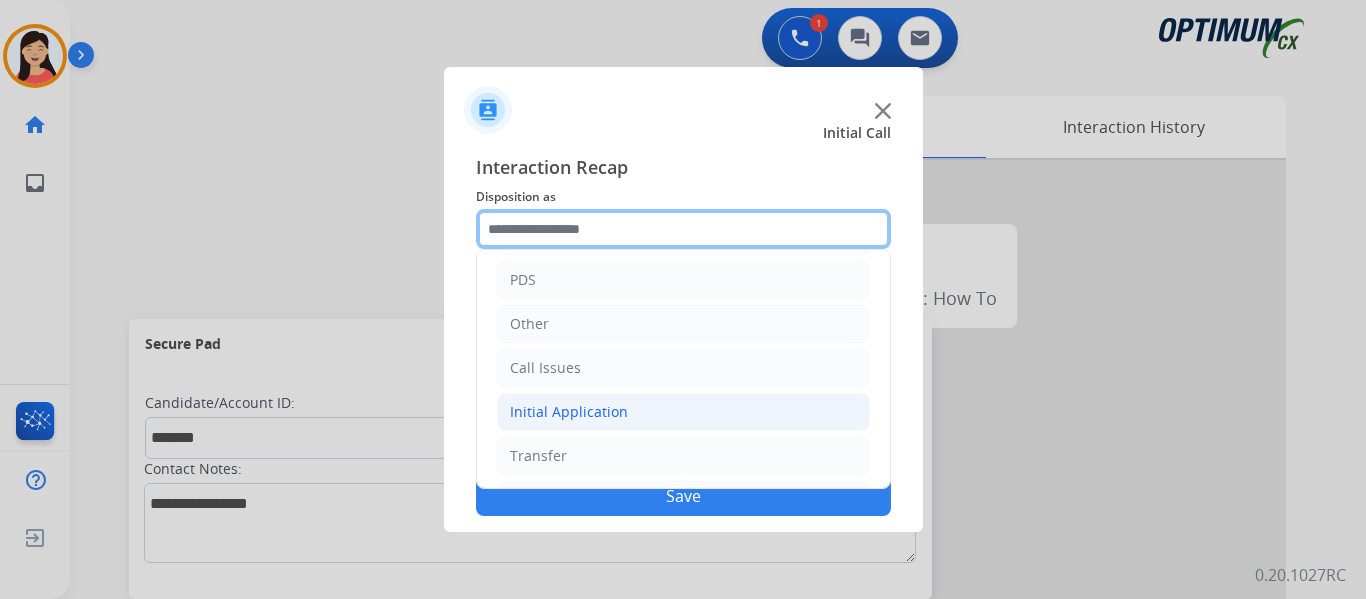scroll, scrollTop: 136, scrollLeft: 0, axis: vertical 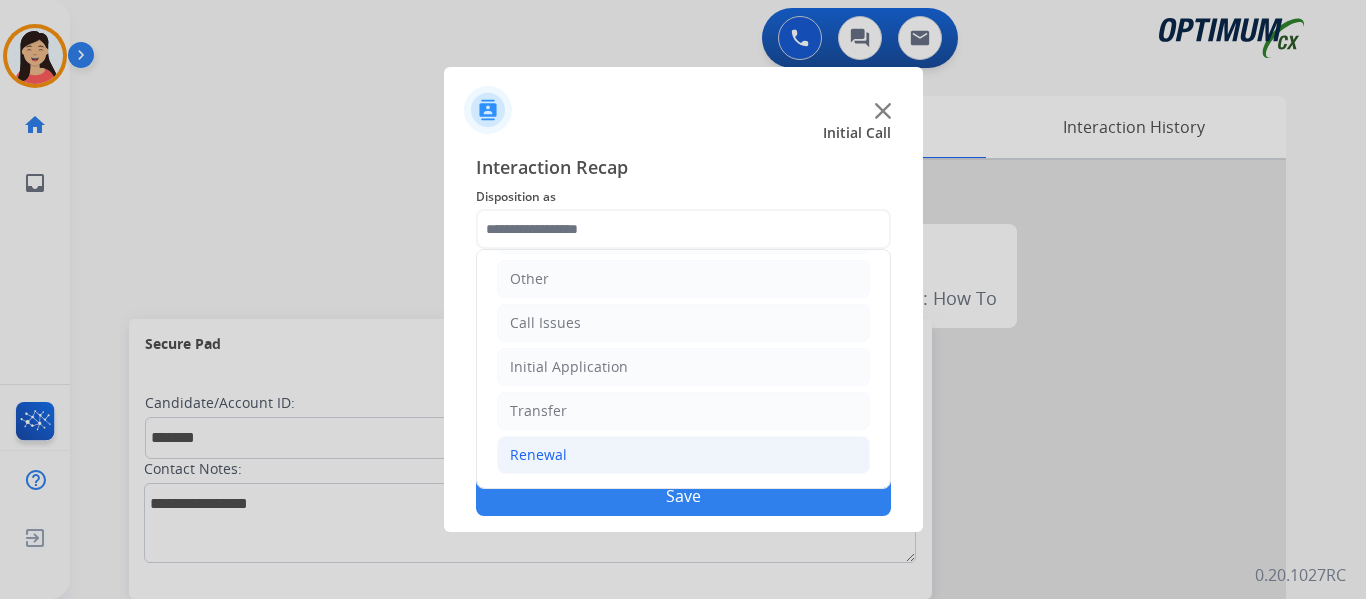 click on "Renewal" 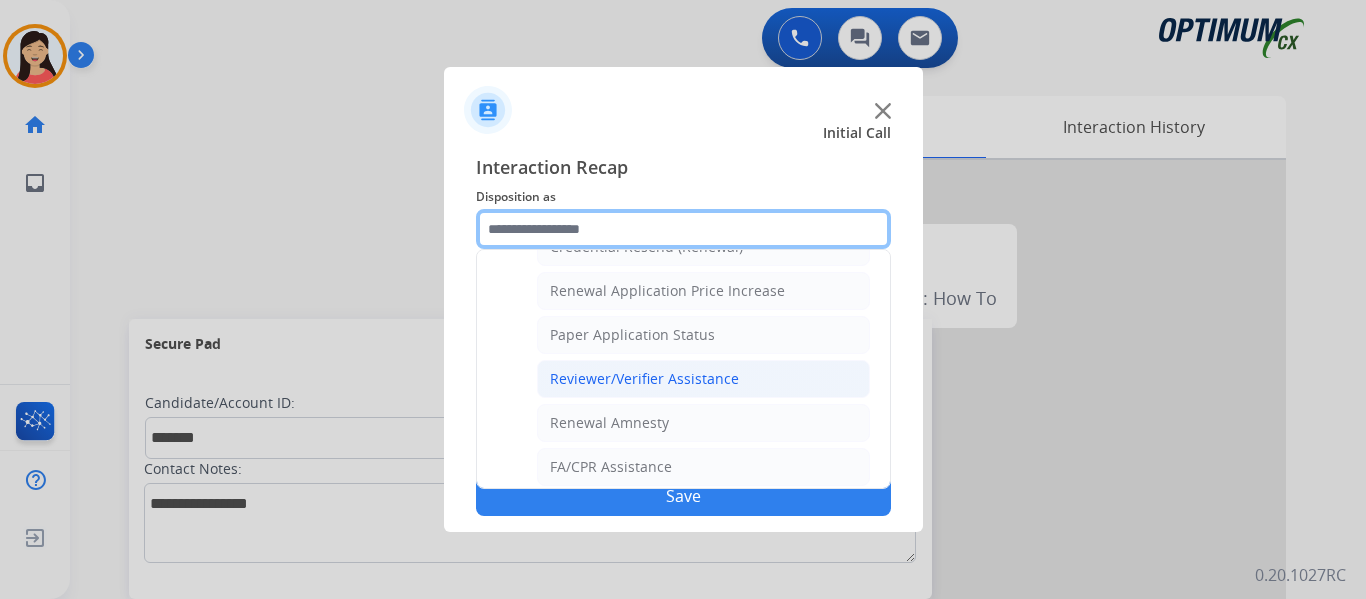 scroll, scrollTop: 572, scrollLeft: 0, axis: vertical 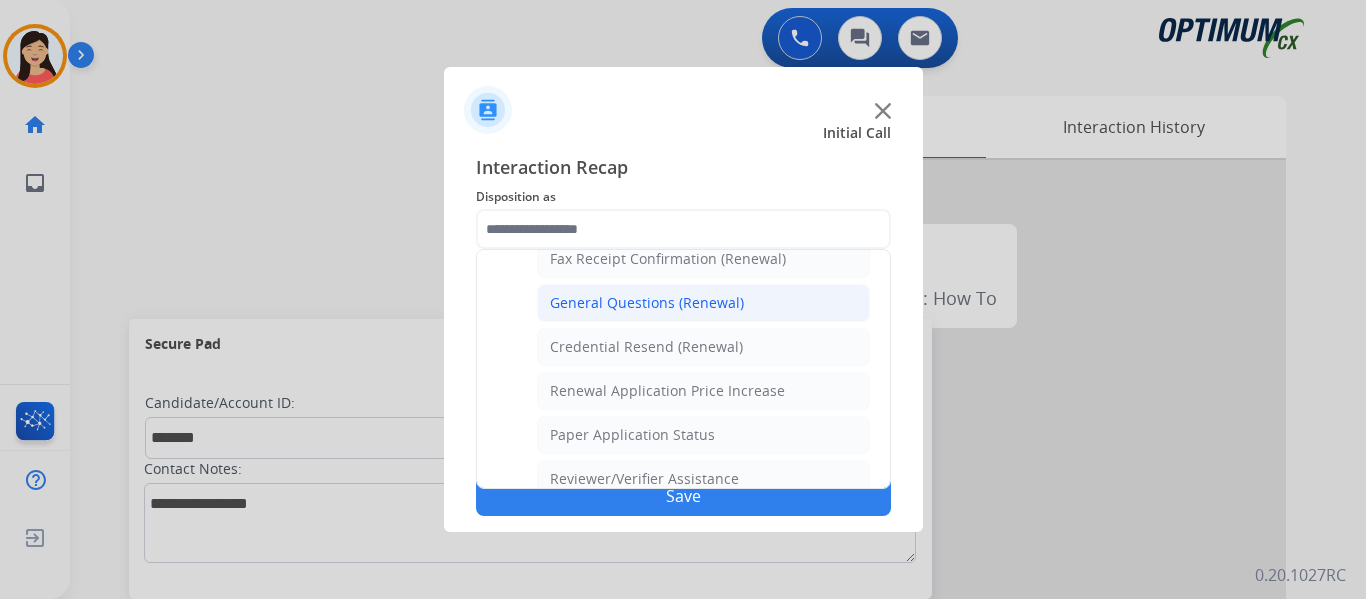 click on "General Questions (Renewal)" 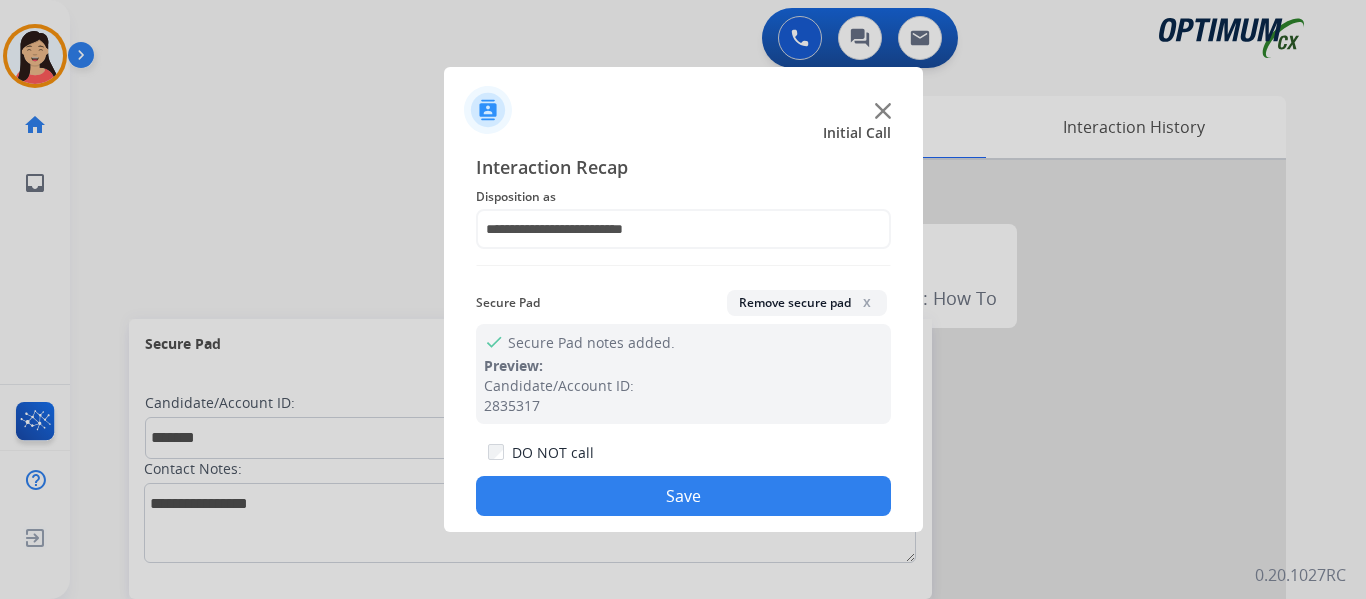 click on "Save" 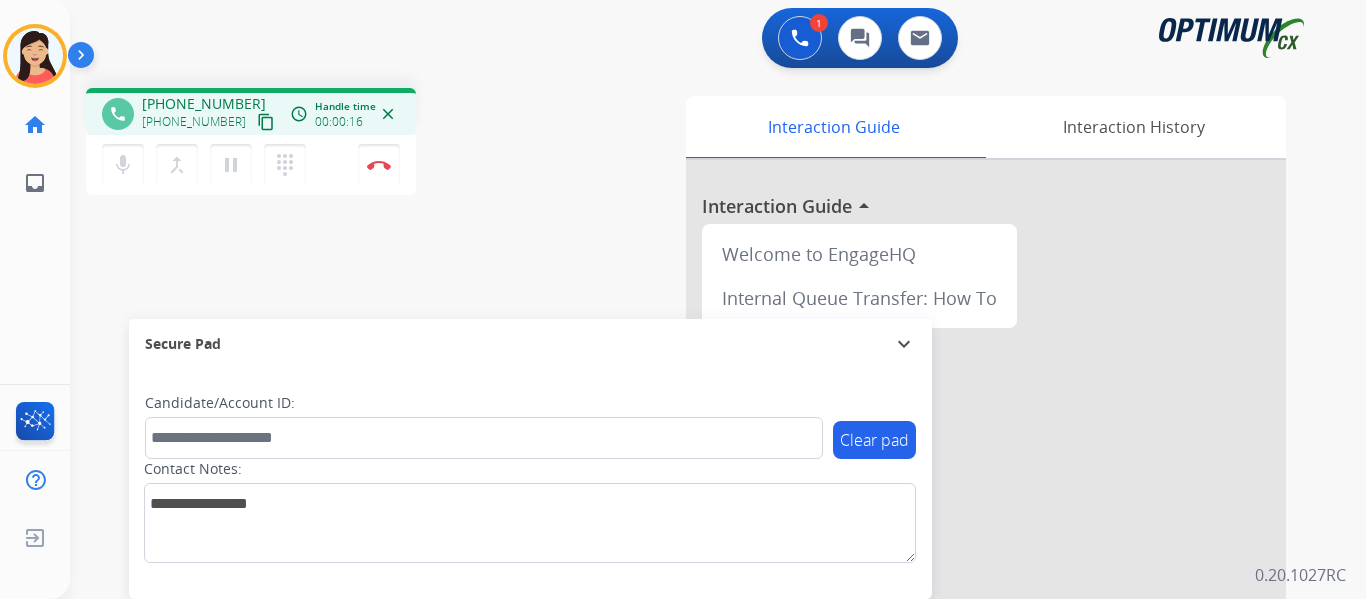 drag, startPoint x: 247, startPoint y: 118, endPoint x: 284, endPoint y: 129, distance: 38.600517 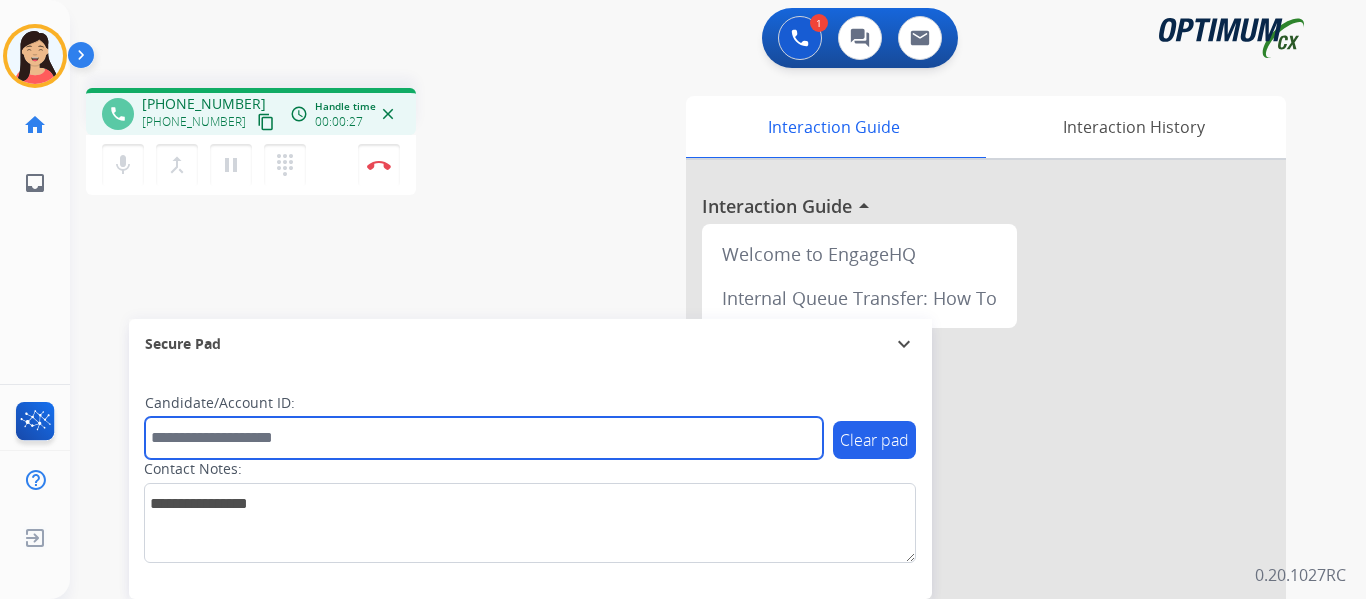 click at bounding box center [484, 438] 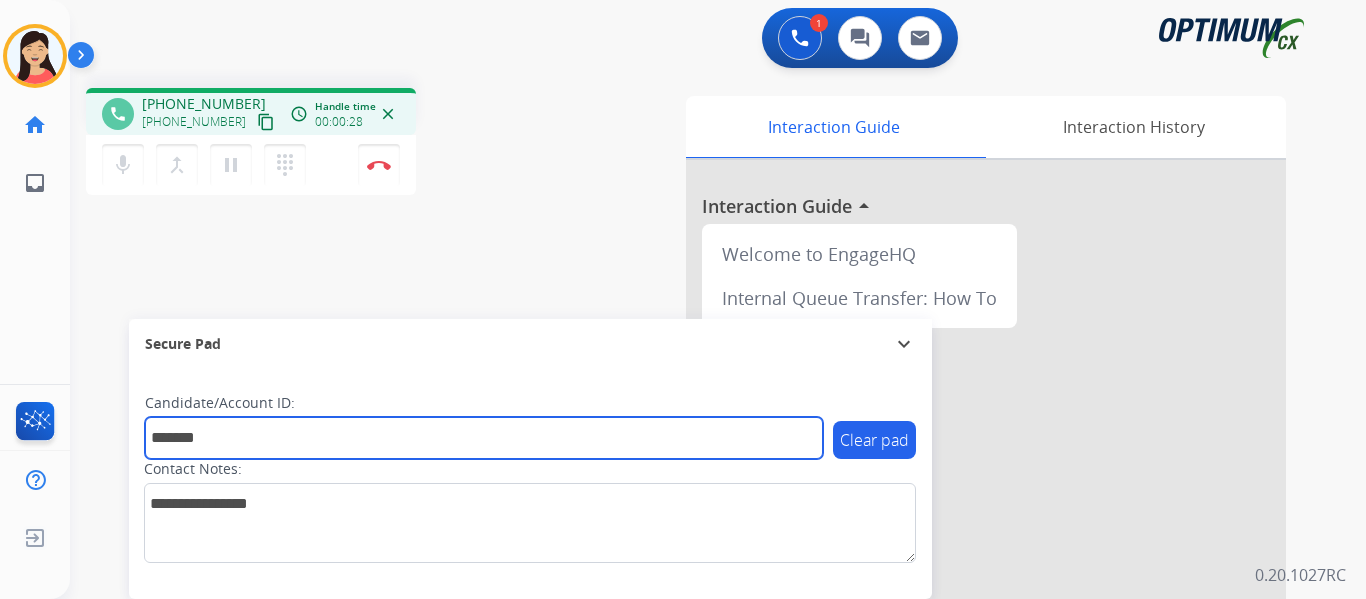 type on "*******" 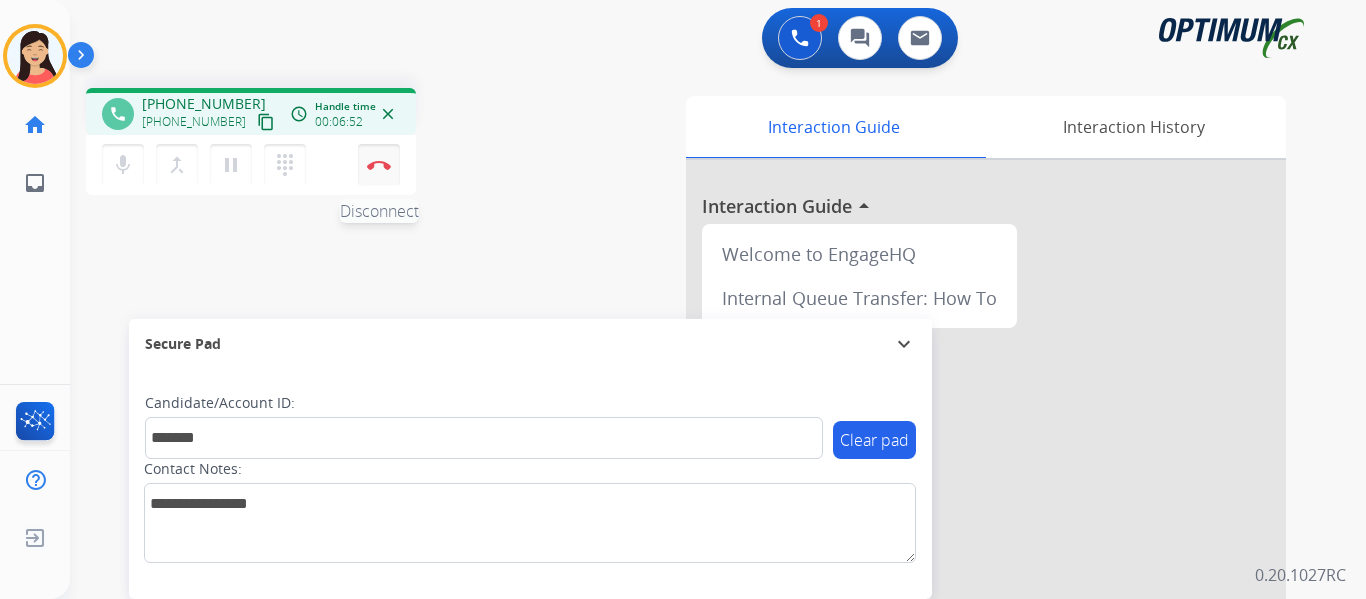 drag, startPoint x: 383, startPoint y: 165, endPoint x: 490, endPoint y: 199, distance: 112.27199 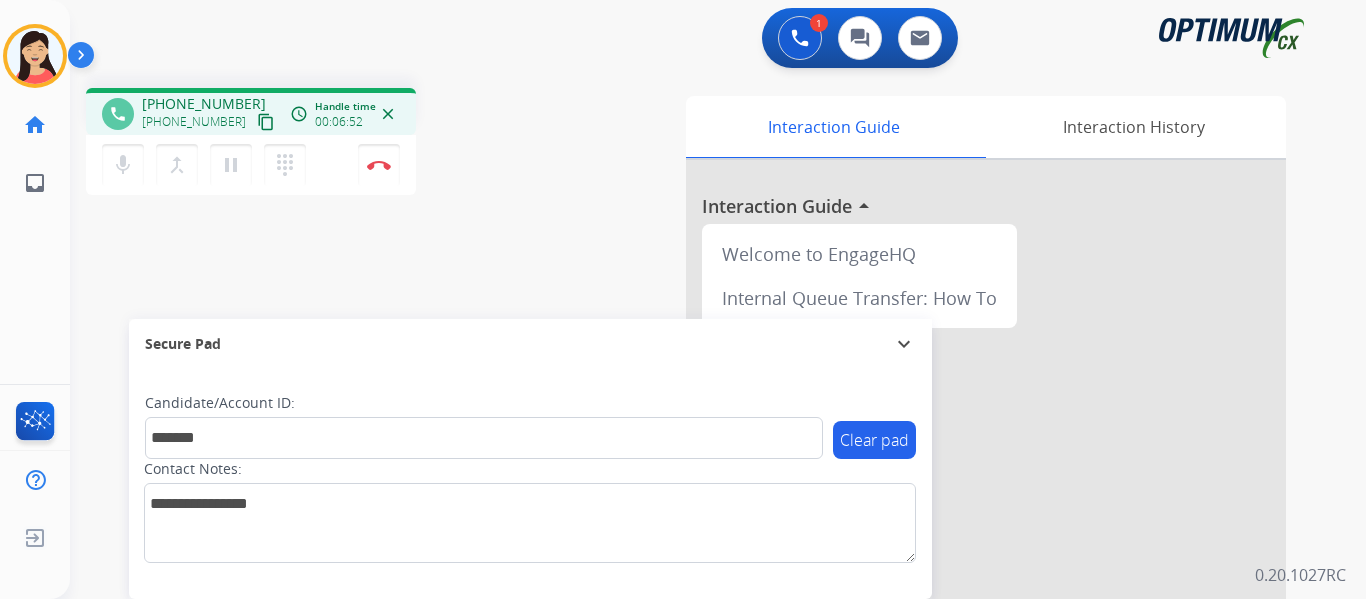 click at bounding box center (379, 165) 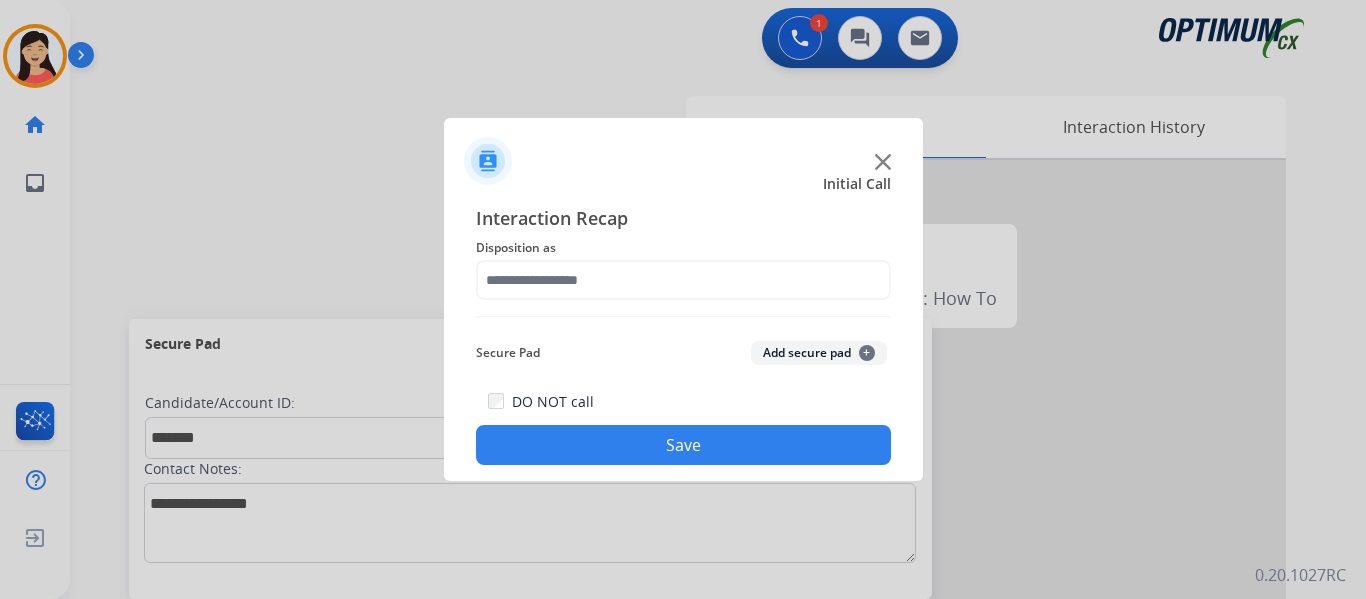 click on "Add secure pad  +" 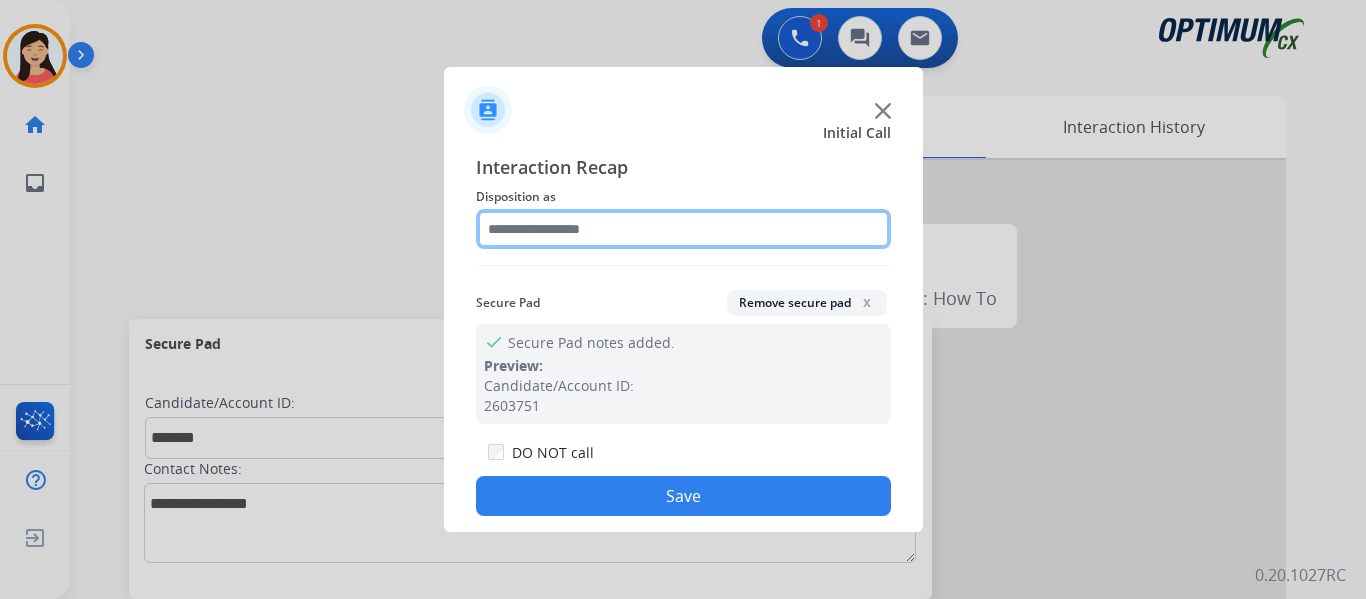 click 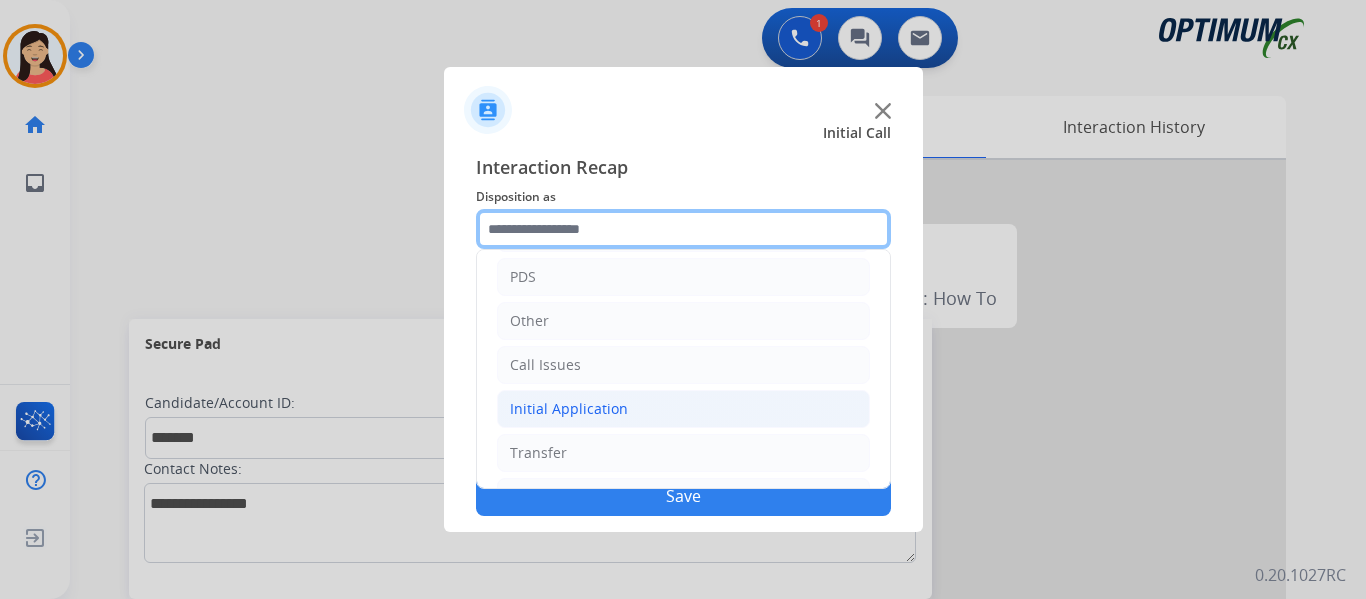 scroll, scrollTop: 136, scrollLeft: 0, axis: vertical 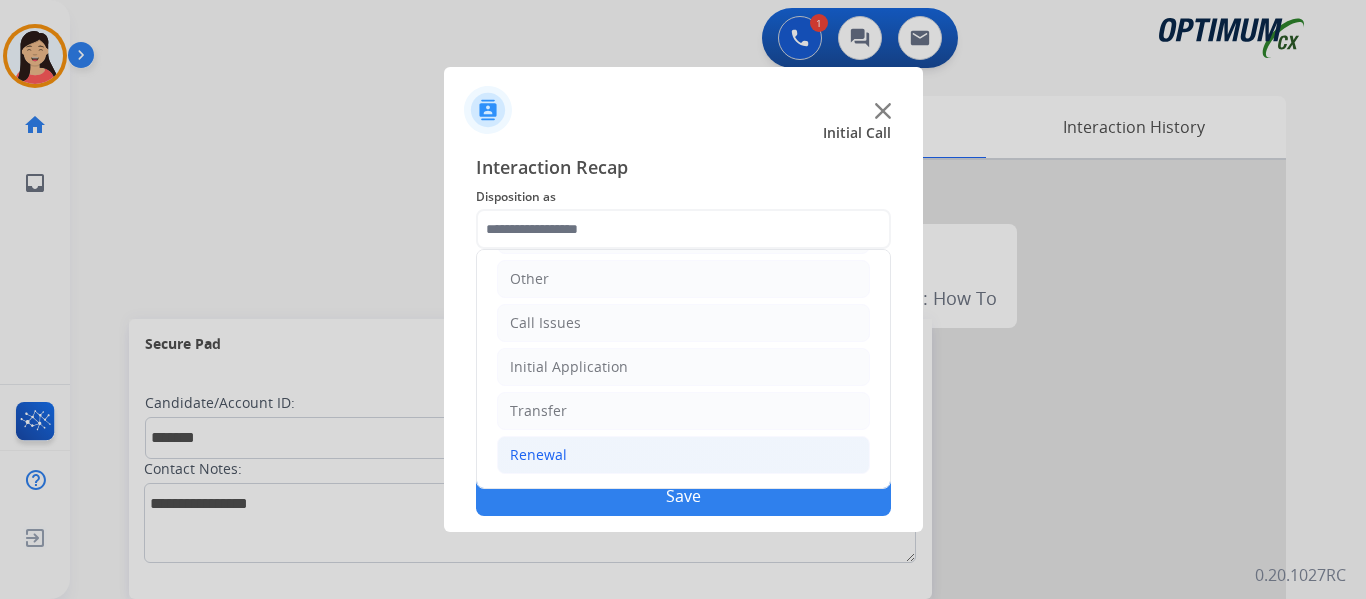 click on "Renewal" 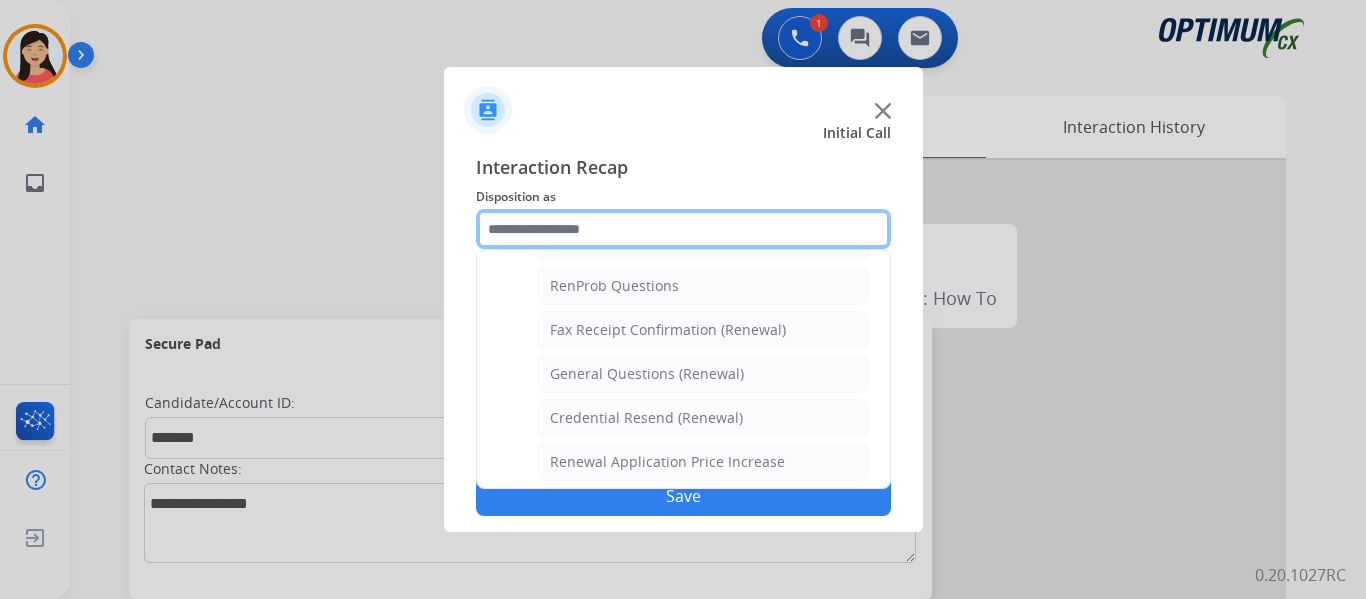 scroll, scrollTop: 536, scrollLeft: 0, axis: vertical 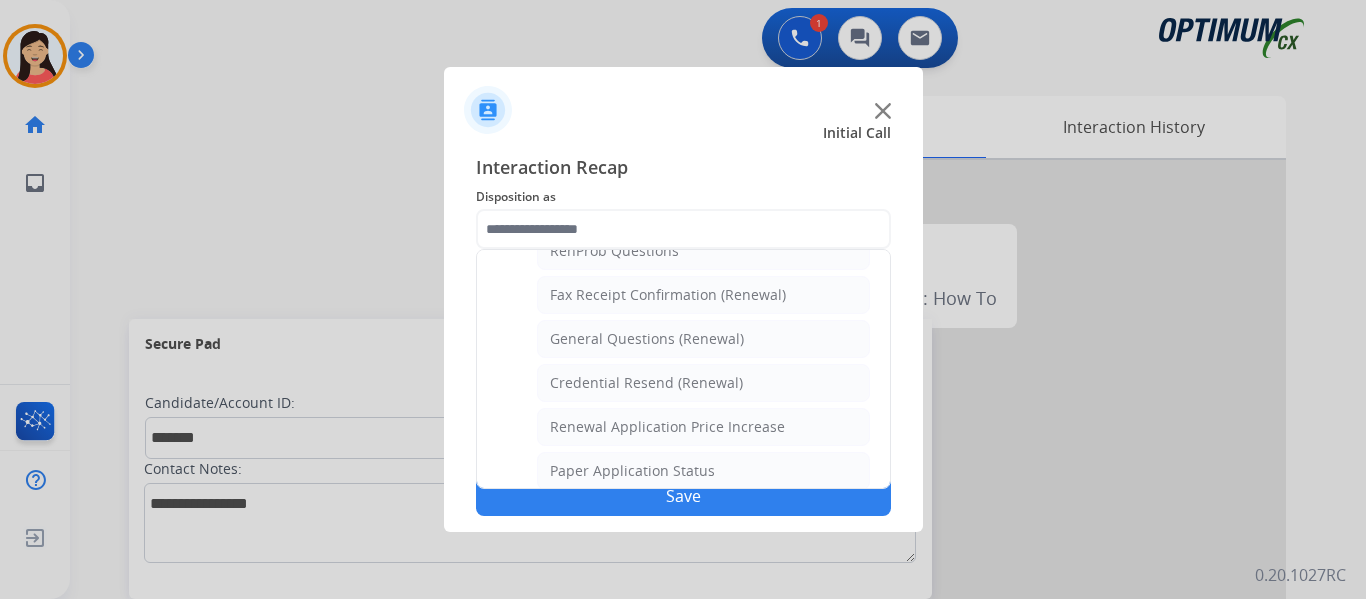 click on "Credential Resend (Renewal)" 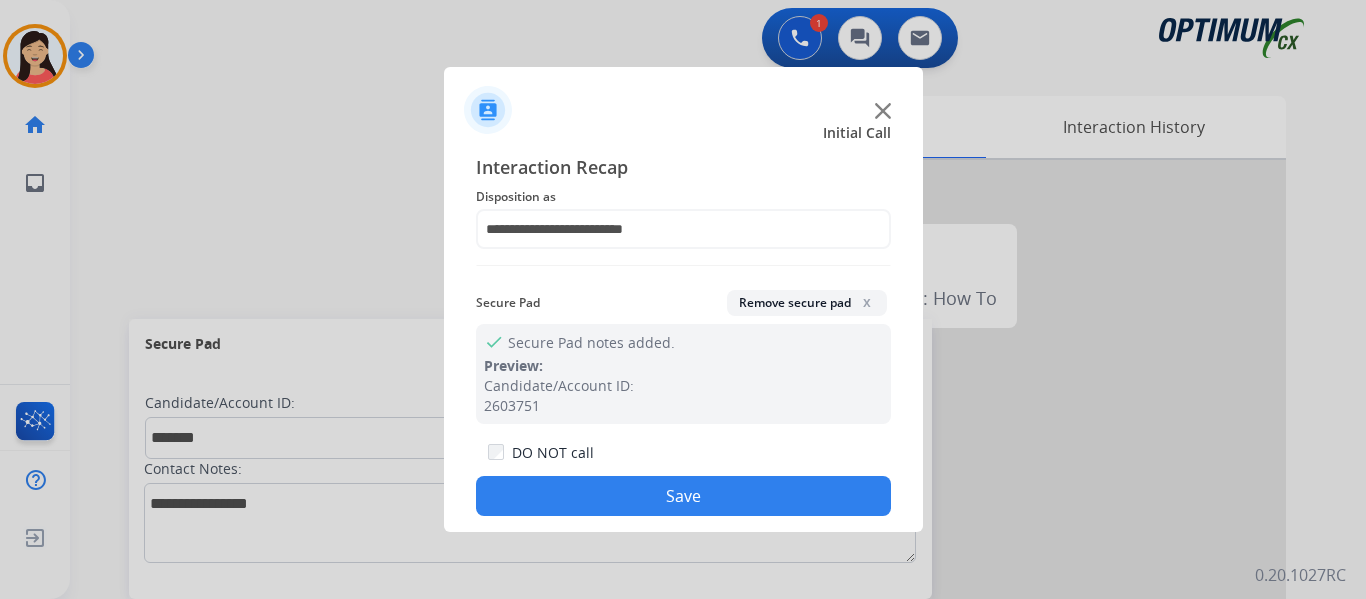 drag, startPoint x: 696, startPoint y: 489, endPoint x: 1277, endPoint y: 490, distance: 581.00085 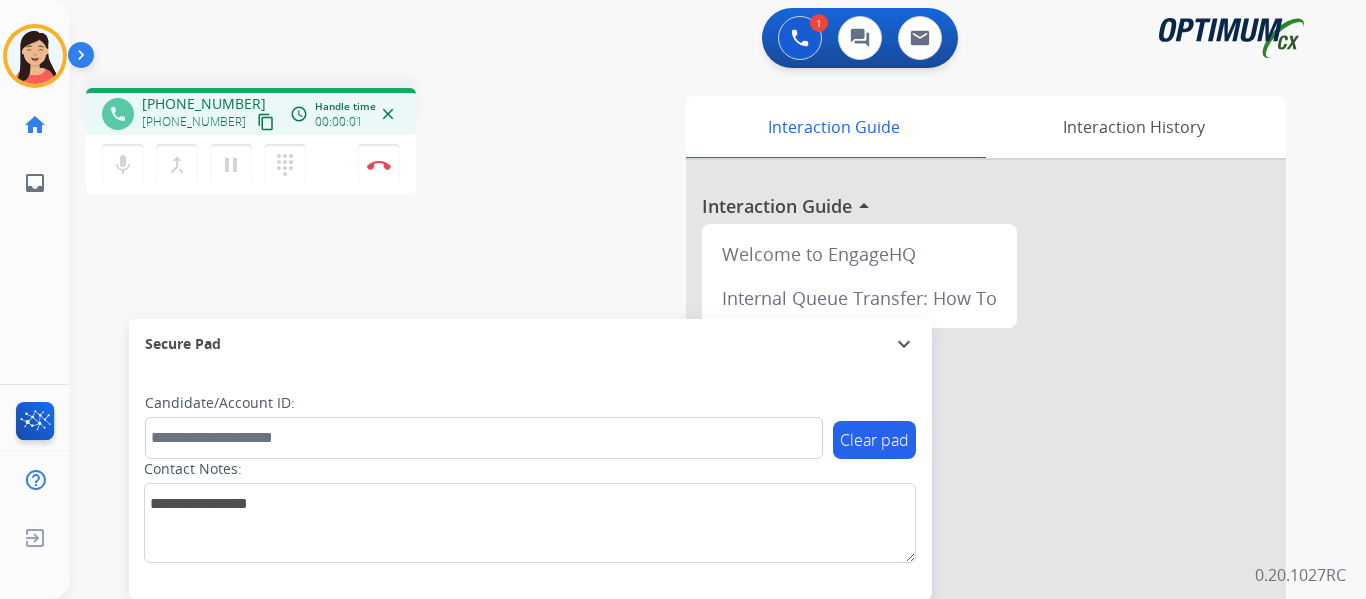 click on "content_copy" at bounding box center (266, 122) 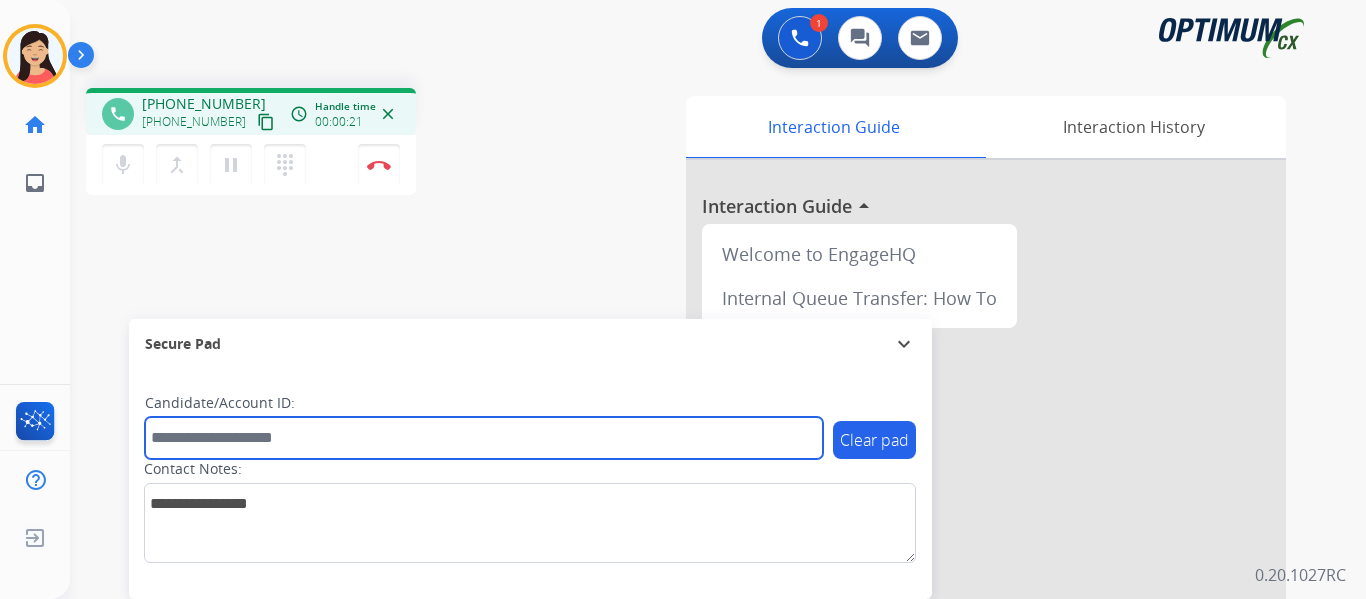 click at bounding box center [484, 438] 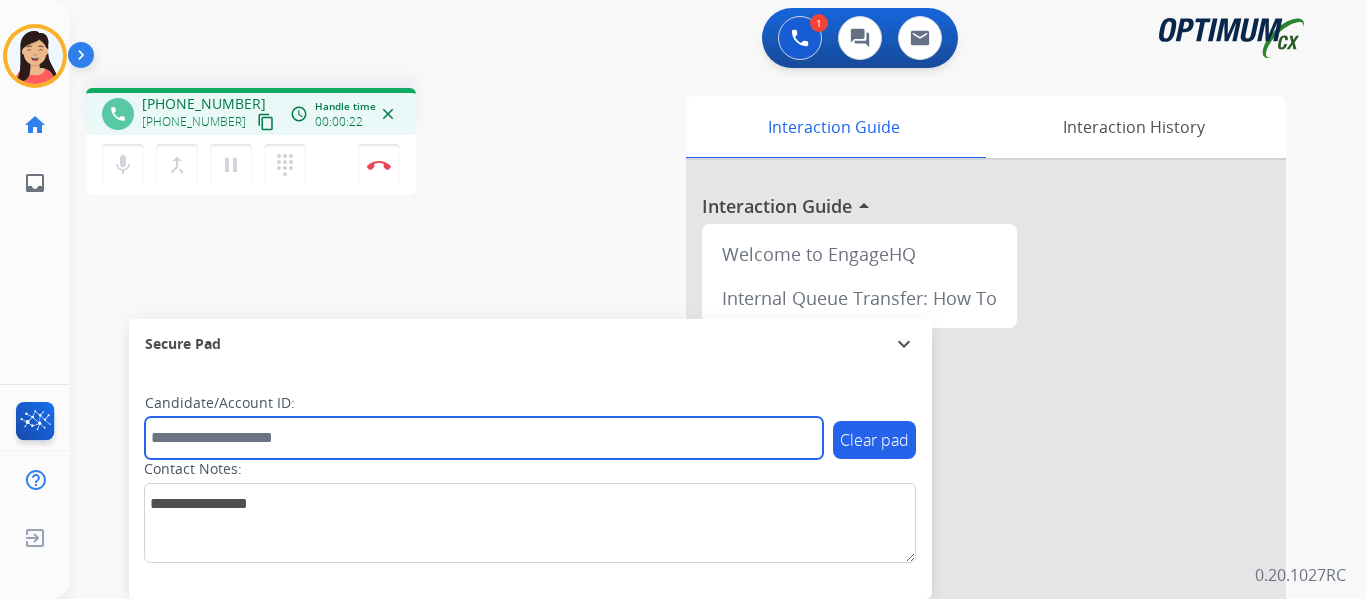 paste on "*******" 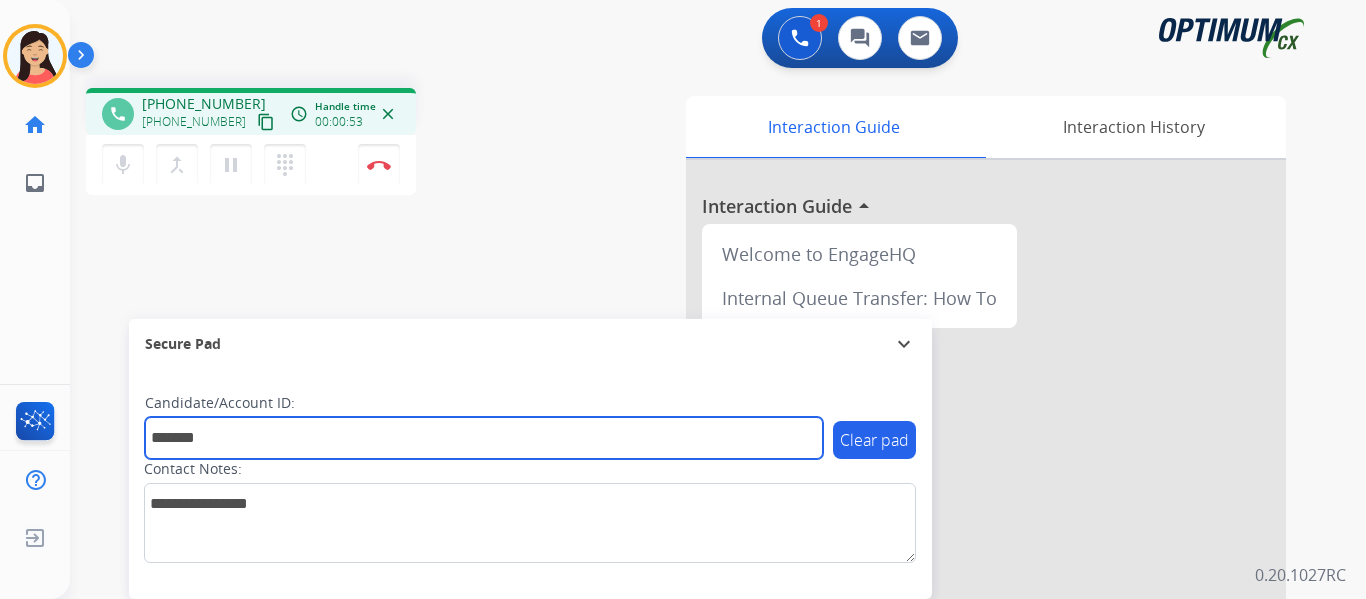 type on "*******" 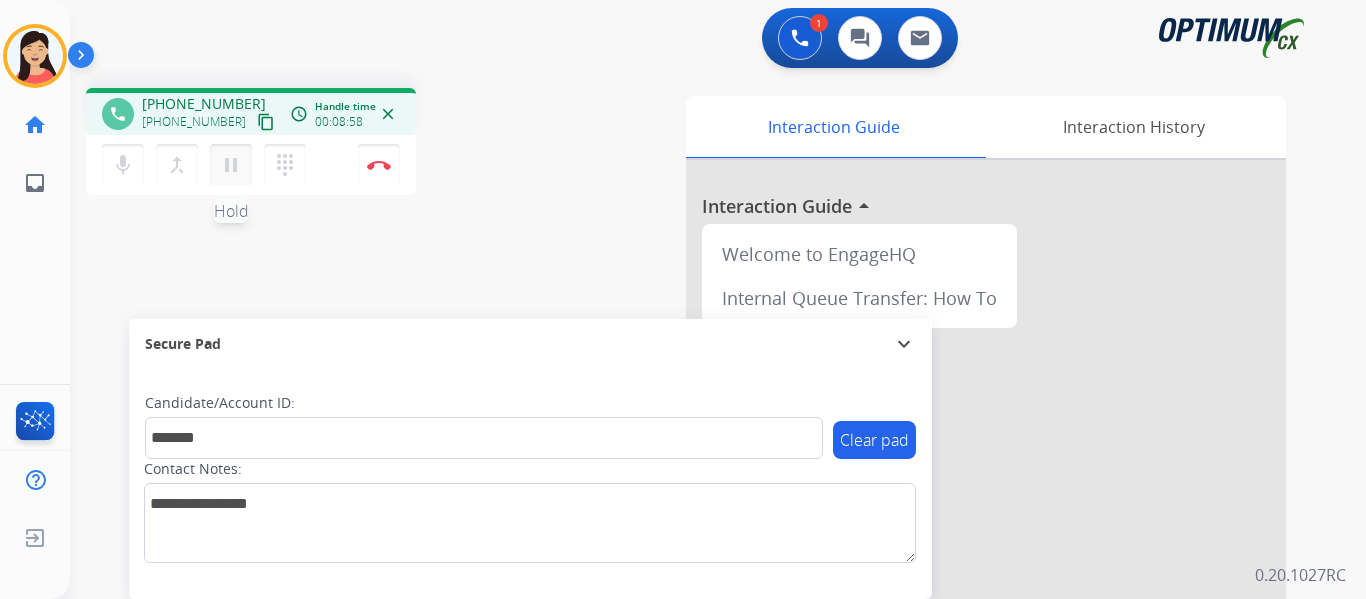 click on "pause" at bounding box center [231, 165] 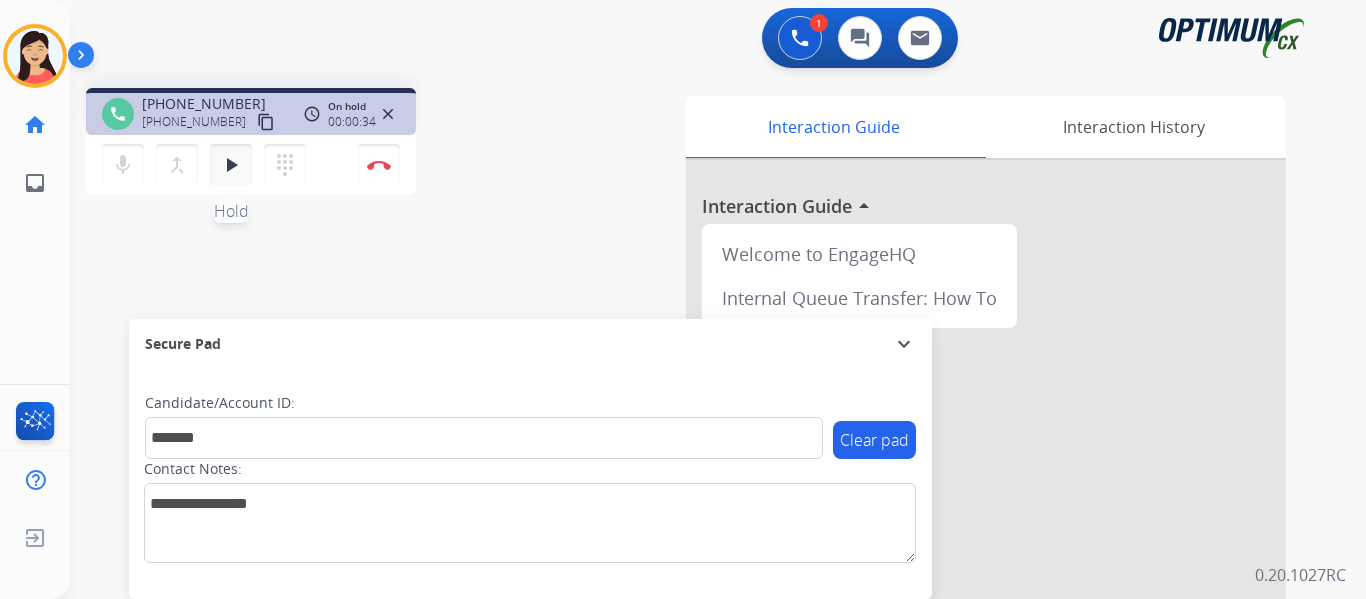 click on "play_arrow" at bounding box center (231, 165) 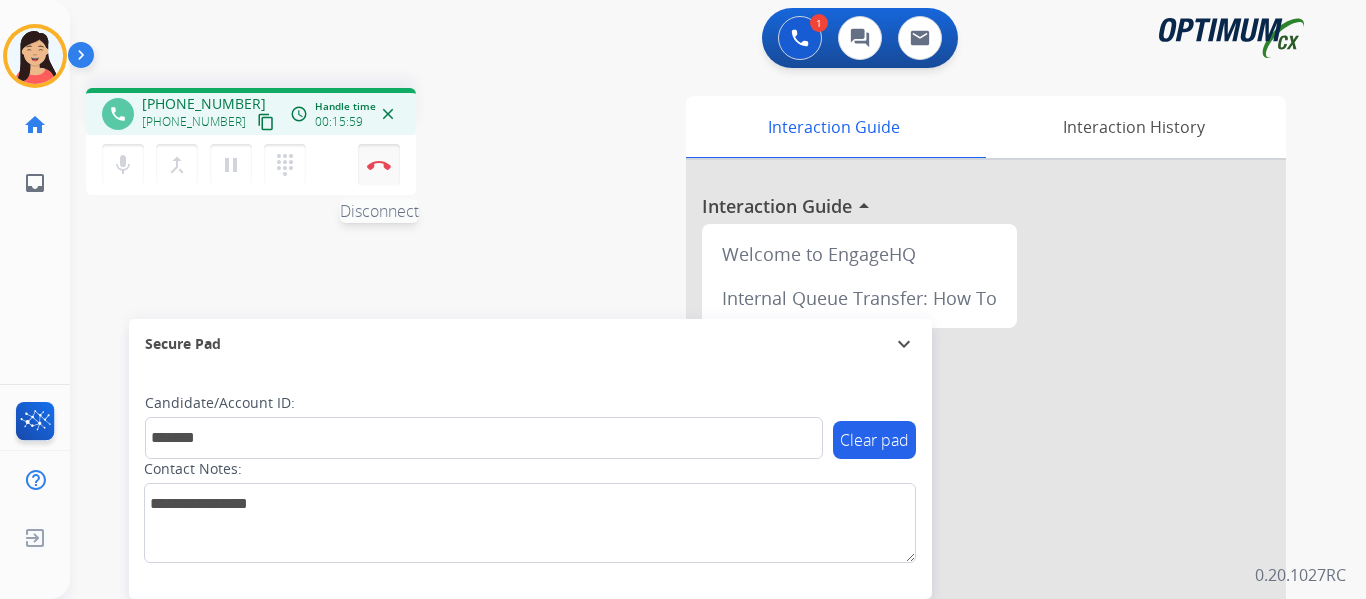 click at bounding box center (379, 165) 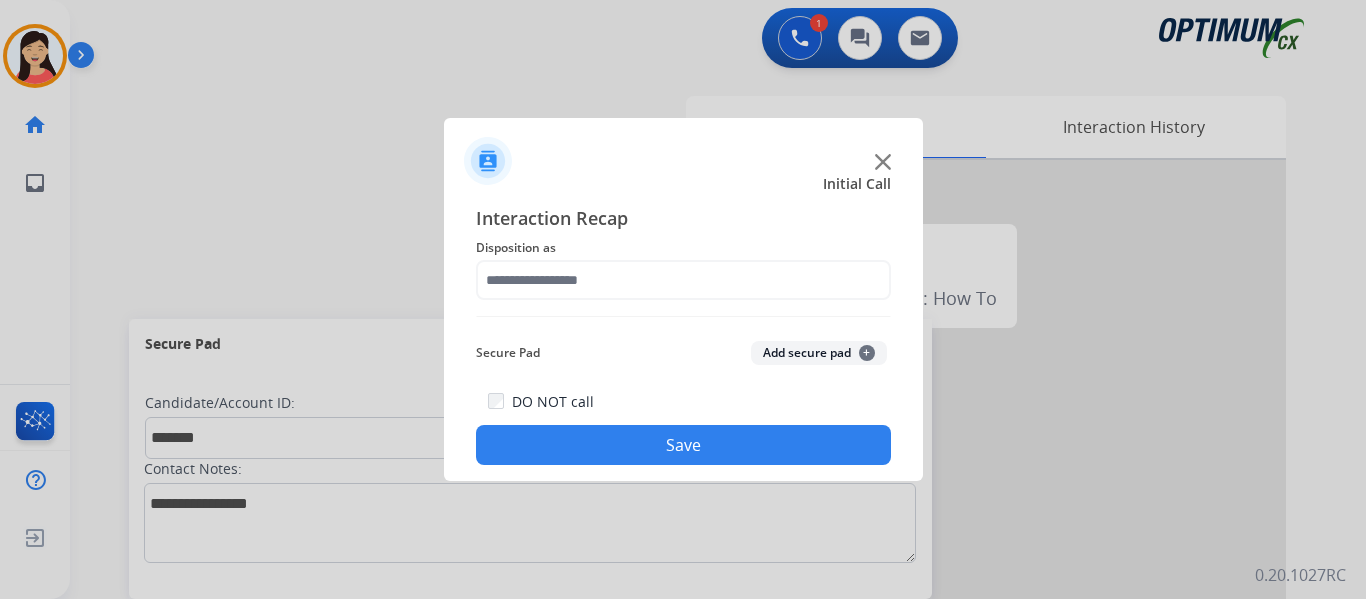 click on "Add secure pad  +" 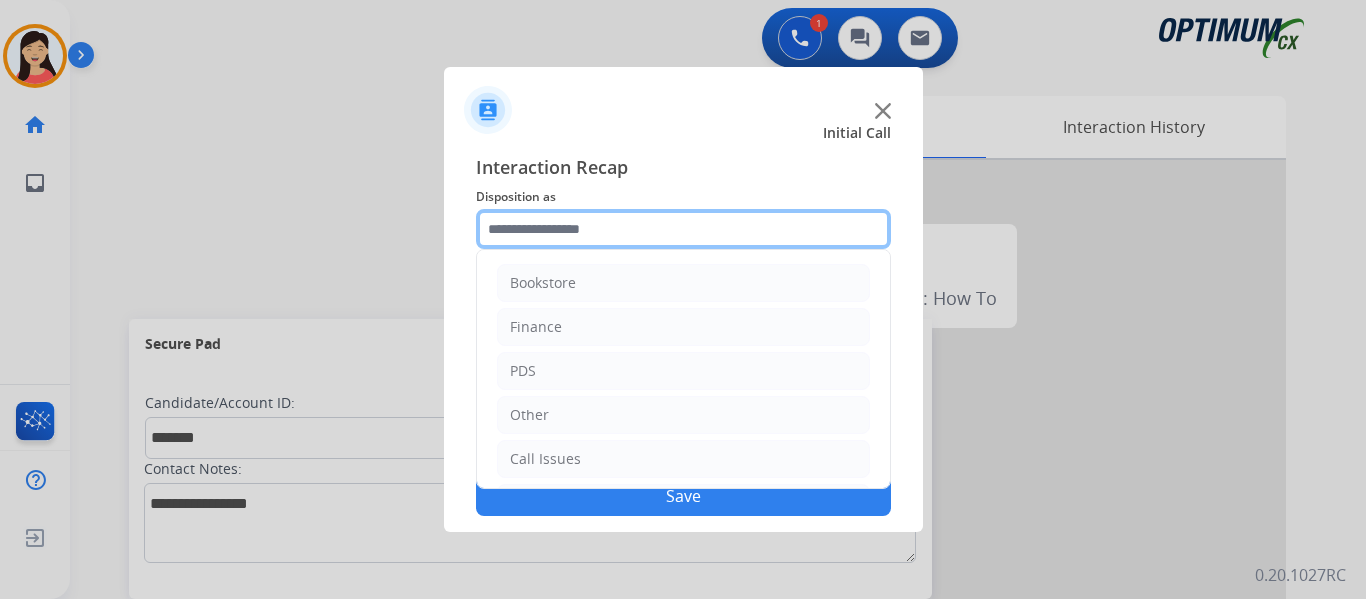 click 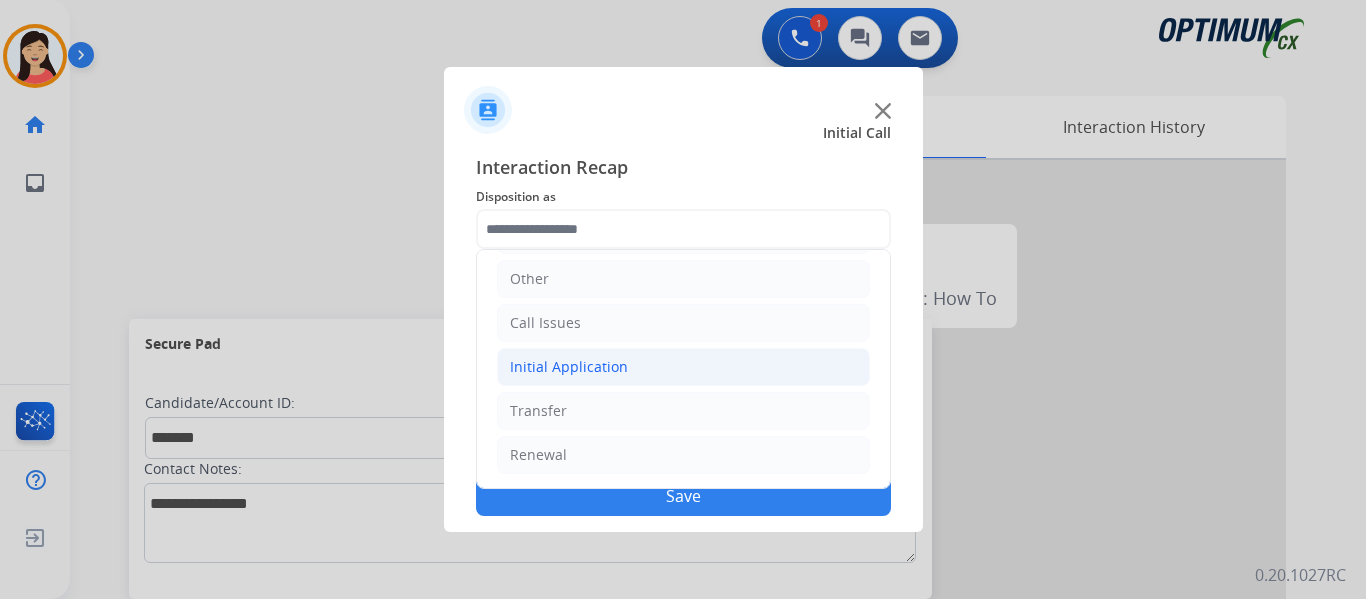 click on "Initial Application" 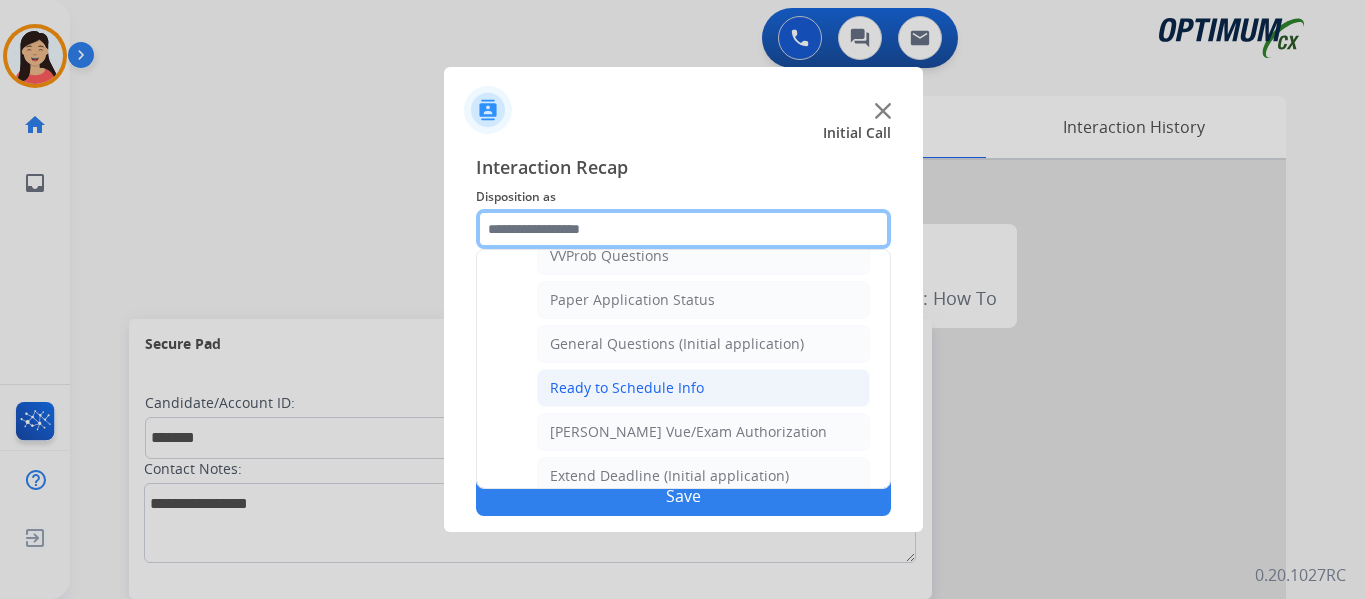 scroll, scrollTop: 1136, scrollLeft: 0, axis: vertical 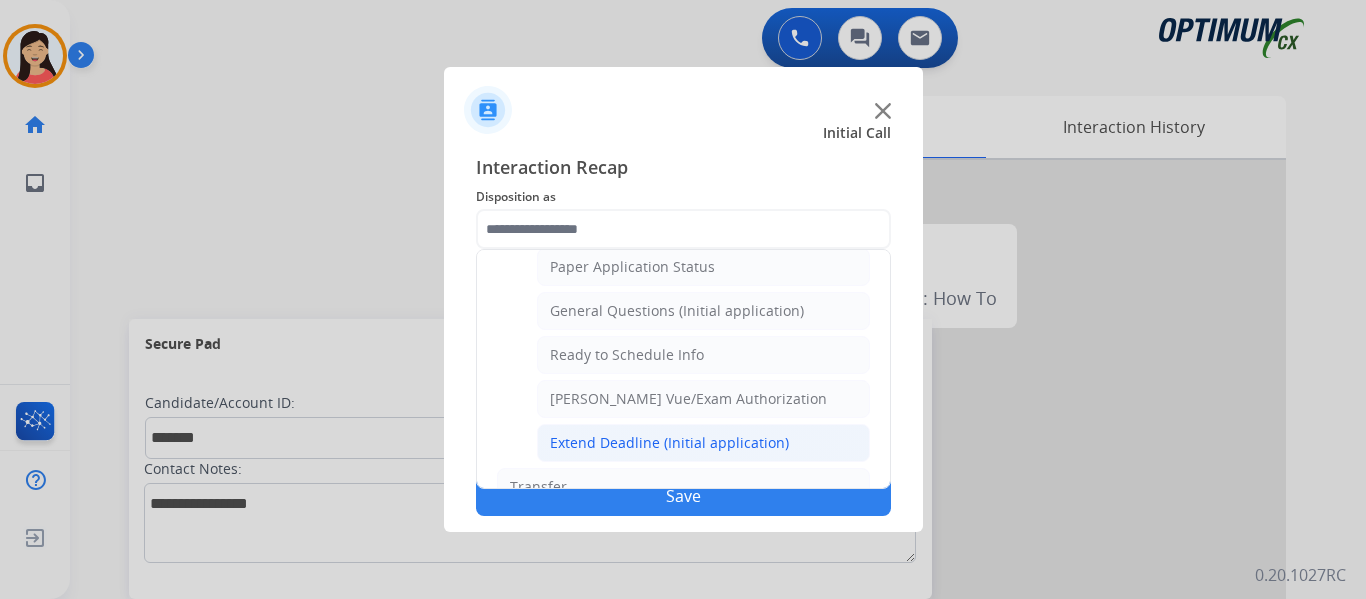 click on "Extend Deadline (Initial application)" 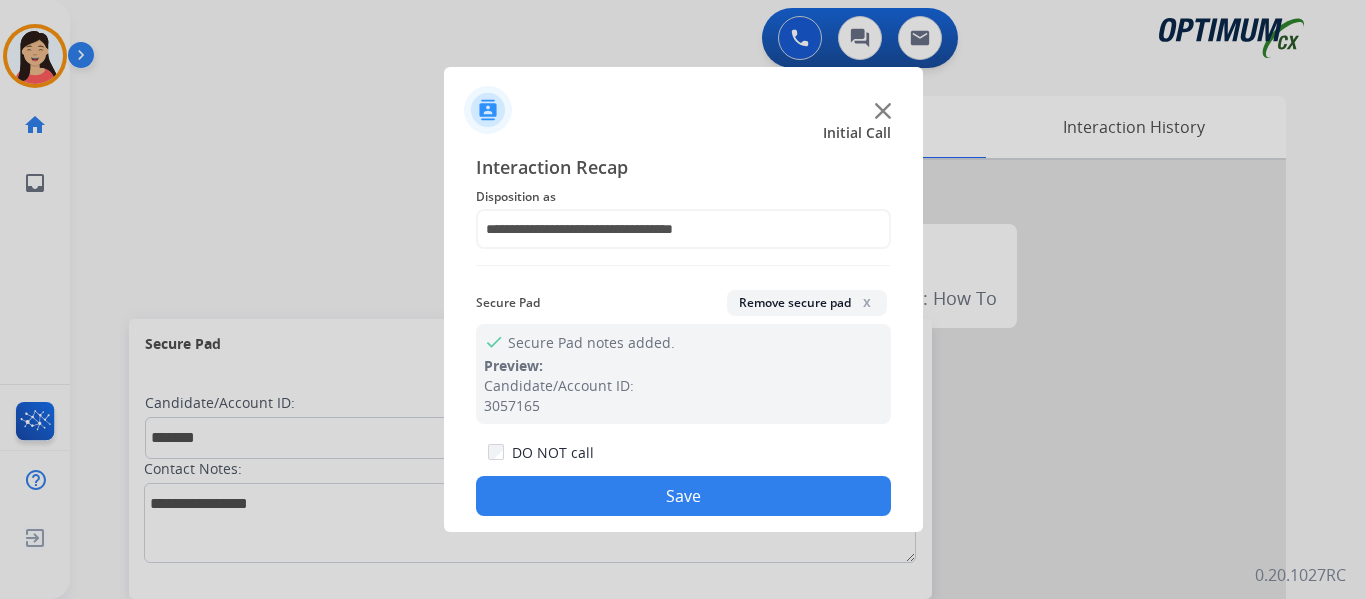 click on "Save" 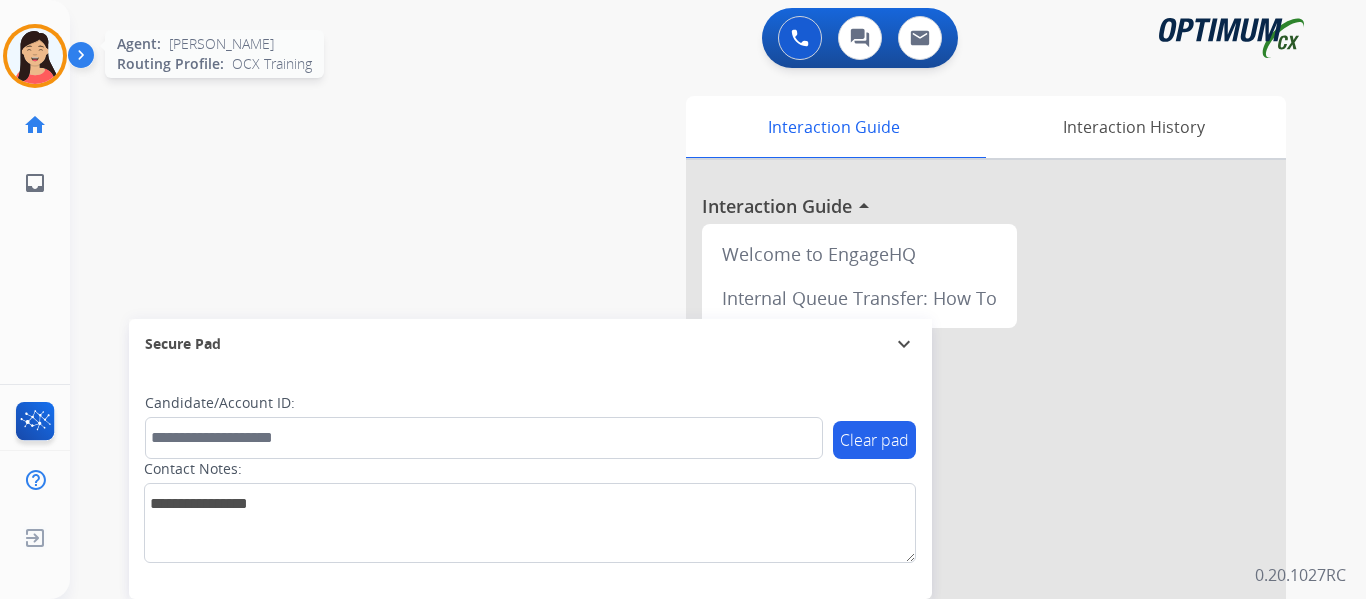 click at bounding box center (35, 56) 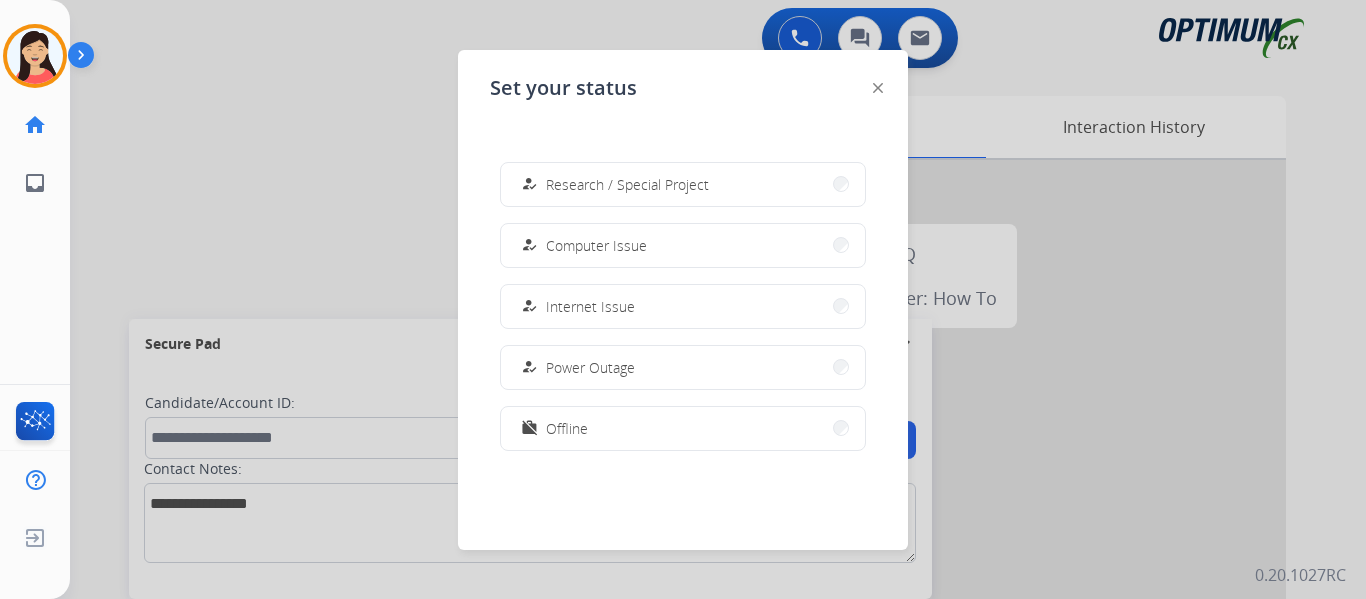 scroll, scrollTop: 499, scrollLeft: 0, axis: vertical 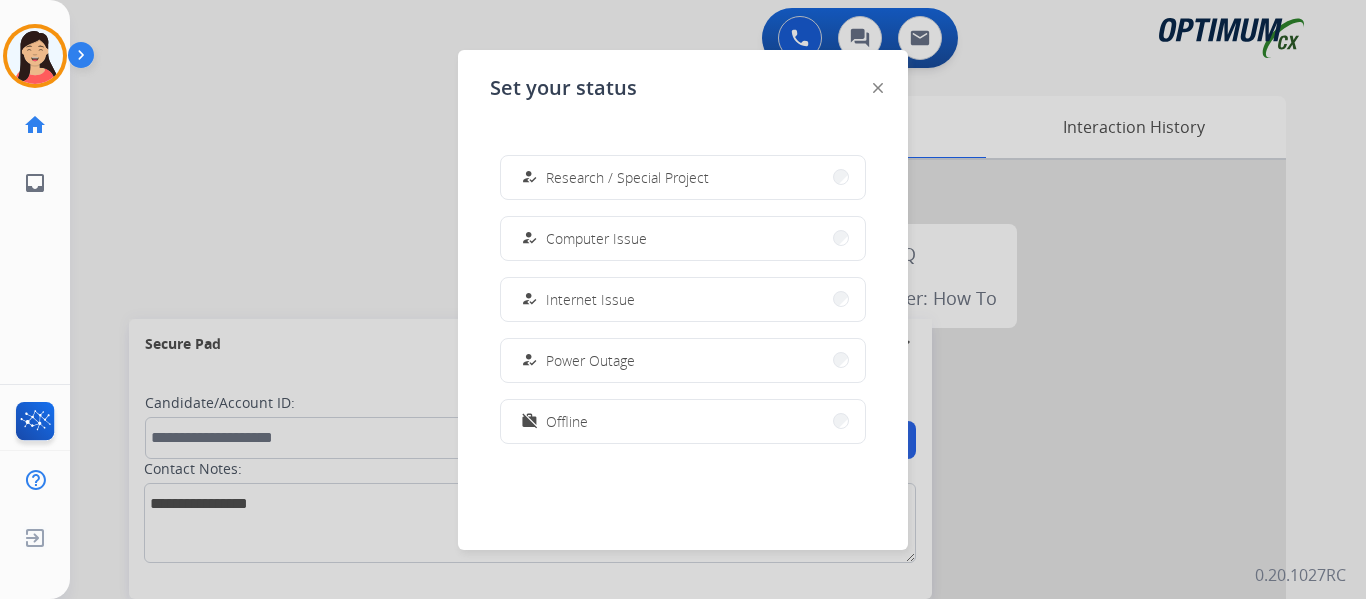drag, startPoint x: 601, startPoint y: 413, endPoint x: 588, endPoint y: 422, distance: 15.811388 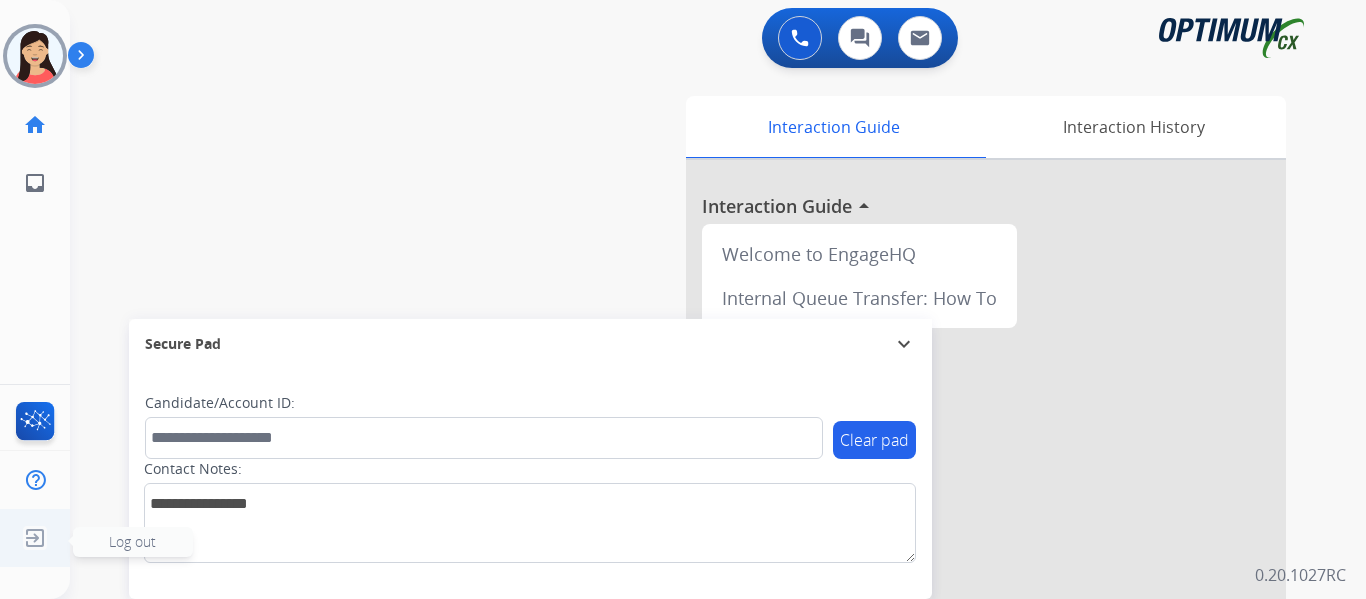 click 